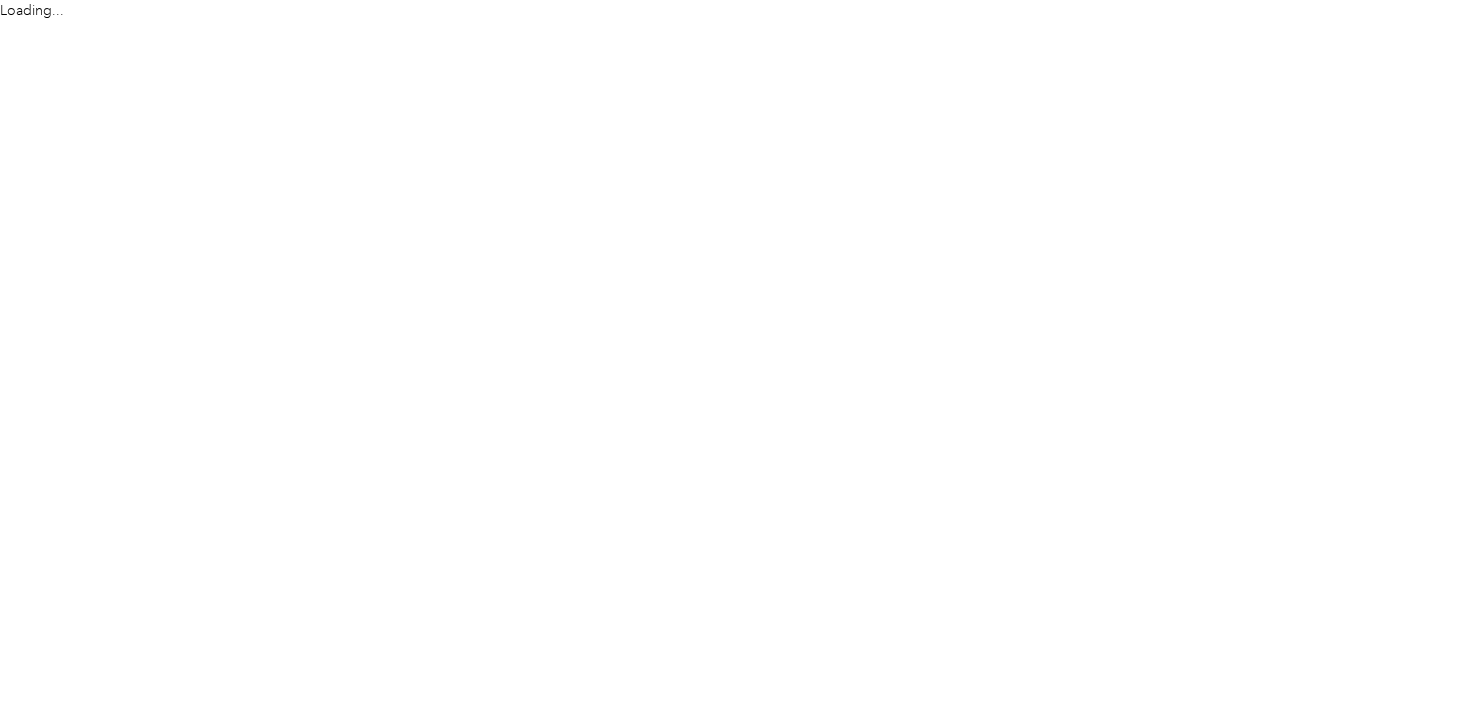 scroll, scrollTop: 0, scrollLeft: 0, axis: both 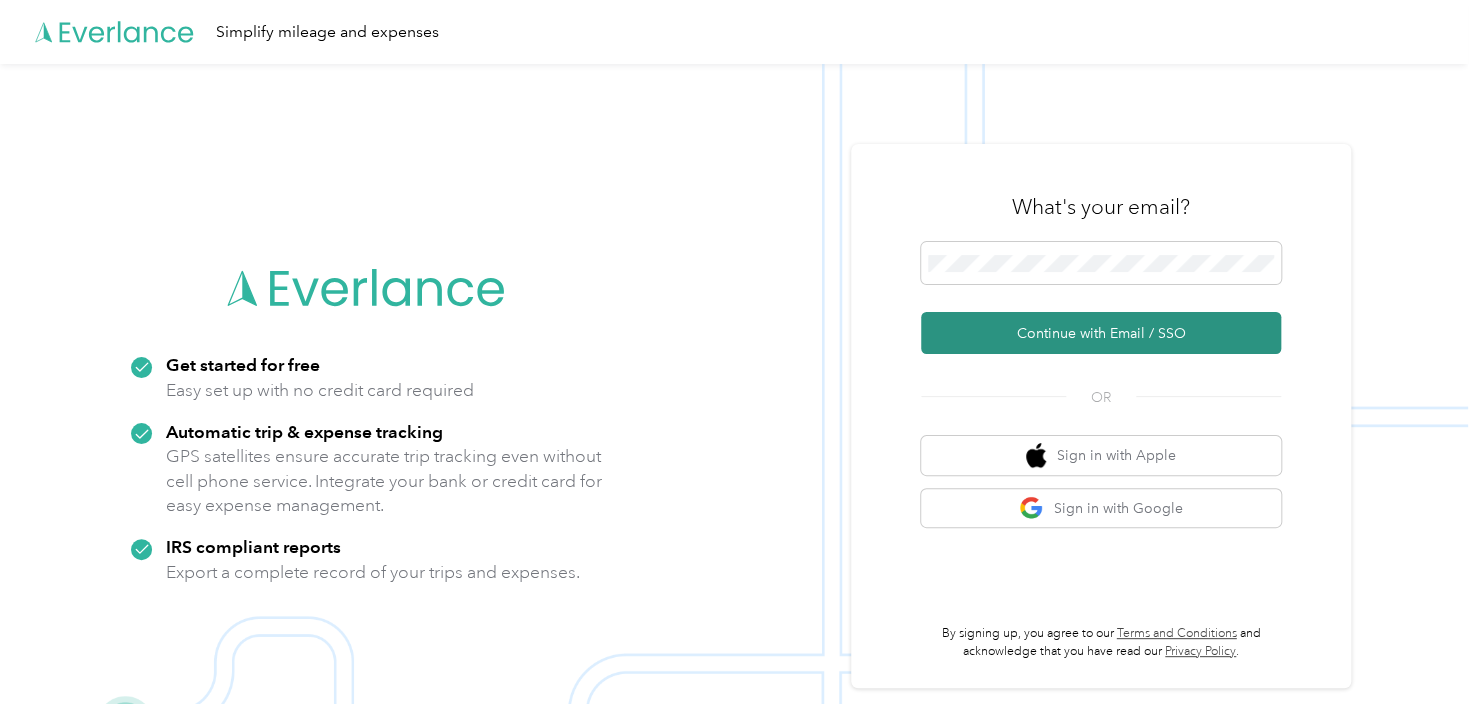 click on "Continue with Email / SSO" at bounding box center [1101, 333] 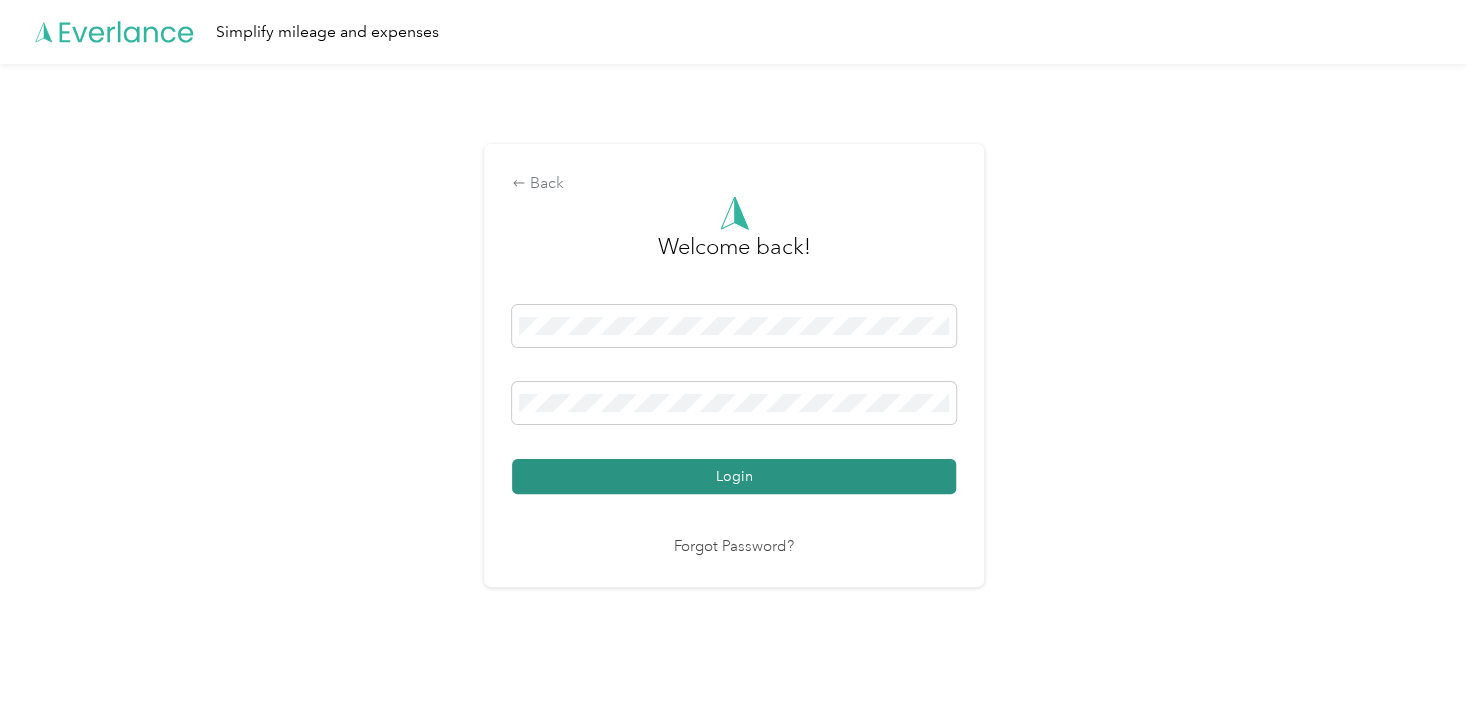 click on "Login" at bounding box center (734, 476) 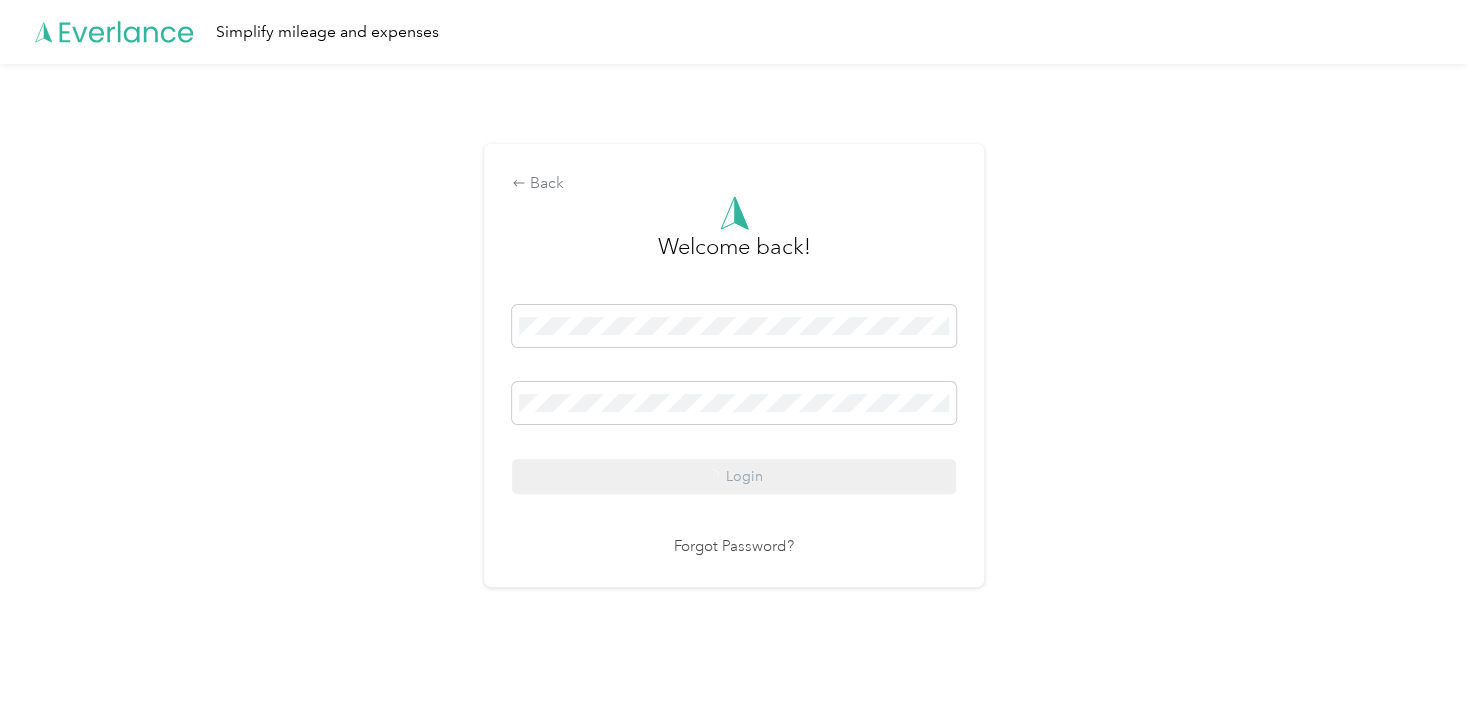drag, startPoint x: 541, startPoint y: 520, endPoint x: 164, endPoint y: 467, distance: 380.70724 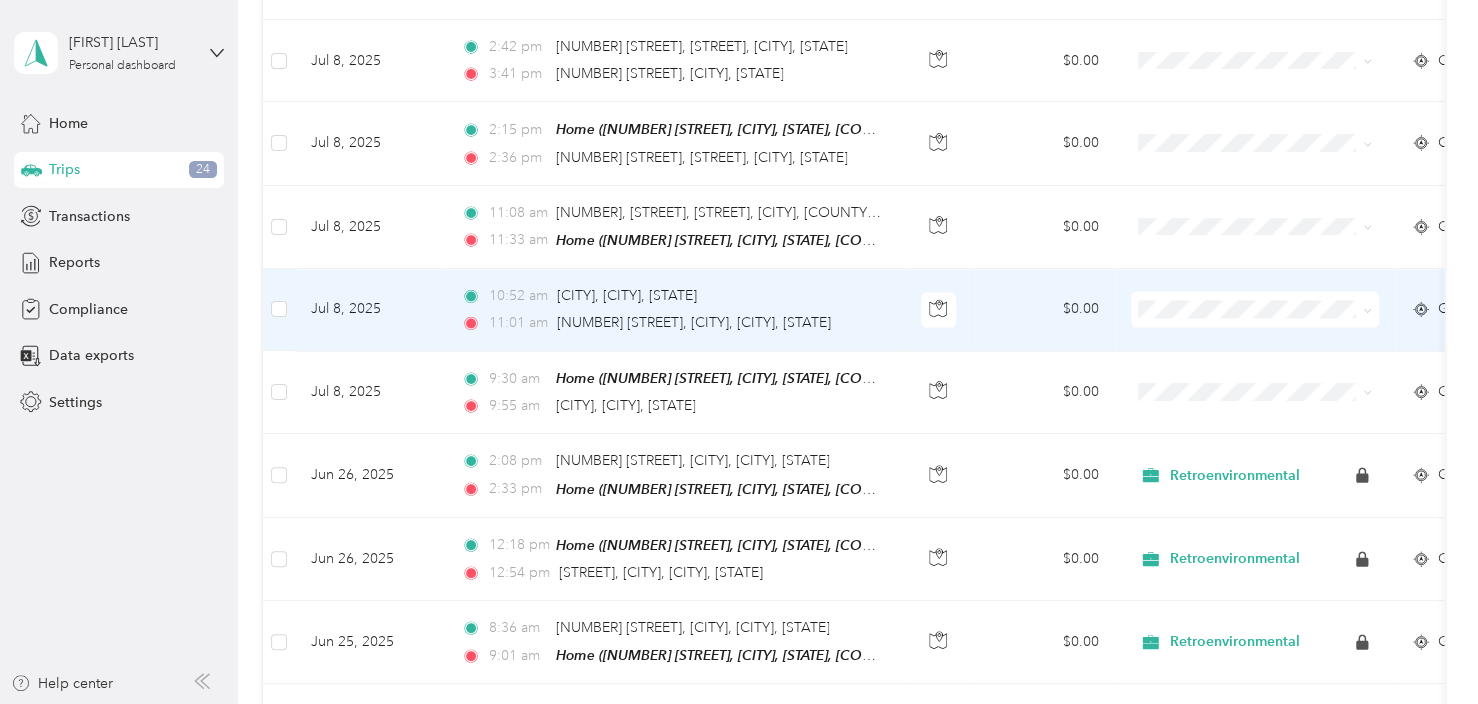 scroll, scrollTop: 1600, scrollLeft: 0, axis: vertical 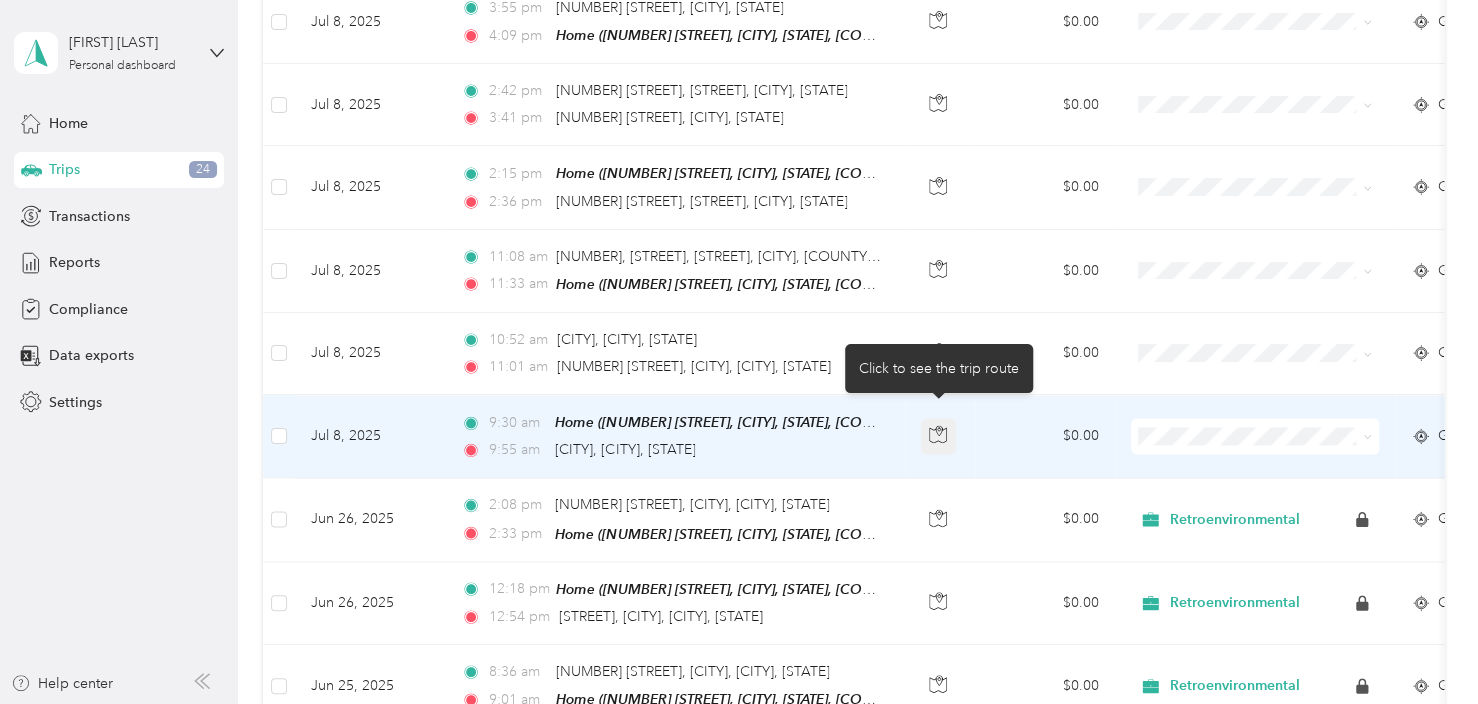 click 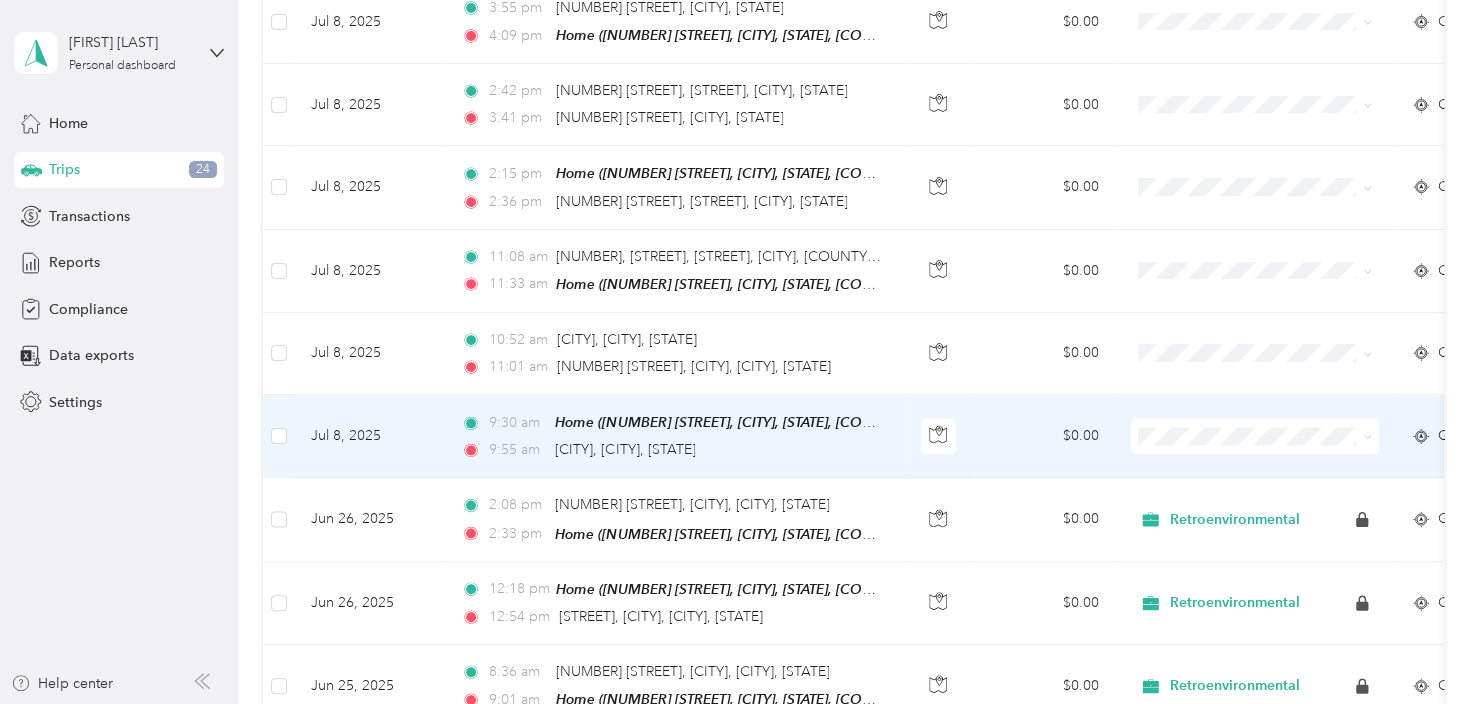 click on "[TIME] [CITY], [CITY], [STATE]" at bounding box center [671, 450] 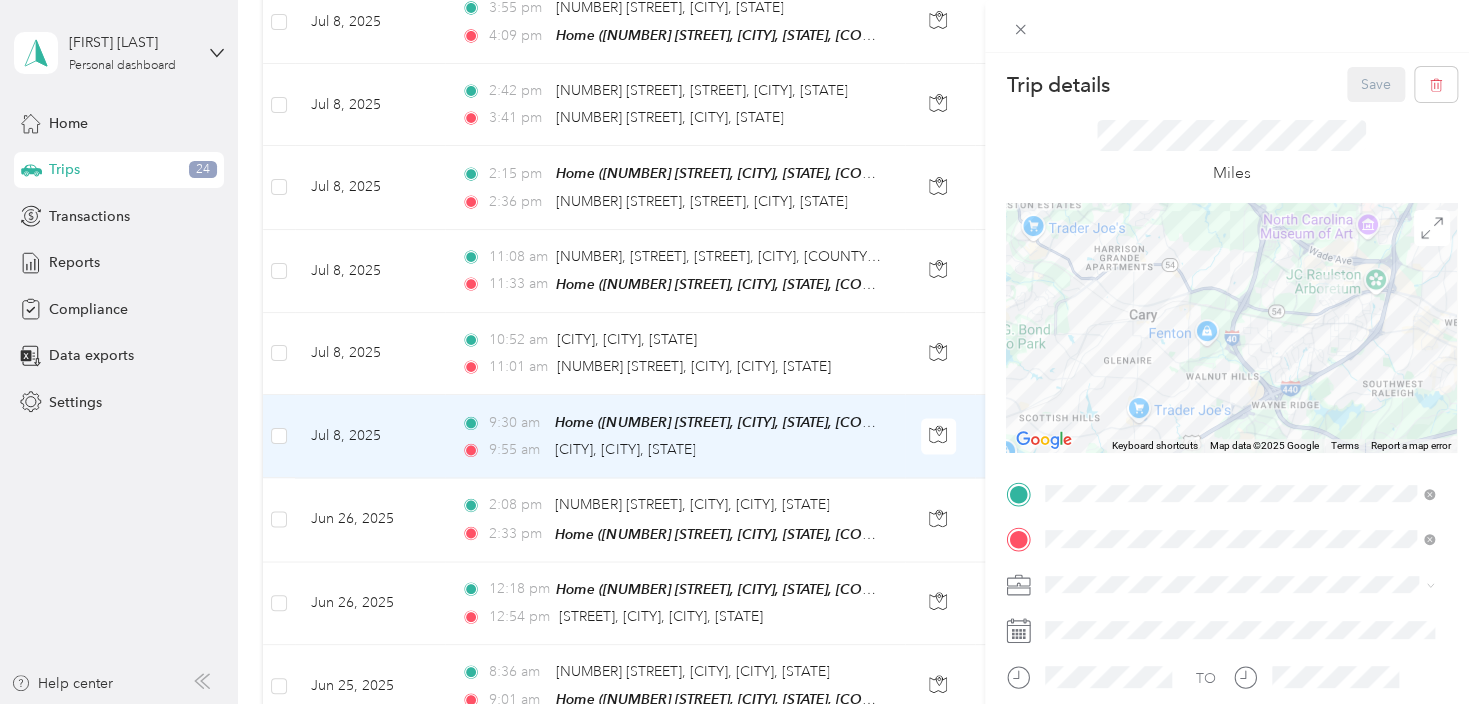 drag, startPoint x: 1248, startPoint y: 382, endPoint x: 1212, endPoint y: 336, distance: 58.412327 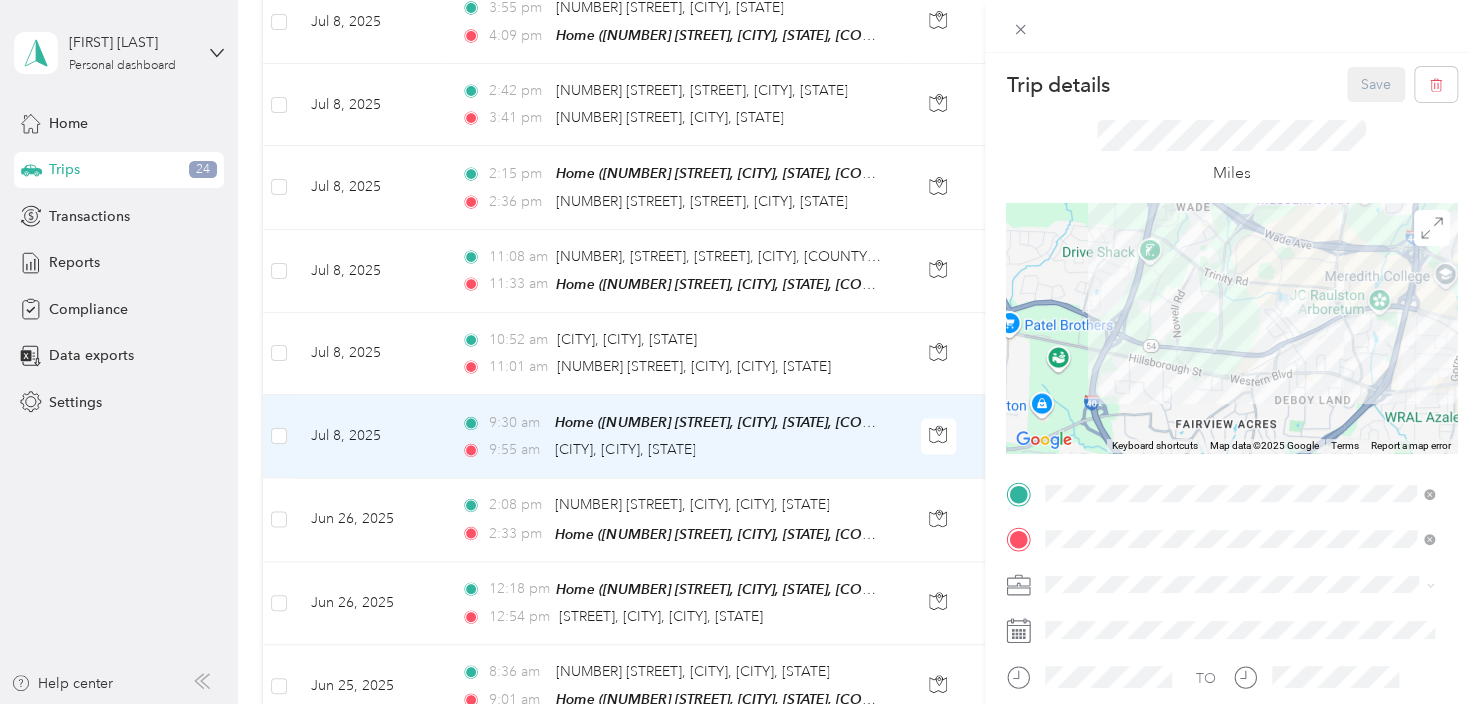 drag, startPoint x: 1361, startPoint y: 288, endPoint x: 1269, endPoint y: 382, distance: 131.52946 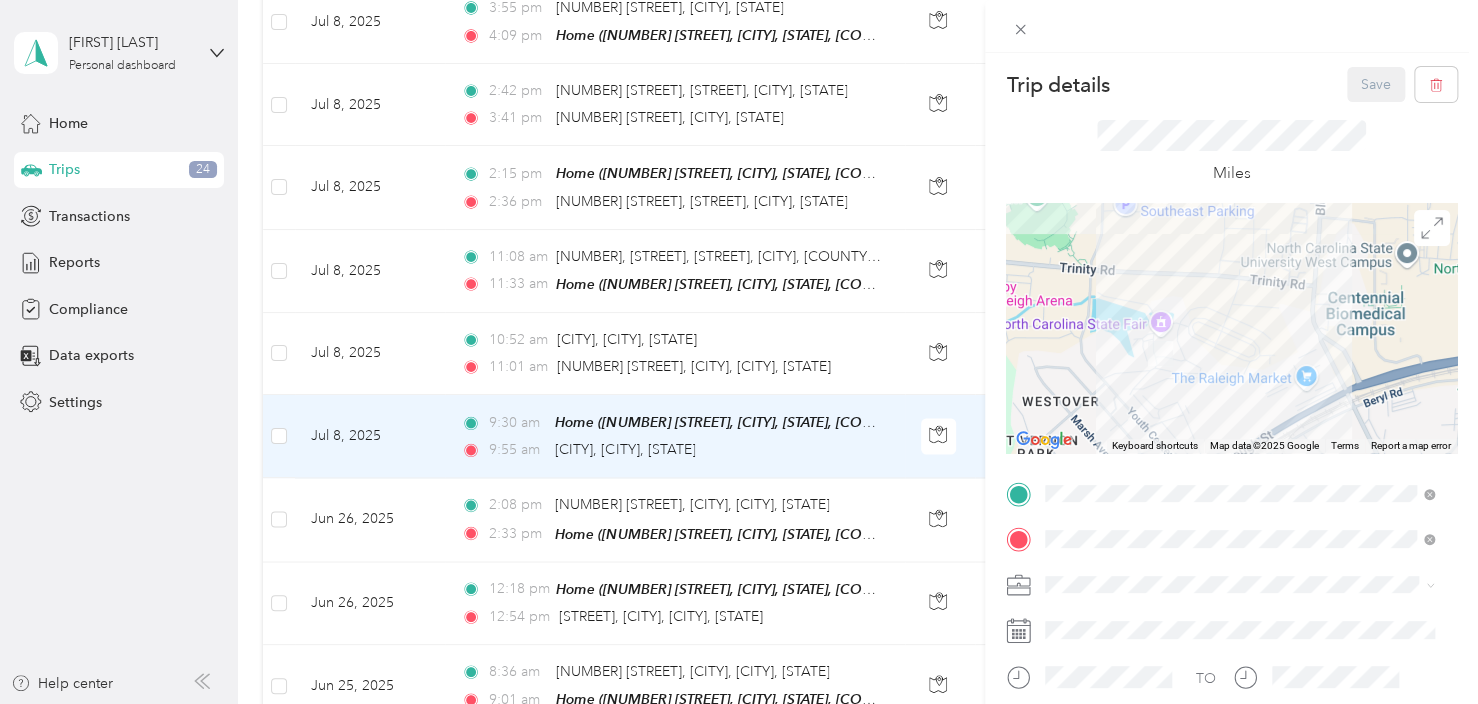 drag, startPoint x: 1113, startPoint y: 348, endPoint x: 1130, endPoint y: 400, distance: 54.708317 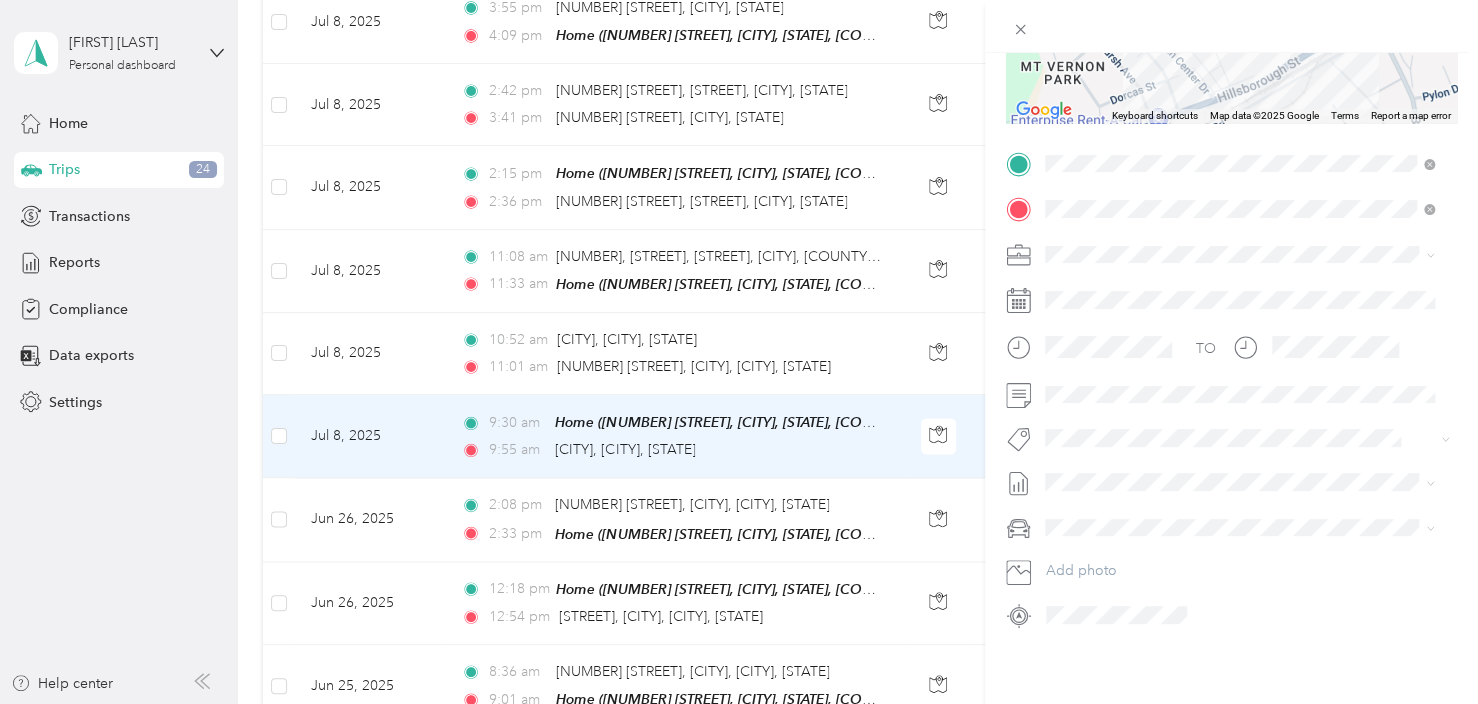 scroll, scrollTop: 344, scrollLeft: 0, axis: vertical 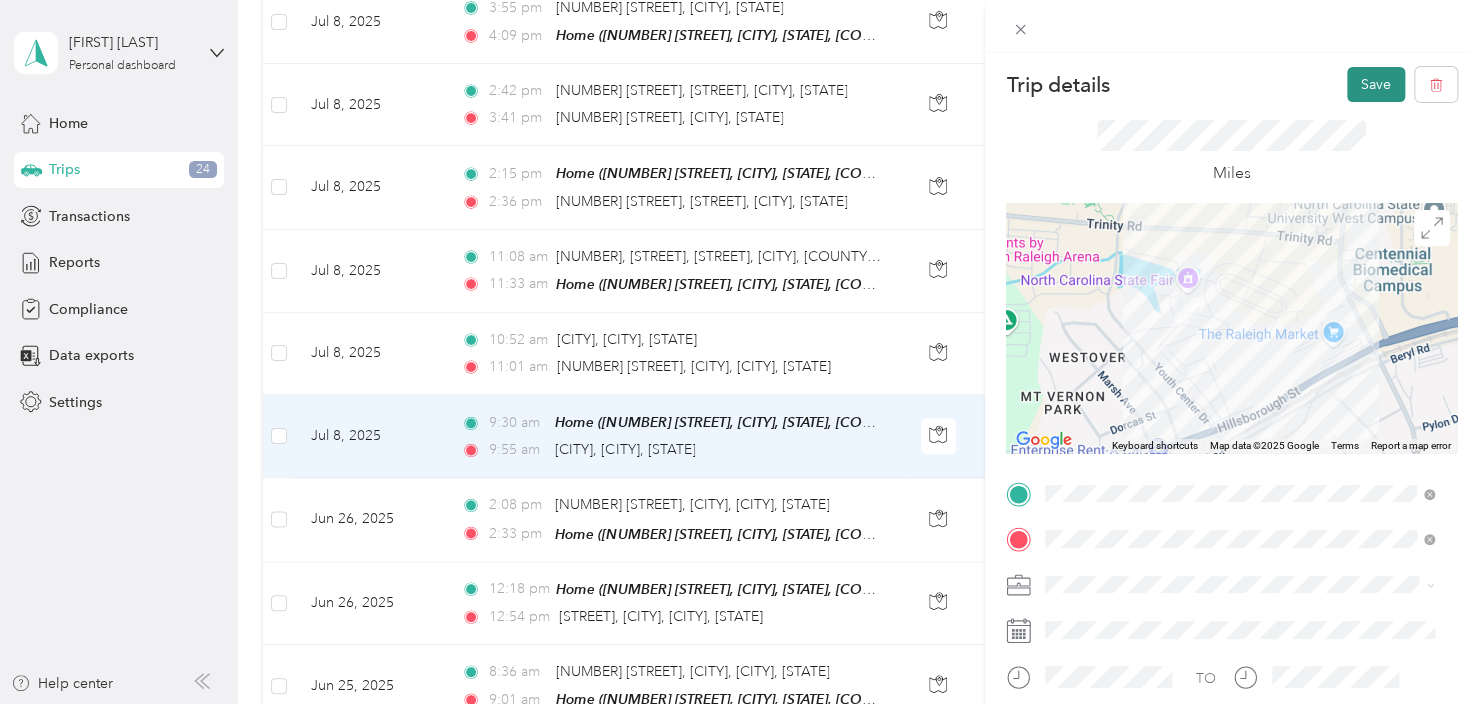 click on "Save" at bounding box center (1376, 84) 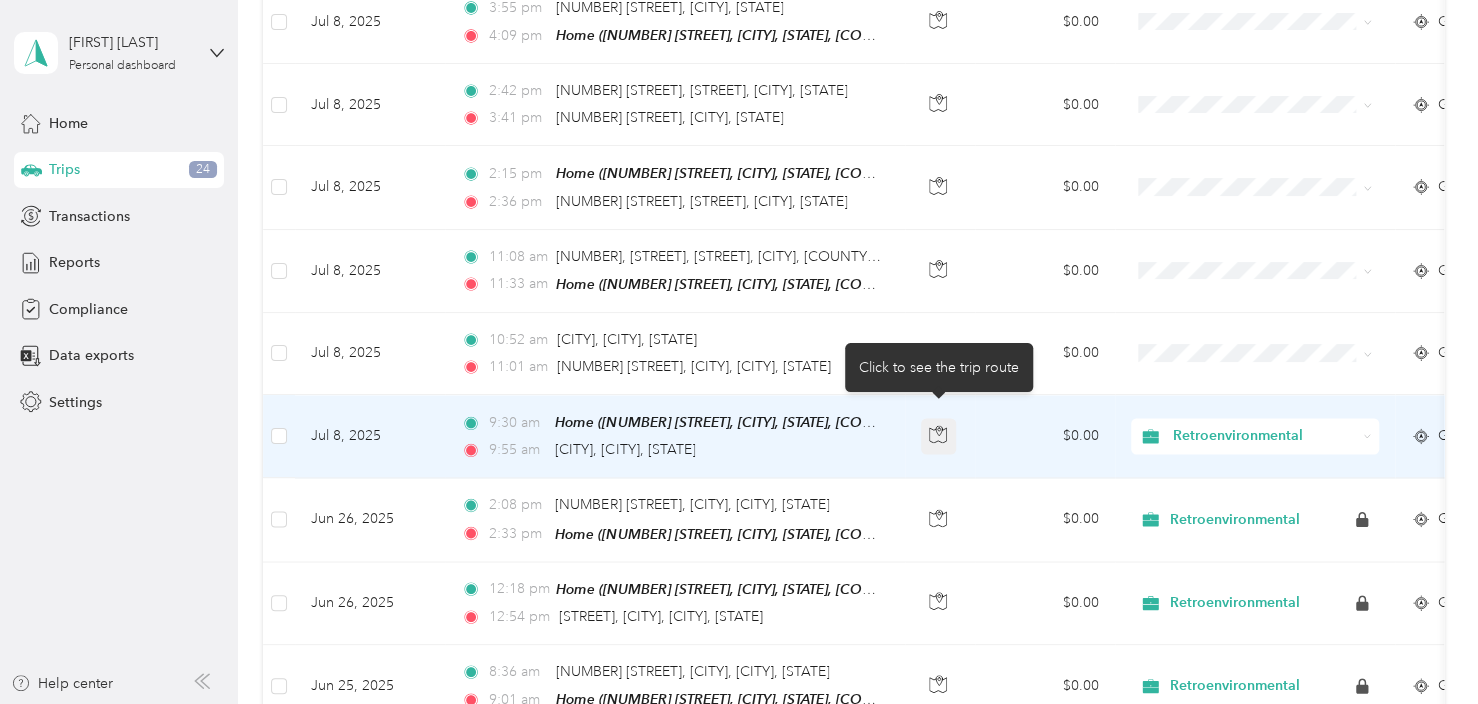 click 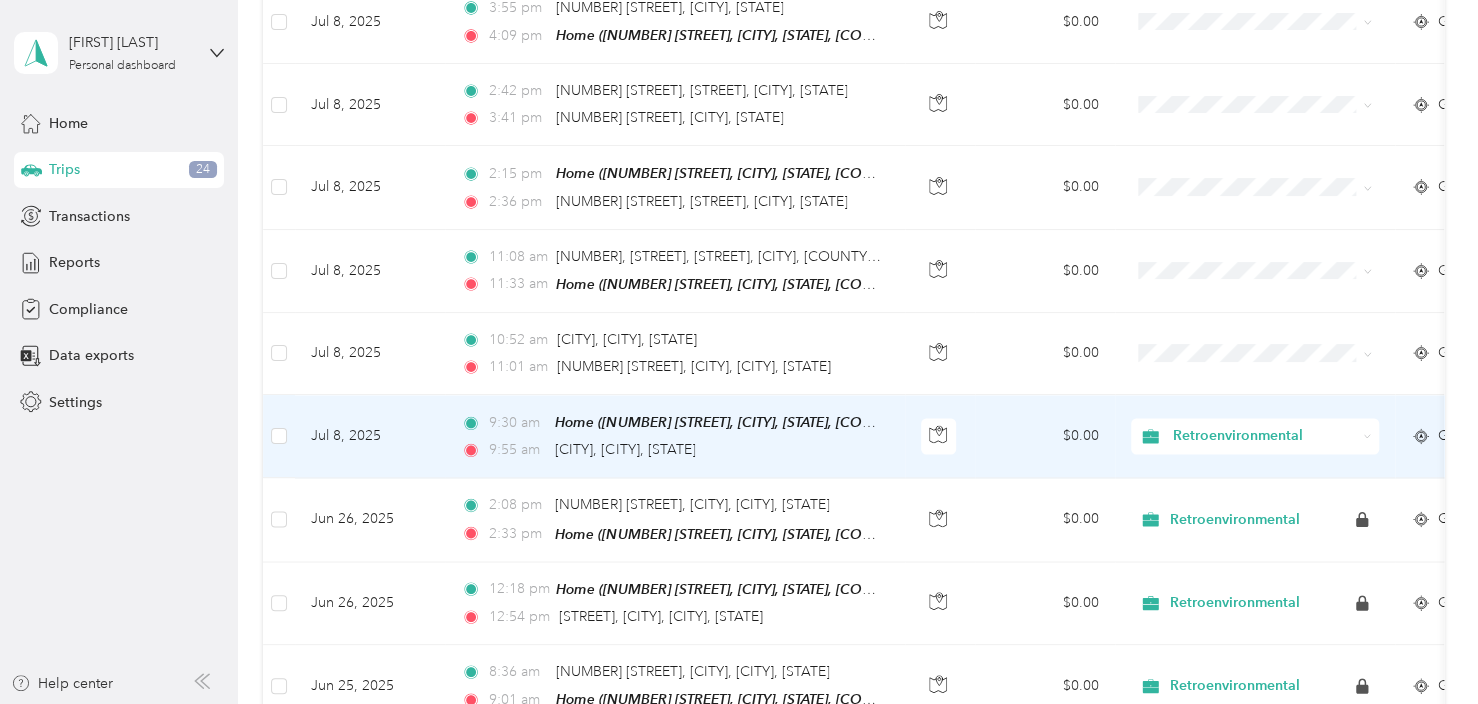 click at bounding box center [940, 436] 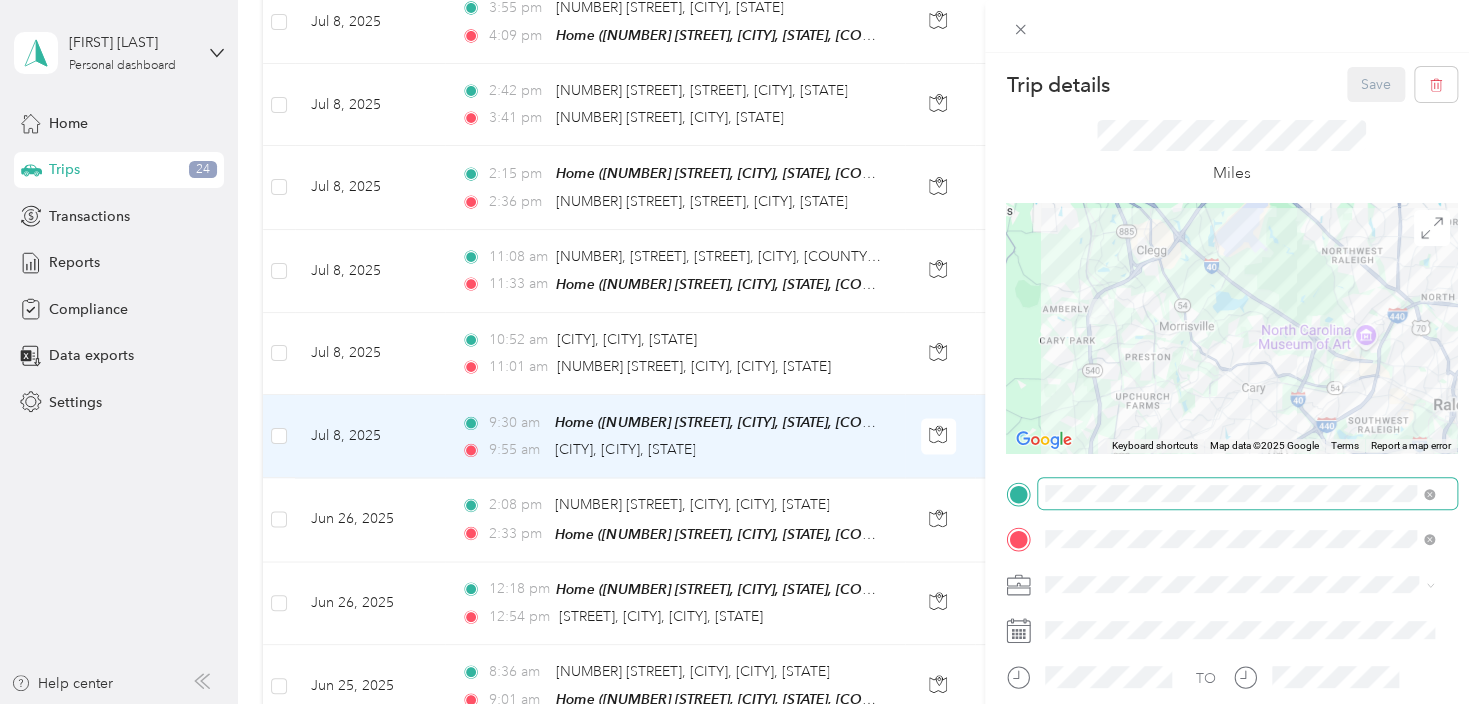 scroll, scrollTop: 200, scrollLeft: 0, axis: vertical 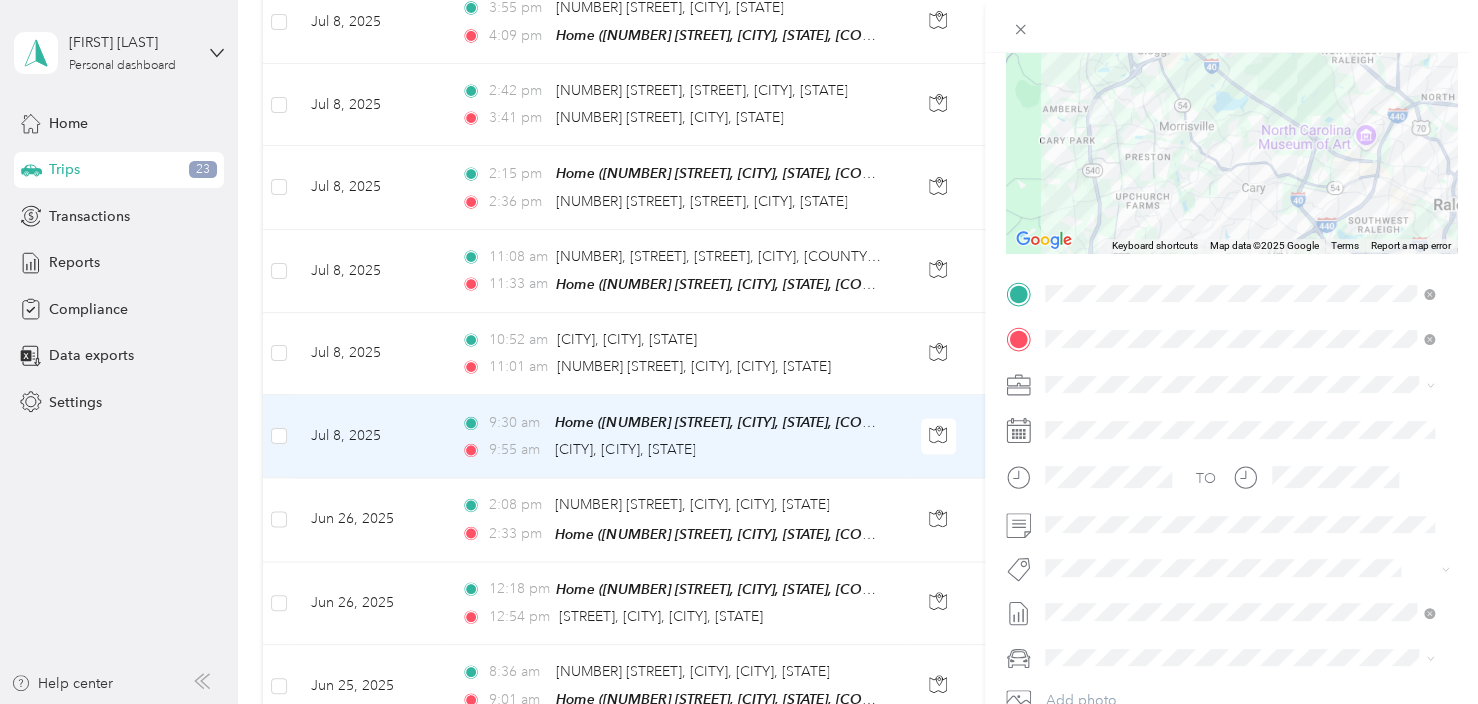 click on "Trip details Save This trip cannot be edited because it is either under review, approved, or paid. Contact your Team Manager to edit it. Miles ← Move left → Move right ↑ Move up ↓ Move down + Zoom in - Zoom out Home Jump left by 75% End Jump right by 75% Page Up Jump up by 75% Page Down Jump down by 75% Keyboard shortcuts Map Data Map data ©2025 Google Map data ©2025 Google 2 km  Click to toggle between metric and imperial units Terms Report a map error TO Add photo" at bounding box center (739, 352) 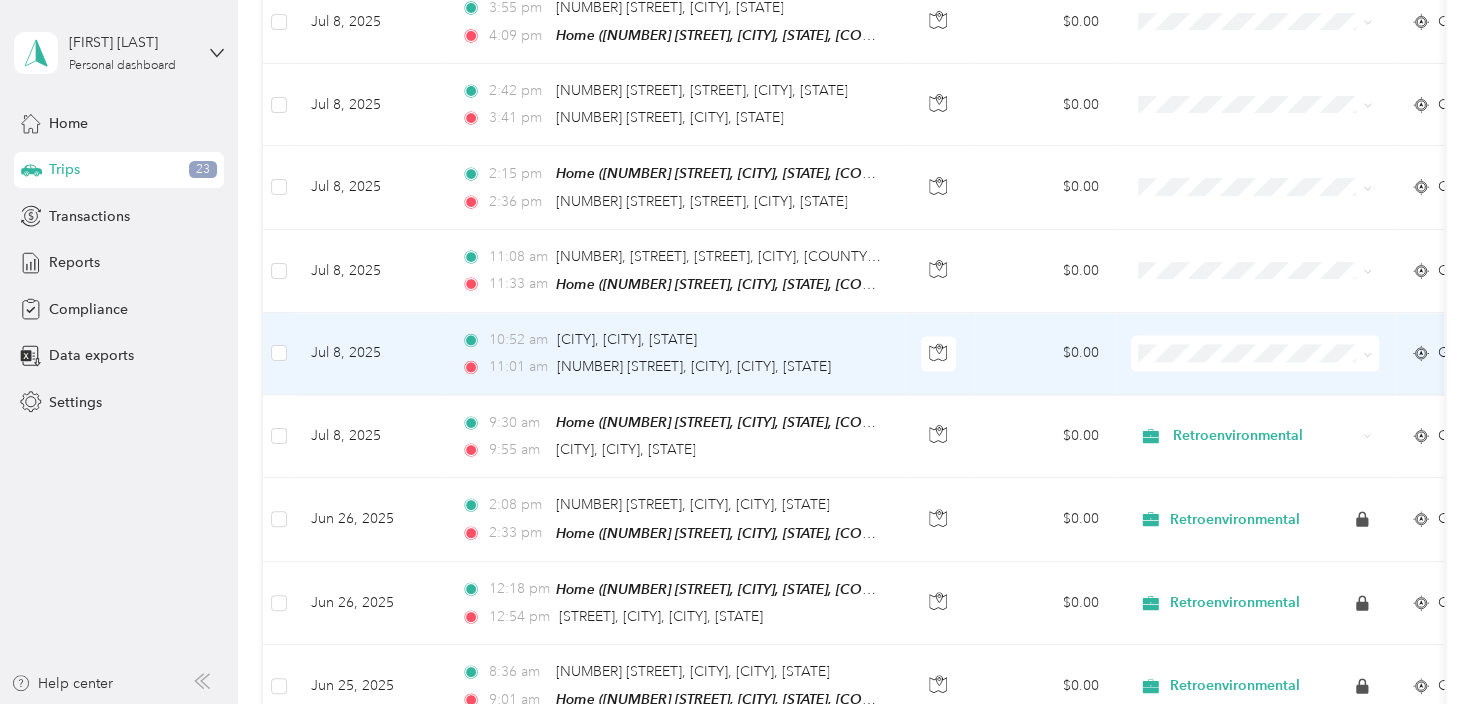 click on "[TIME] [CITY], [CITY], [STATE] [TIME] [NUMBER] [STREET], [CITY], [CITY], [STATE]" at bounding box center [675, 354] 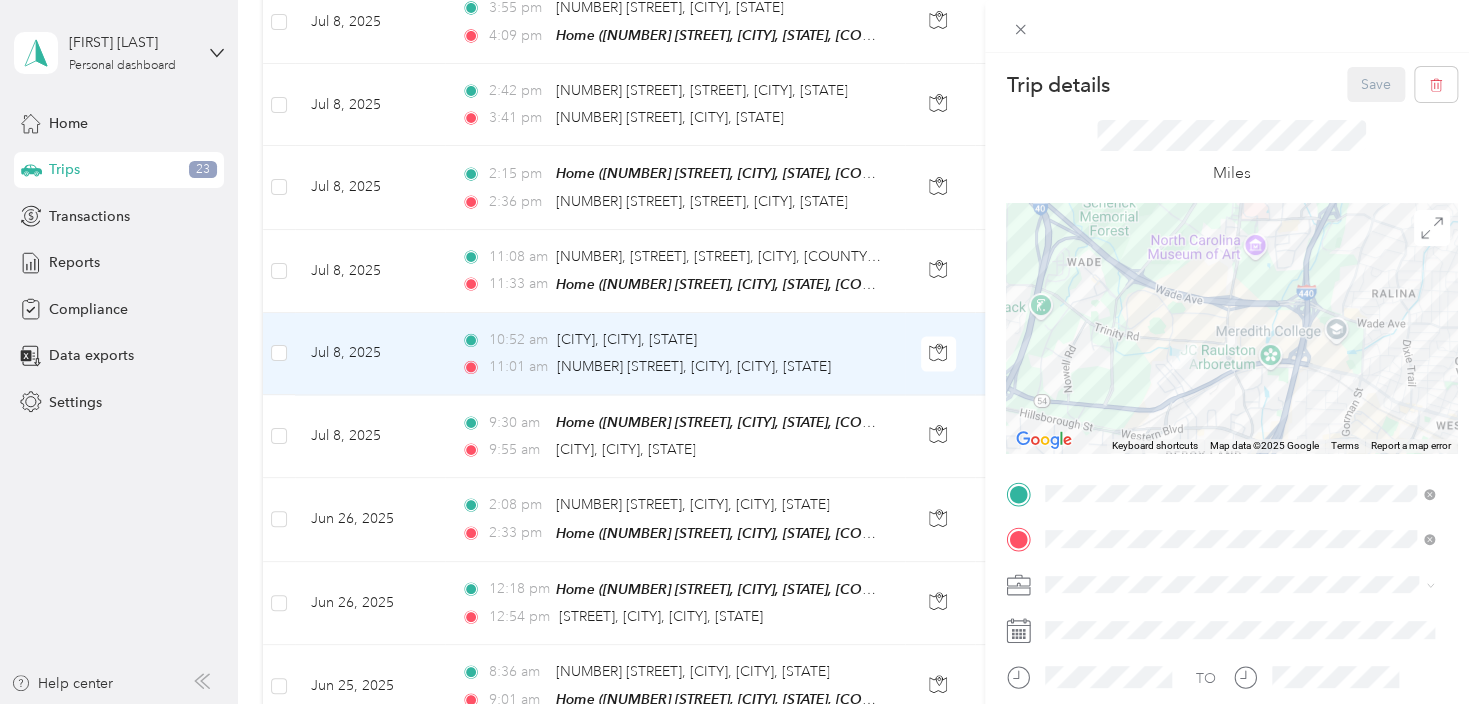 drag, startPoint x: 1082, startPoint y: 358, endPoint x: 1196, endPoint y: 383, distance: 116.70904 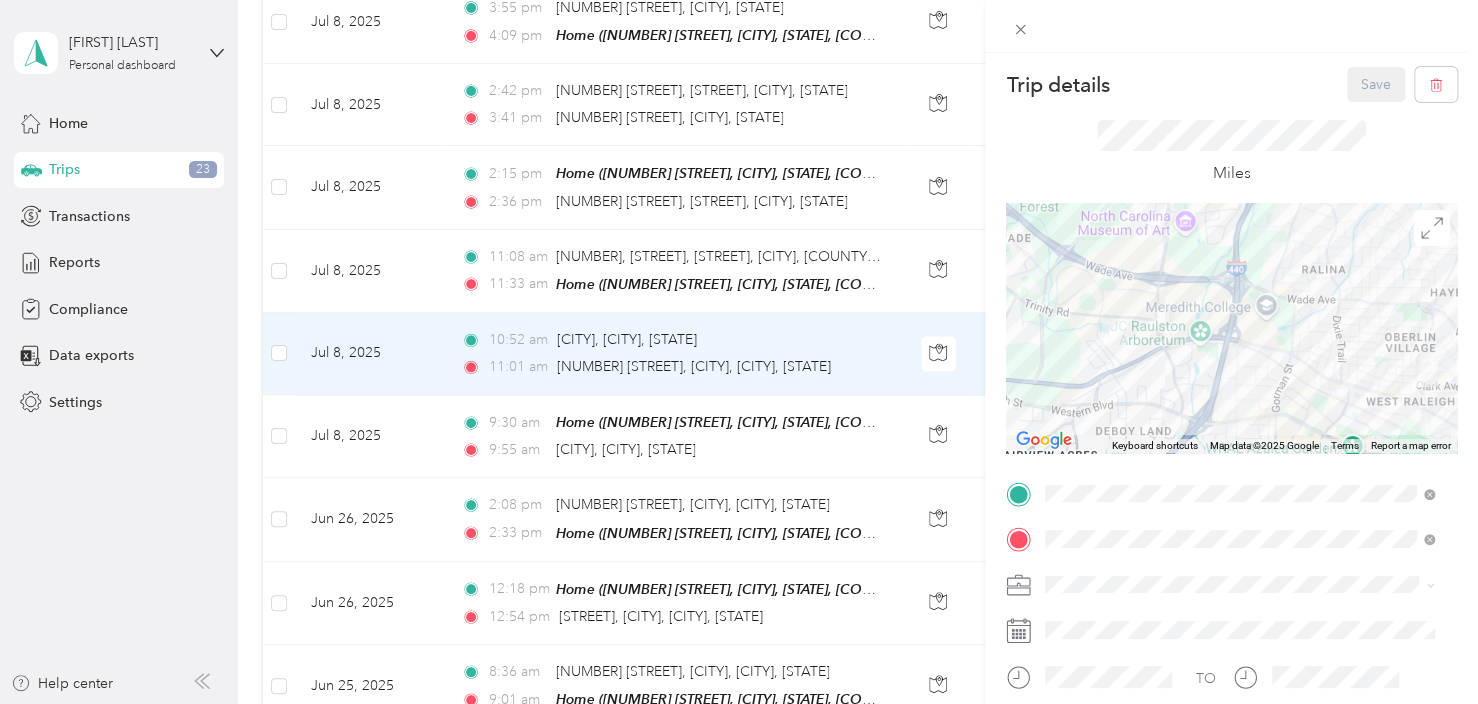 drag, startPoint x: 1262, startPoint y: 396, endPoint x: 1192, endPoint y: 372, distance: 74 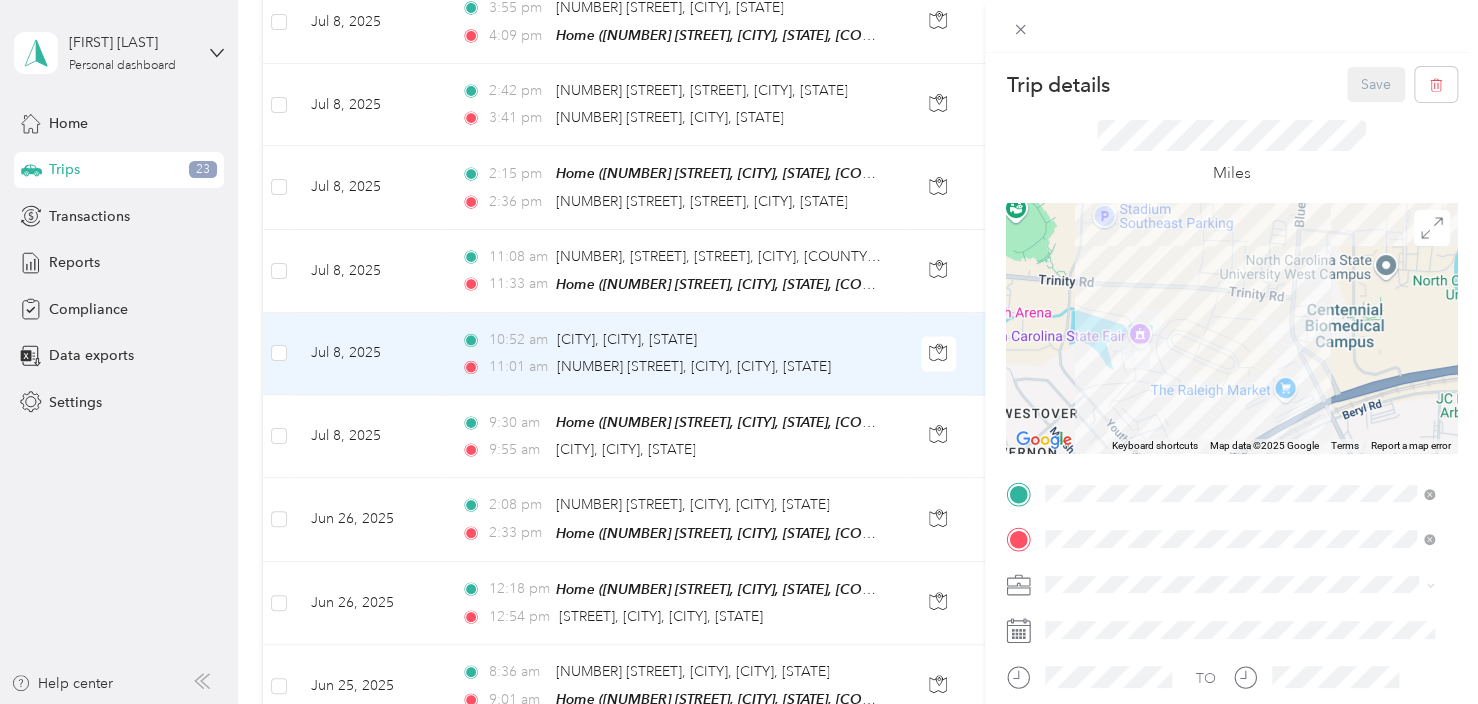 drag, startPoint x: 1068, startPoint y: 290, endPoint x: 1117, endPoint y: 400, distance: 120.4201 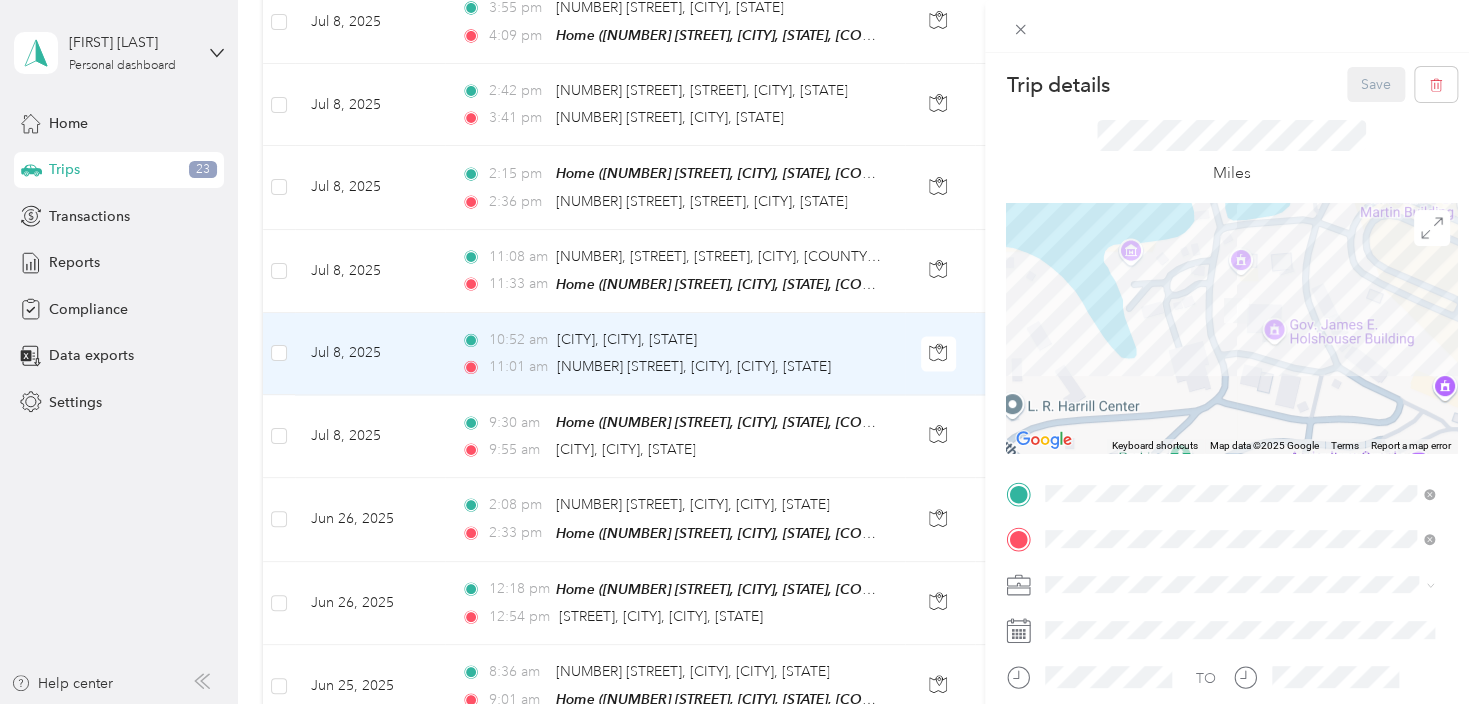 drag, startPoint x: 1097, startPoint y: 287, endPoint x: 1195, endPoint y: 387, distance: 140.01428 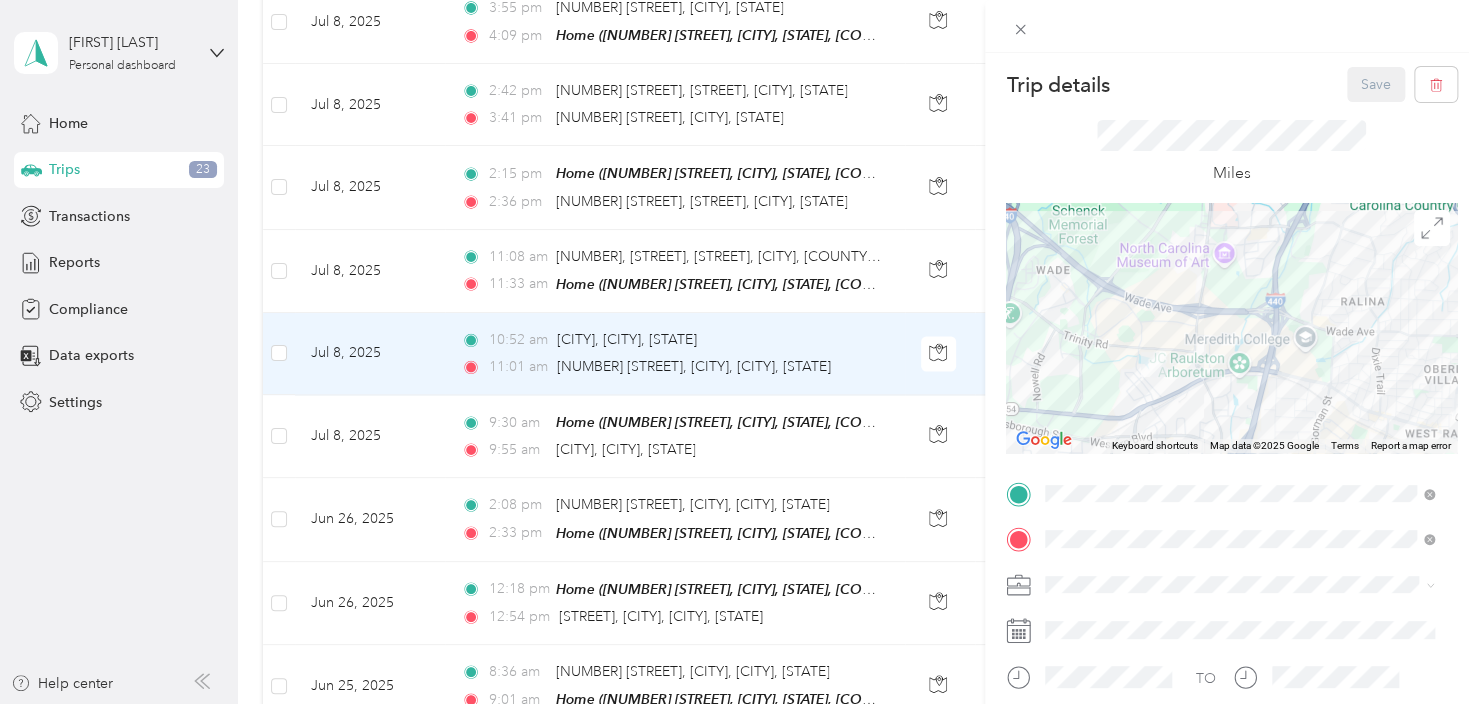 drag, startPoint x: 1269, startPoint y: 382, endPoint x: 1082, endPoint y: 370, distance: 187.38463 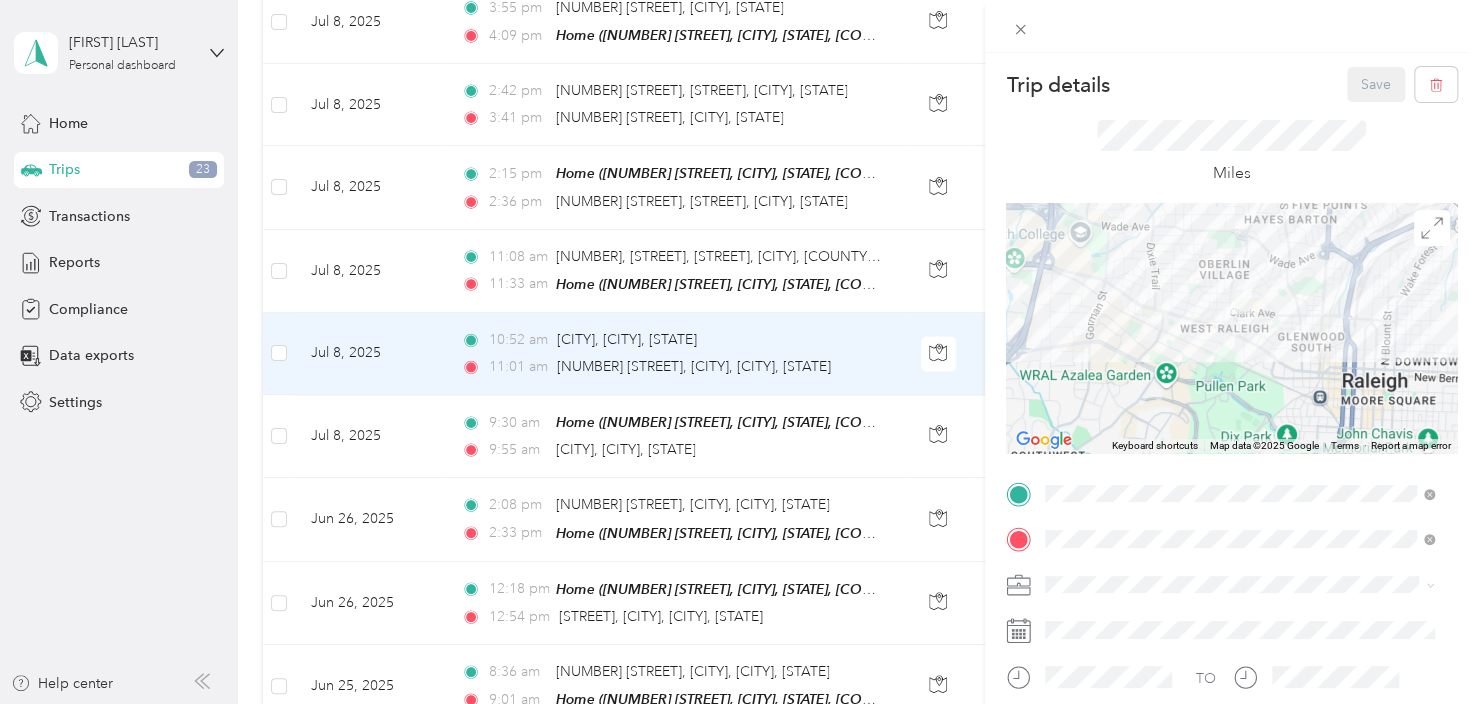 drag, startPoint x: 1242, startPoint y: 385, endPoint x: 1200, endPoint y: 290, distance: 103.87011 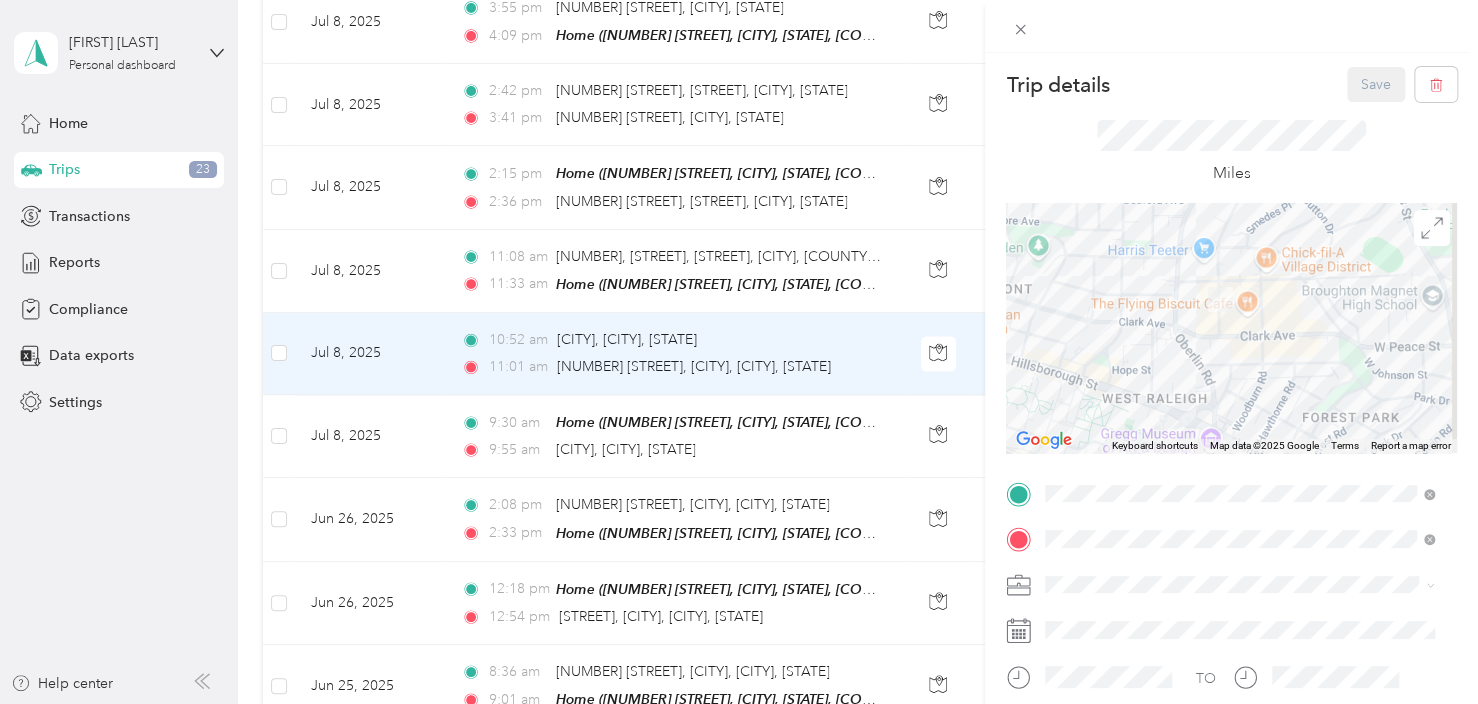 drag, startPoint x: 1208, startPoint y: 289, endPoint x: 1169, endPoint y: 367, distance: 87.20665 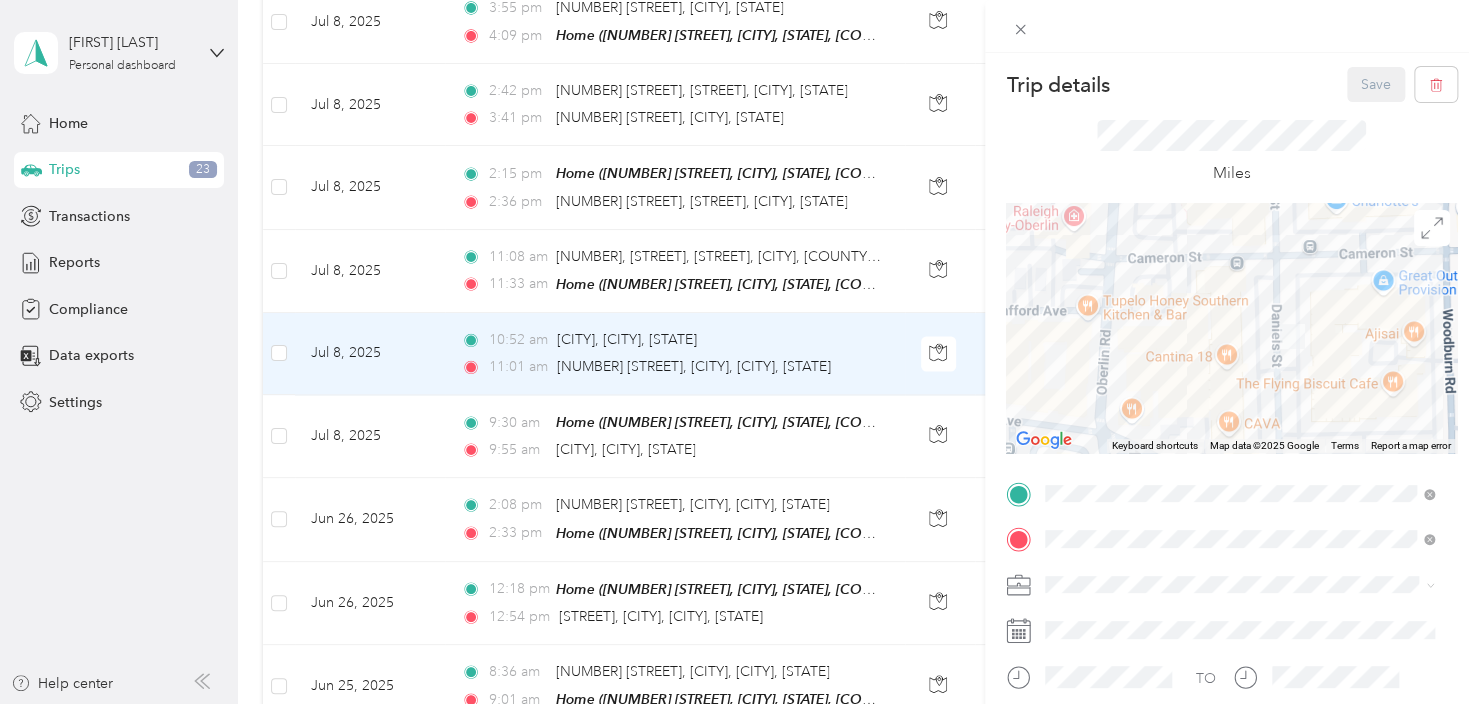 drag, startPoint x: 1184, startPoint y: 314, endPoint x: 1218, endPoint y: 384, distance: 77.820305 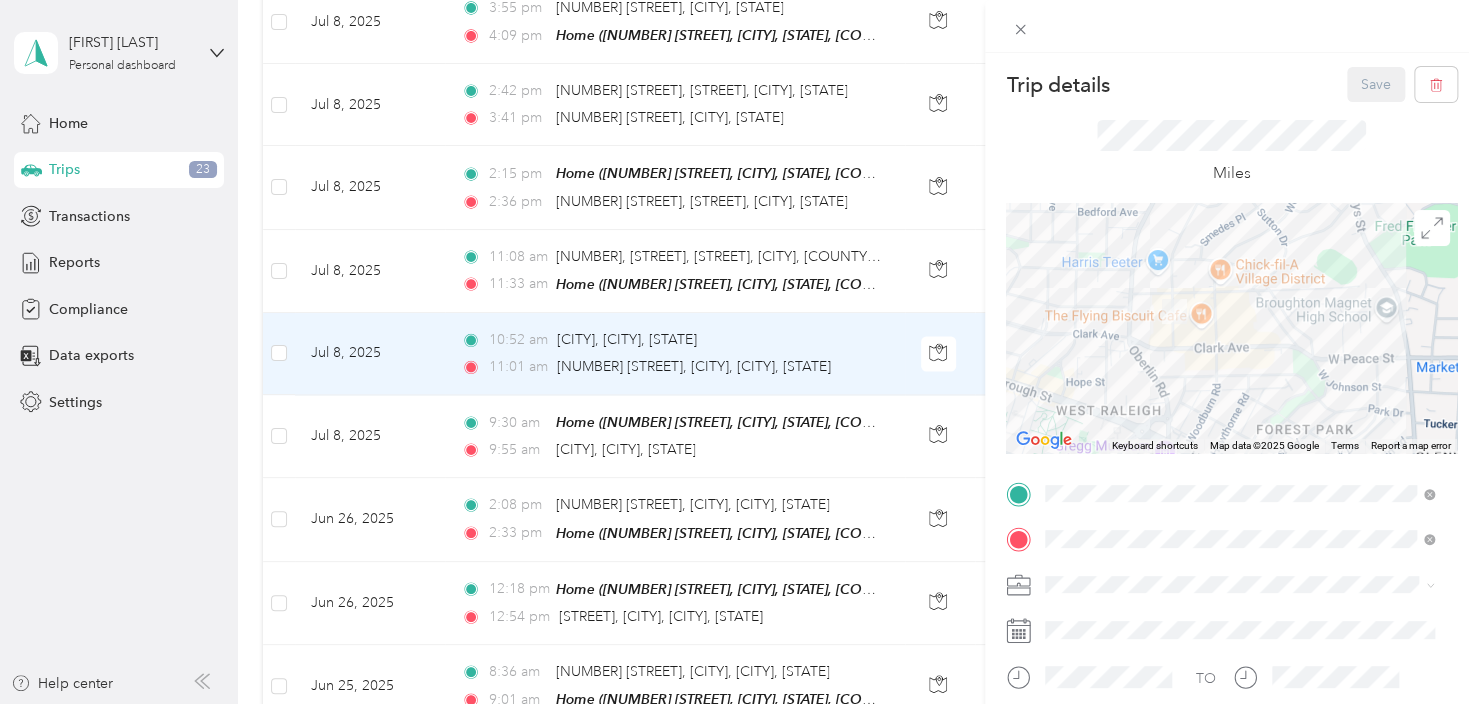 drag, startPoint x: 1262, startPoint y: 403, endPoint x: 1199, endPoint y: 349, distance: 82.9759 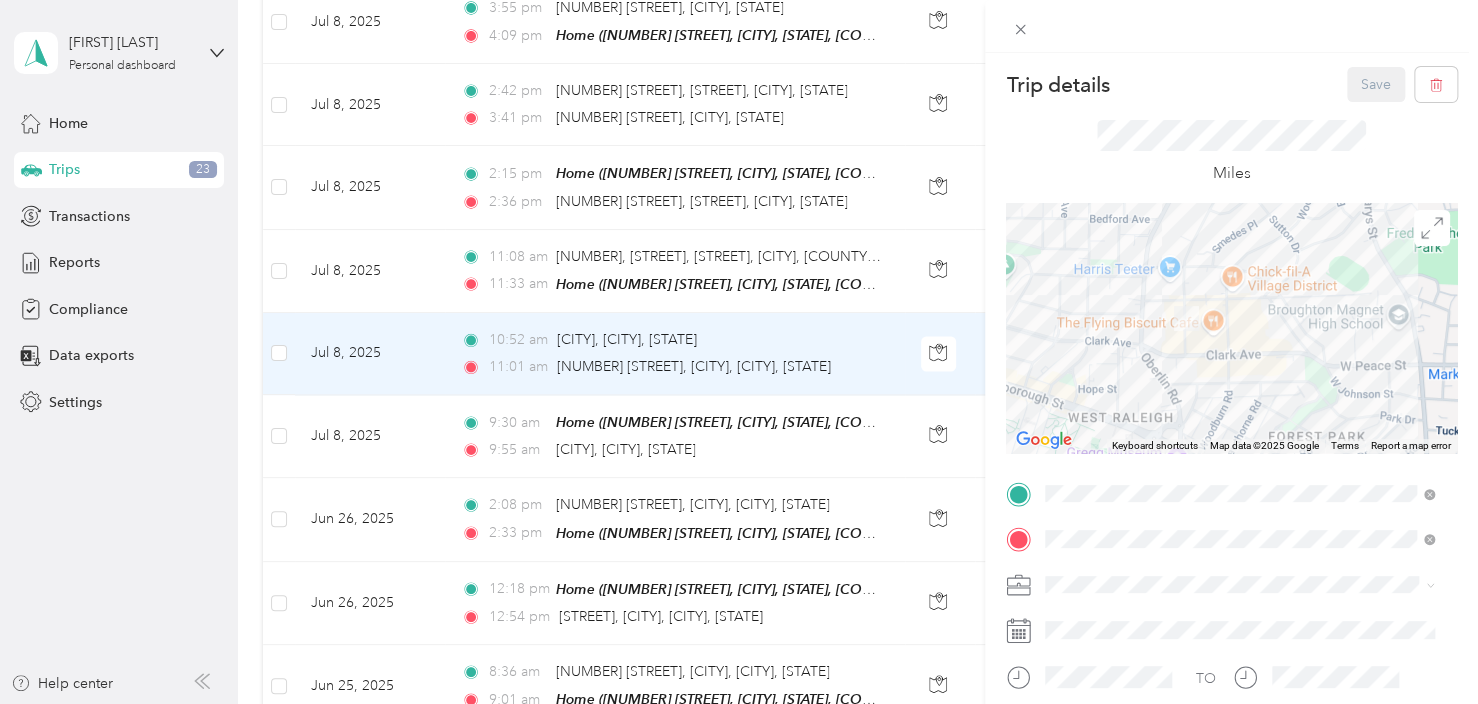 drag, startPoint x: 1160, startPoint y: 345, endPoint x: 1182, endPoint y: 356, distance: 24.596748 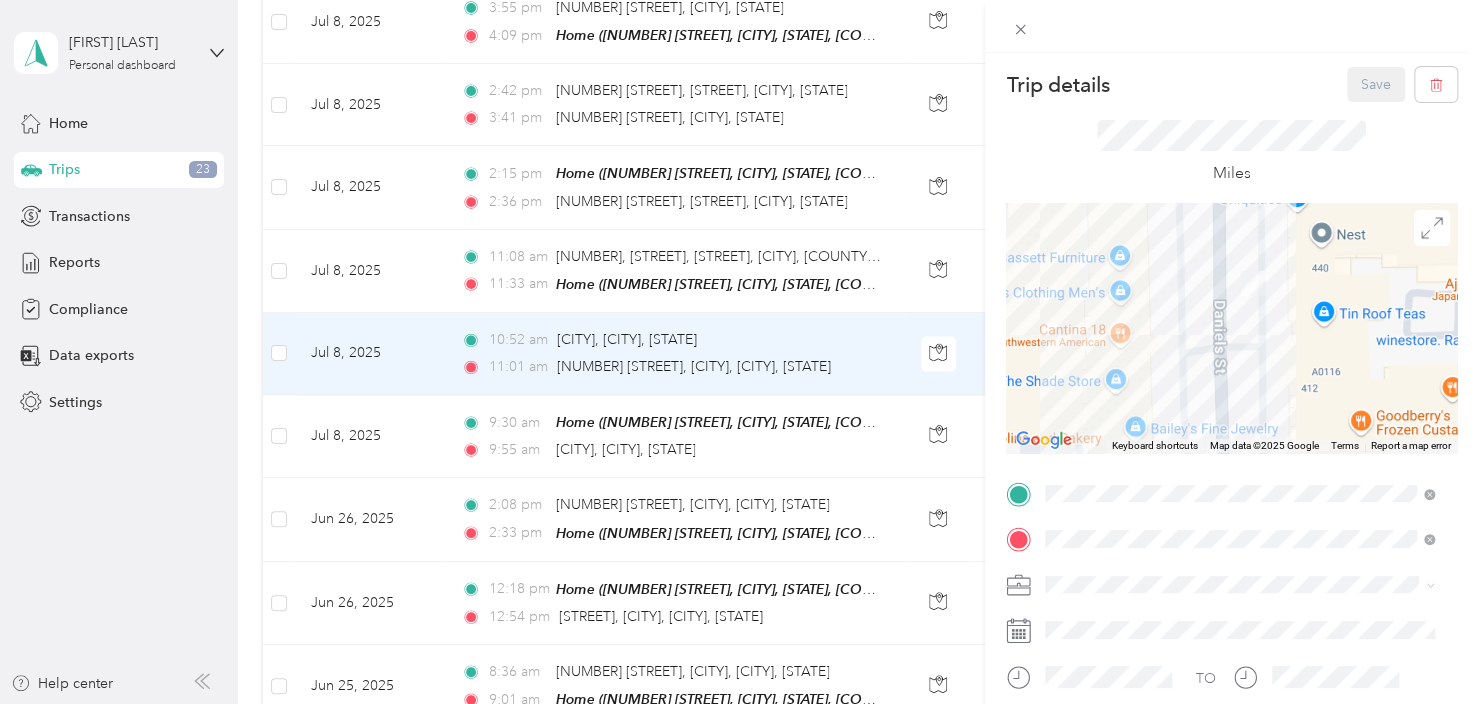 drag, startPoint x: 1123, startPoint y: 274, endPoint x: 1138, endPoint y: 371, distance: 98.15294 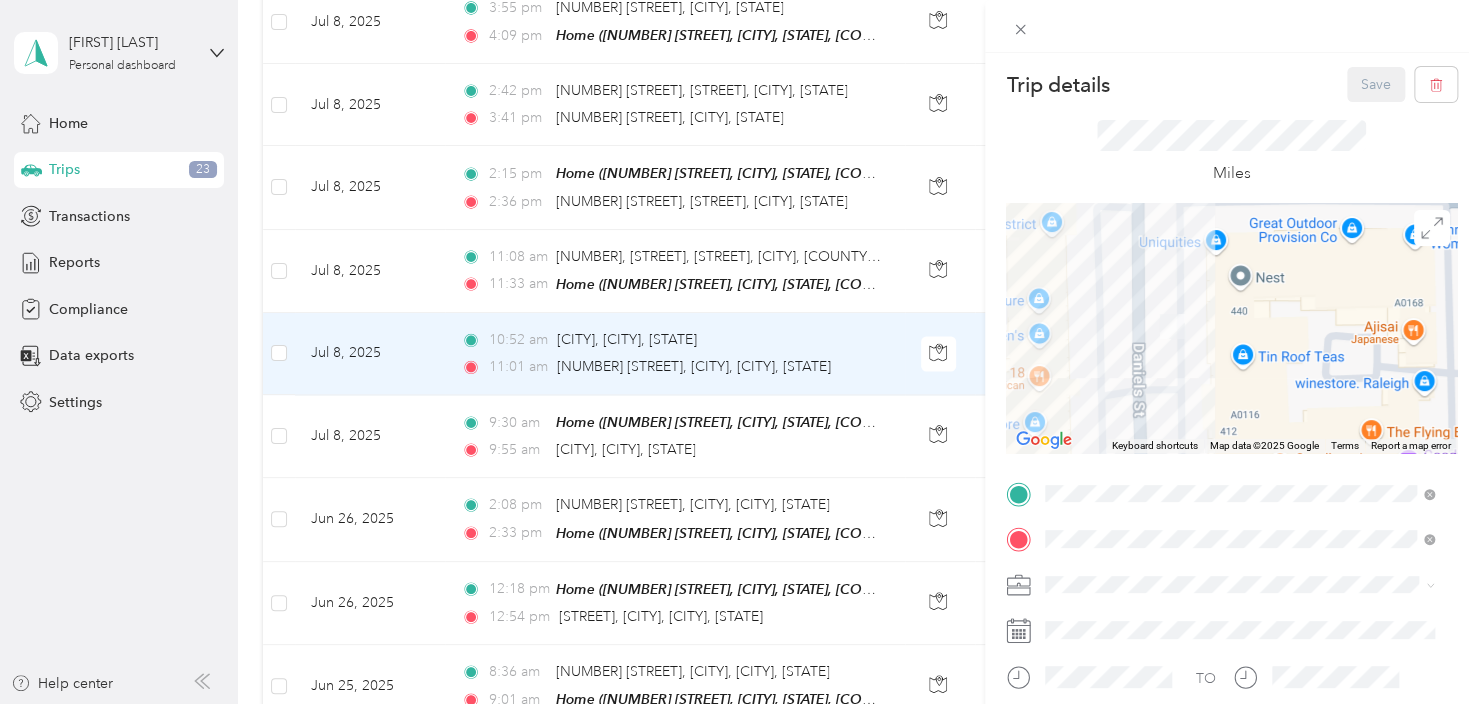drag, startPoint x: 1146, startPoint y: 254, endPoint x: 1083, endPoint y: 272, distance: 65.52099 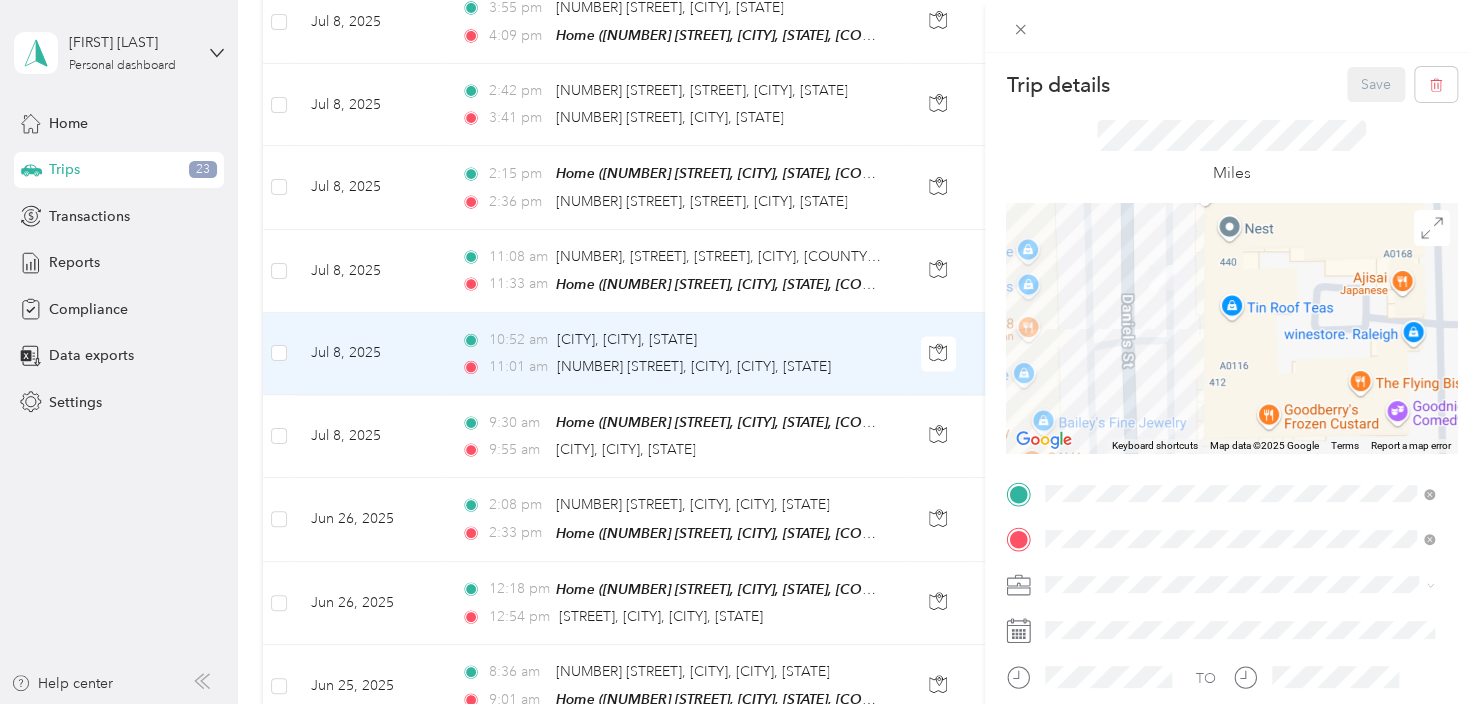drag, startPoint x: 1095, startPoint y: 300, endPoint x: 1090, endPoint y: 279, distance: 21.587032 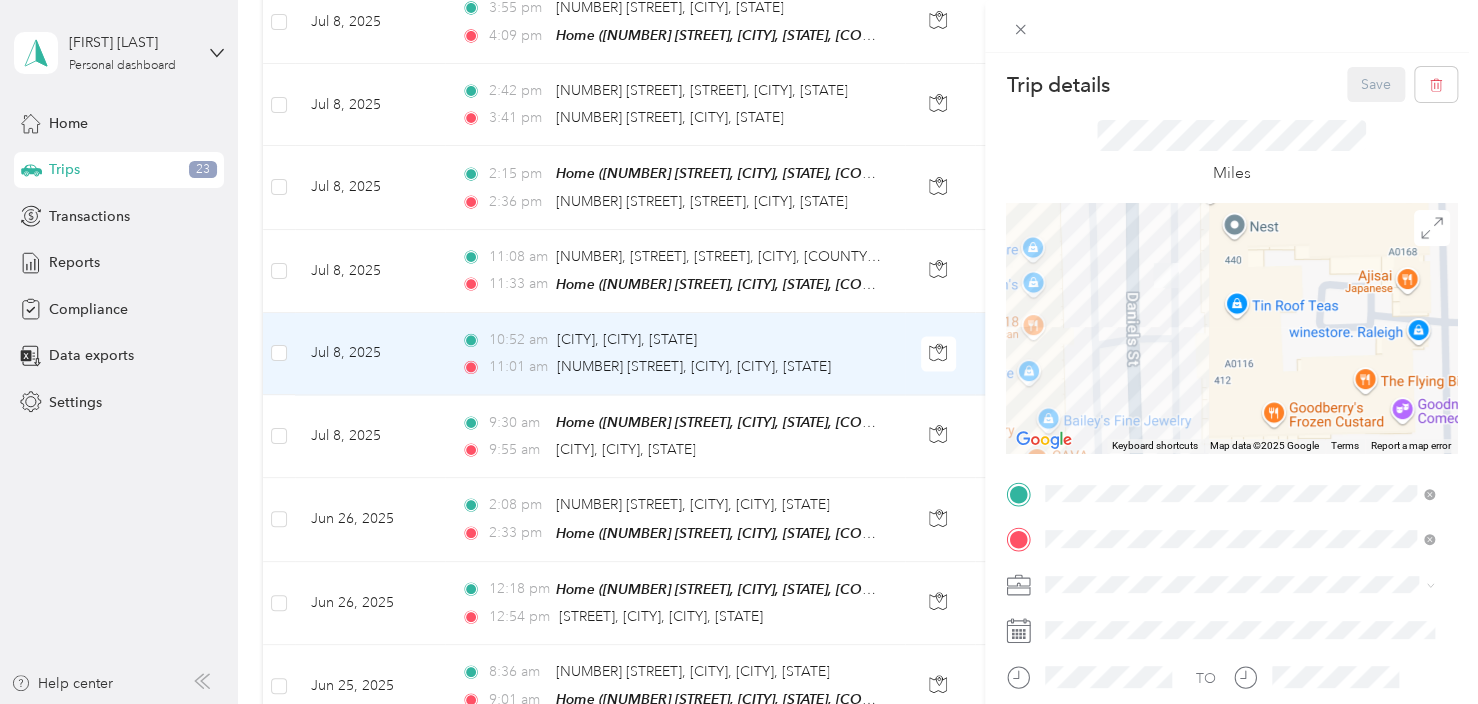 click at bounding box center (1231, 328) 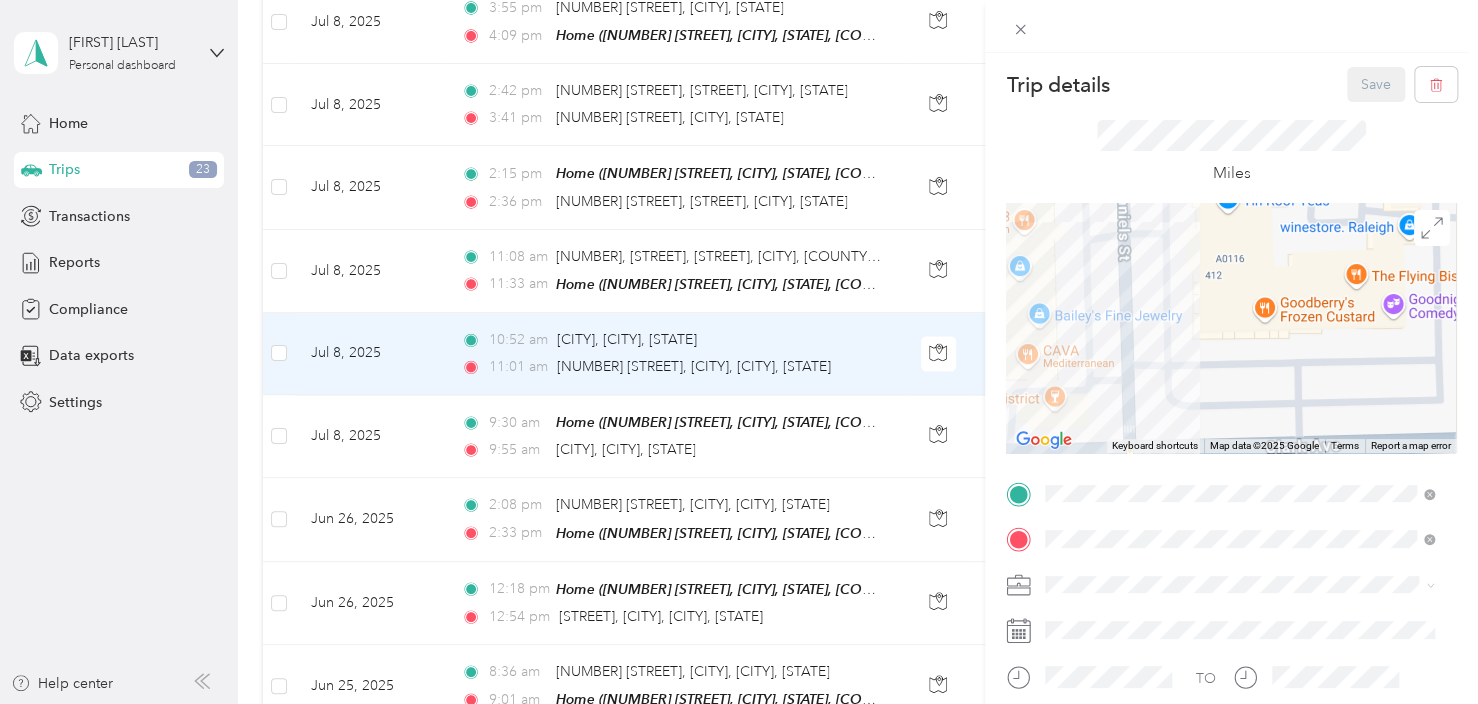 drag, startPoint x: 1197, startPoint y: 372, endPoint x: 1192, endPoint y: 265, distance: 107.11676 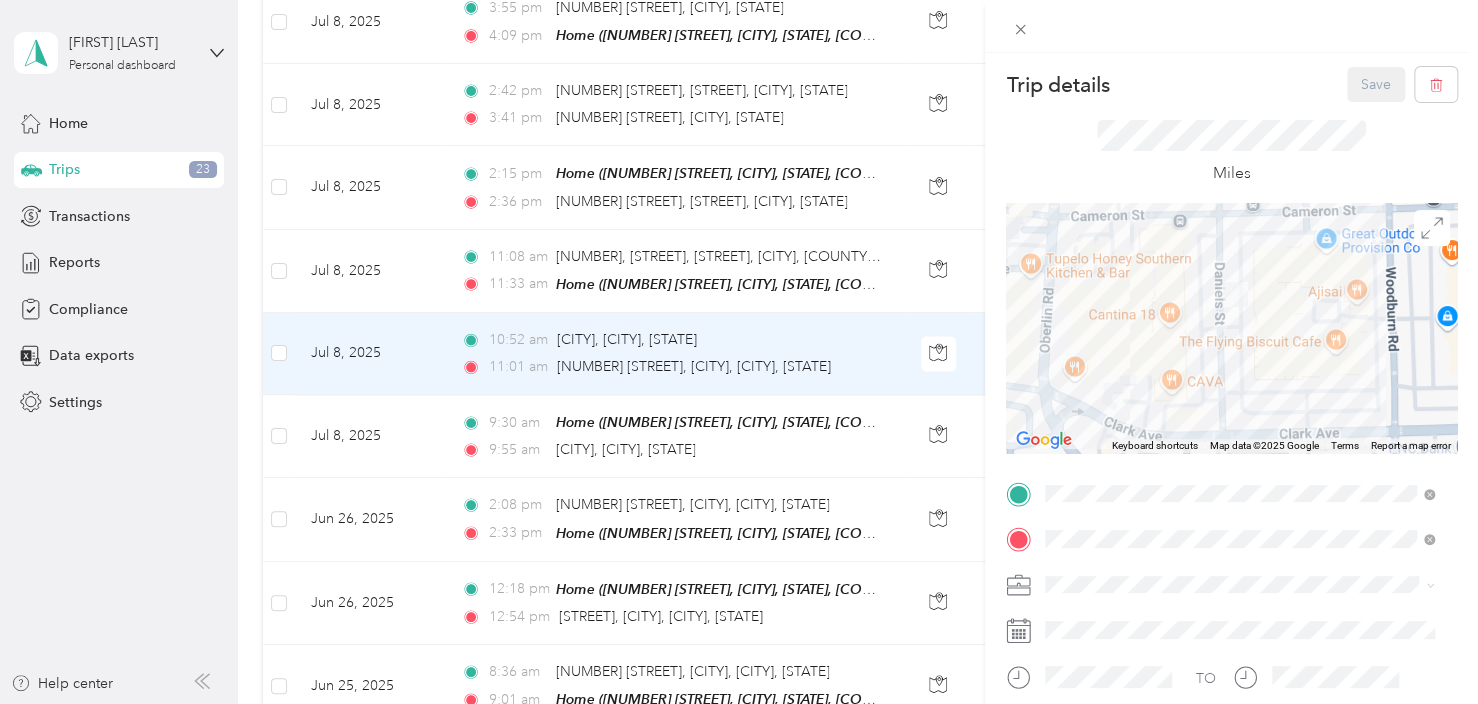 drag, startPoint x: 1140, startPoint y: 308, endPoint x: 1180, endPoint y: 431, distance: 129.34064 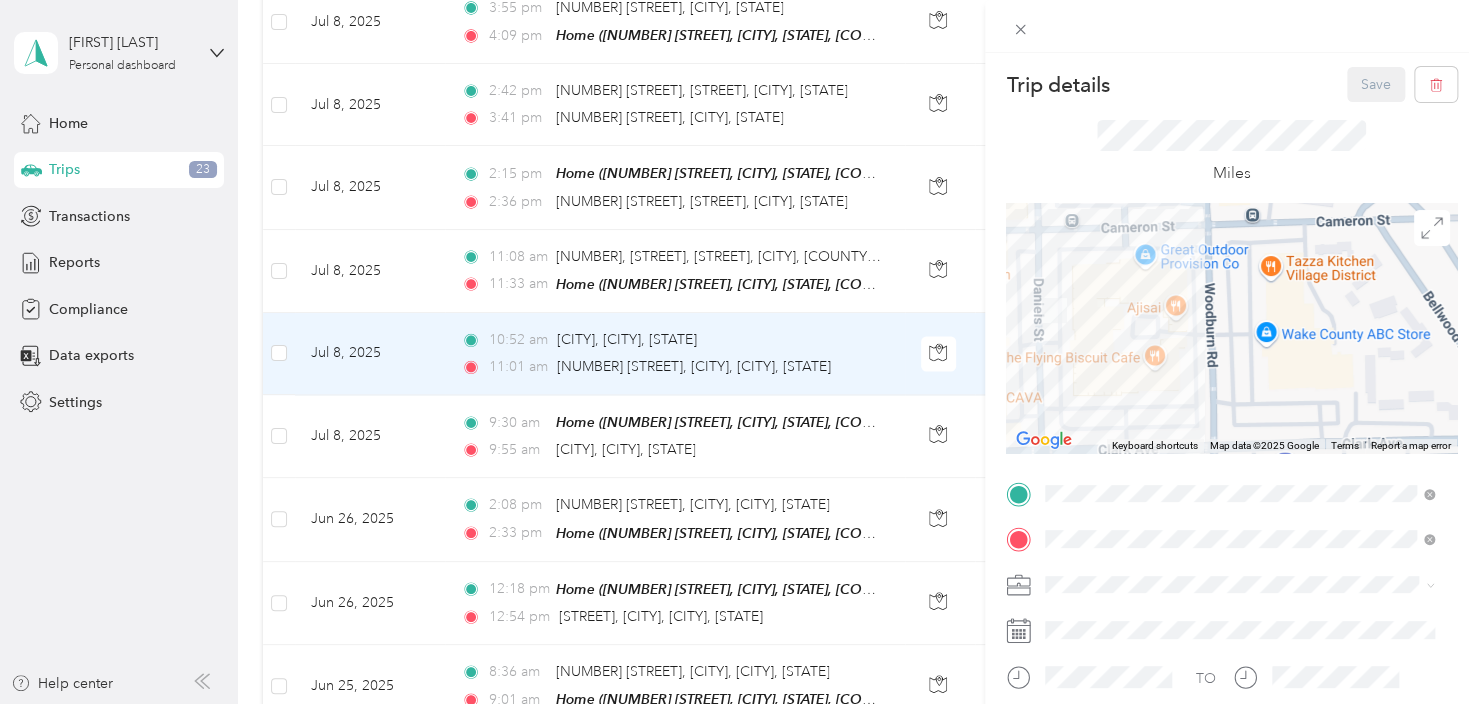 drag, startPoint x: 1340, startPoint y: 376, endPoint x: 1156, endPoint y: 384, distance: 184.17383 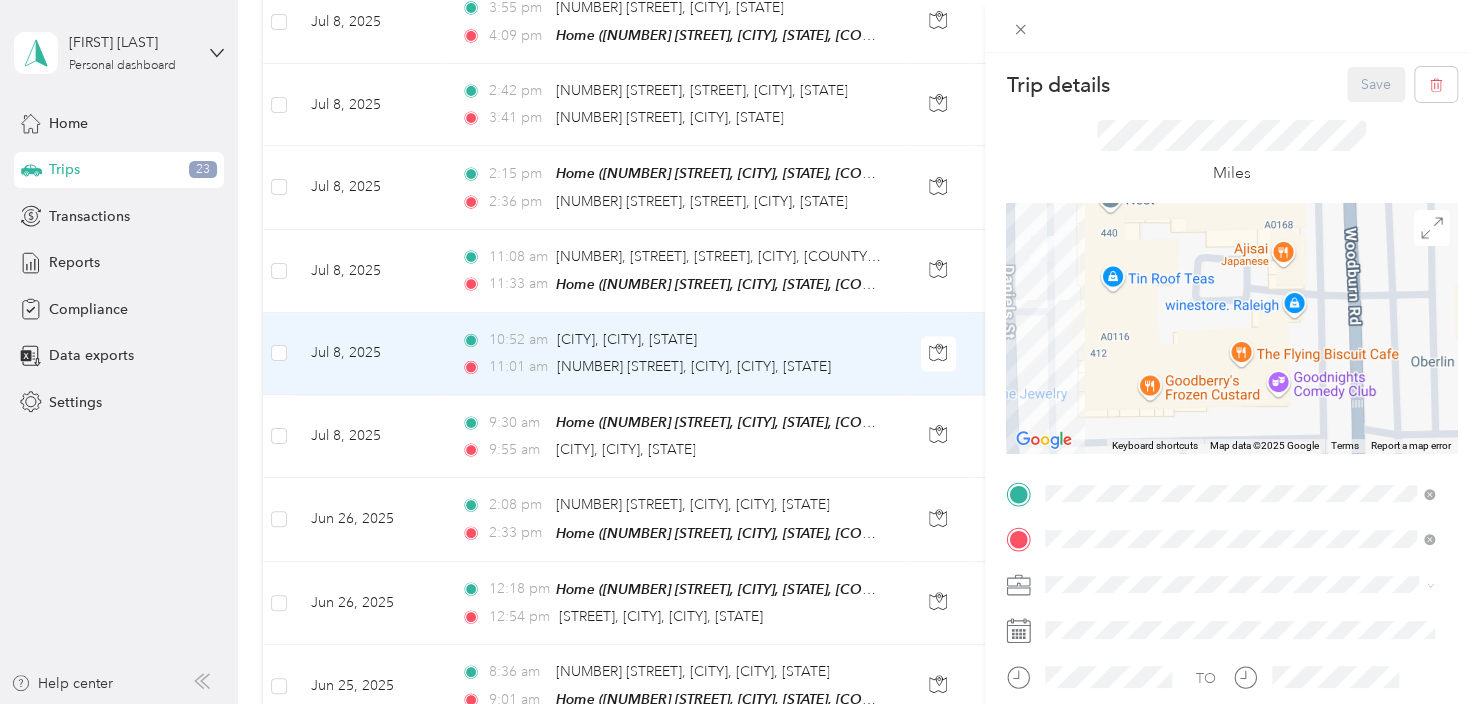 drag, startPoint x: 1208, startPoint y: 372, endPoint x: 1359, endPoint y: 344, distance: 153.57408 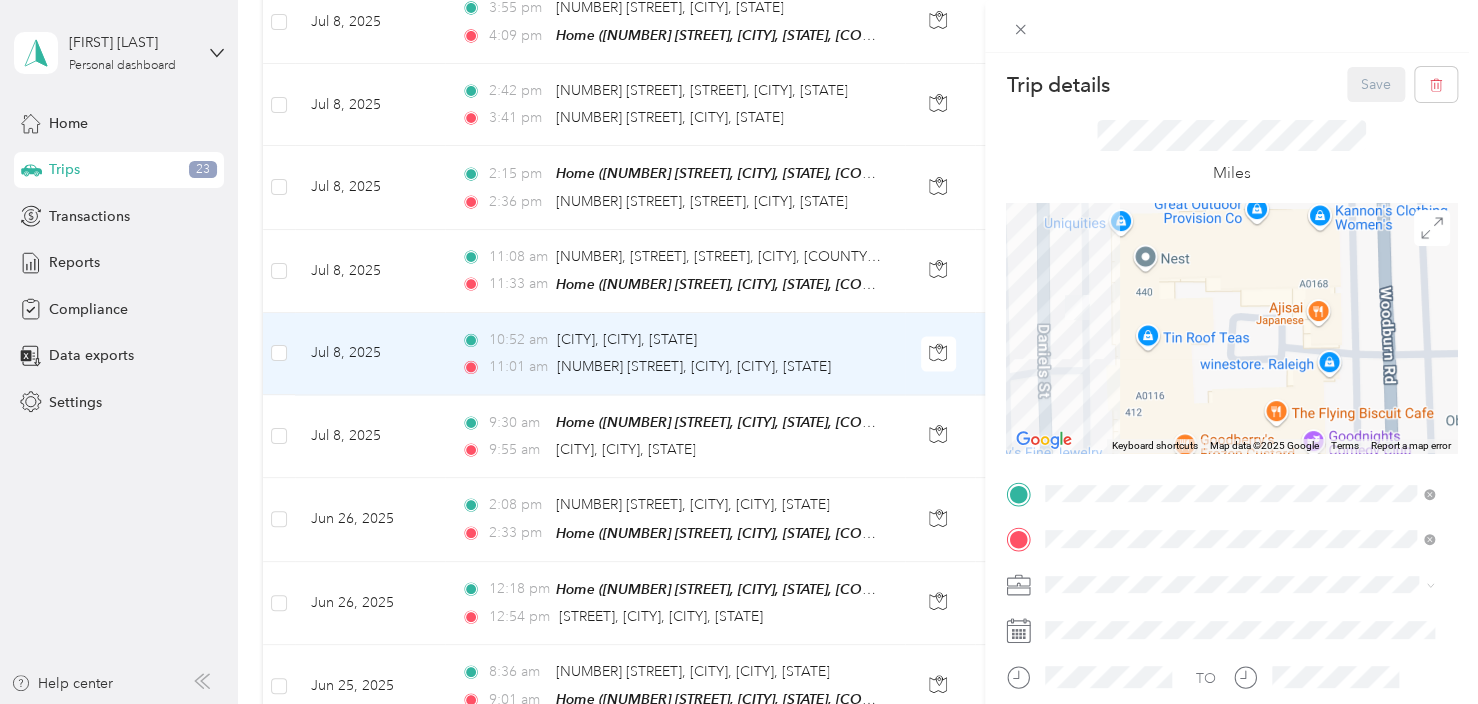 drag, startPoint x: 1218, startPoint y: 296, endPoint x: 1271, endPoint y: 383, distance: 101.87247 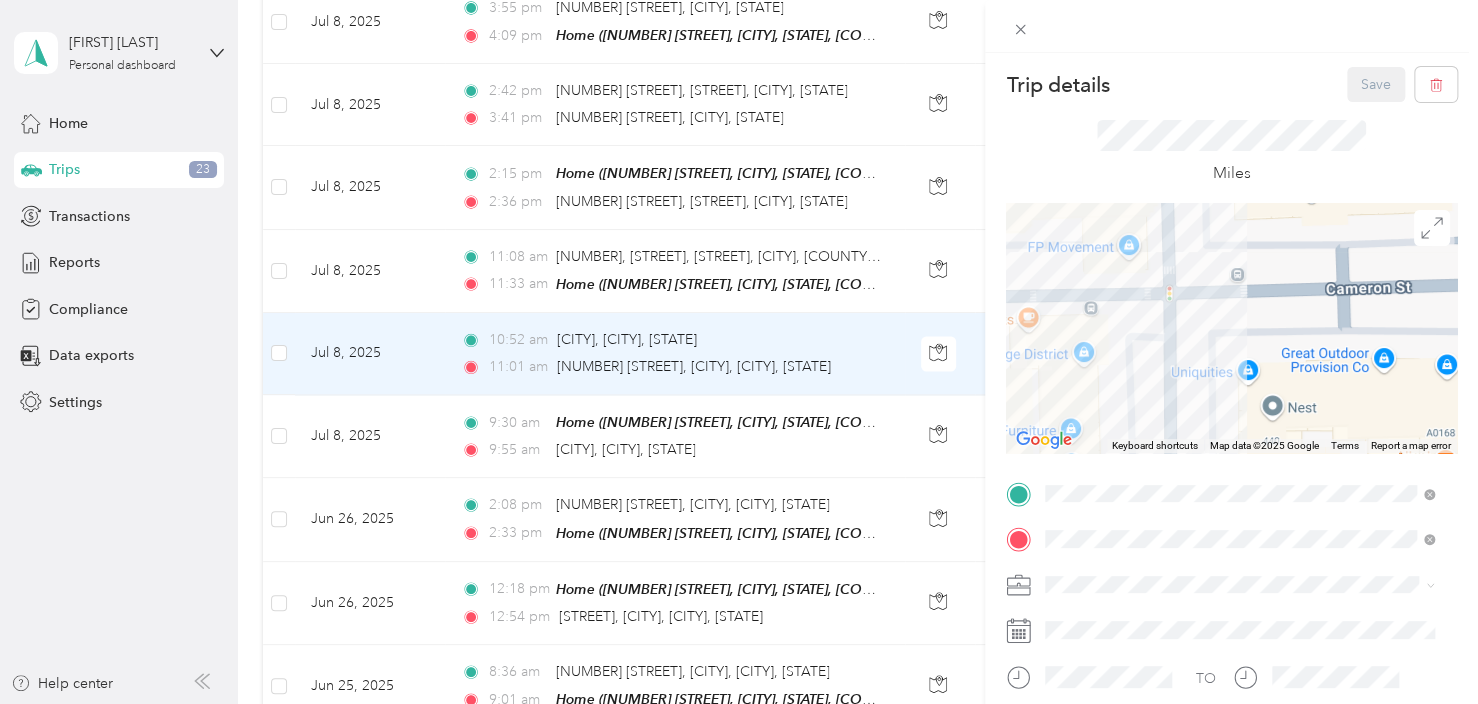 drag, startPoint x: 1239, startPoint y: 307, endPoint x: 1278, endPoint y: 301, distance: 39.45884 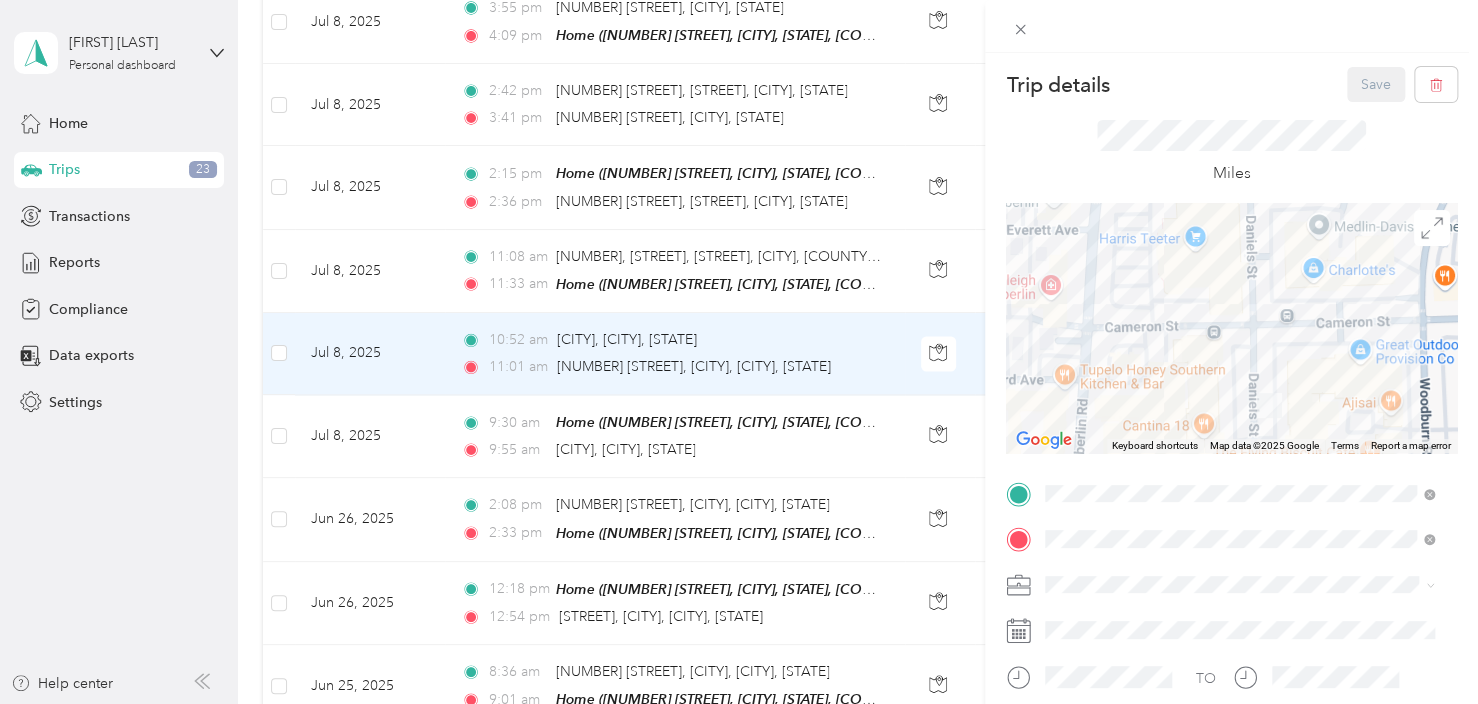 drag, startPoint x: 1088, startPoint y: 360, endPoint x: 1157, endPoint y: 363, distance: 69.065186 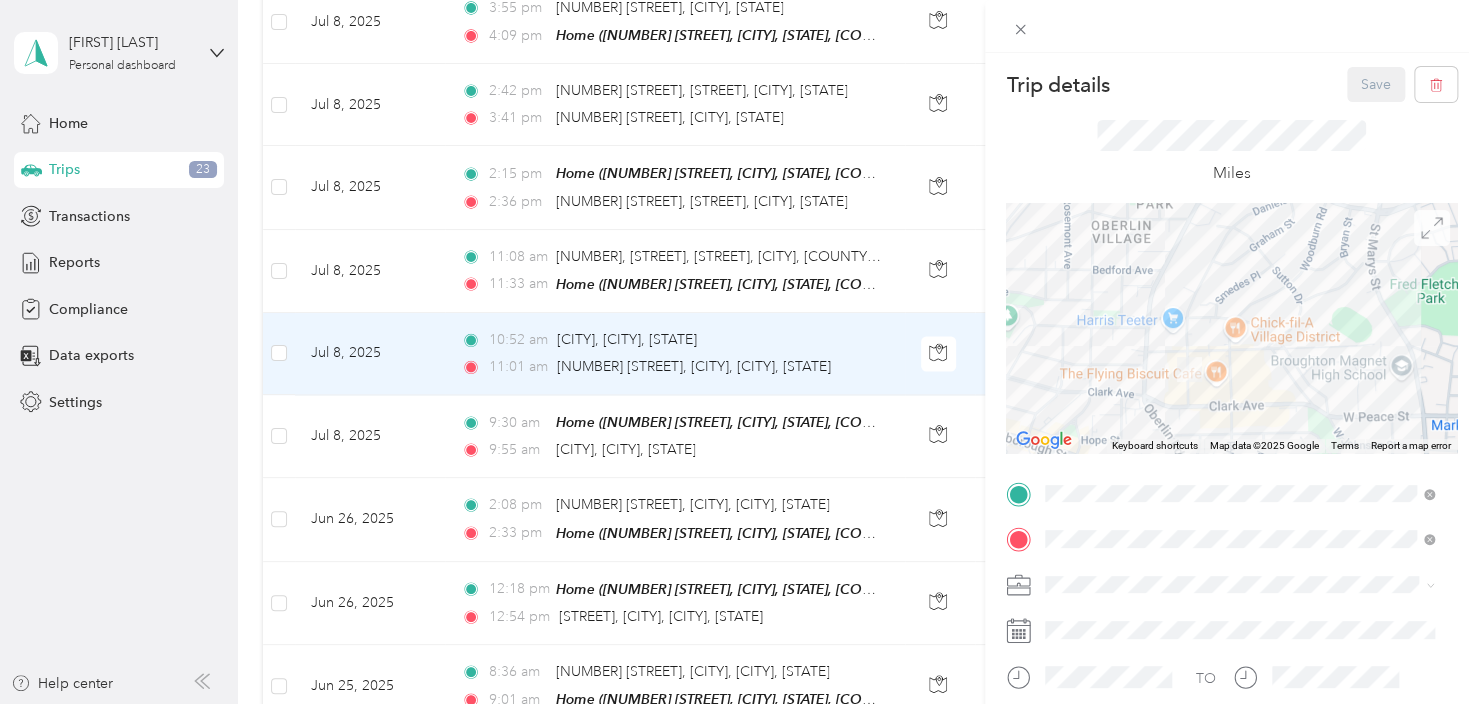 click 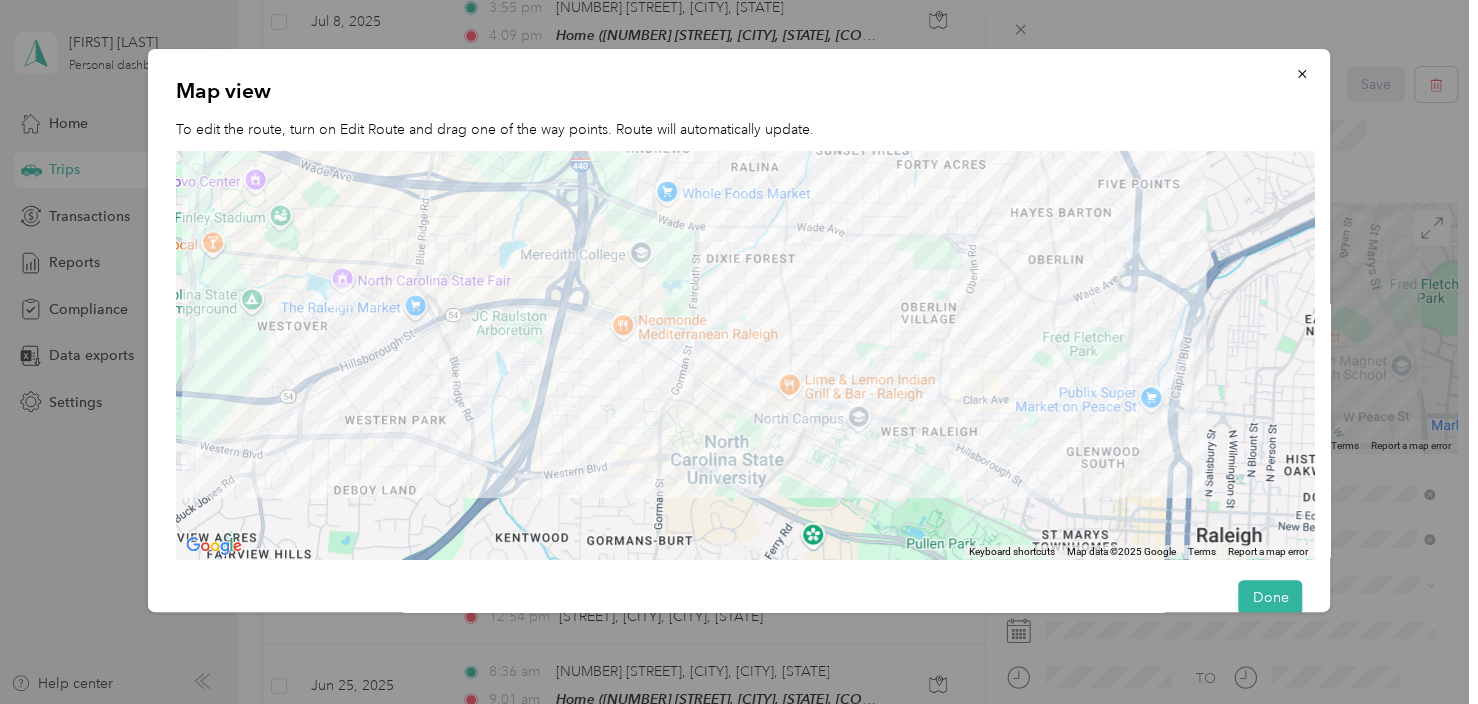 drag, startPoint x: 764, startPoint y: 417, endPoint x: 676, endPoint y: 348, distance: 111.82576 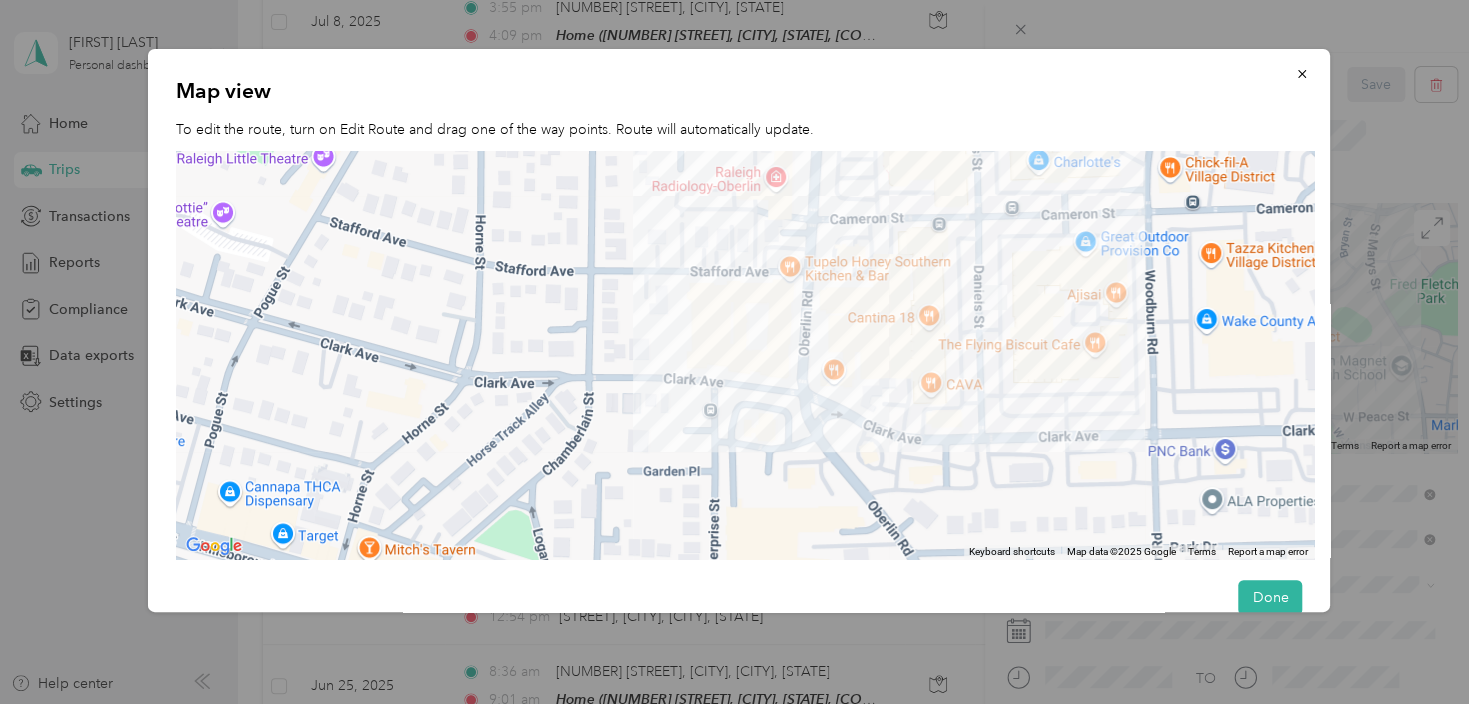 drag, startPoint x: 1026, startPoint y: 315, endPoint x: 988, endPoint y: 392, distance: 85.86617 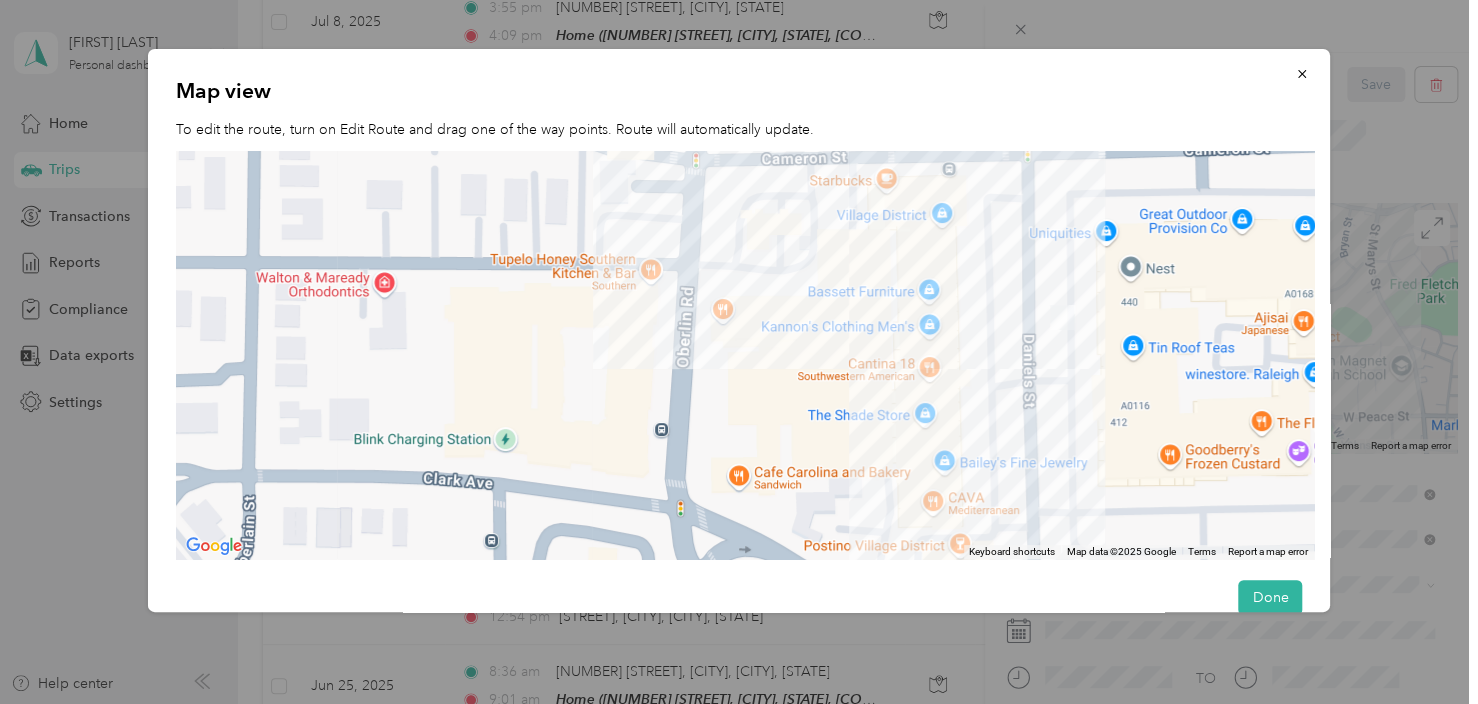 drag, startPoint x: 832, startPoint y: 366, endPoint x: 820, endPoint y: 441, distance: 75.95393 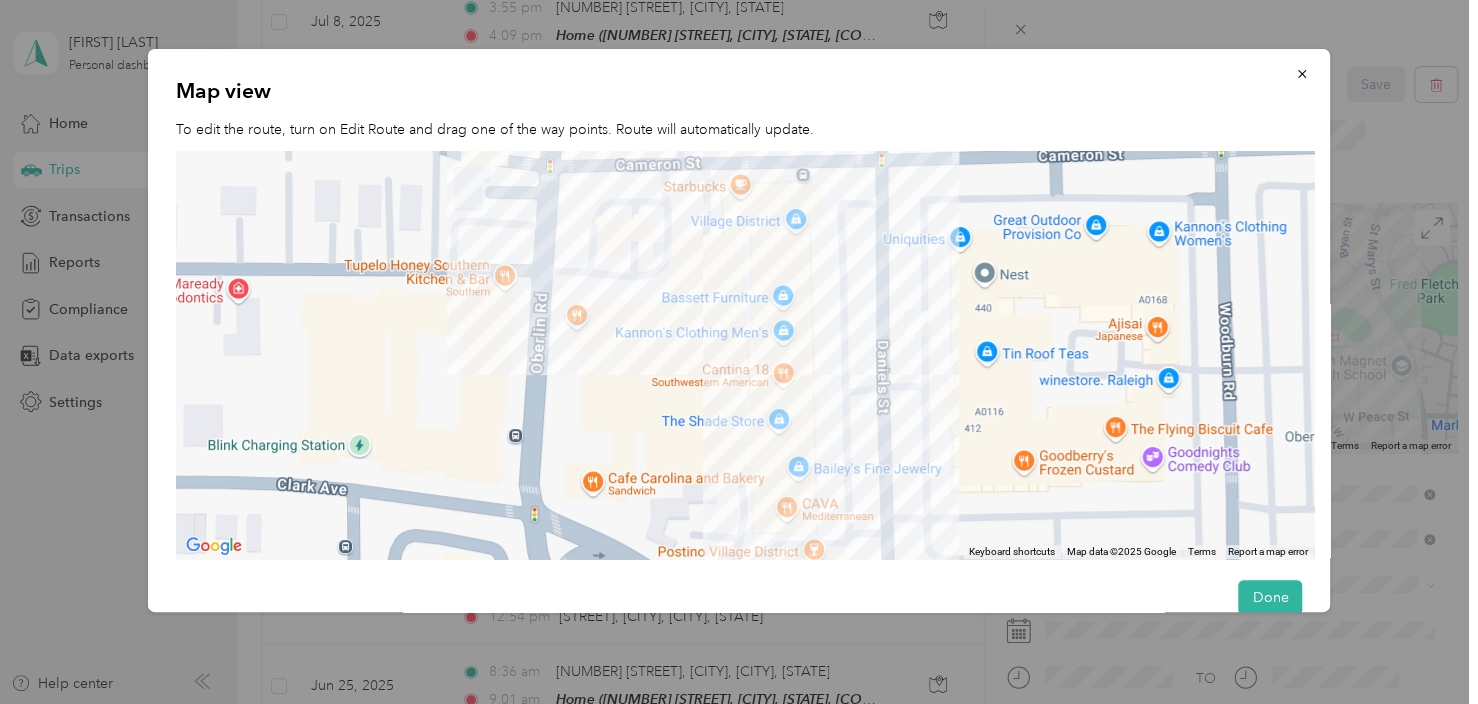 drag, startPoint x: 818, startPoint y: 256, endPoint x: 680, endPoint y: 249, distance: 138.17743 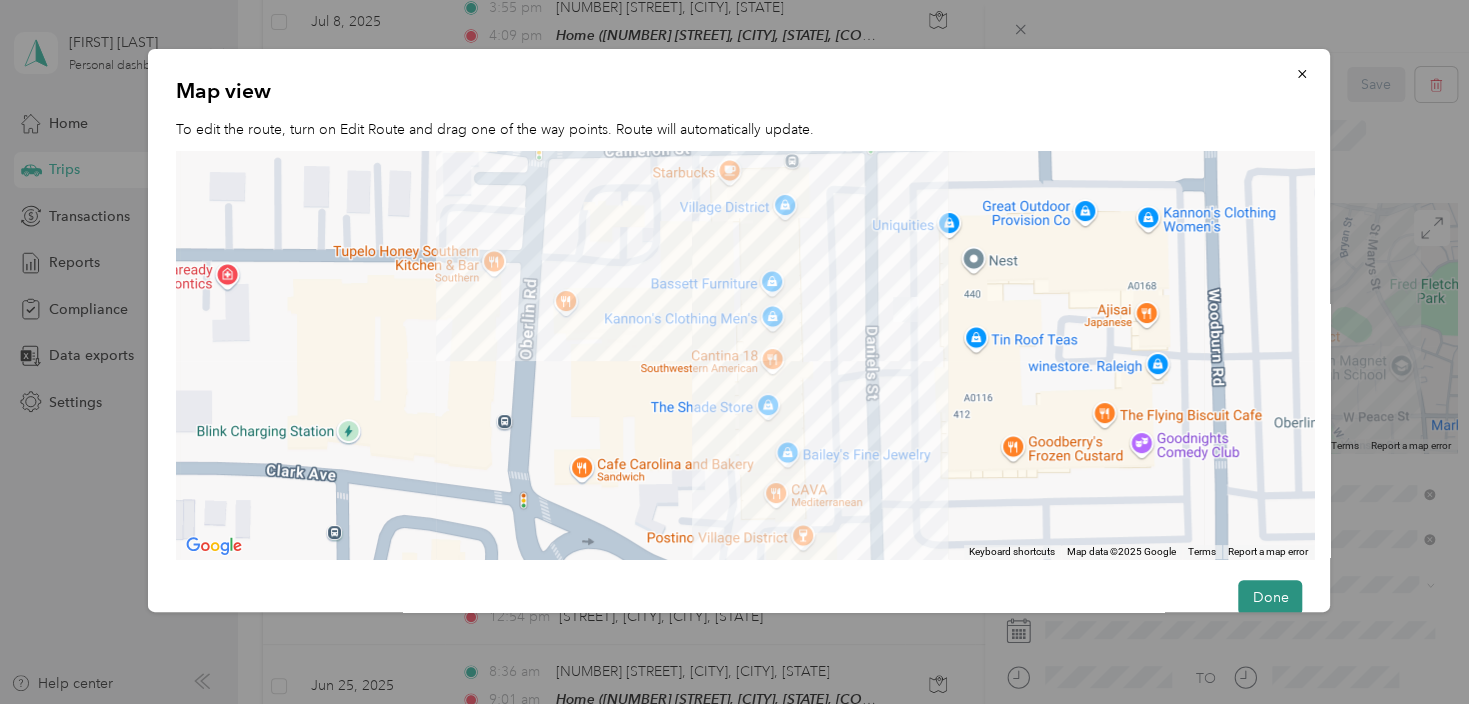 click on "Done" at bounding box center (1270, 597) 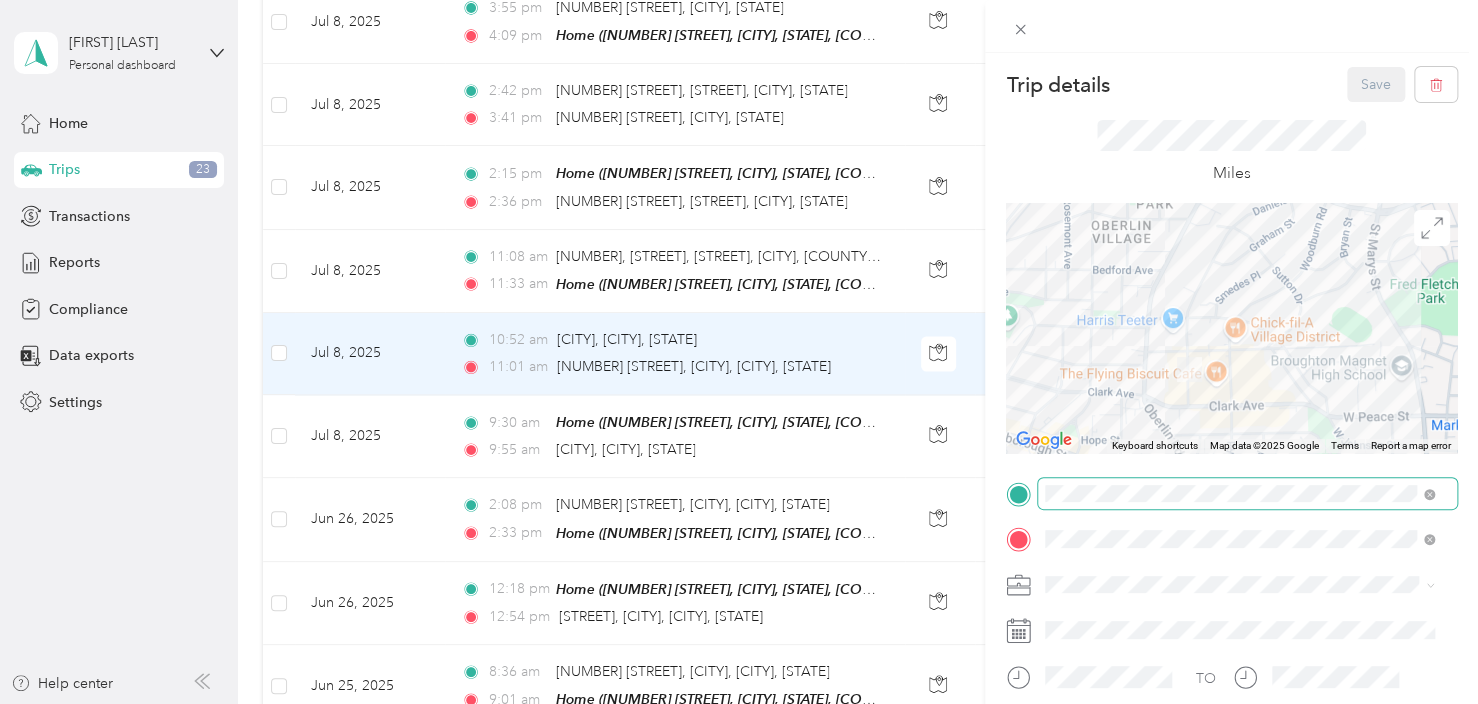 scroll, scrollTop: 200, scrollLeft: 0, axis: vertical 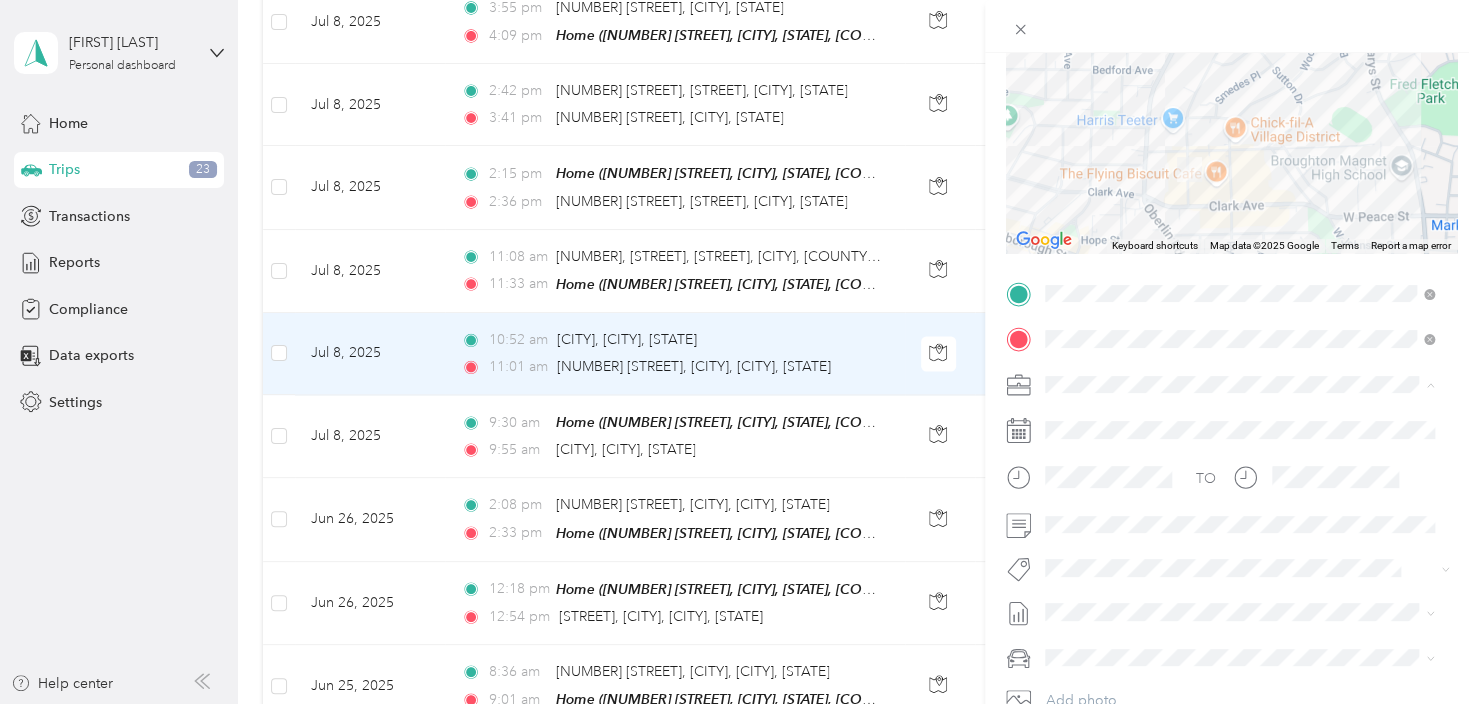 click on "Retroenvironmental" at bounding box center (1239, 419) 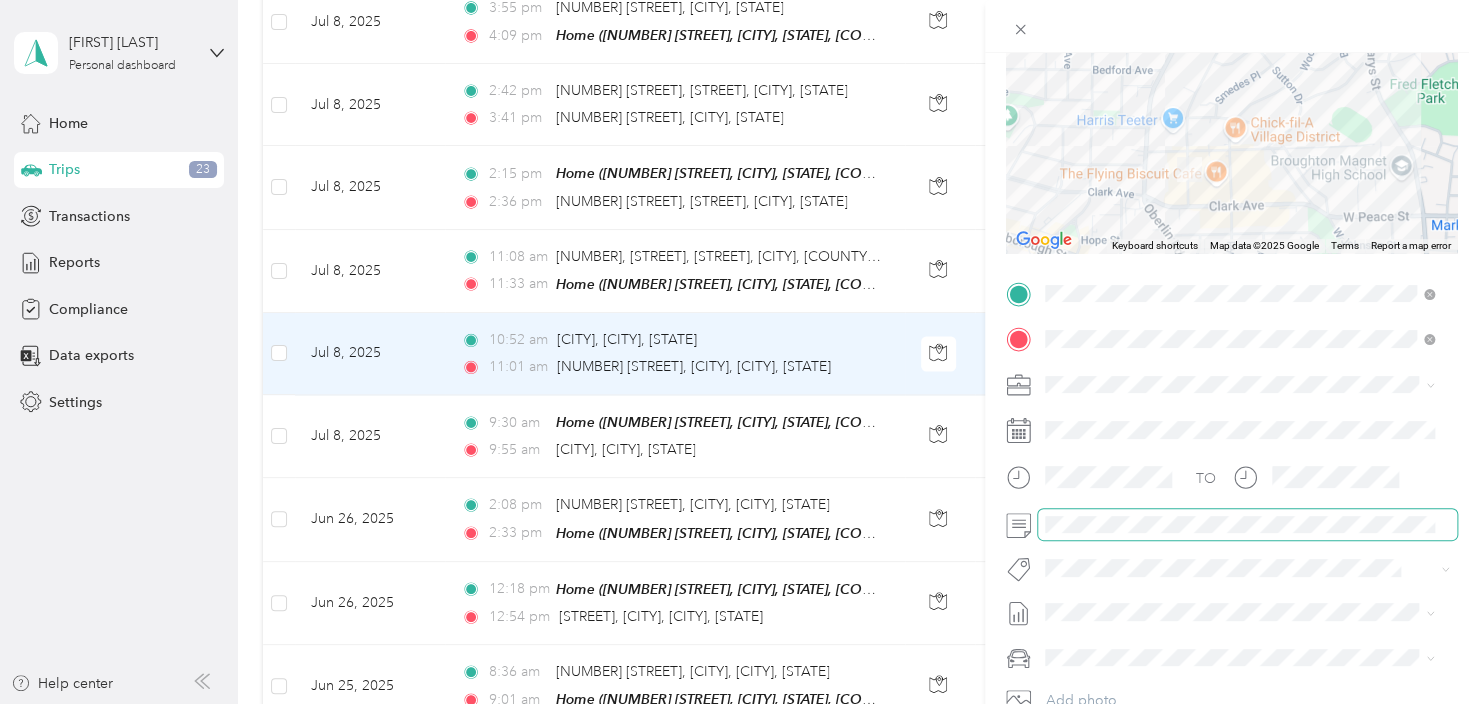 scroll, scrollTop: 0, scrollLeft: 0, axis: both 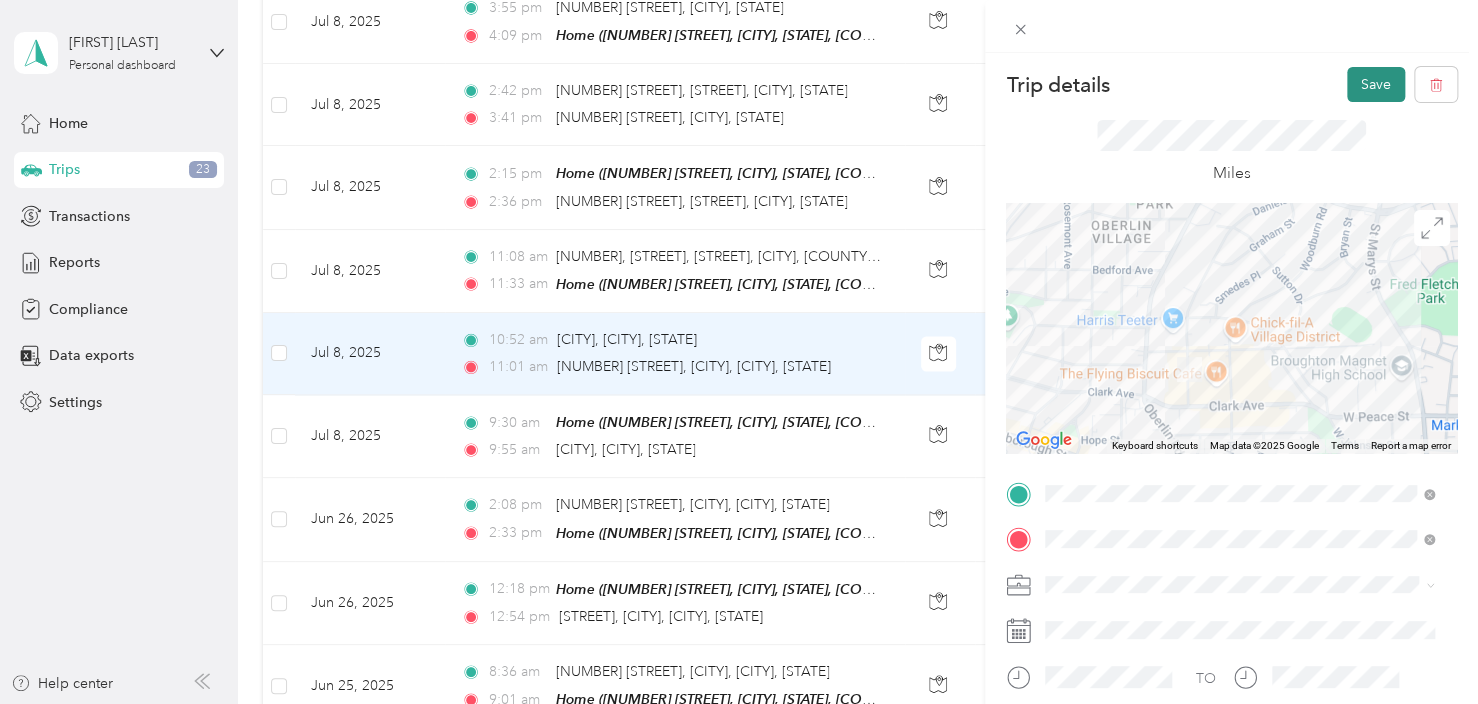 click on "Save" at bounding box center [1376, 84] 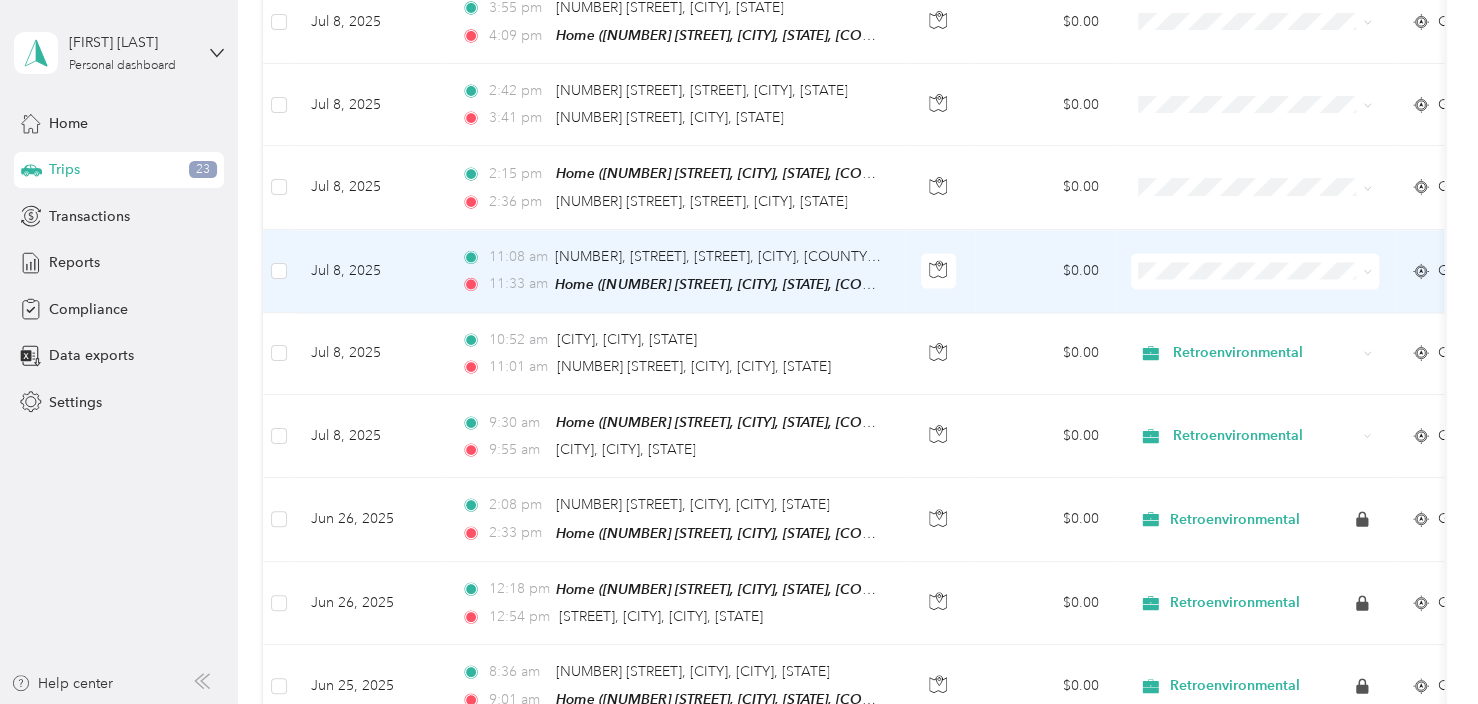click on "[TIME] [NUMBER], [STREET], [STREET], [CITY], [COUNTY], [STATE], [POSTAL_CODE], [COUNTRY] [TIME] Home ([NUMBER] [STREET], [CITY], [STATE], [COUNTRY] , [CITY], [STATE])" at bounding box center (675, 271) 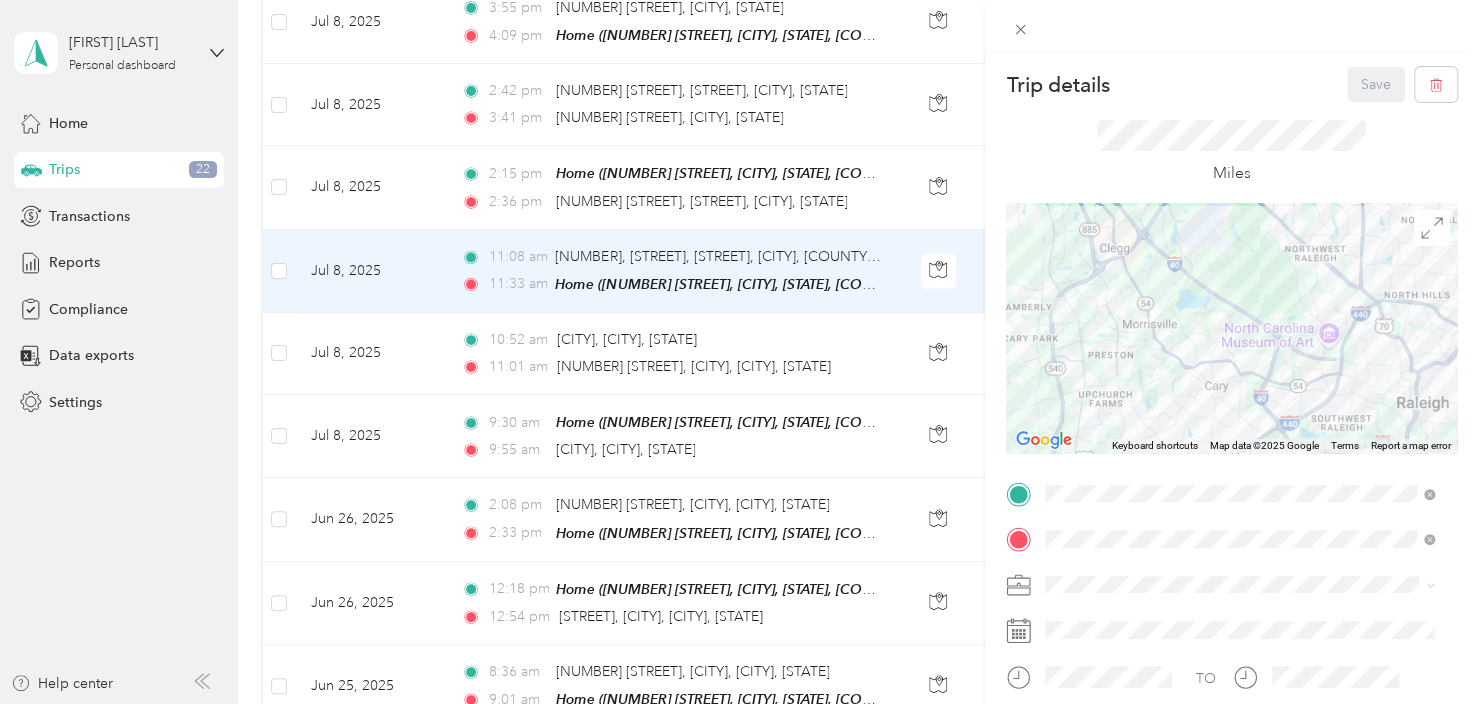 click on "Trip details Save This trip cannot be edited because it is either under review, approved, or paid. Contact your Team Manager to edit it. Miles ← Move left → Move right ↑ Move up ↓ Move down + Zoom in - Zoom out Home Jump left by 75% End Jump right by 75% Page Up Jump up by 75% Page Down Jump down by 75% Keyboard shortcuts Map Data Map data ©2025 Google Map data ©2025 Google 2 km  Click to toggle between metric and imperial units Terms Report a map error TO Add photo" at bounding box center (739, 352) 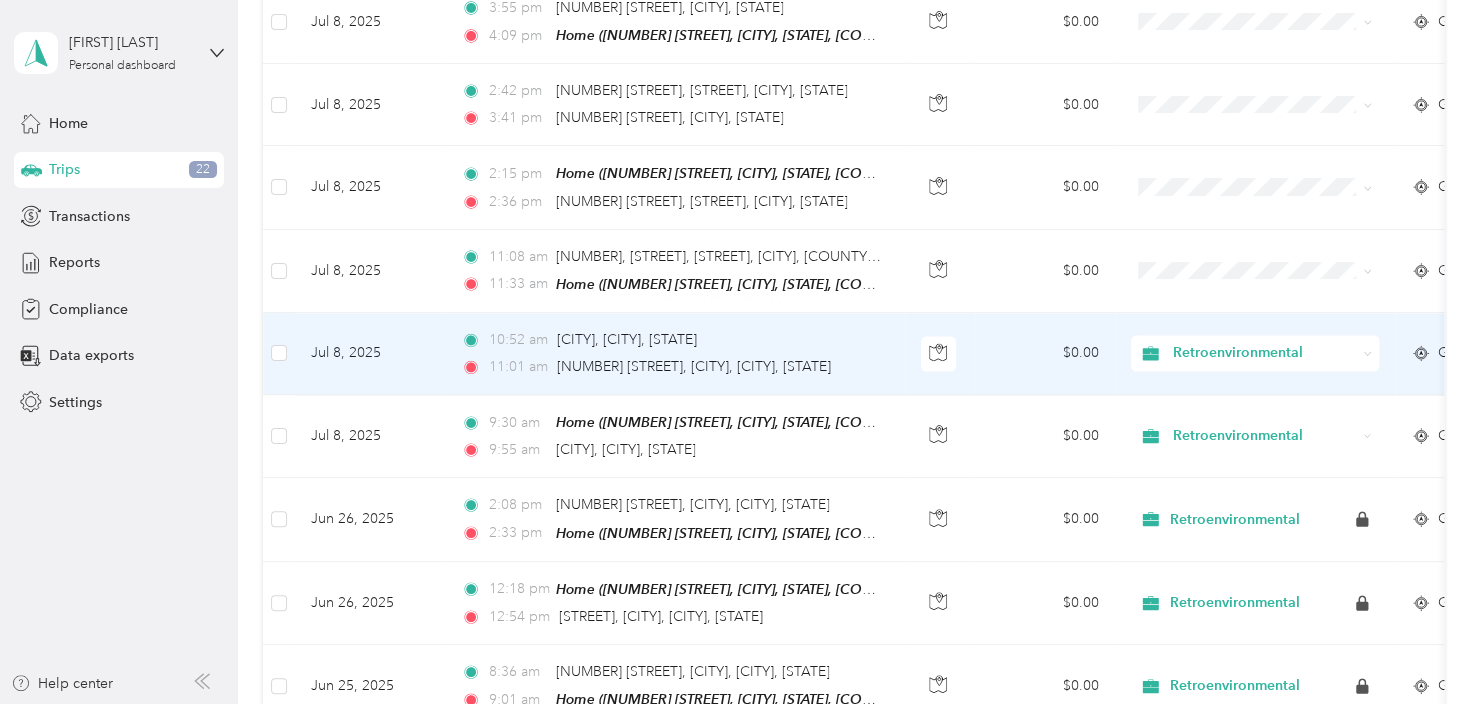 click on "[TIME] [NUMBER] [STREET], [CITY], [CITY], [STATE]" at bounding box center (671, 367) 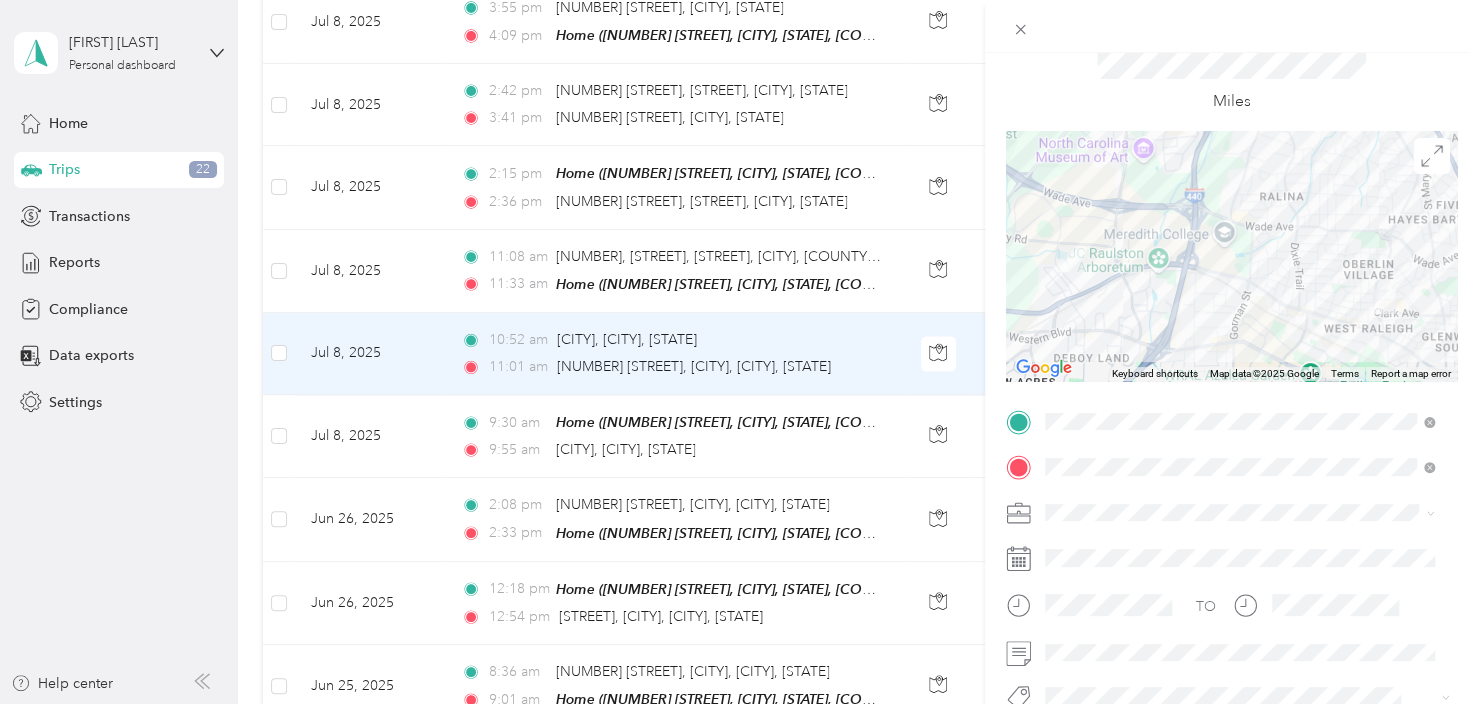 scroll, scrollTop: 200, scrollLeft: 0, axis: vertical 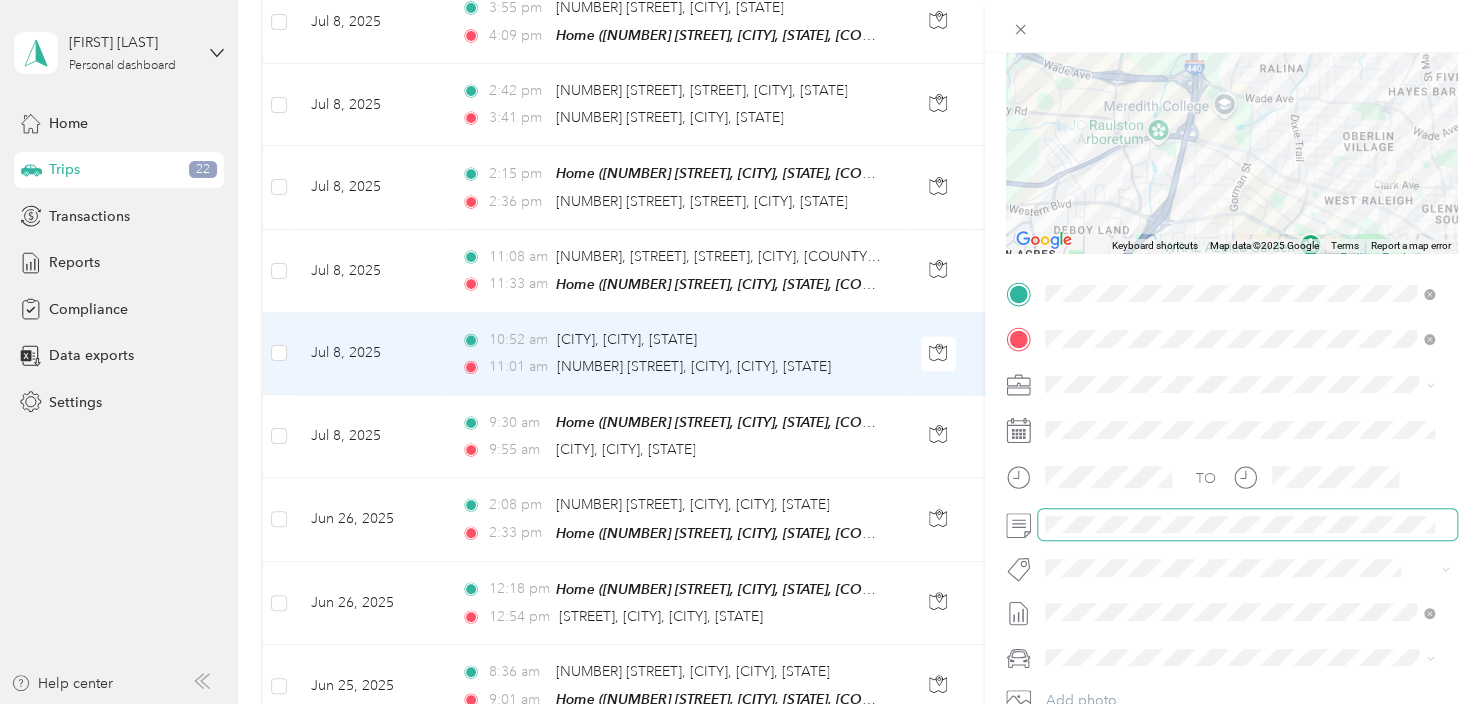 click at bounding box center (1231, 525) 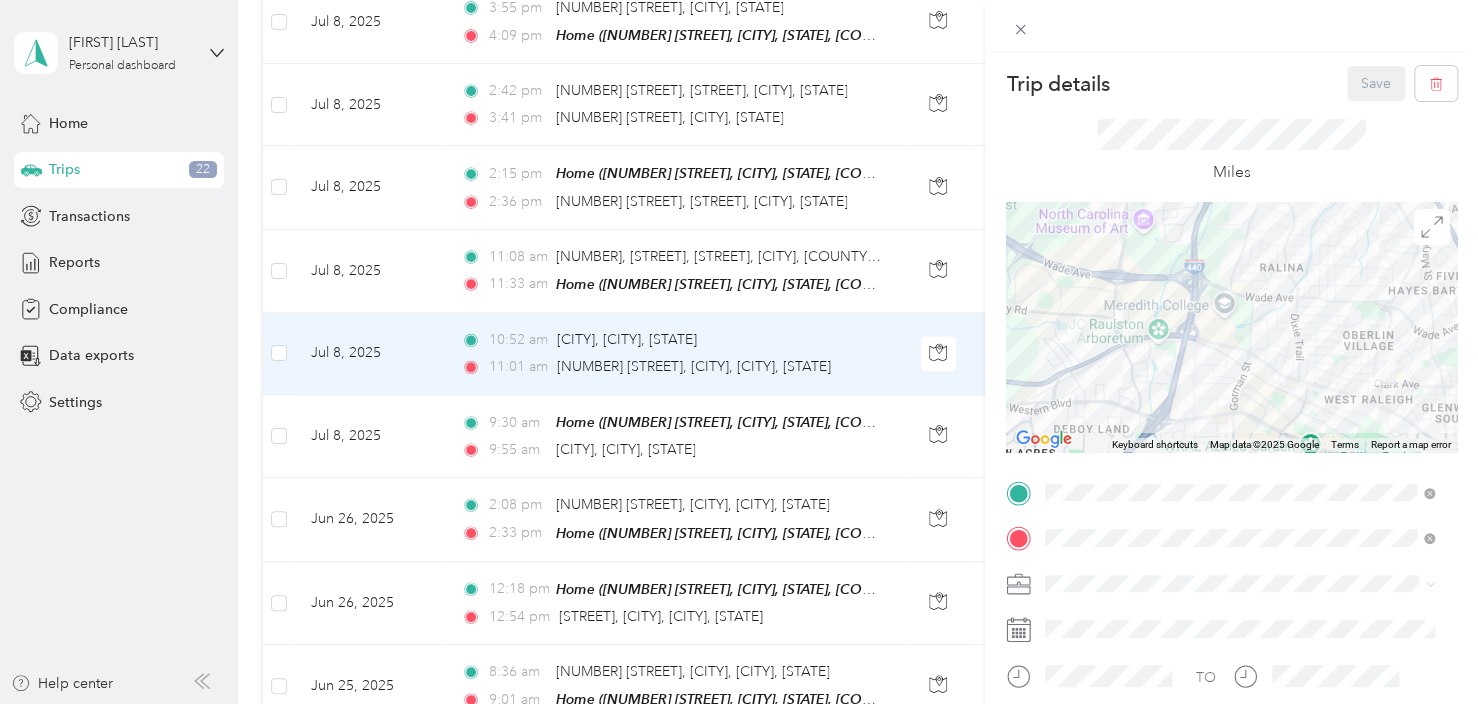 scroll, scrollTop: 0, scrollLeft: 0, axis: both 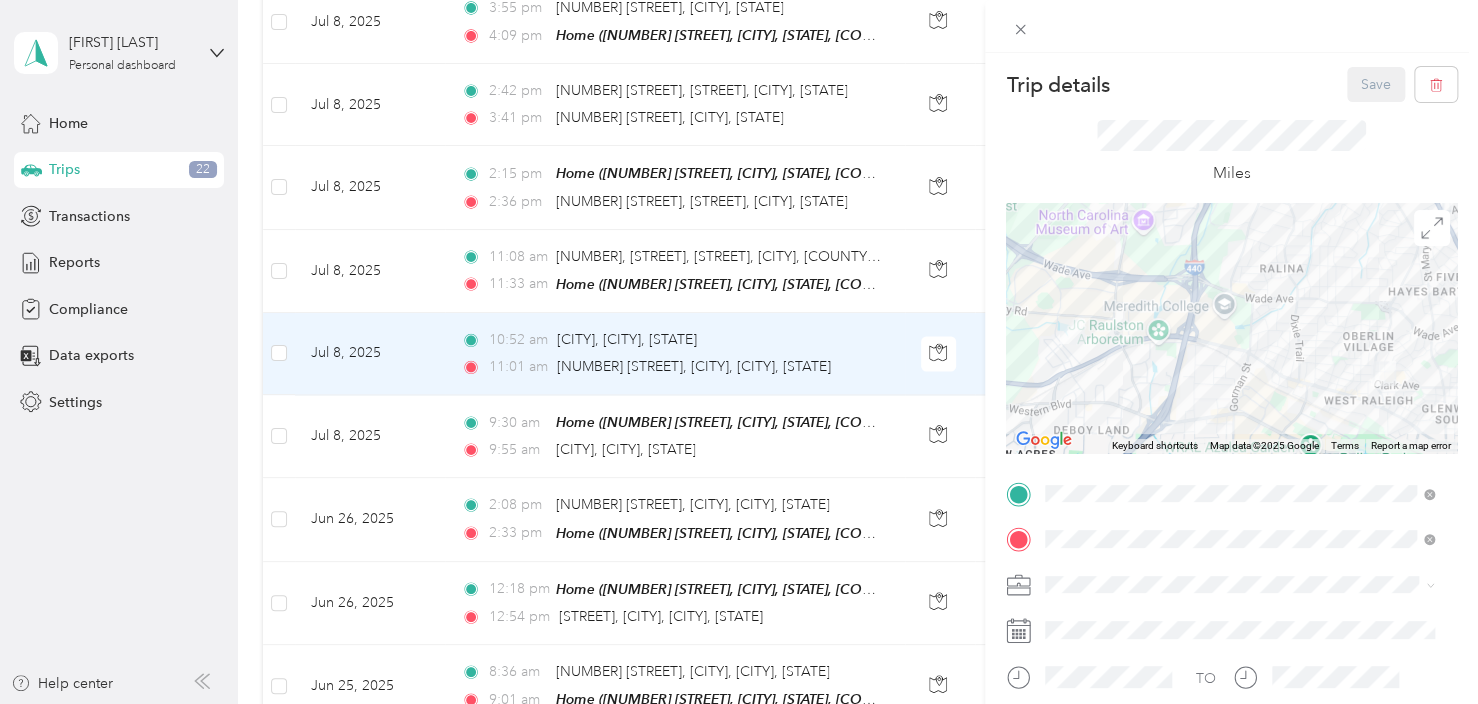 click on "Save" at bounding box center [1402, 84] 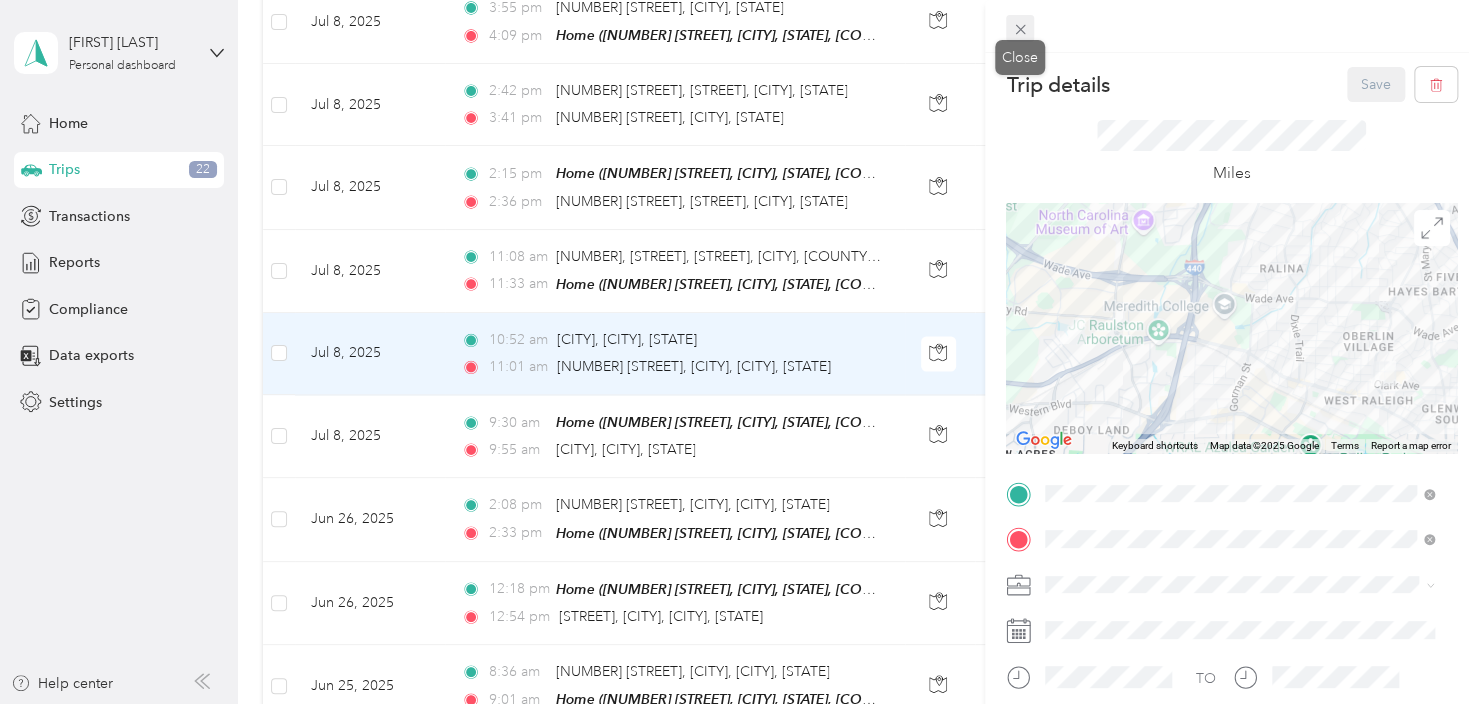 click 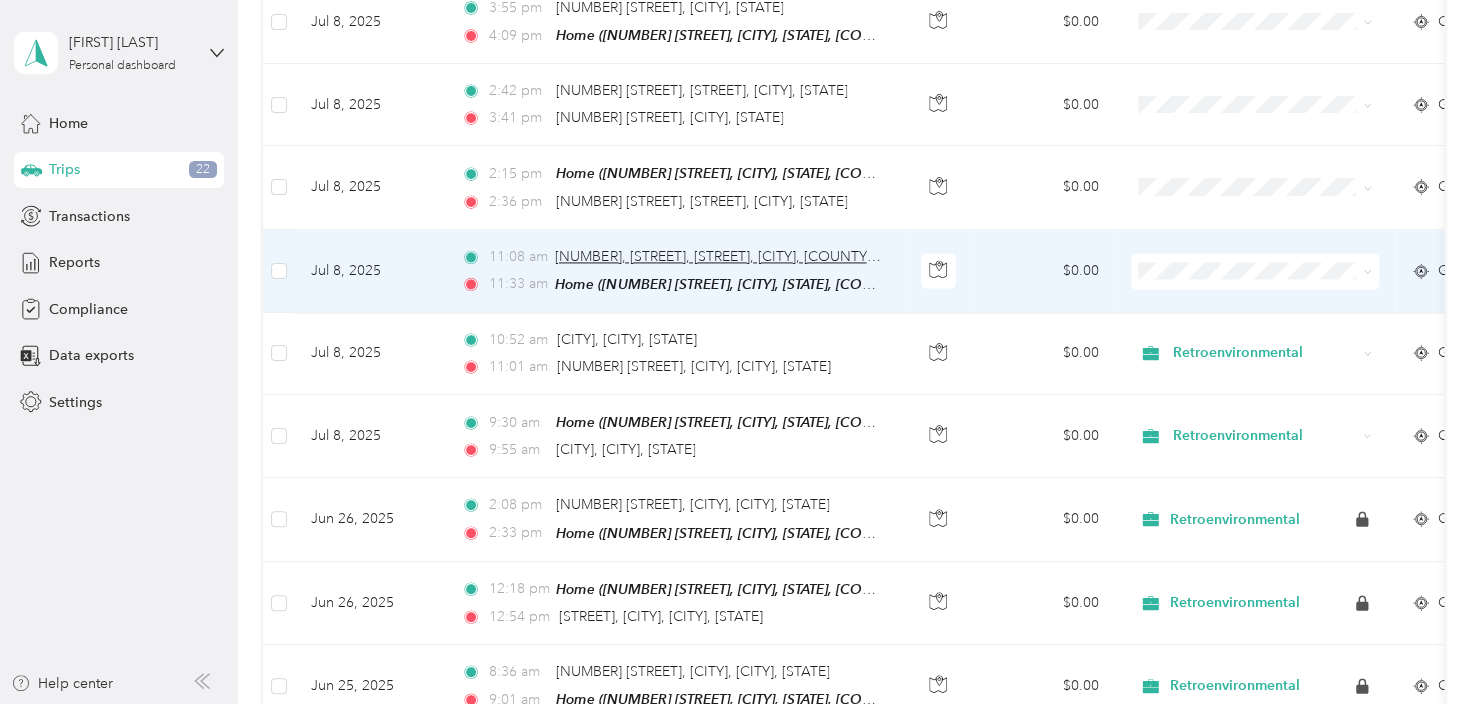 click on "[NUMBER], [STREET], [STREET], [CITY], [COUNTY], [STATE], [POSTAL_CODE], [COUNTRY]" at bounding box center [840, 256] 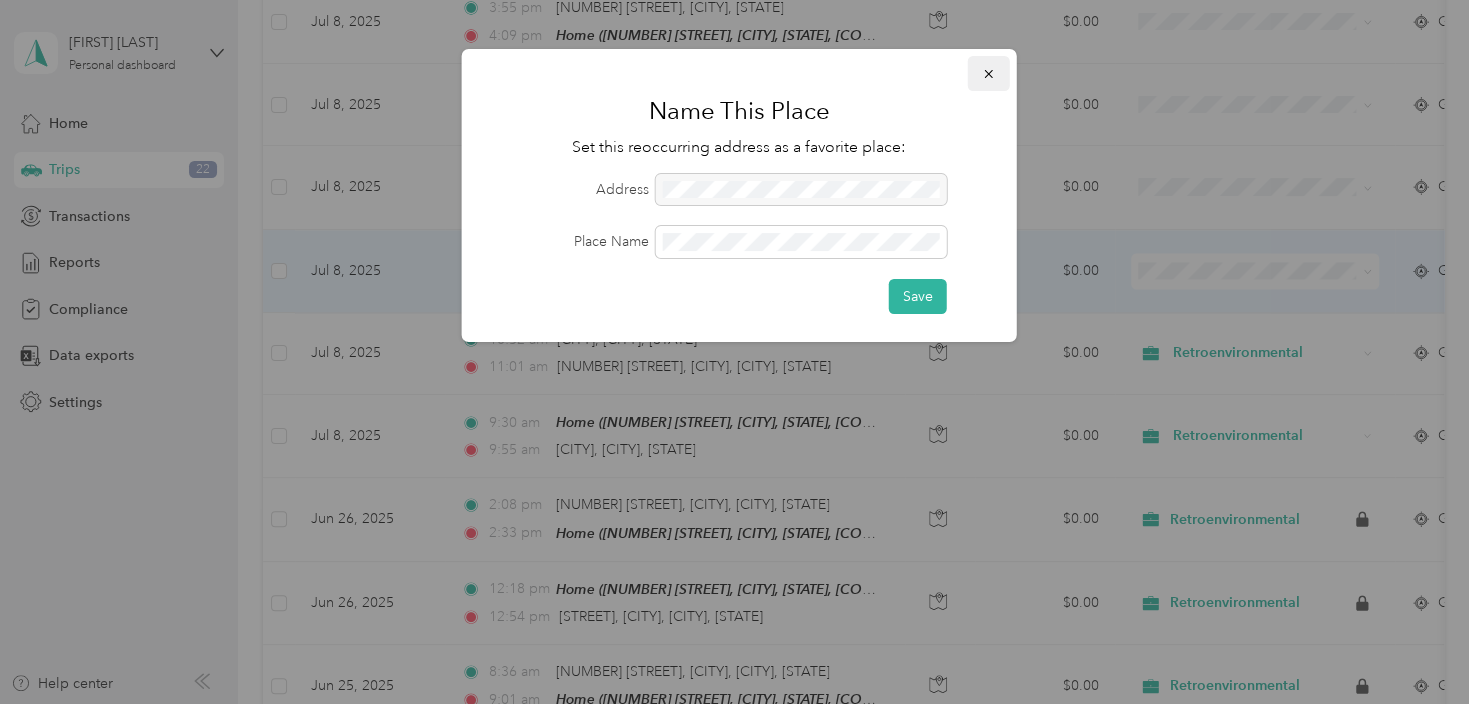click 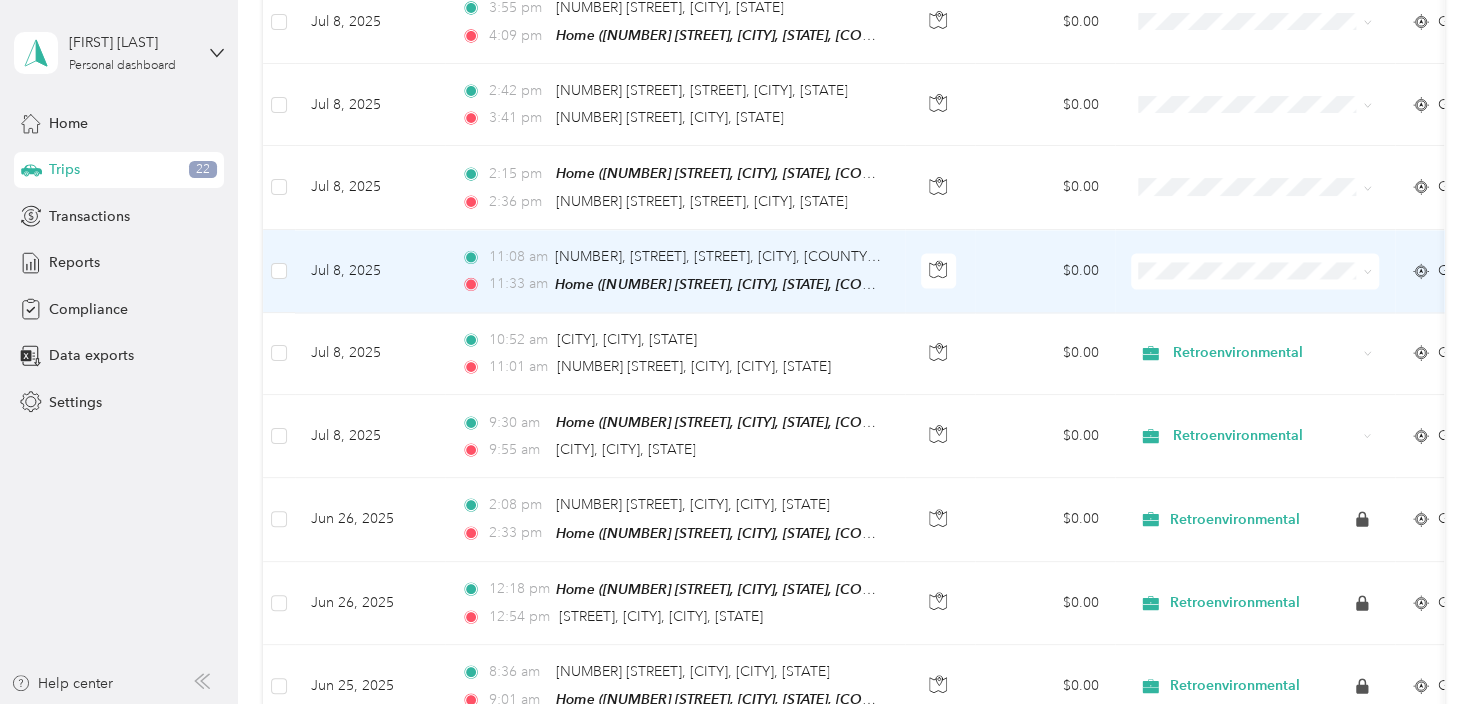 click on "[TIME] [NUMBER], [STREET], [STREET], [CITY], [COUNTY], [STATE], [POSTAL_CODE], [COUNTRY] [TIME] Home ([NUMBER] [STREET], [CITY], [STATE], [COUNTRY] , [CITY], [STATE])" at bounding box center [675, 271] 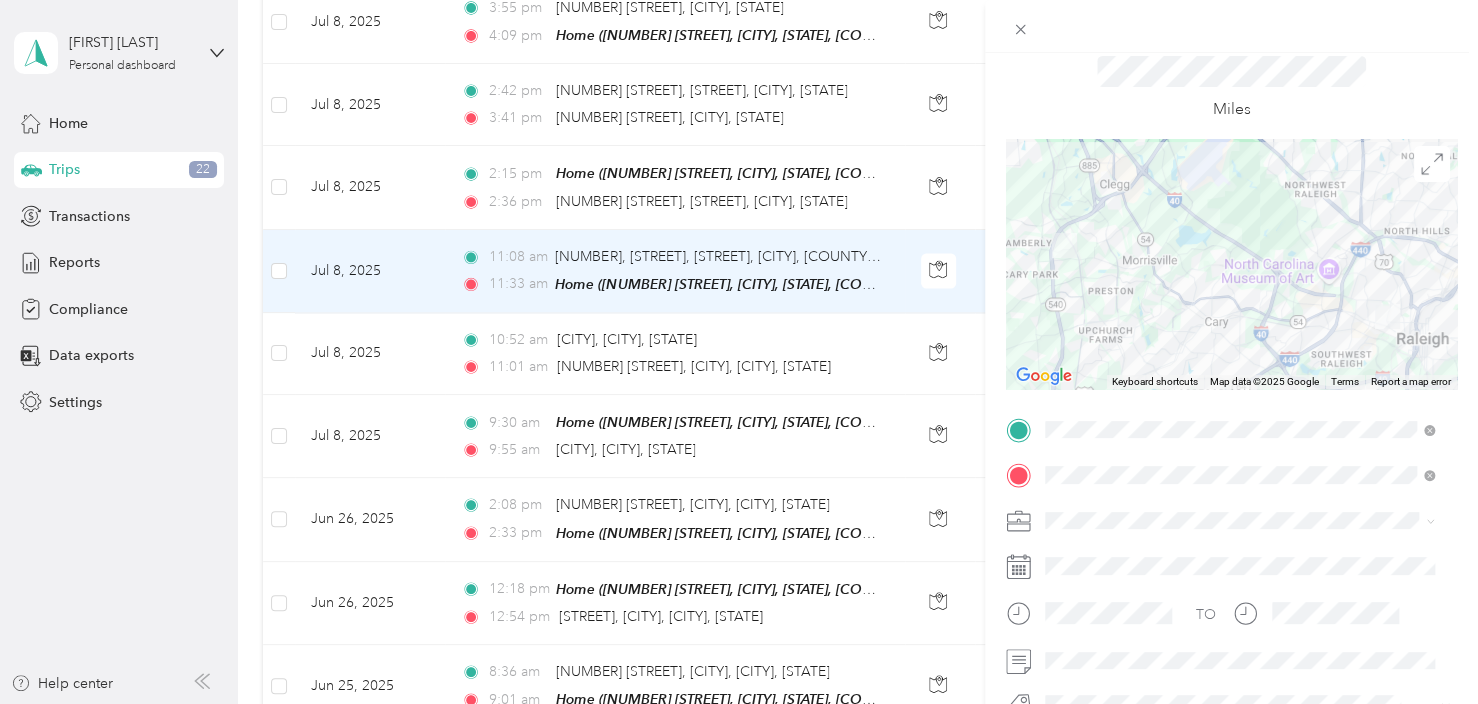 scroll, scrollTop: 200, scrollLeft: 0, axis: vertical 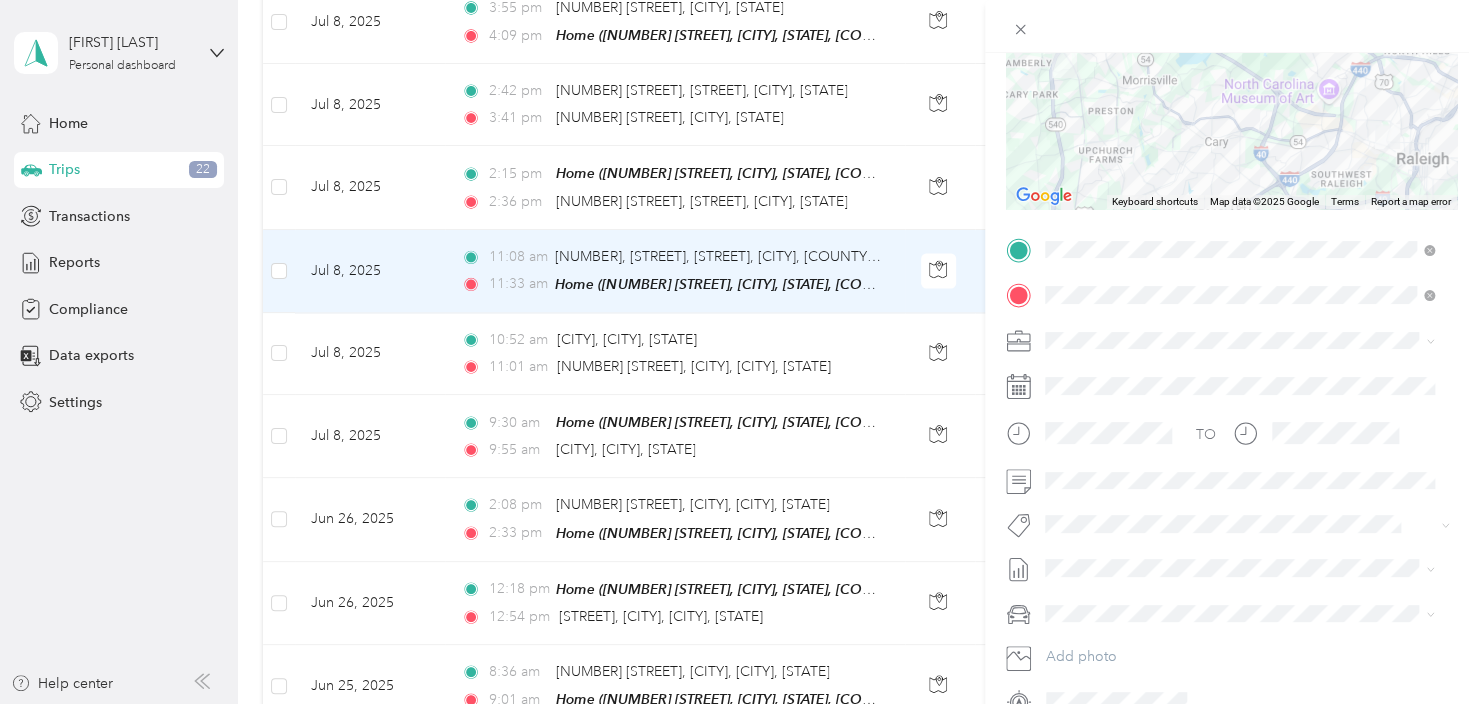 click on "Retroenvironmental" at bounding box center (1239, 372) 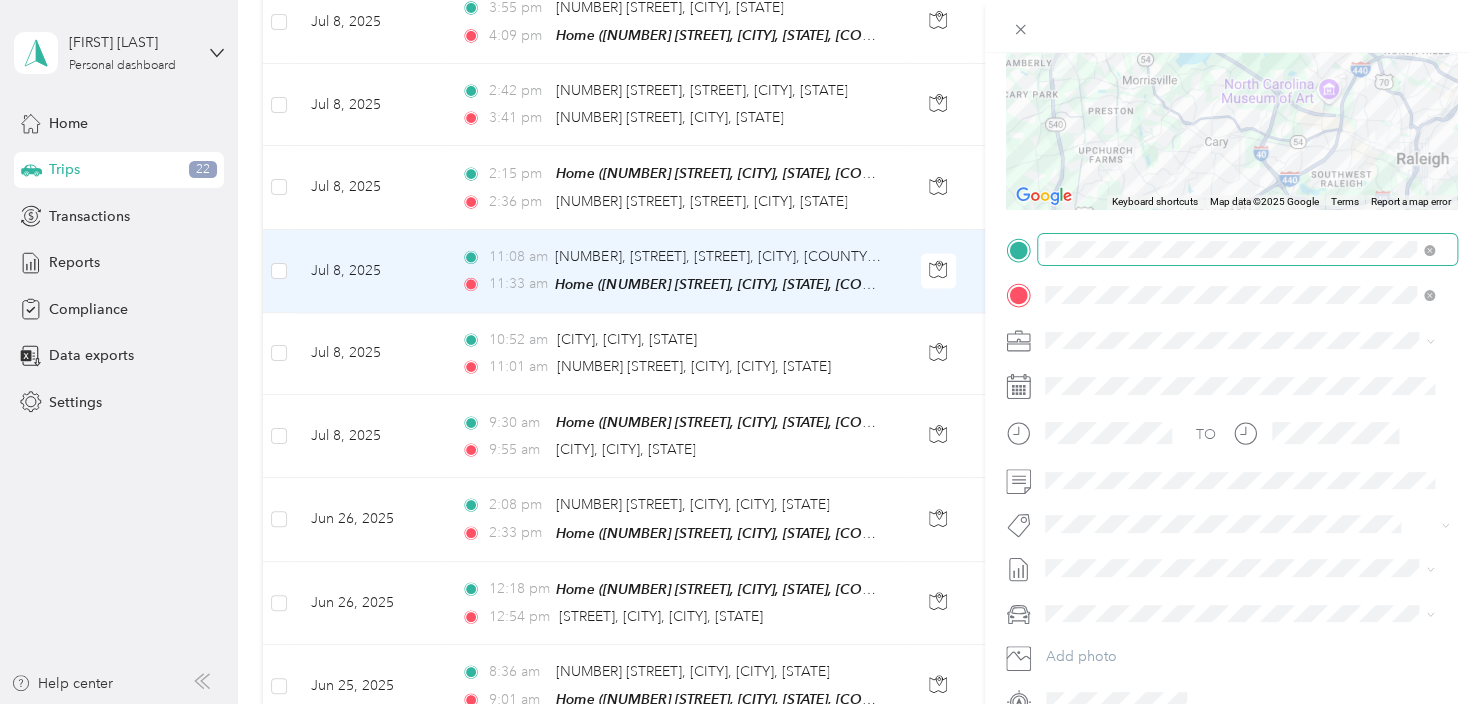scroll, scrollTop: 0, scrollLeft: 0, axis: both 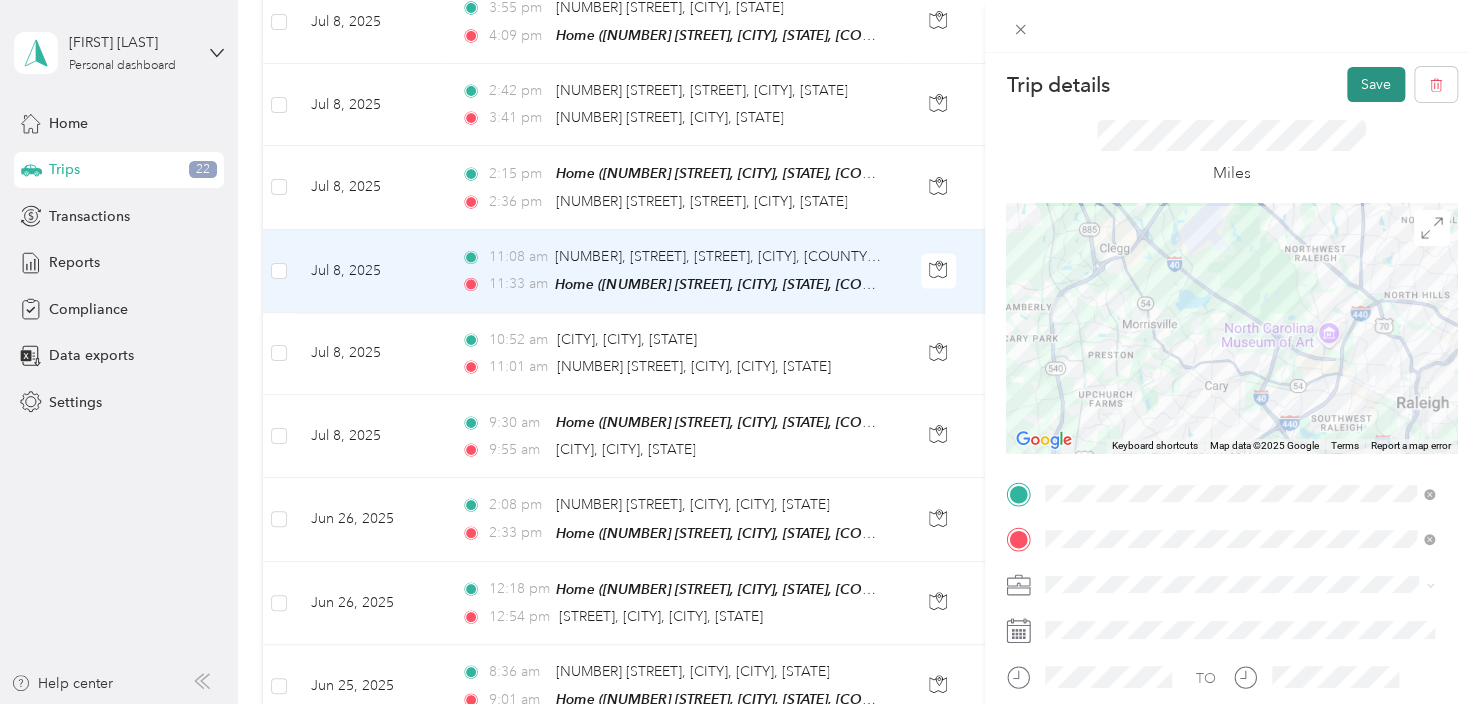 click on "Save" at bounding box center [1376, 84] 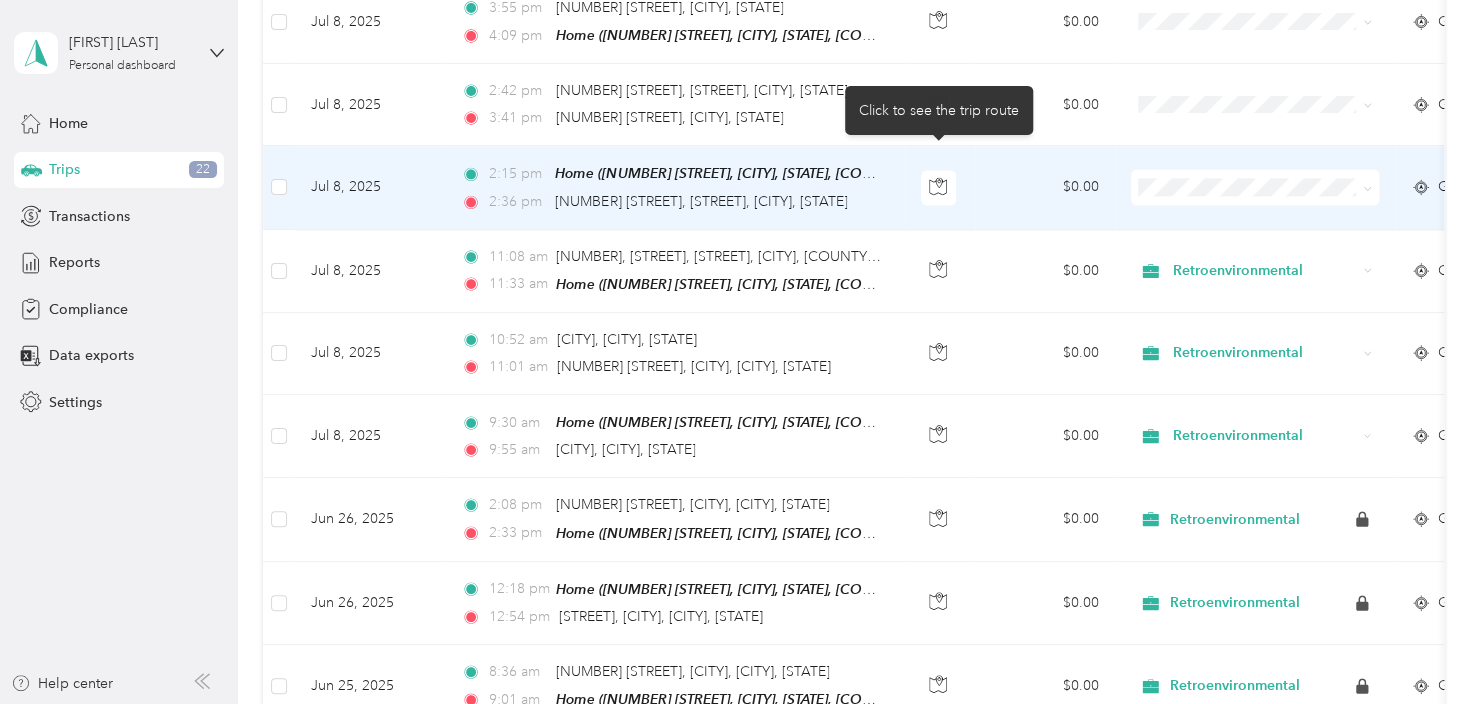click on "$0.00" at bounding box center [1045, 187] 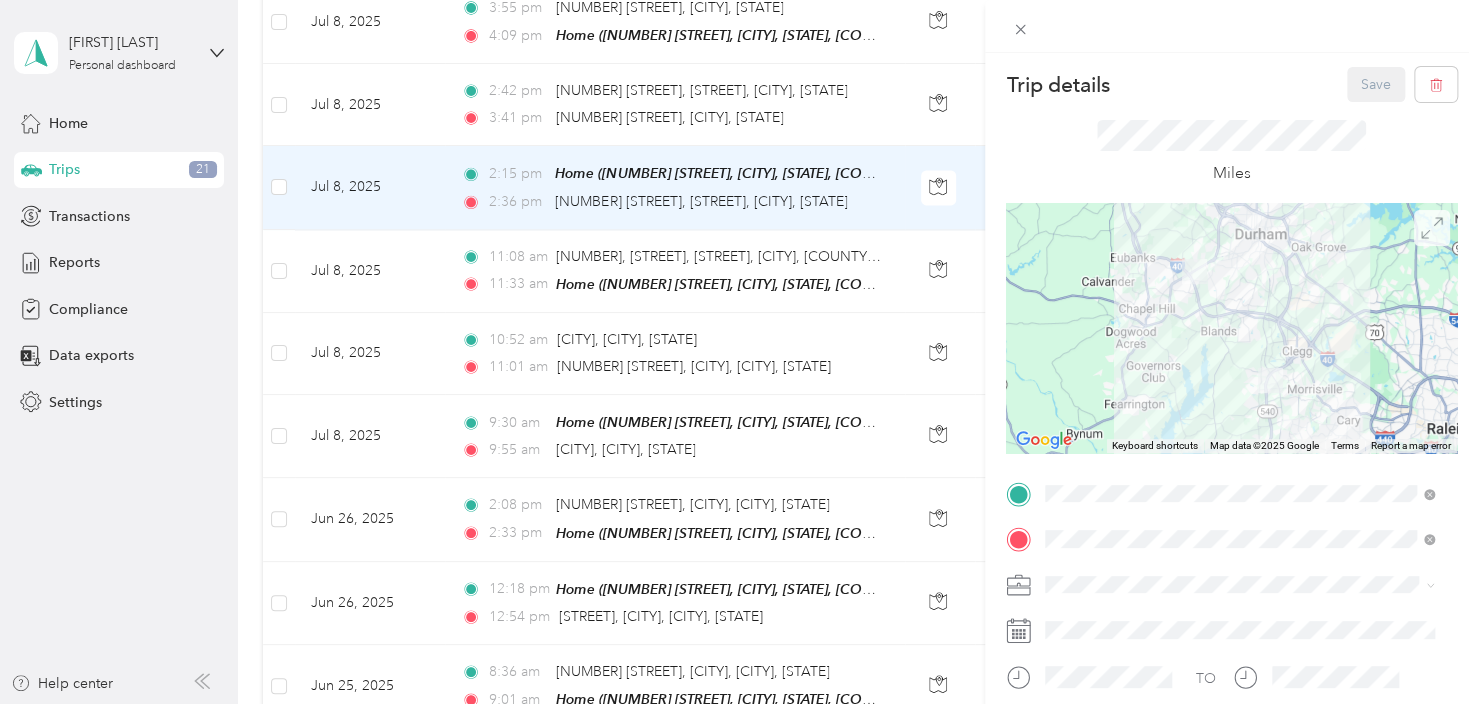 click 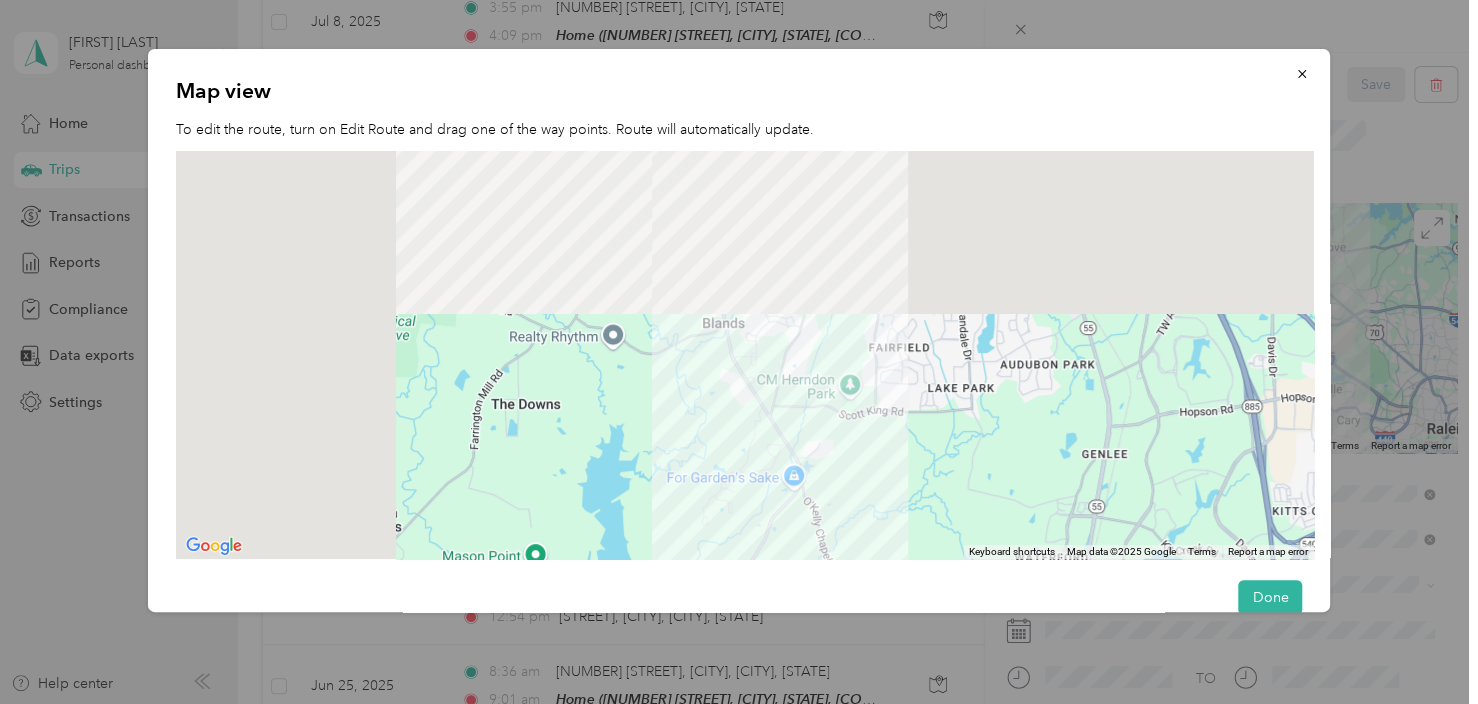 drag, startPoint x: 417, startPoint y: 348, endPoint x: 771, endPoint y: 611, distance: 441.00455 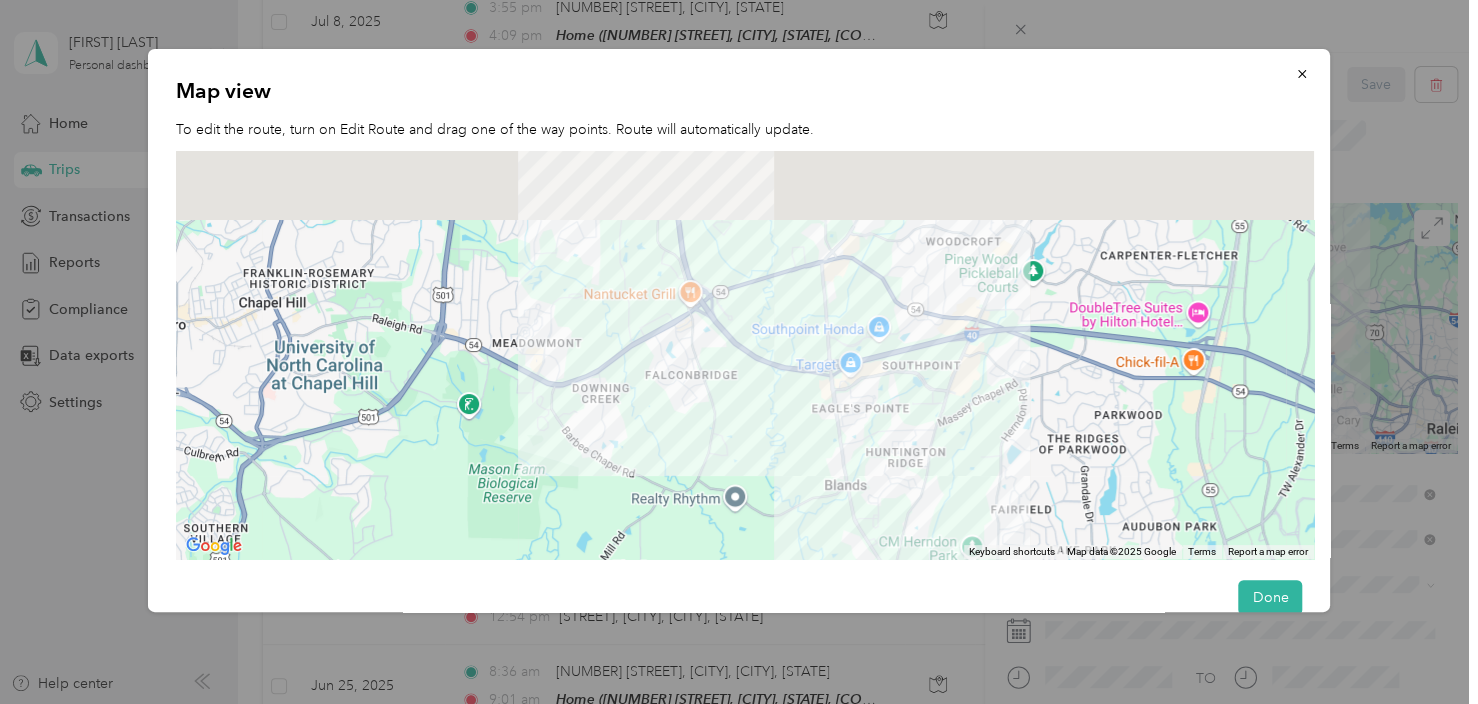 drag, startPoint x: 675, startPoint y: 351, endPoint x: 711, endPoint y: 521, distance: 173.76996 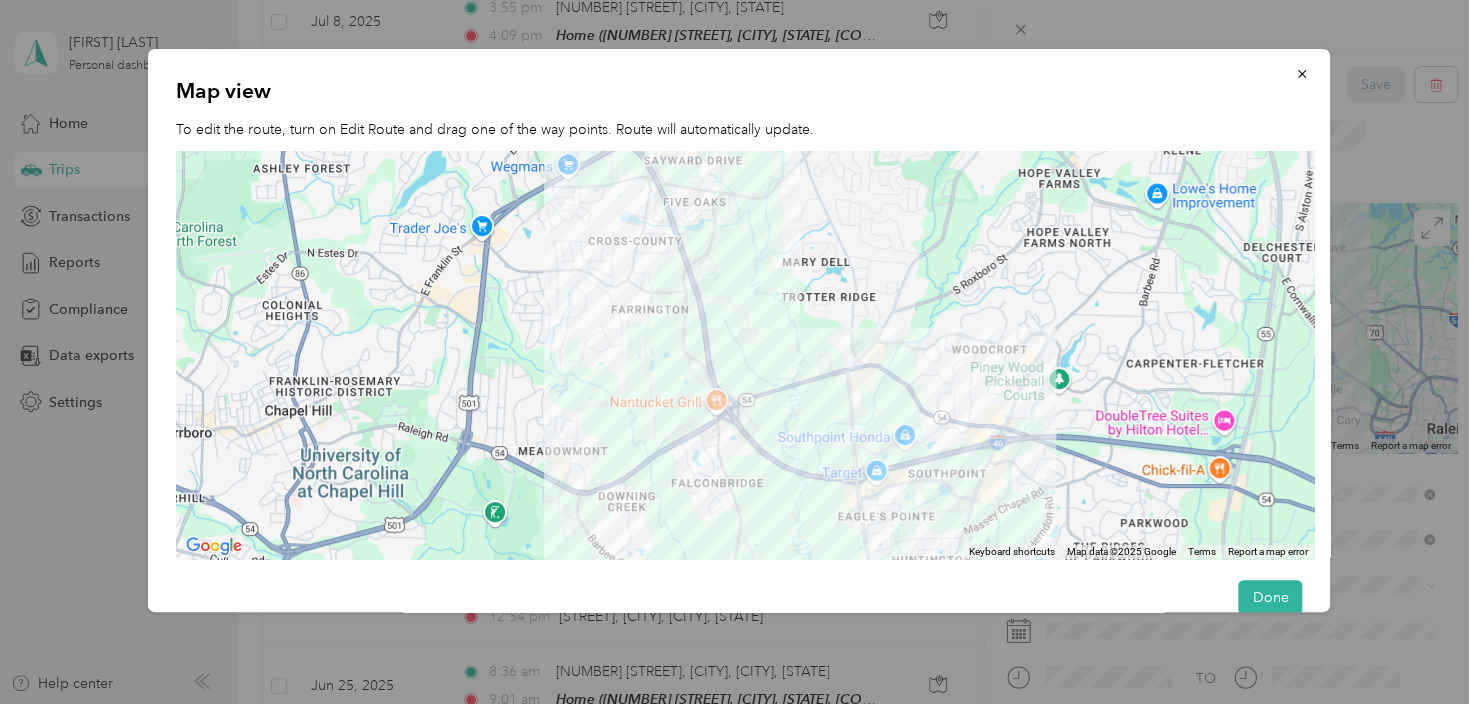 drag, startPoint x: 637, startPoint y: 321, endPoint x: 666, endPoint y: 432, distance: 114.72576 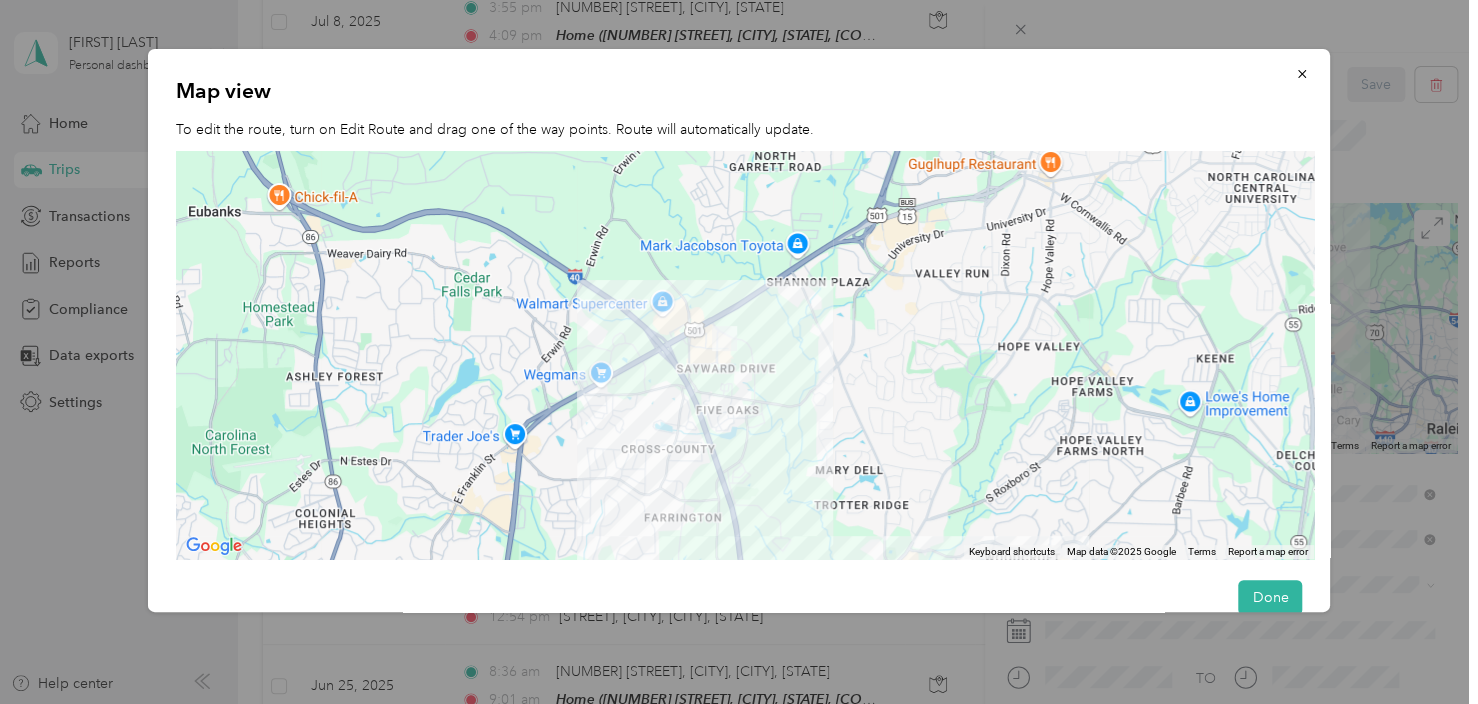 drag, startPoint x: 624, startPoint y: 337, endPoint x: 602, endPoint y: 359, distance: 31.112698 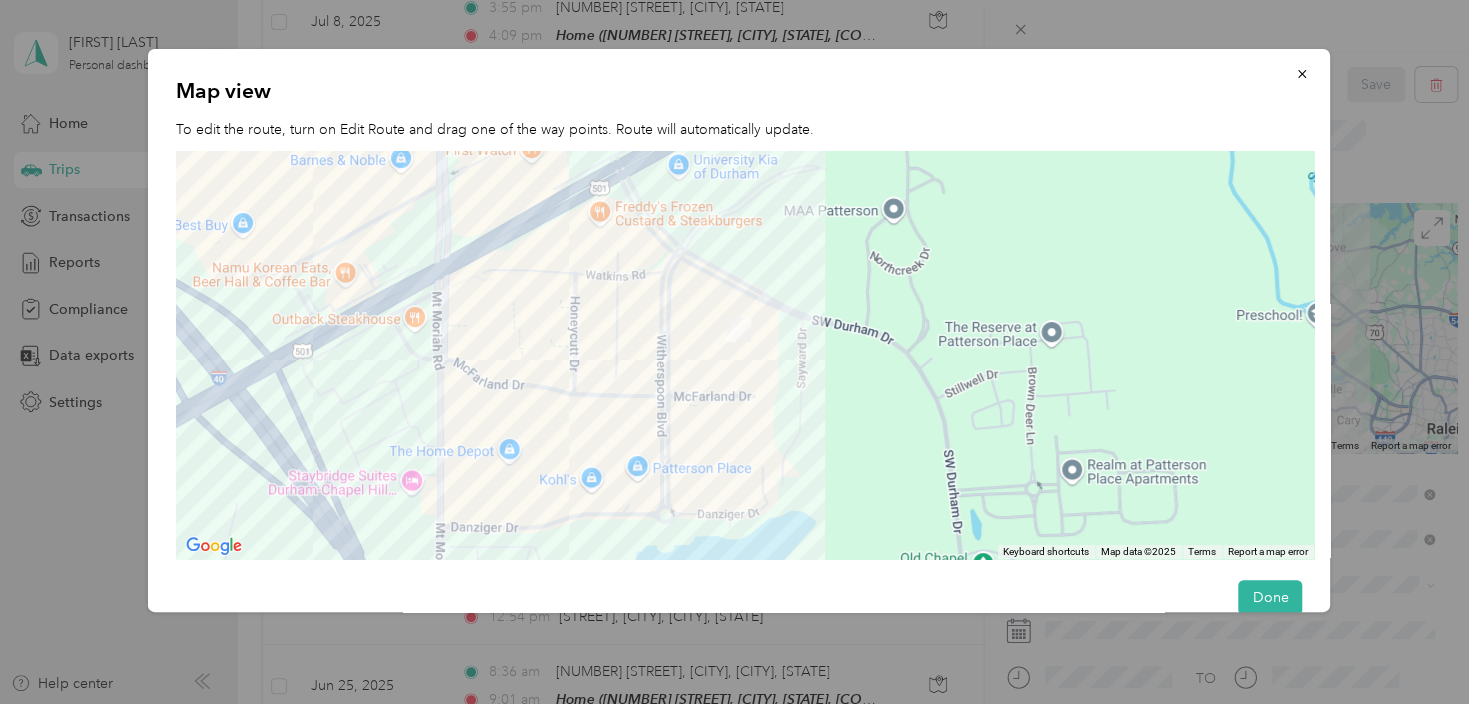 drag, startPoint x: 825, startPoint y: 313, endPoint x: 789, endPoint y: 362, distance: 60.80296 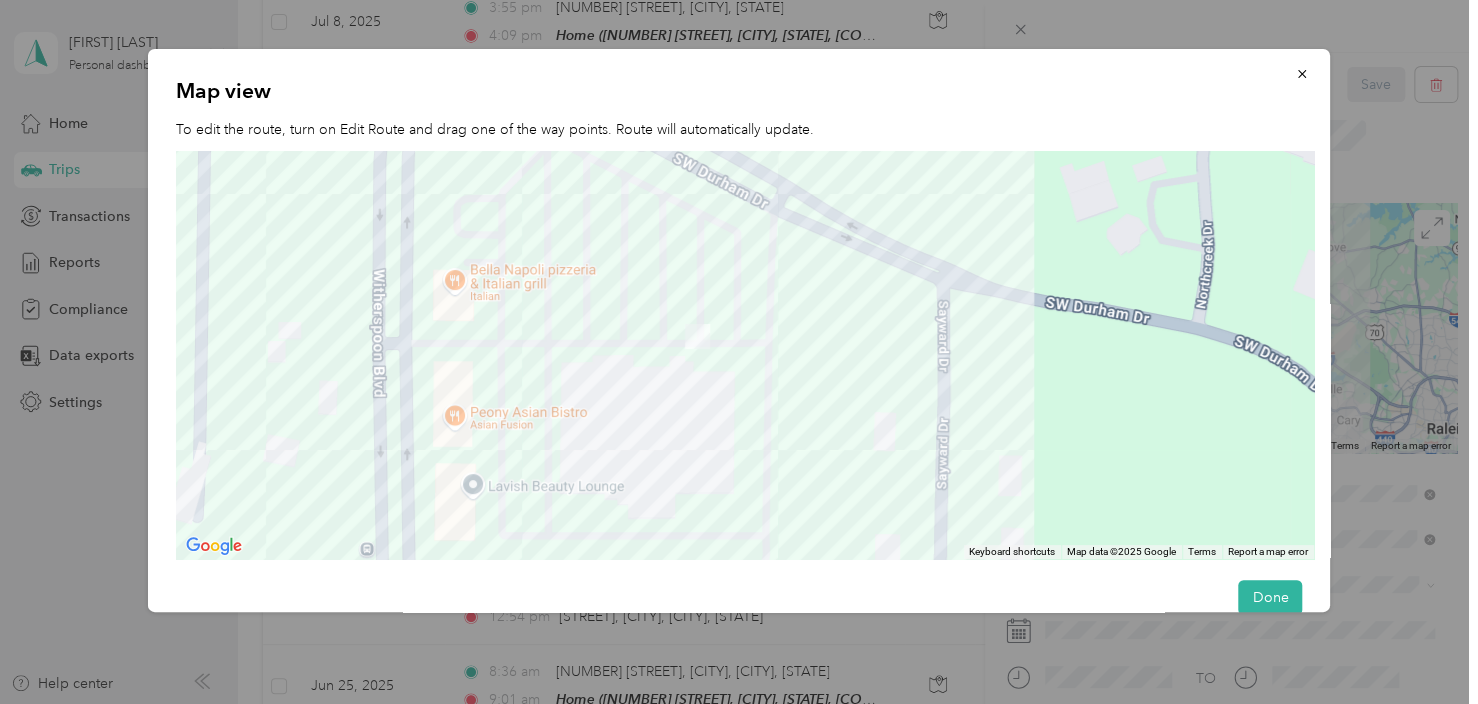 drag, startPoint x: 614, startPoint y: 308, endPoint x: 648, endPoint y: 383, distance: 82.346825 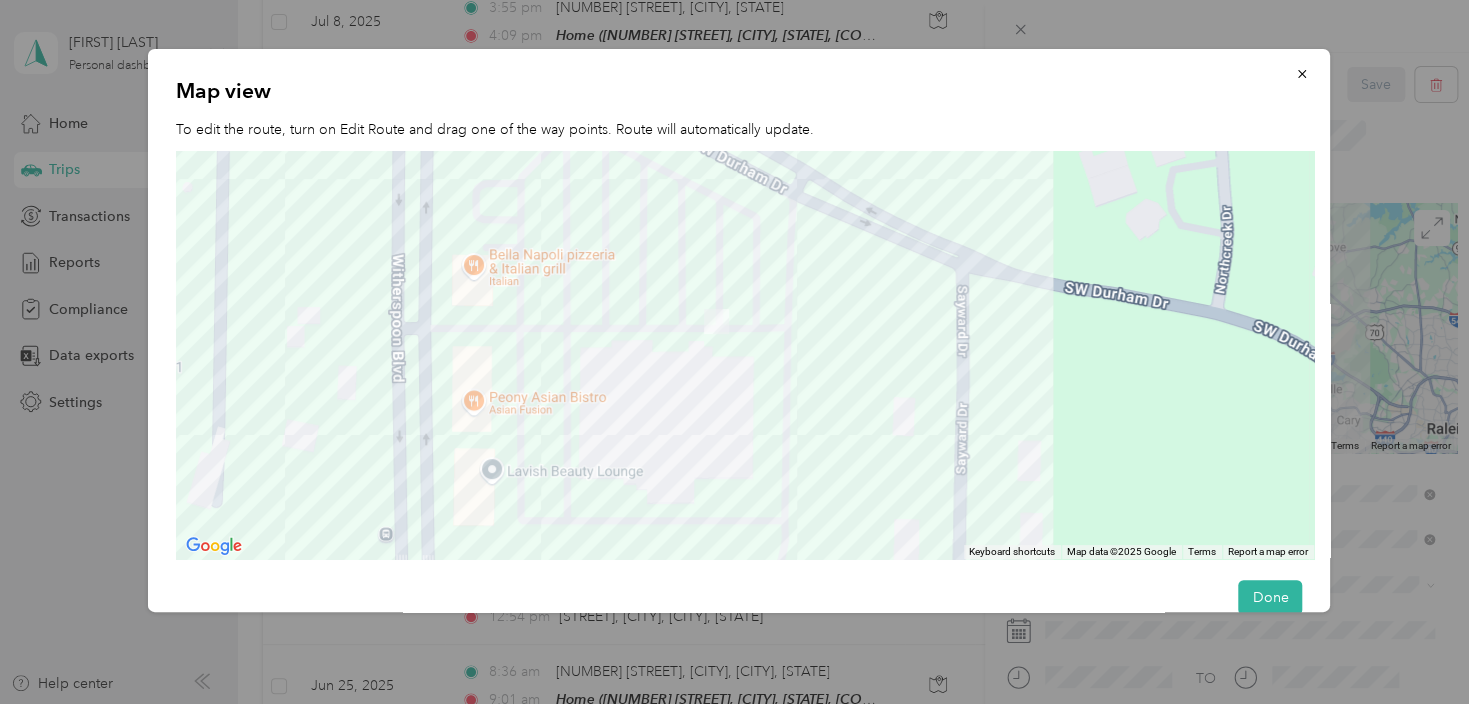drag, startPoint x: 627, startPoint y: 371, endPoint x: 646, endPoint y: 361, distance: 21.470911 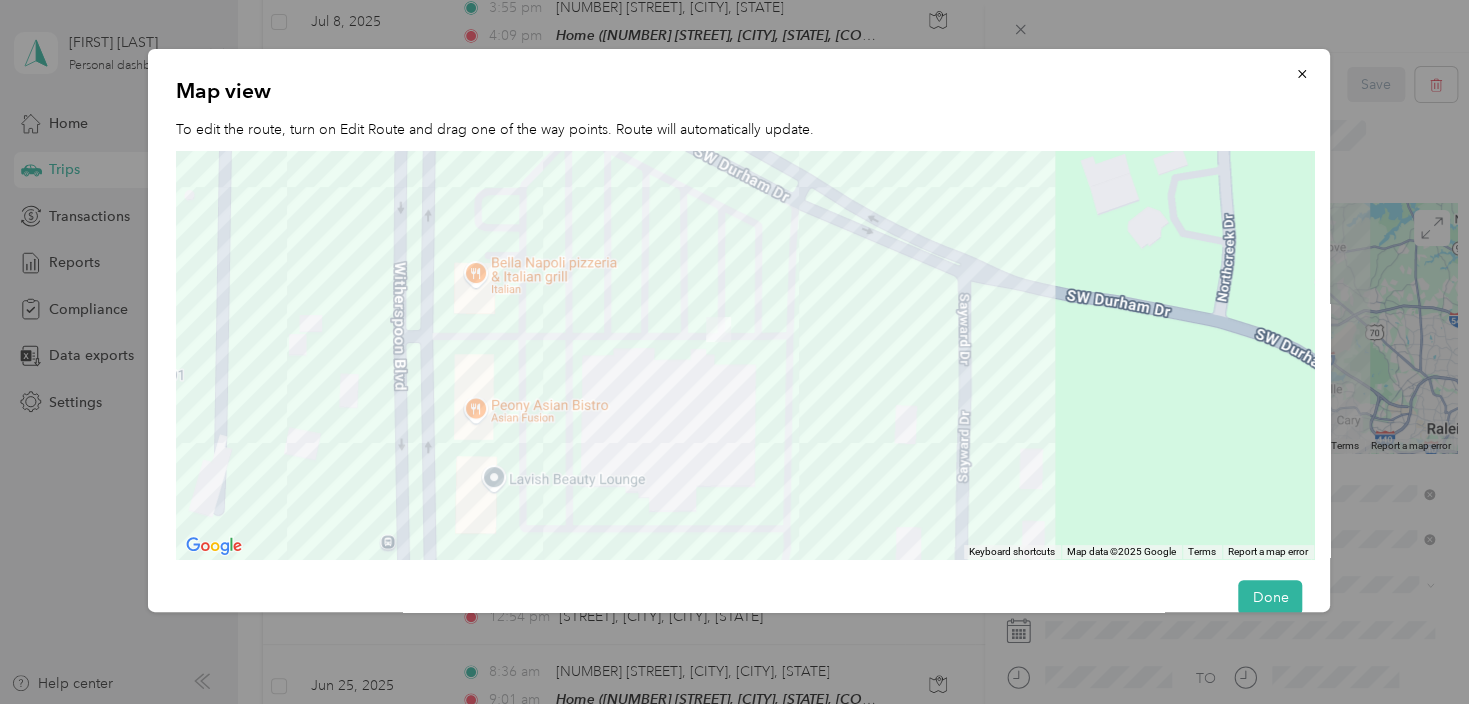click at bounding box center (745, 355) 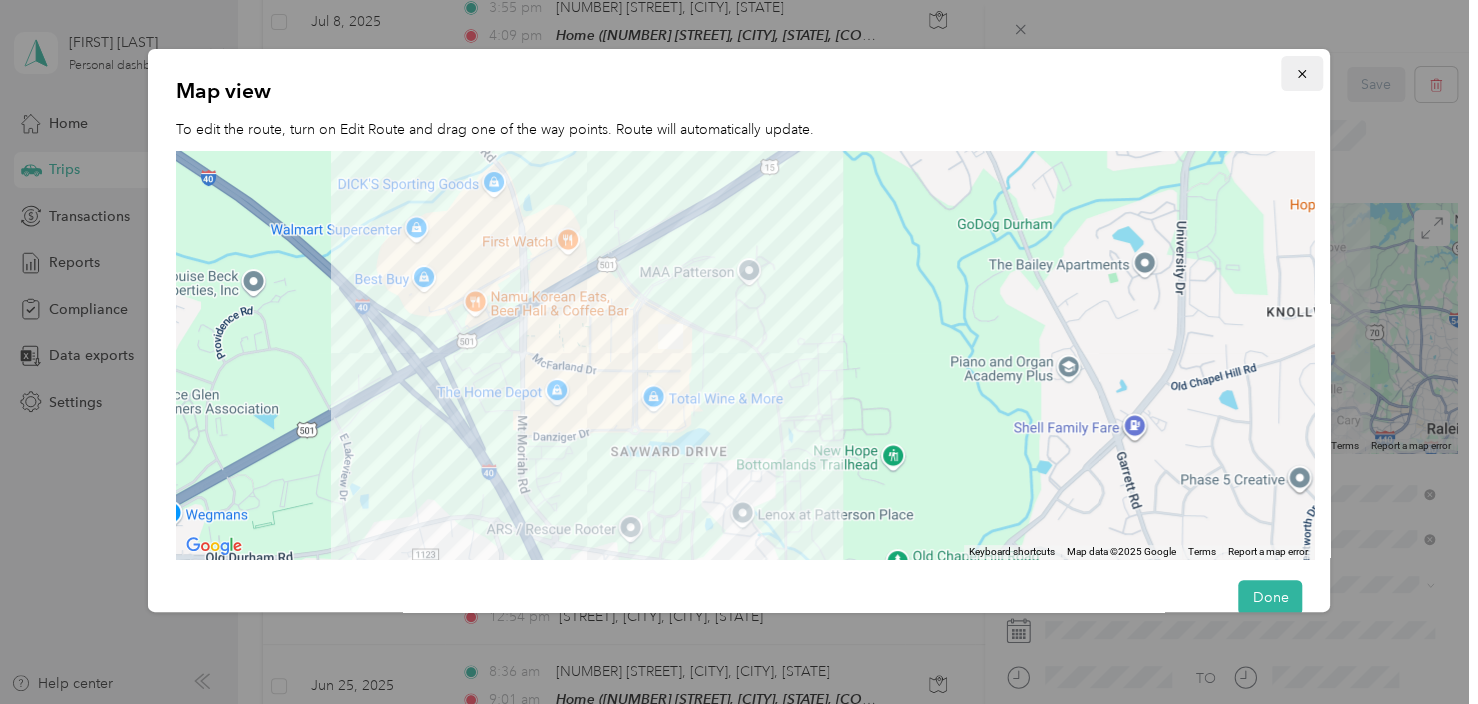 click 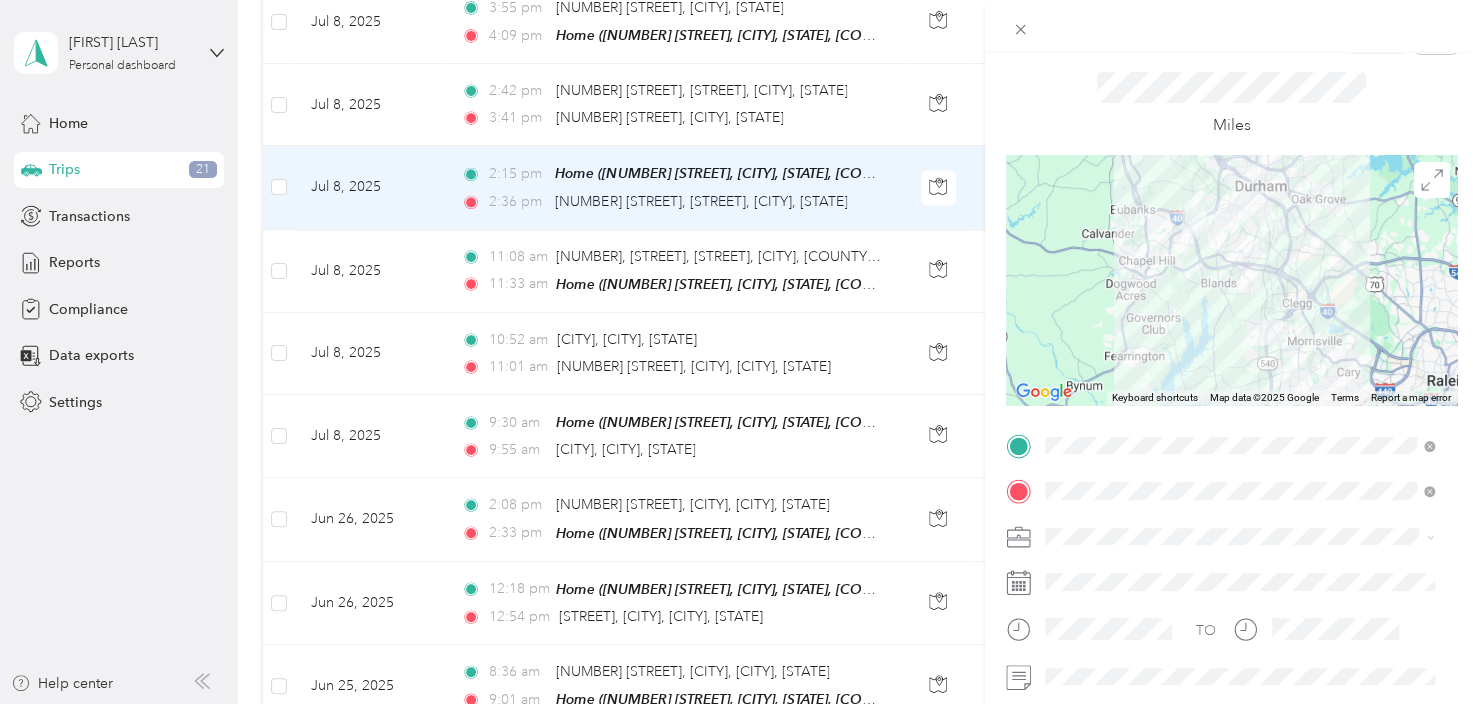scroll, scrollTop: 0, scrollLeft: 0, axis: both 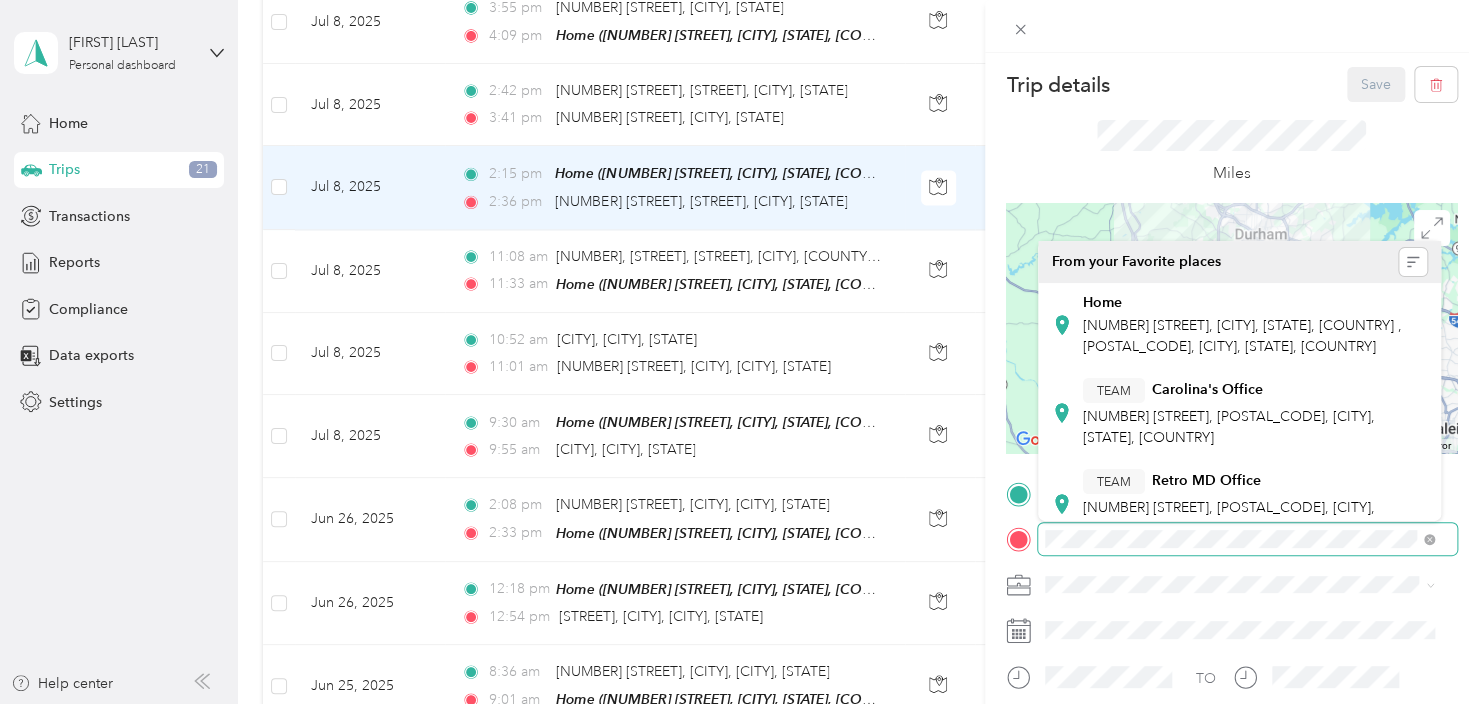 click at bounding box center (1231, 539) 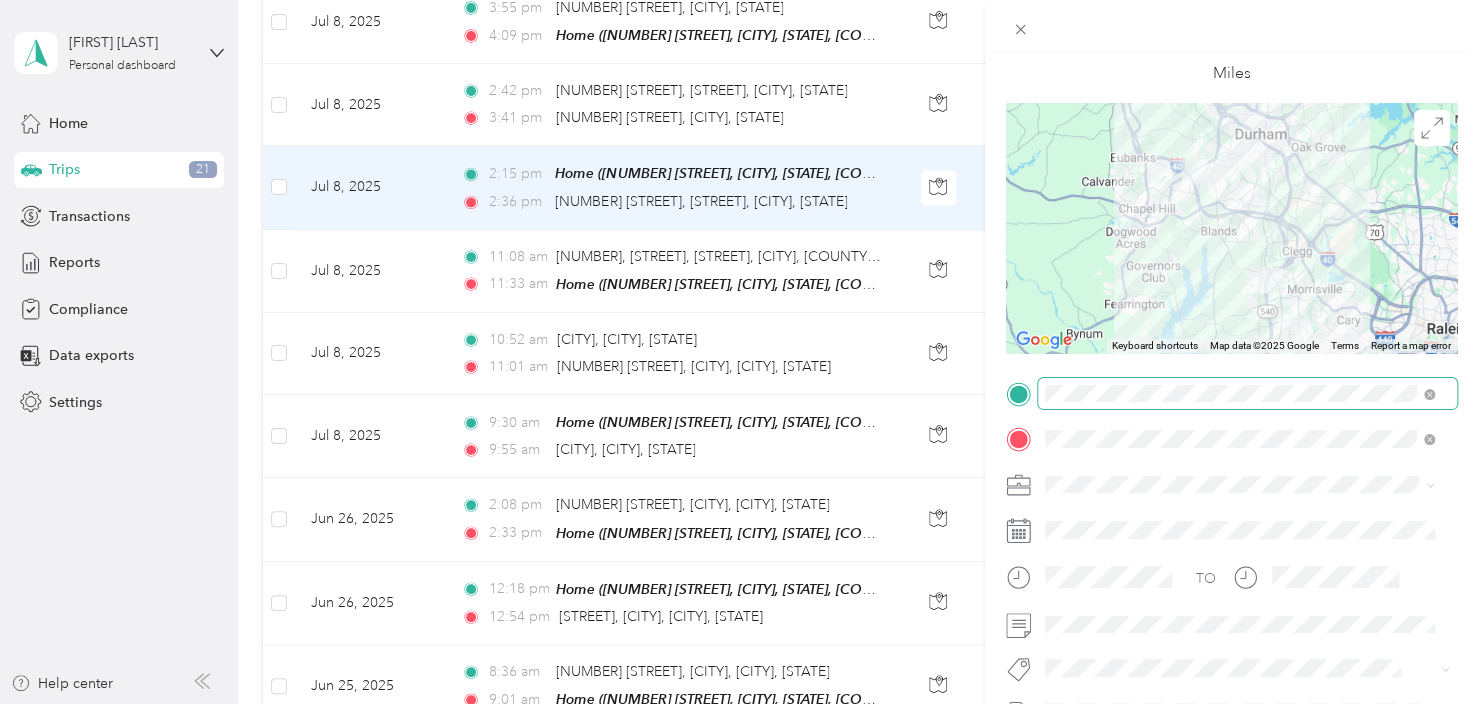 scroll, scrollTop: 200, scrollLeft: 0, axis: vertical 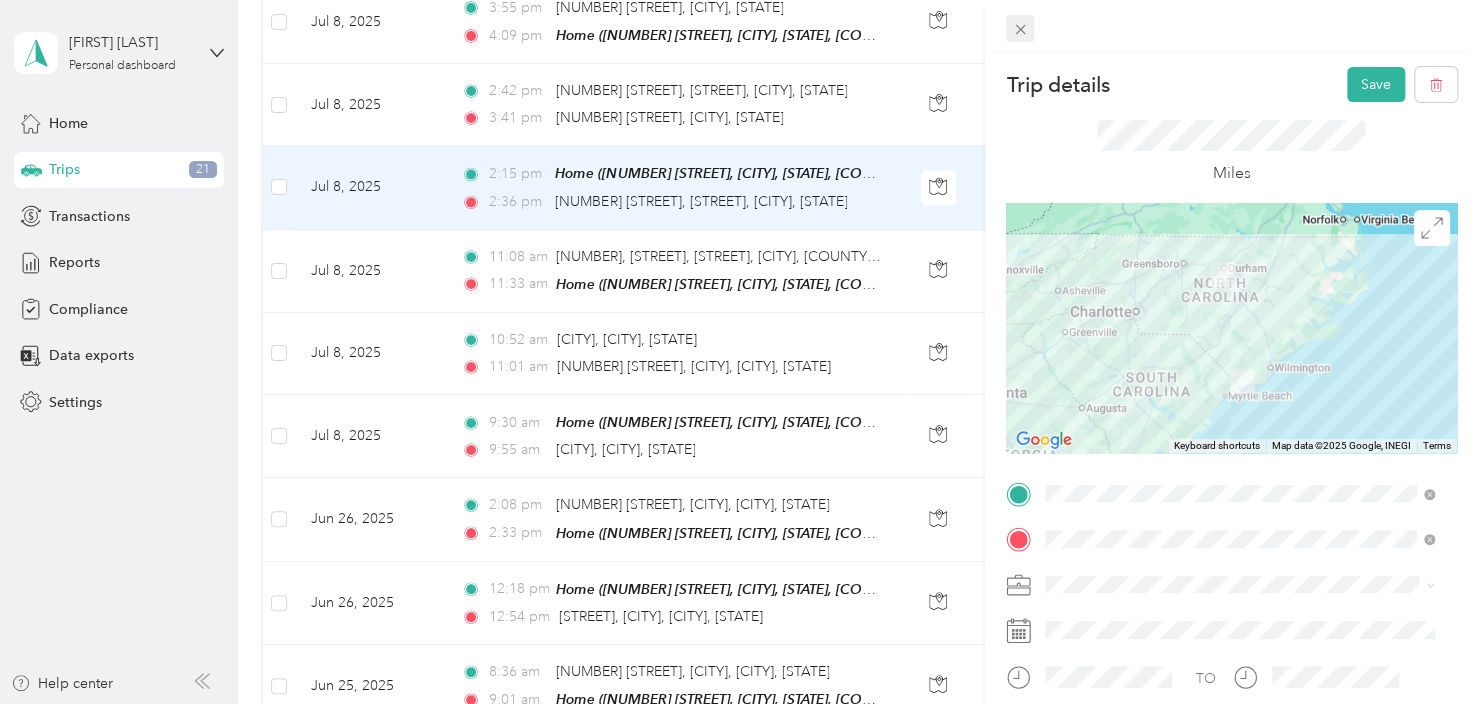click 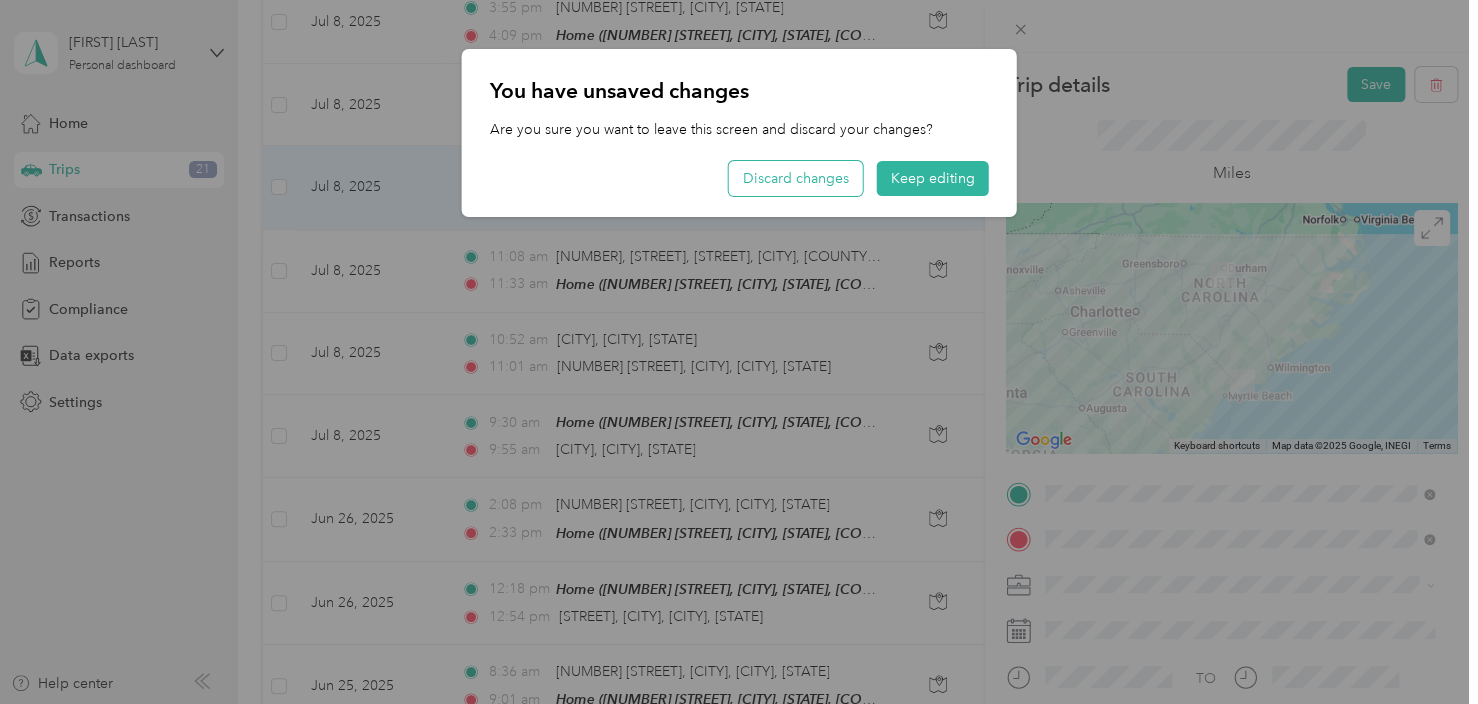 click on "Discard changes" at bounding box center [796, 178] 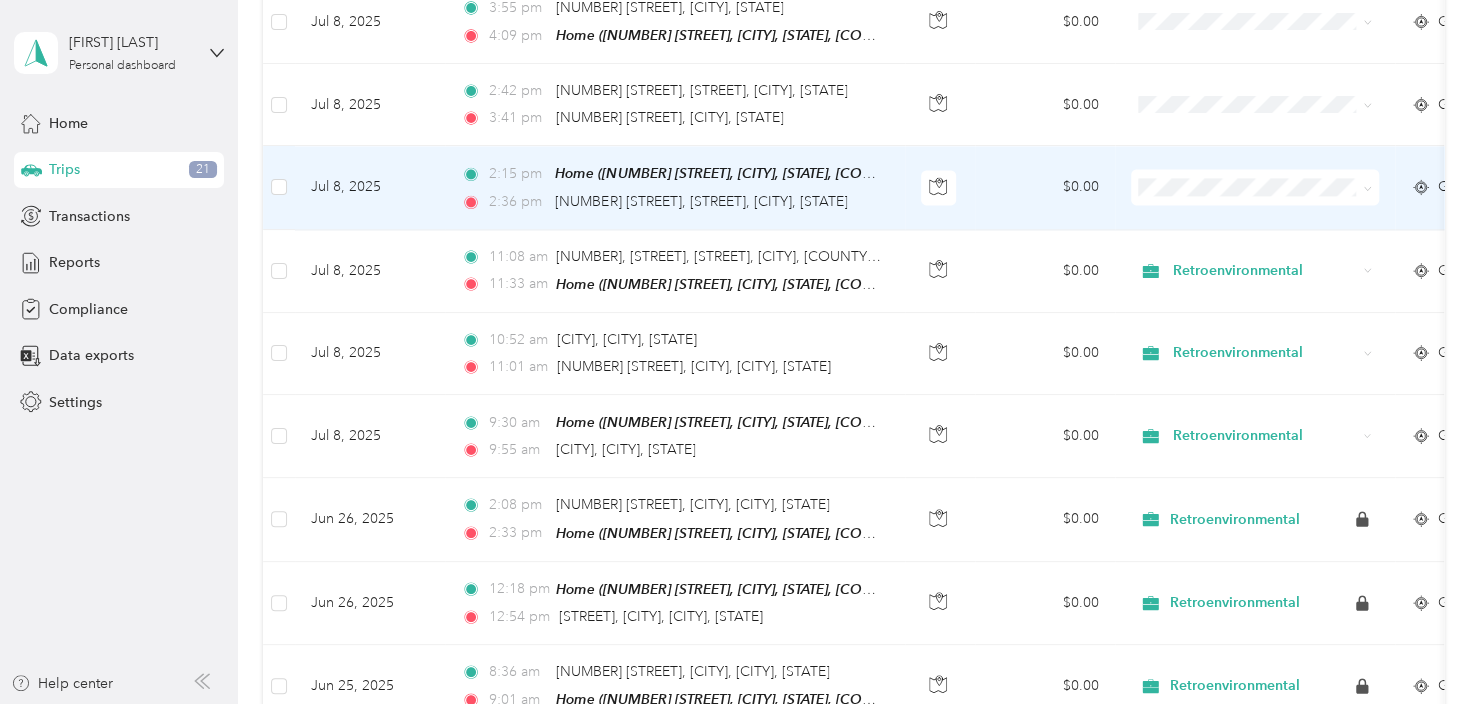 click on "$0.00" at bounding box center (1045, 187) 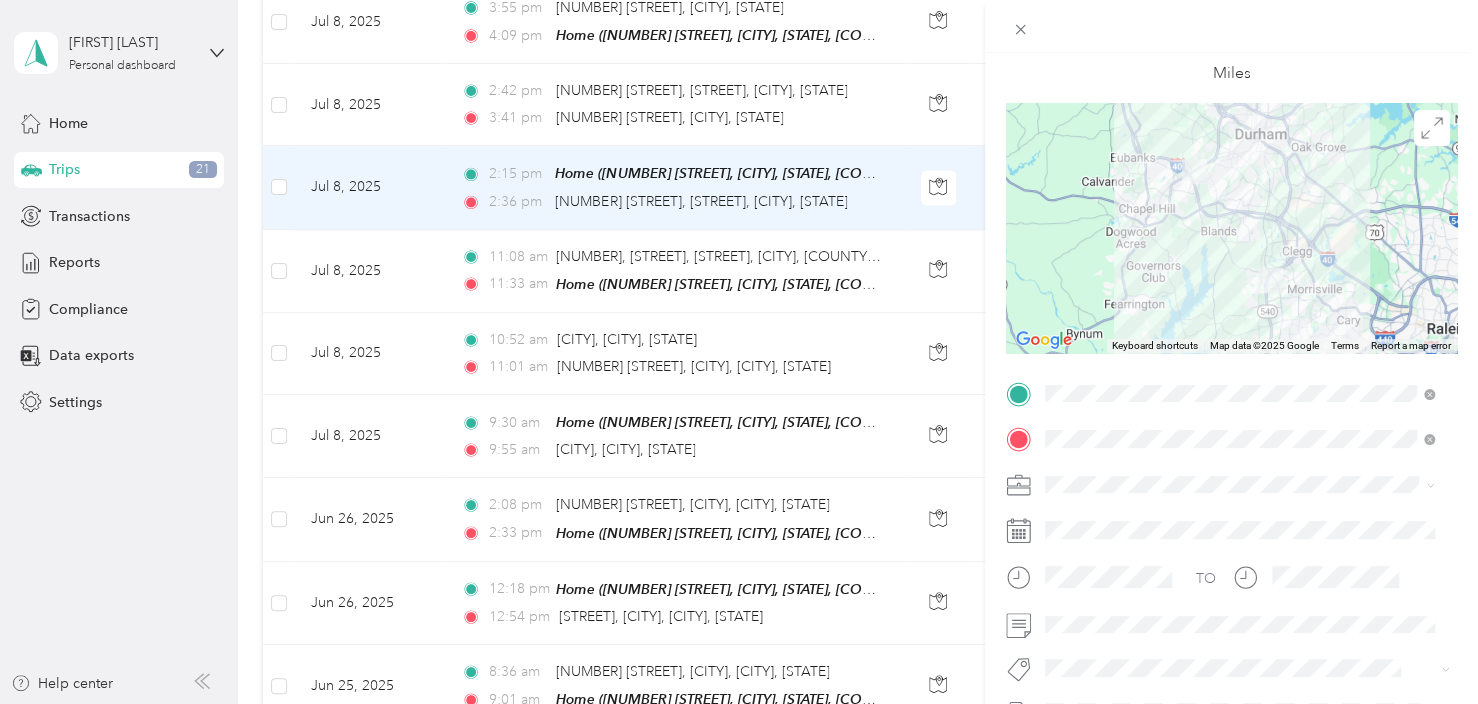 scroll, scrollTop: 200, scrollLeft: 0, axis: vertical 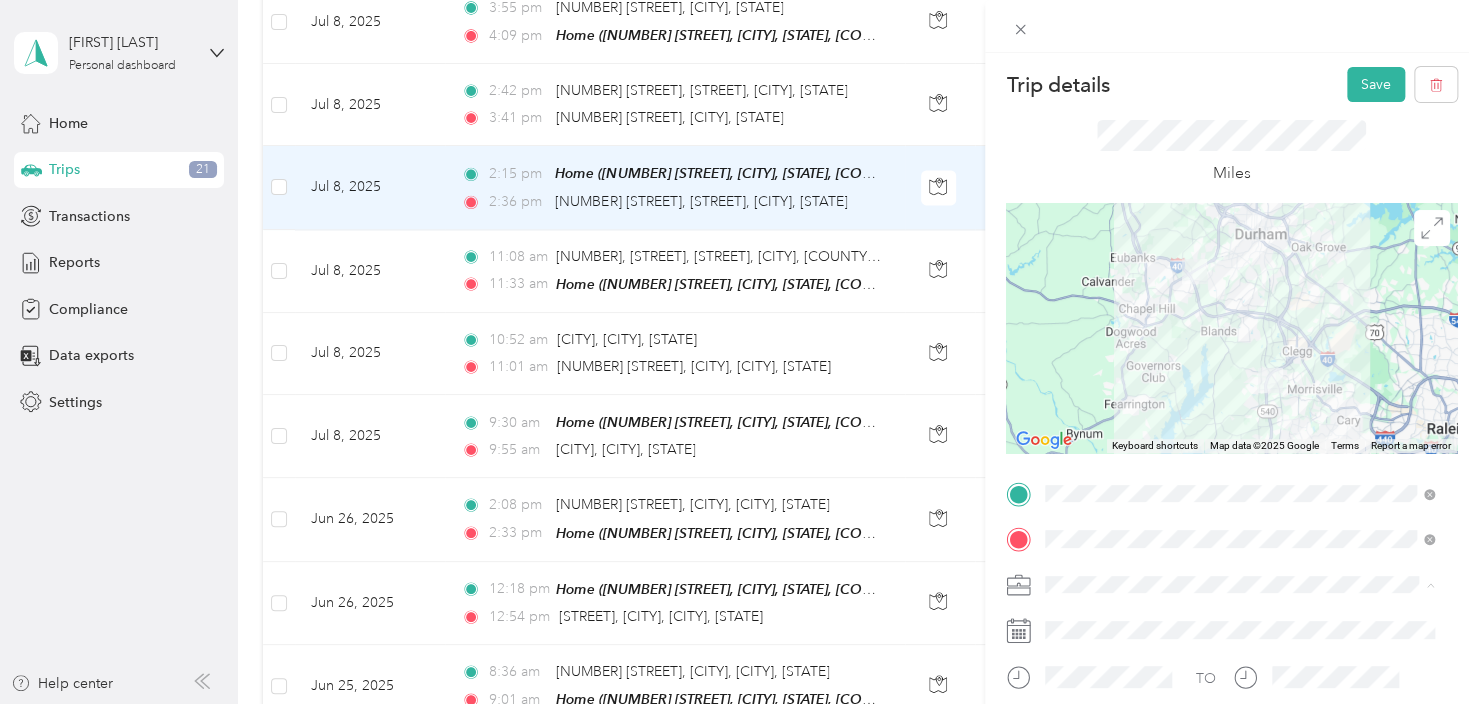 click on "Retroenvironmental" at bounding box center (1114, 619) 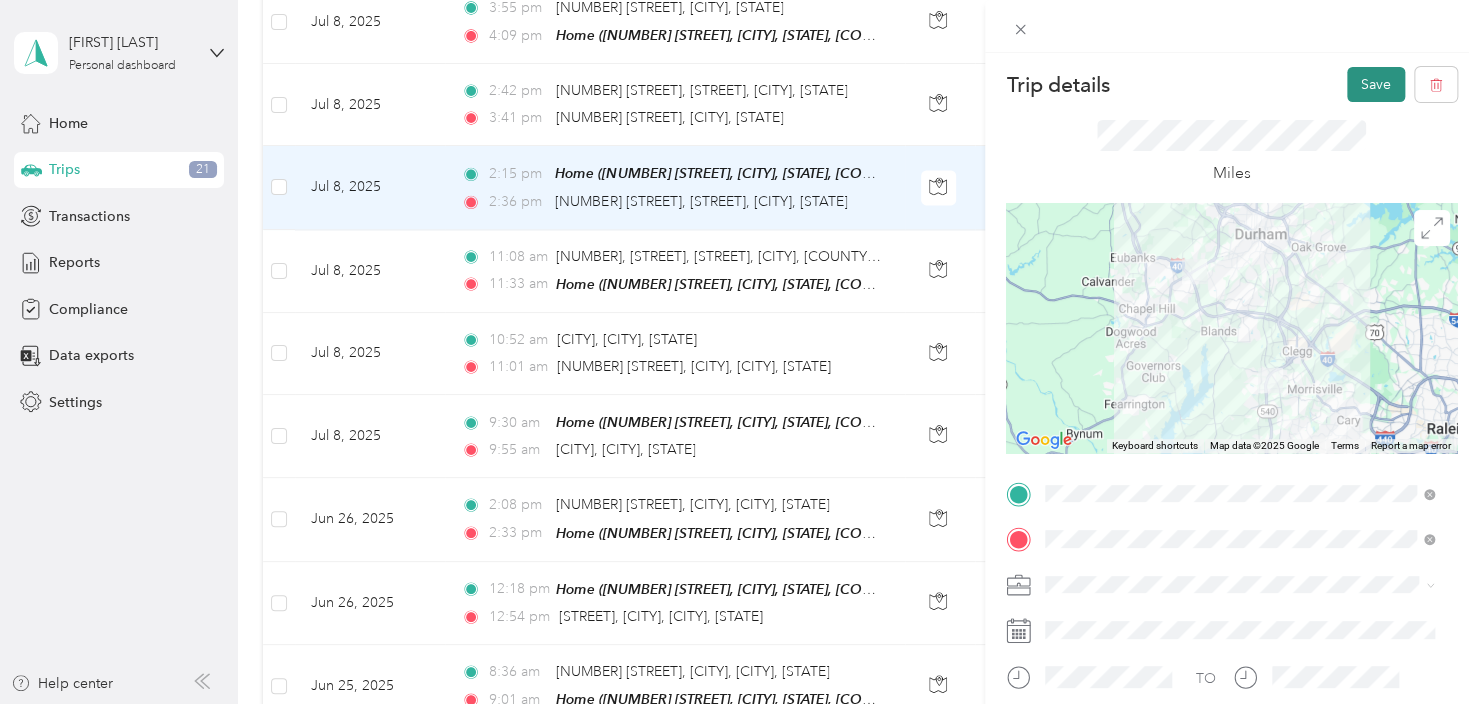 click on "Save" at bounding box center [1376, 84] 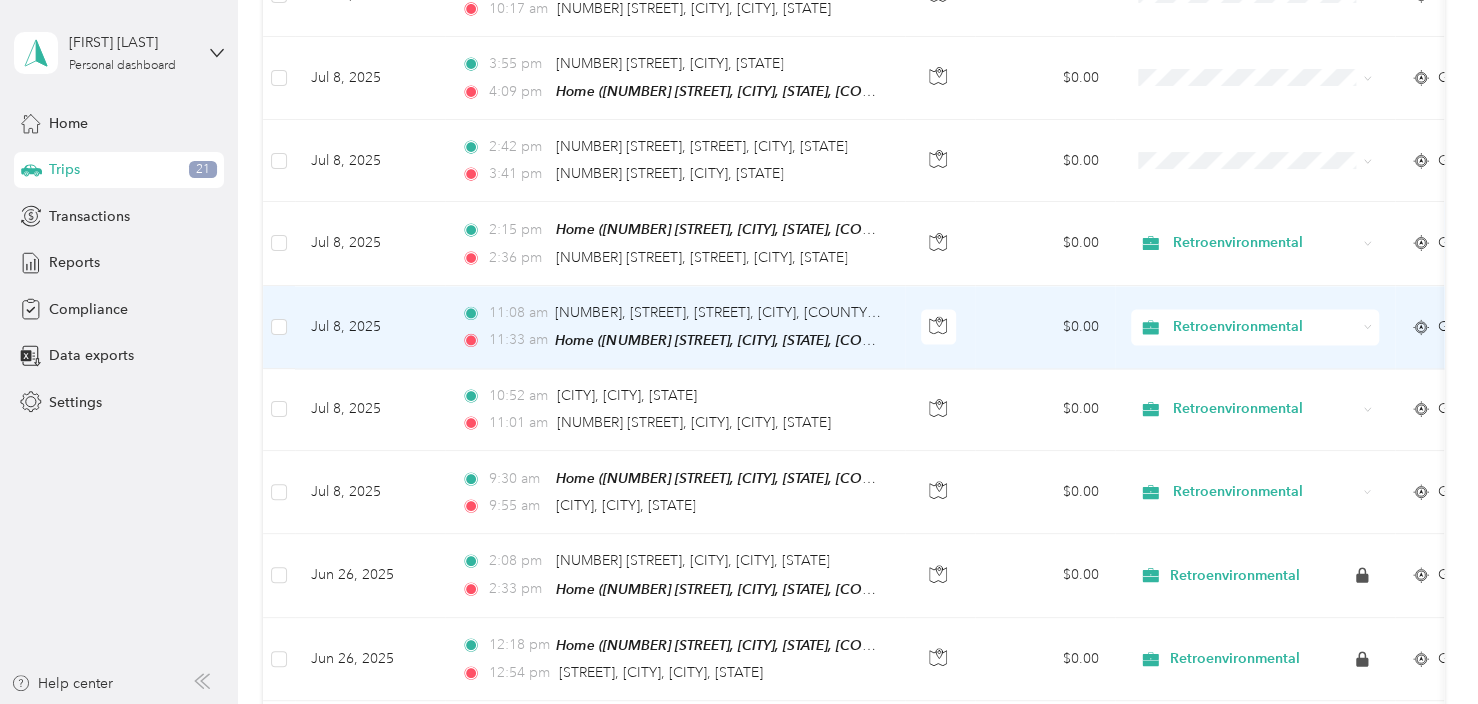 scroll, scrollTop: 1500, scrollLeft: 0, axis: vertical 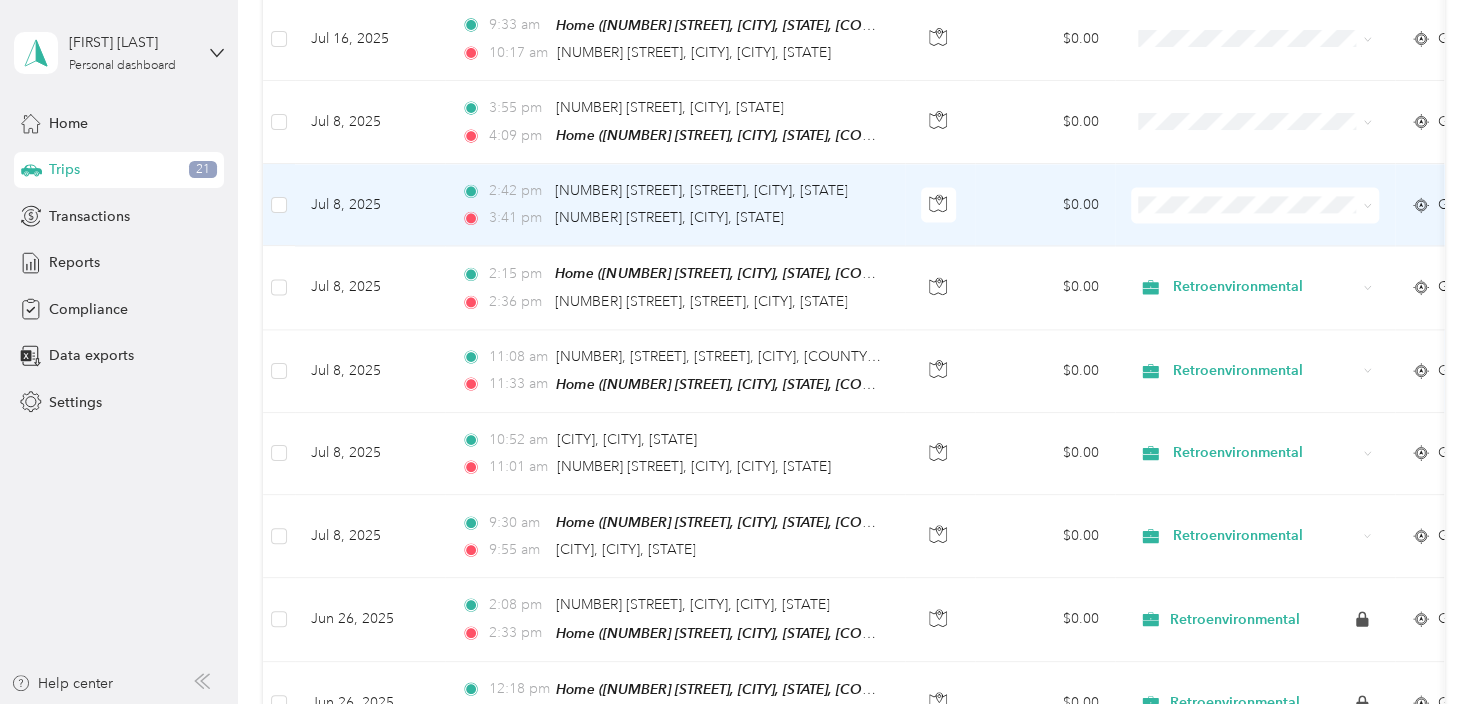 click on "$0.00" at bounding box center (1045, 205) 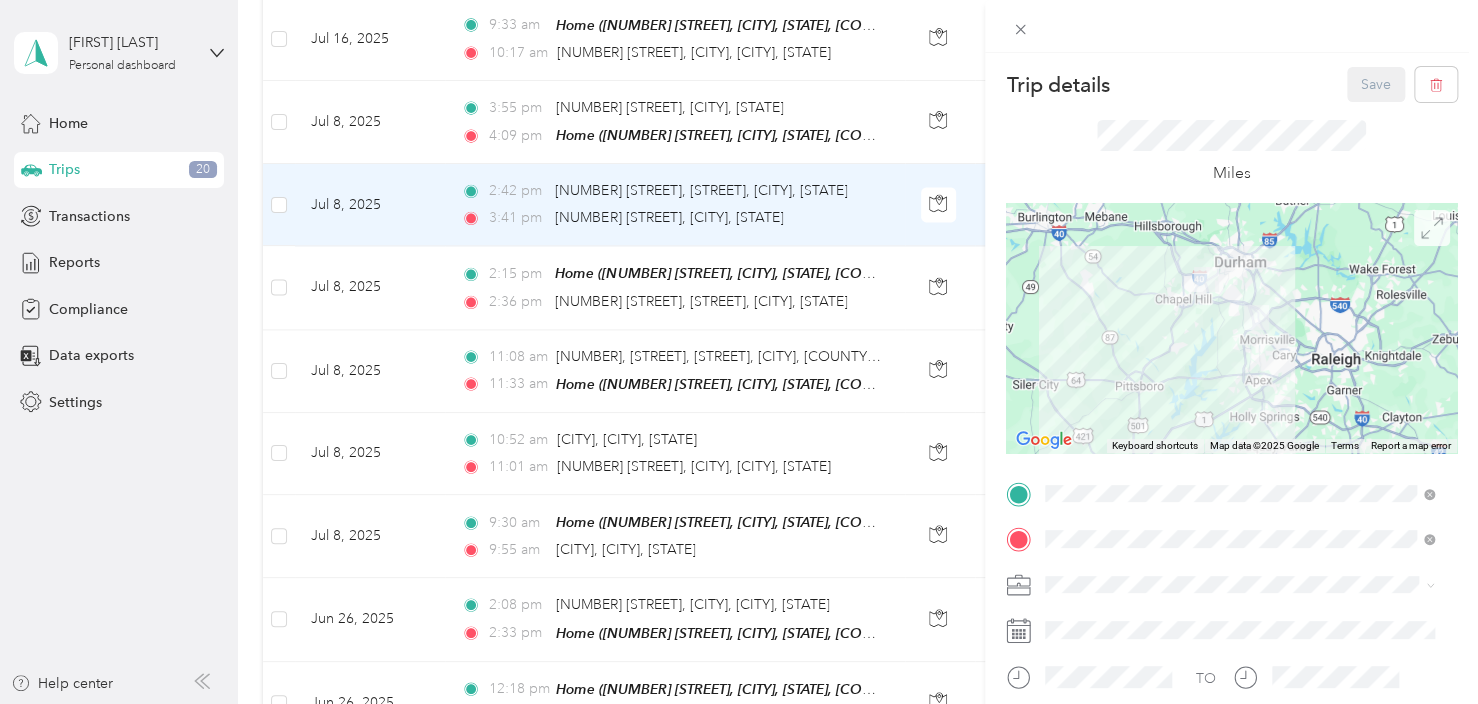 click 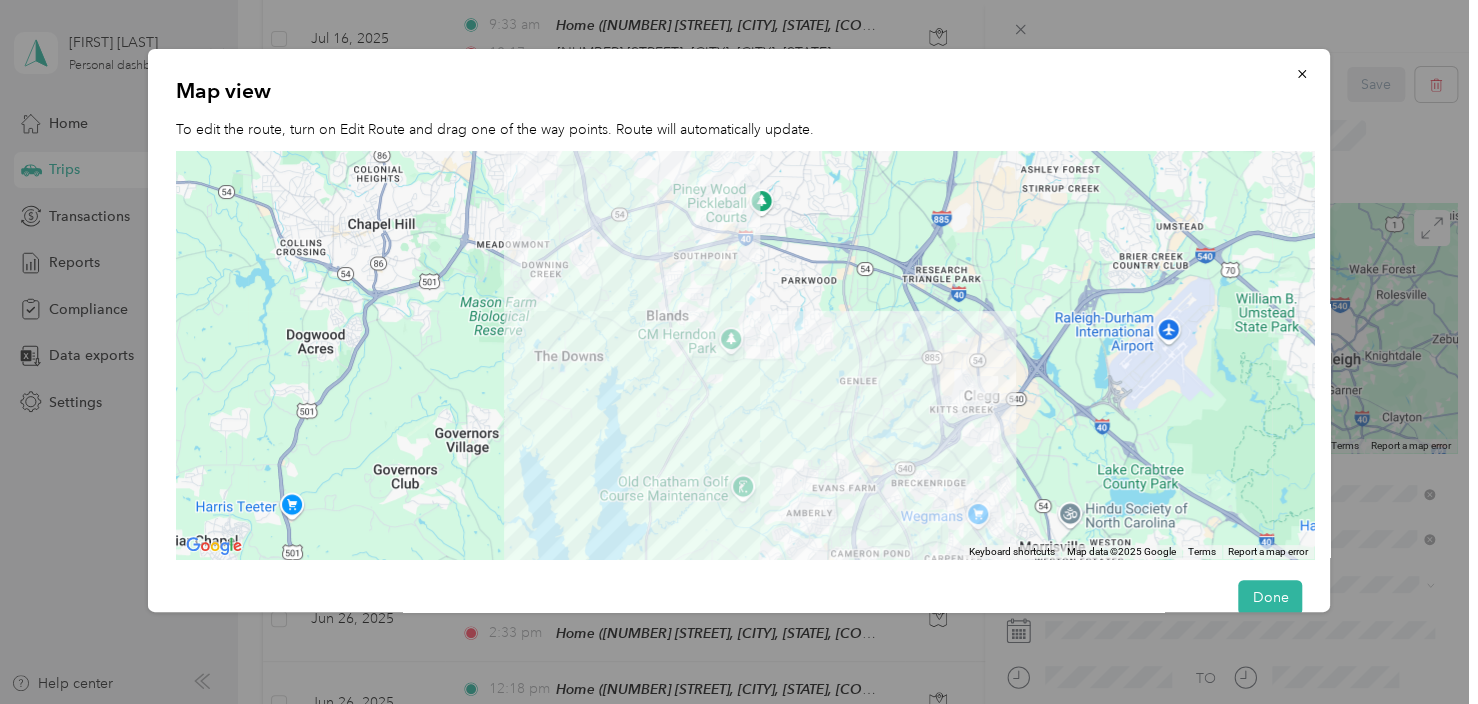 drag, startPoint x: 805, startPoint y: 276, endPoint x: 824, endPoint y: 448, distance: 173.04623 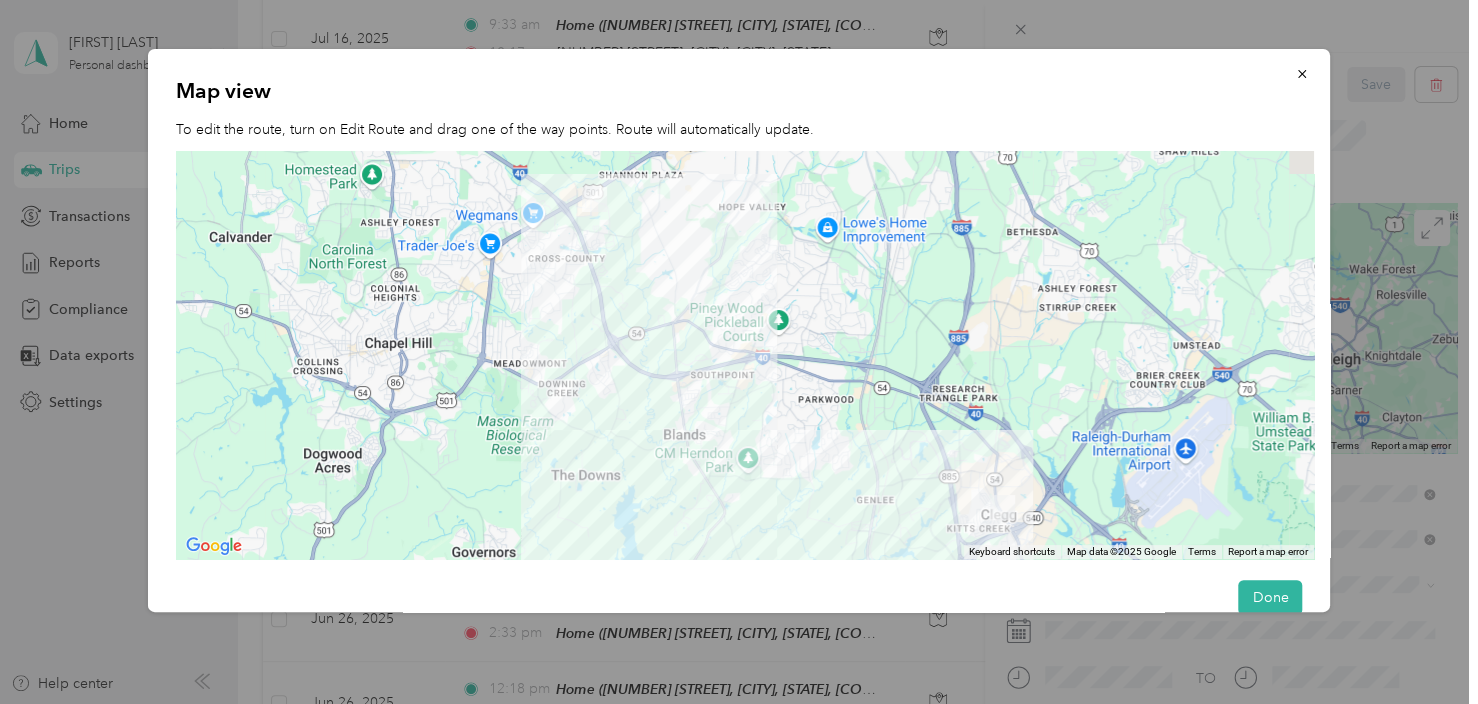 drag, startPoint x: 751, startPoint y: 242, endPoint x: 653, endPoint y: 249, distance: 98.24968 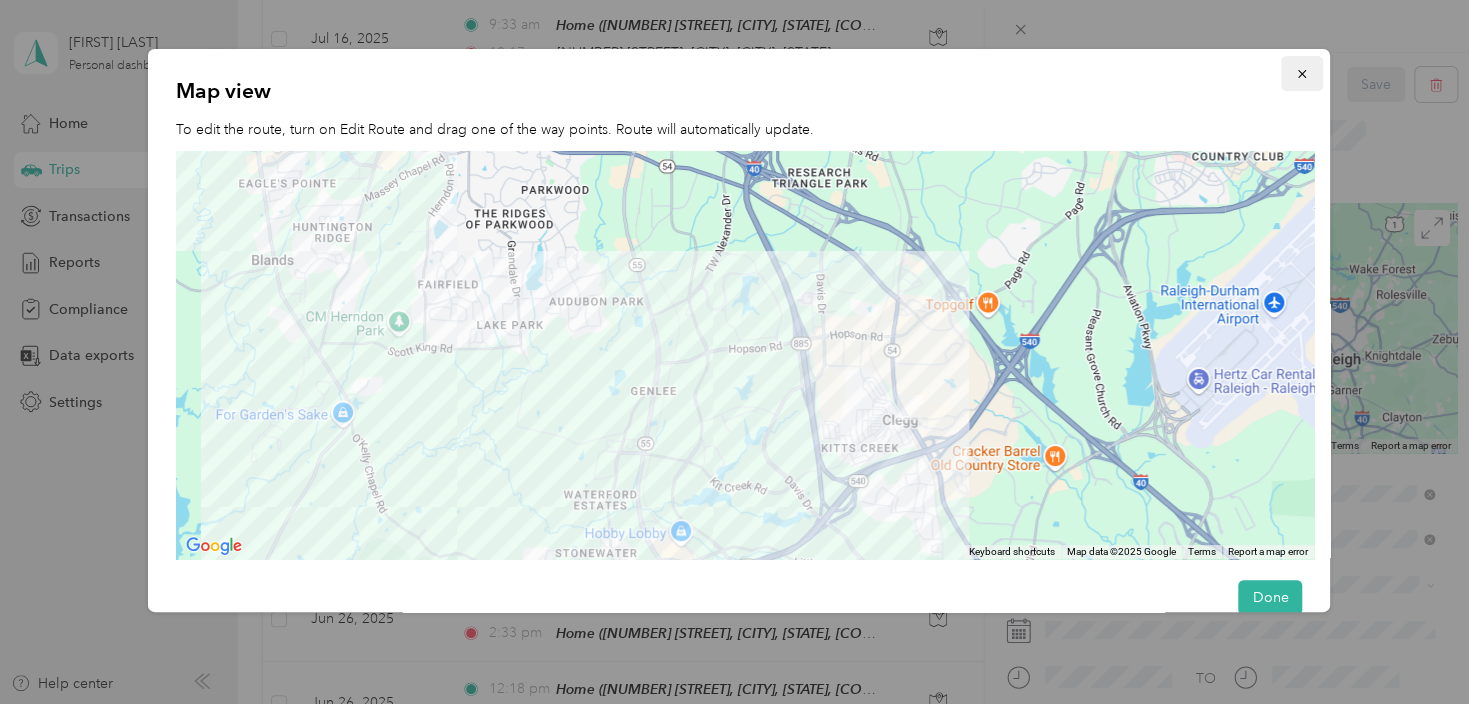 click 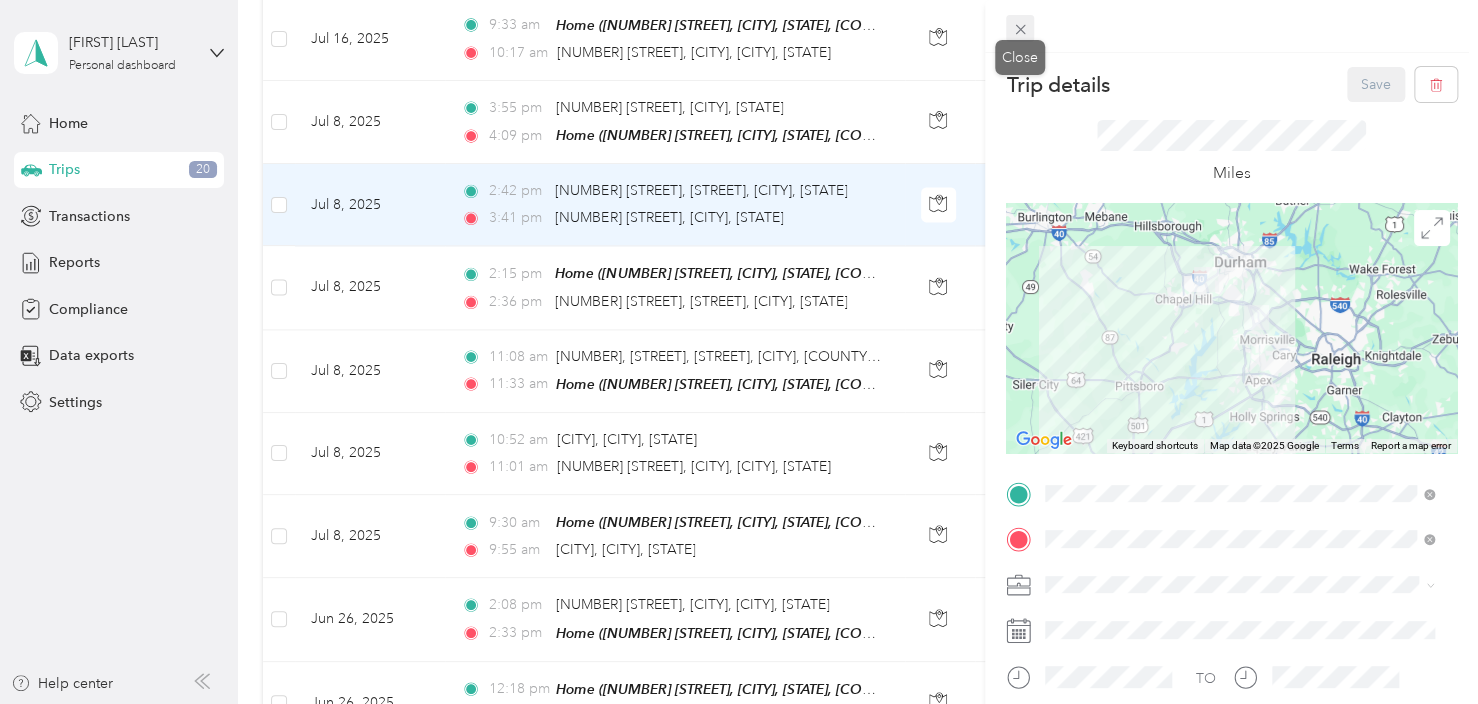 click 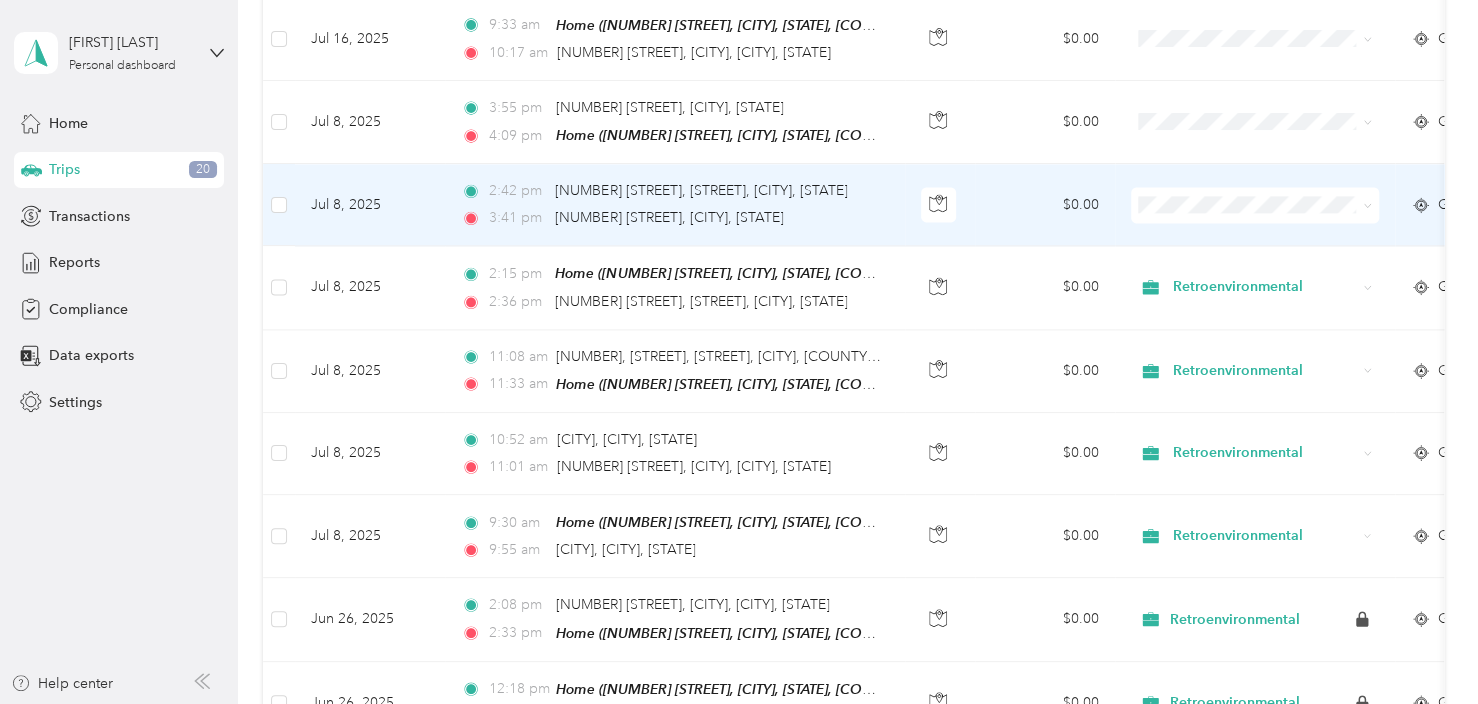 click on "$0.00" at bounding box center (1045, 205) 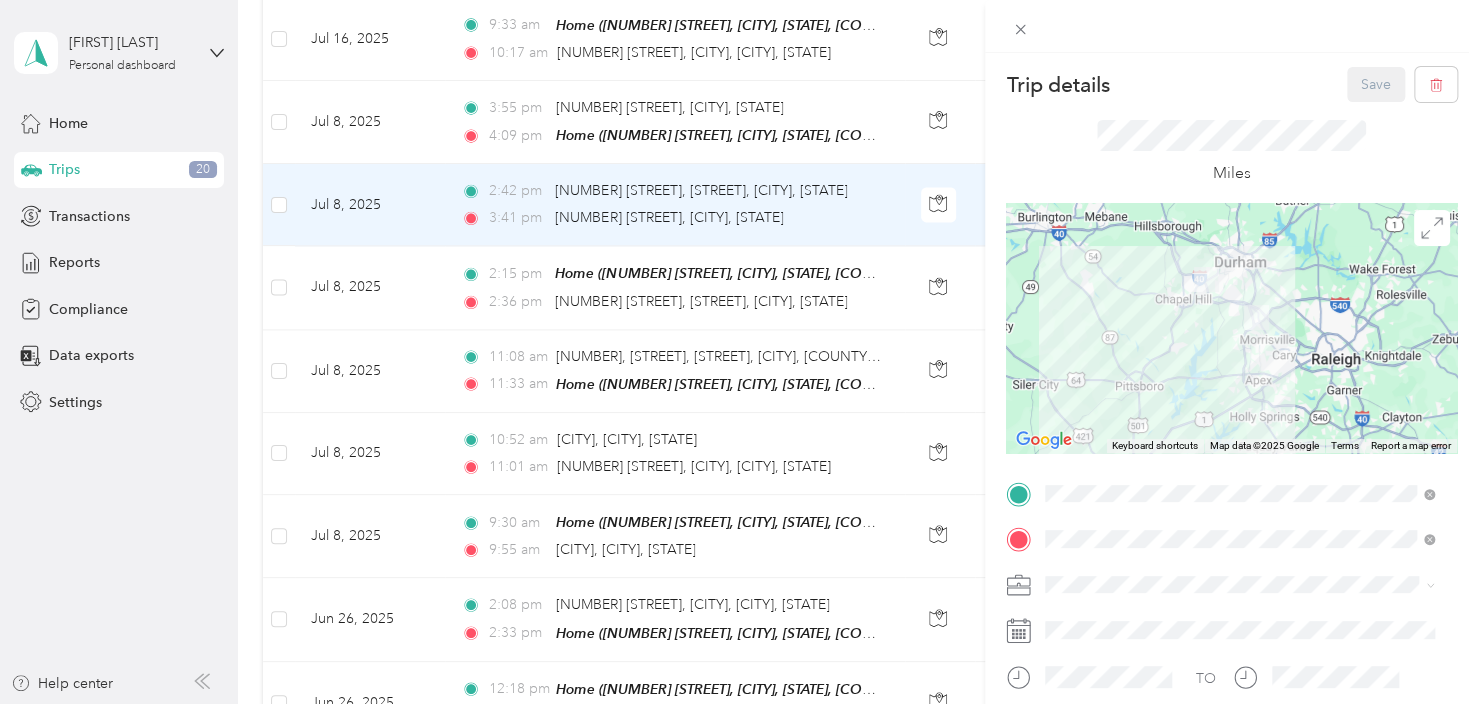 click on "[NUMBER] [STREET], [CITY], [STATE], [COUNTRY] , [POSTAL_CODE], [CITY], [STATE], [COUNTRY]" at bounding box center (1242, 335) 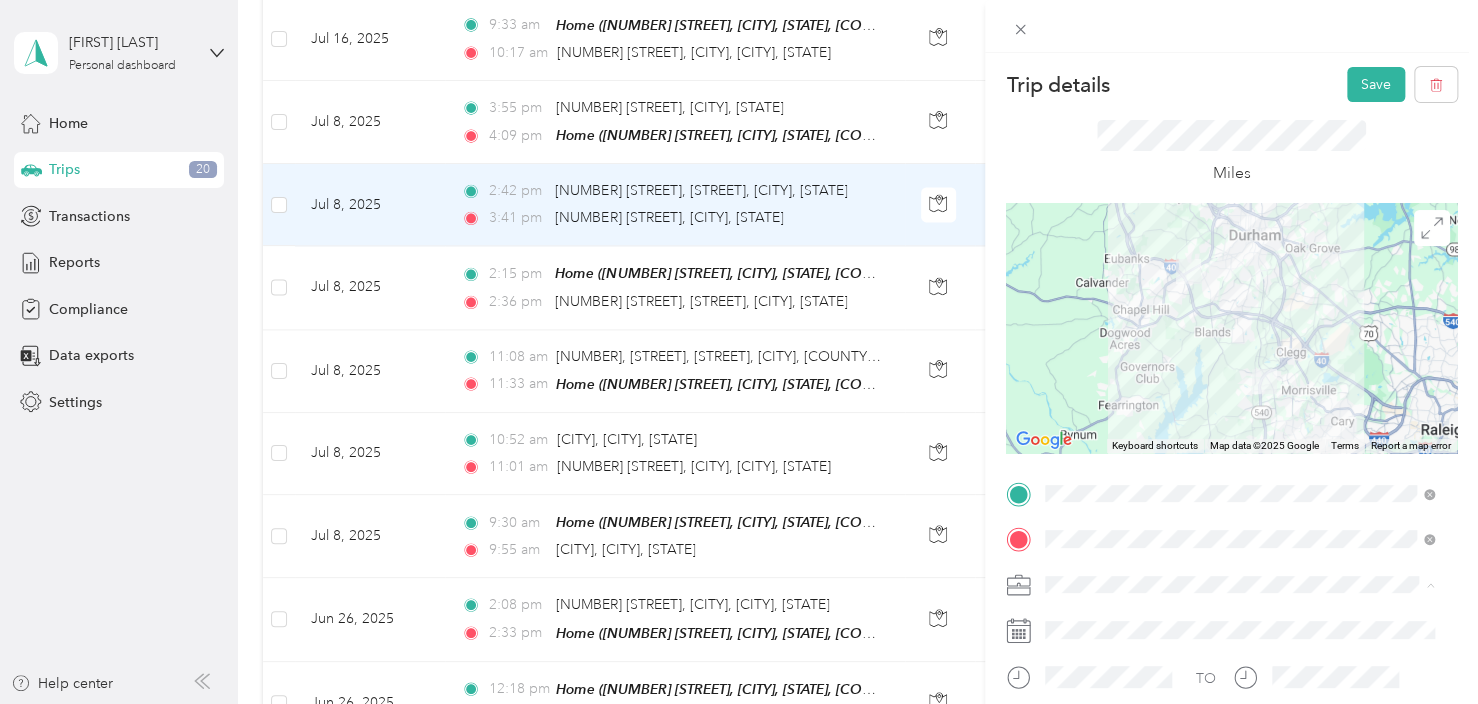 click on "Retroenvironmental" at bounding box center (1114, 619) 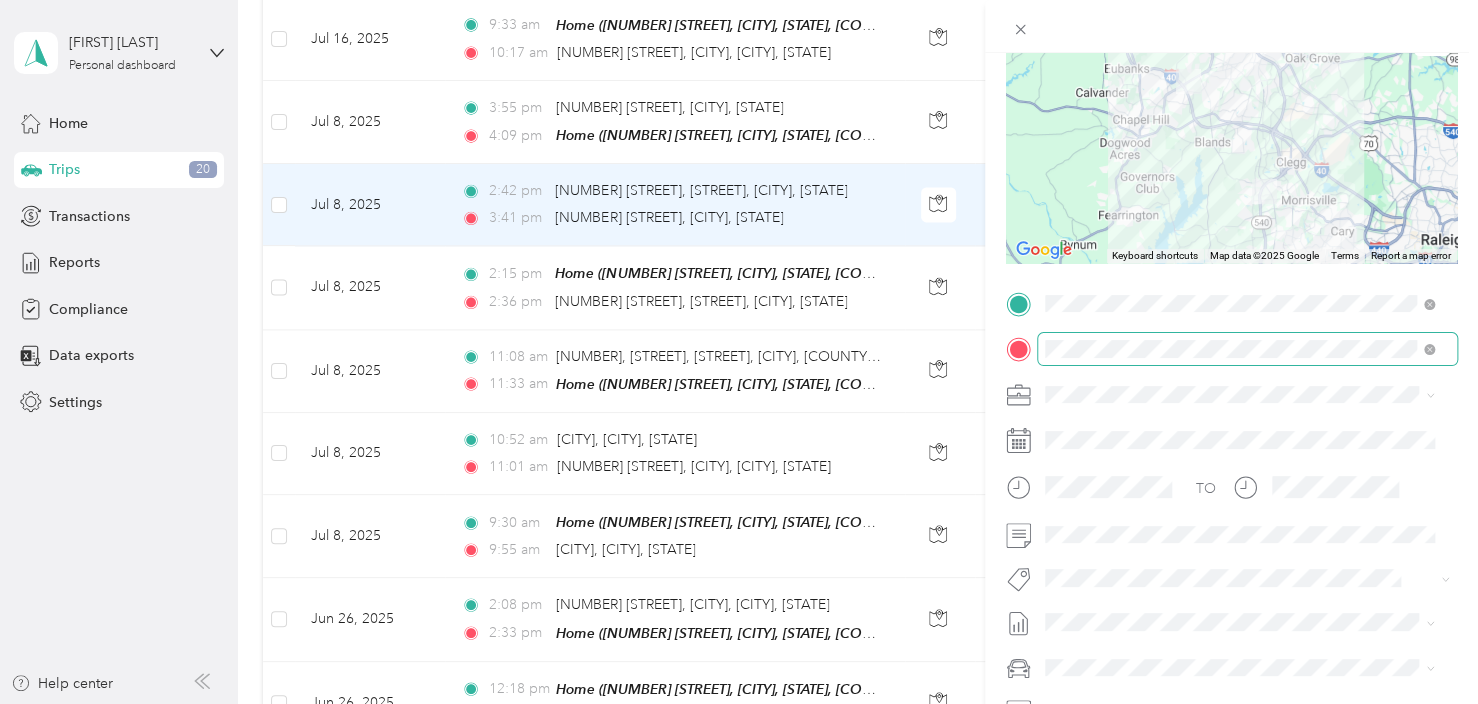 scroll, scrollTop: 200, scrollLeft: 0, axis: vertical 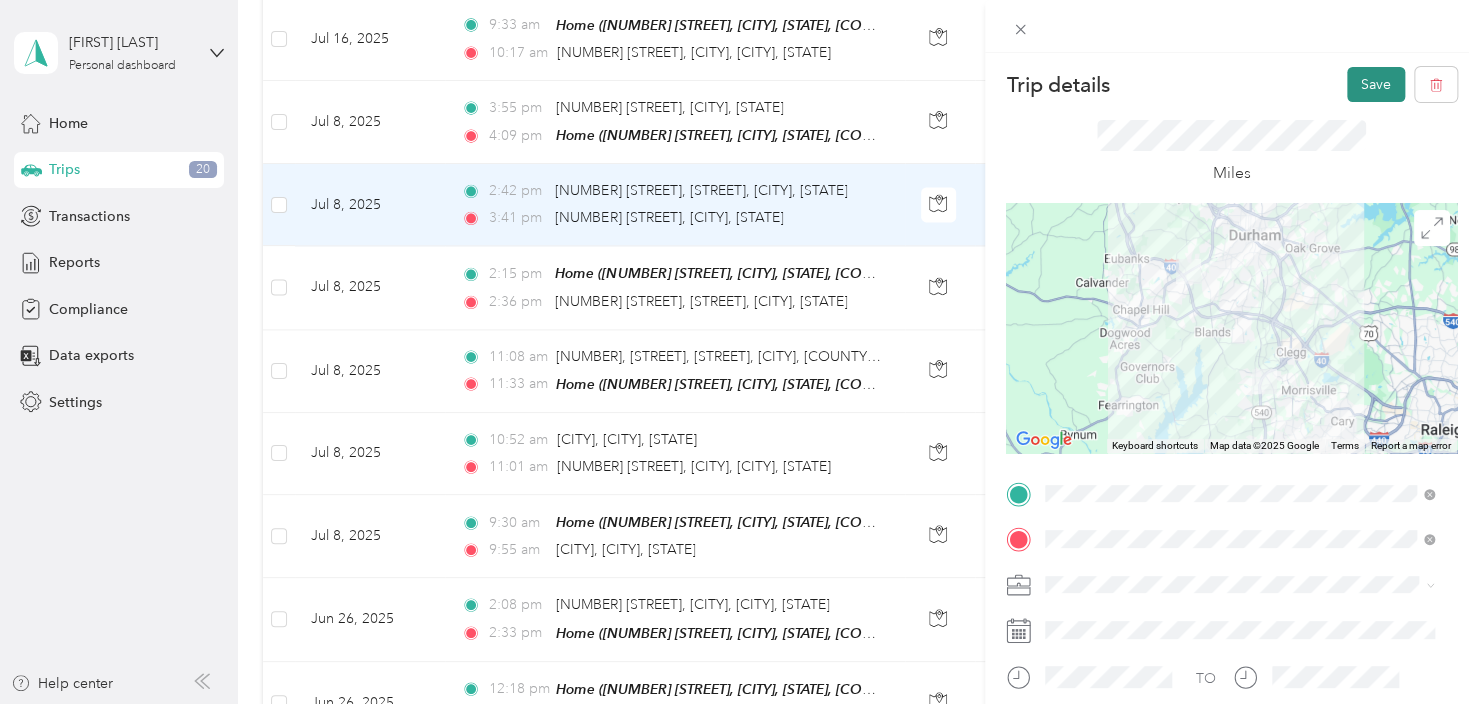 click on "Save" at bounding box center (1376, 84) 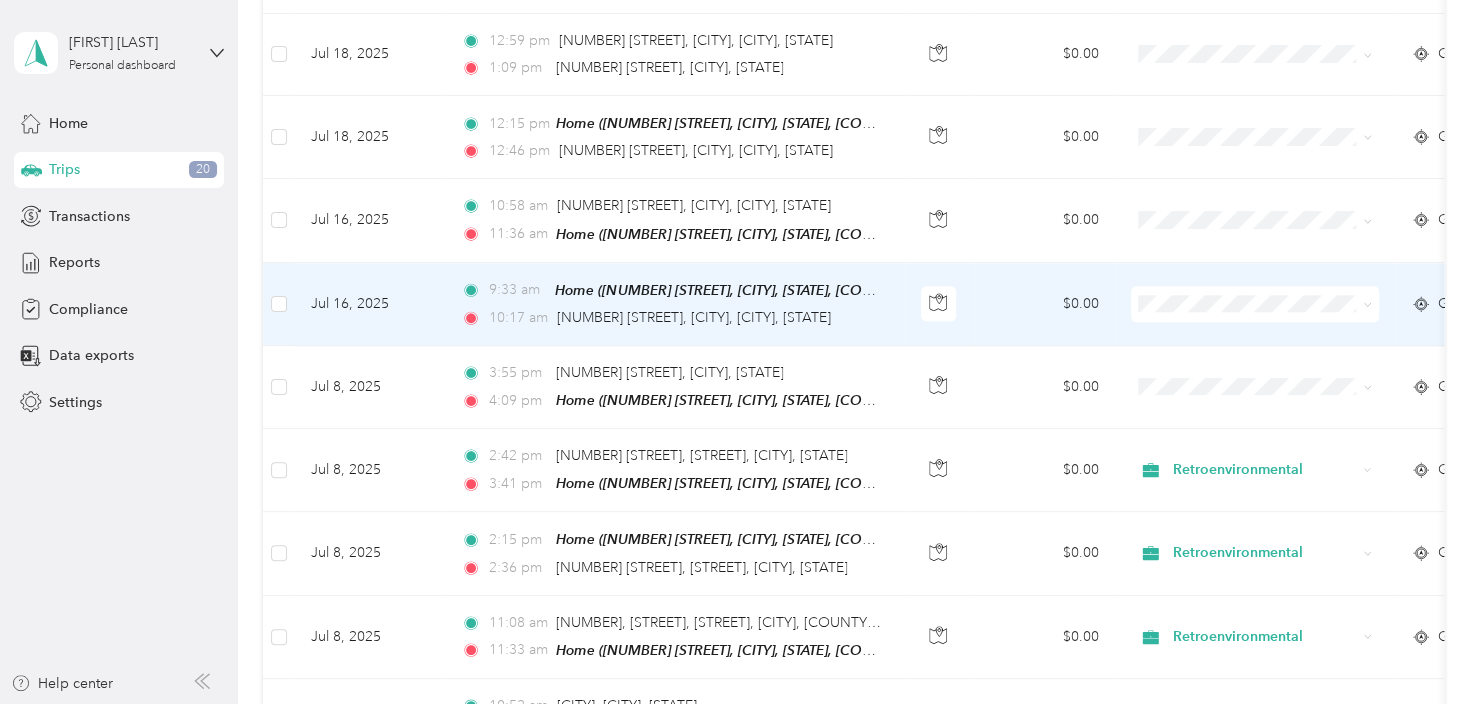 scroll, scrollTop: 1200, scrollLeft: 0, axis: vertical 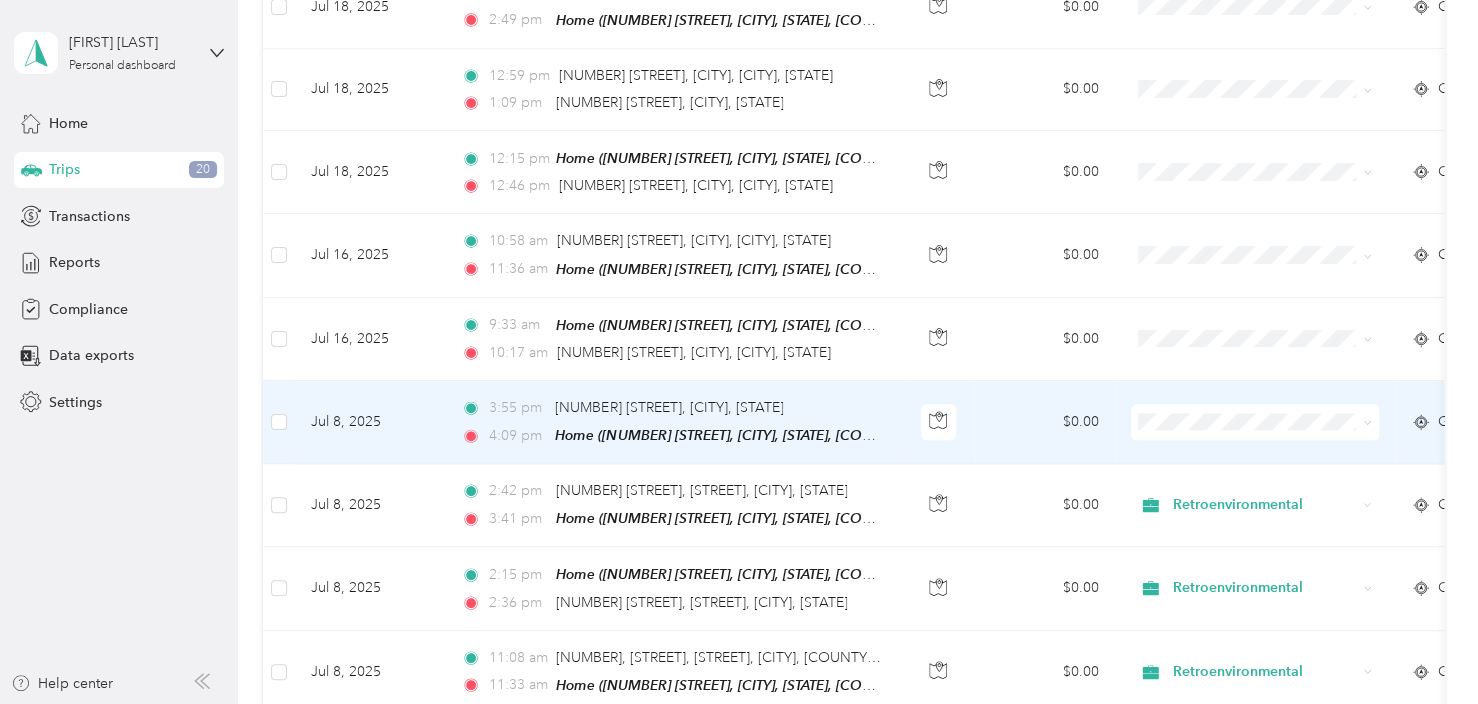 click on "$0.00" at bounding box center (1045, 422) 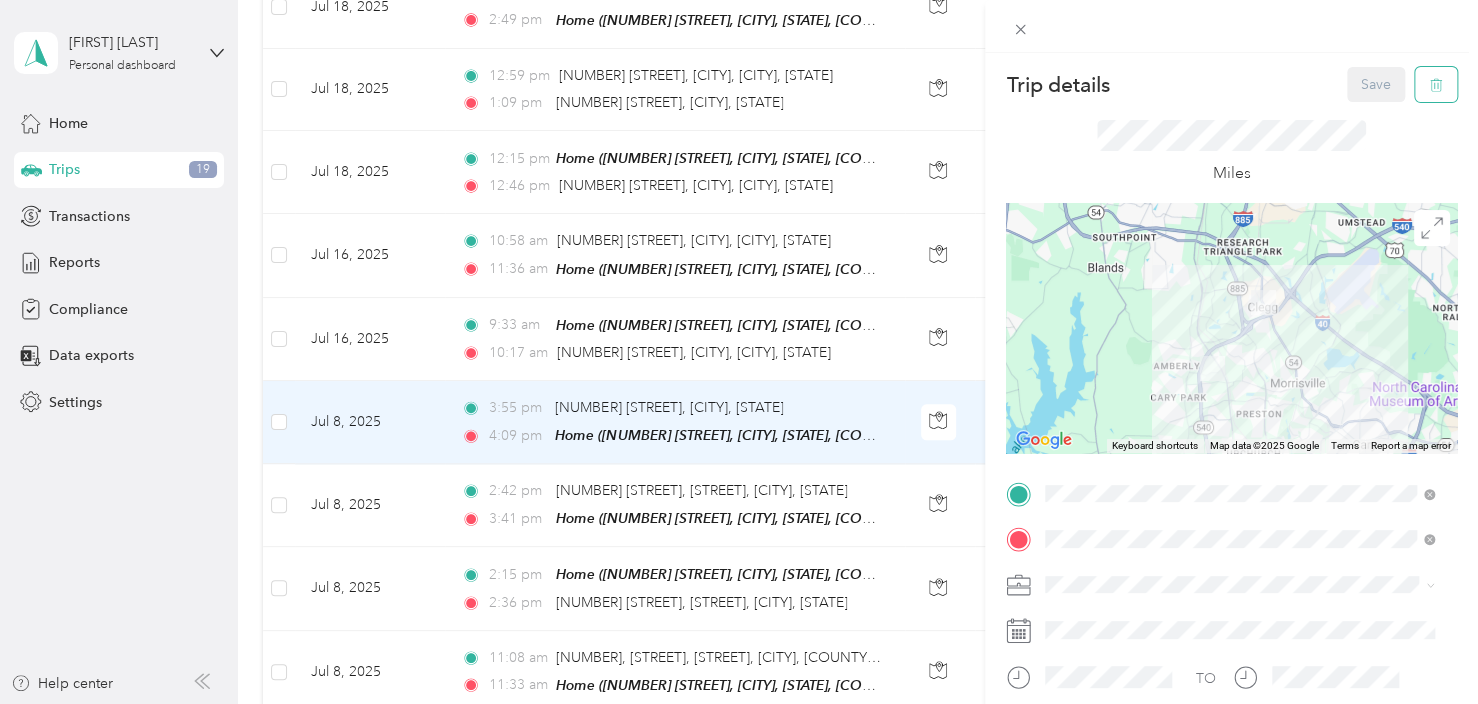 click 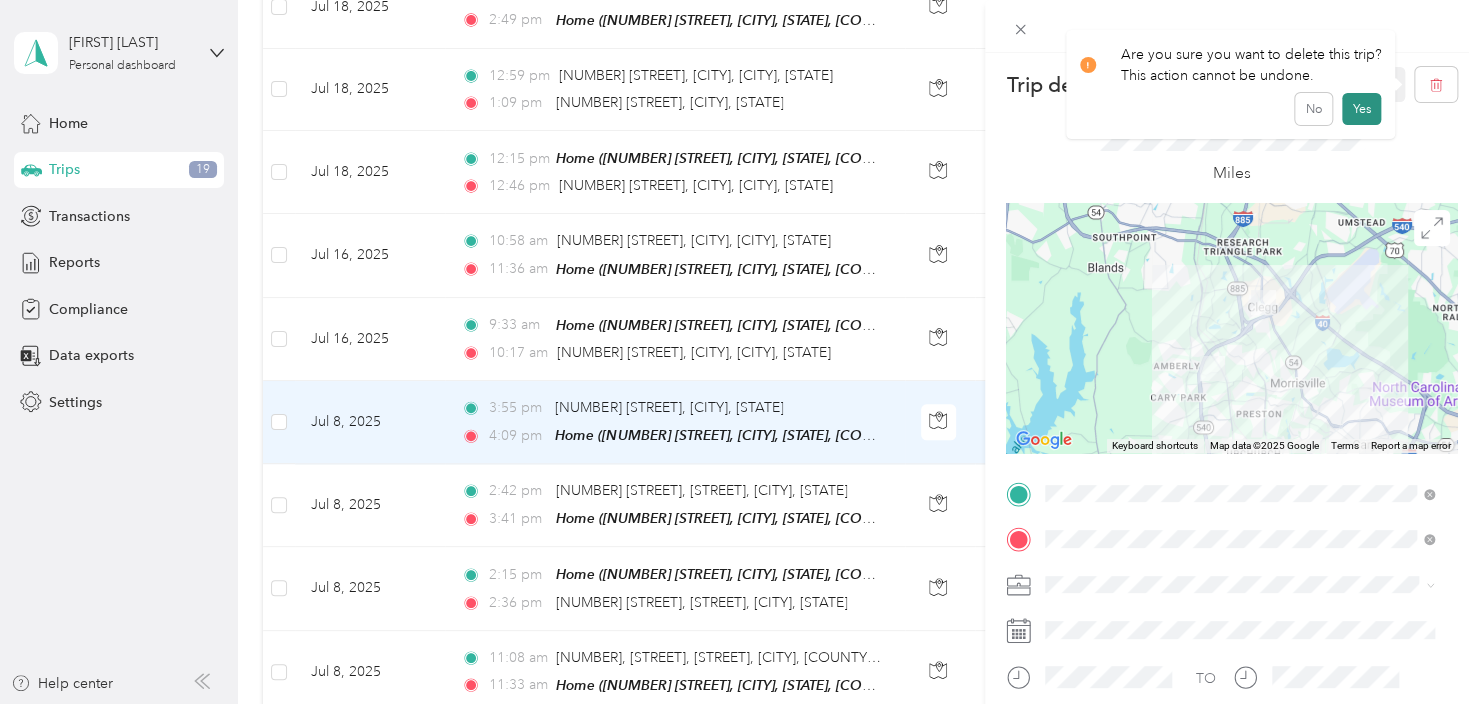 click on "Yes" at bounding box center (1361, 109) 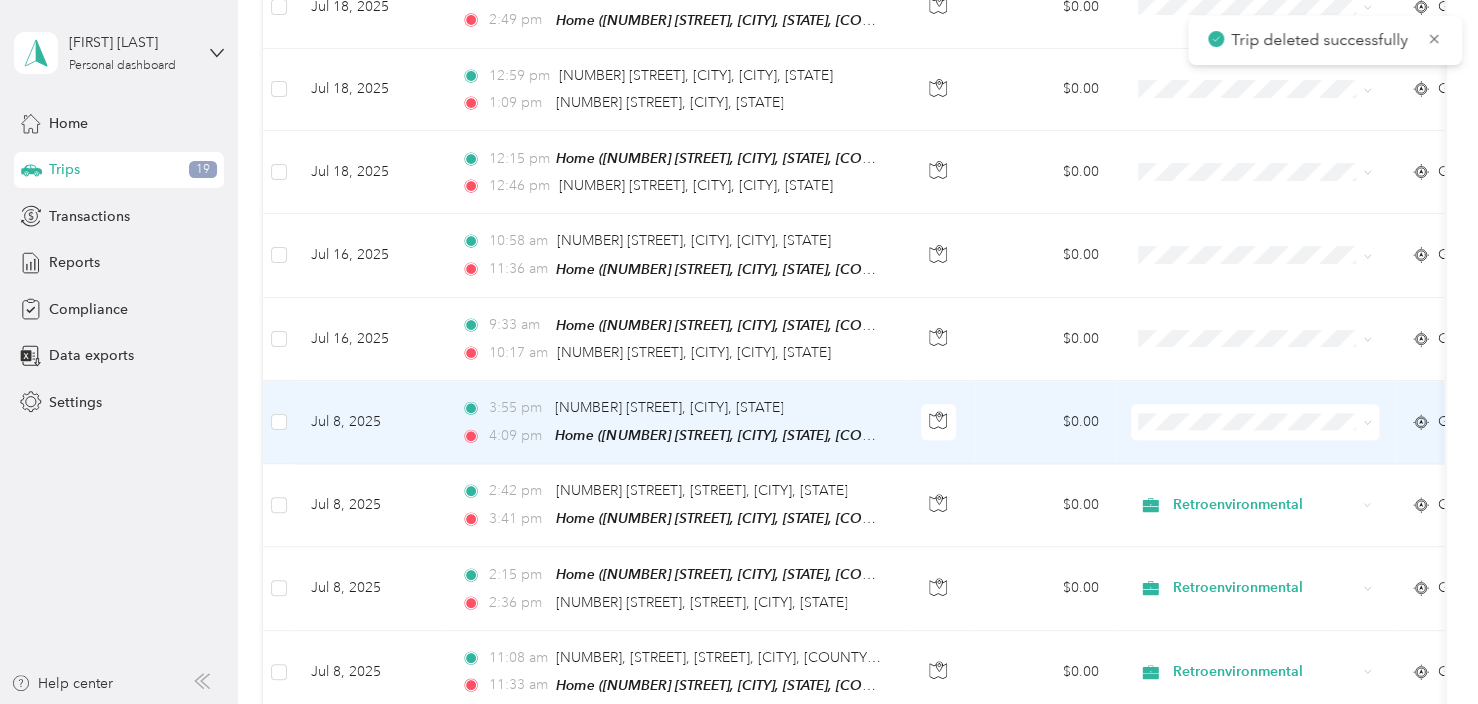 click on "$0.00" at bounding box center (1045, 422) 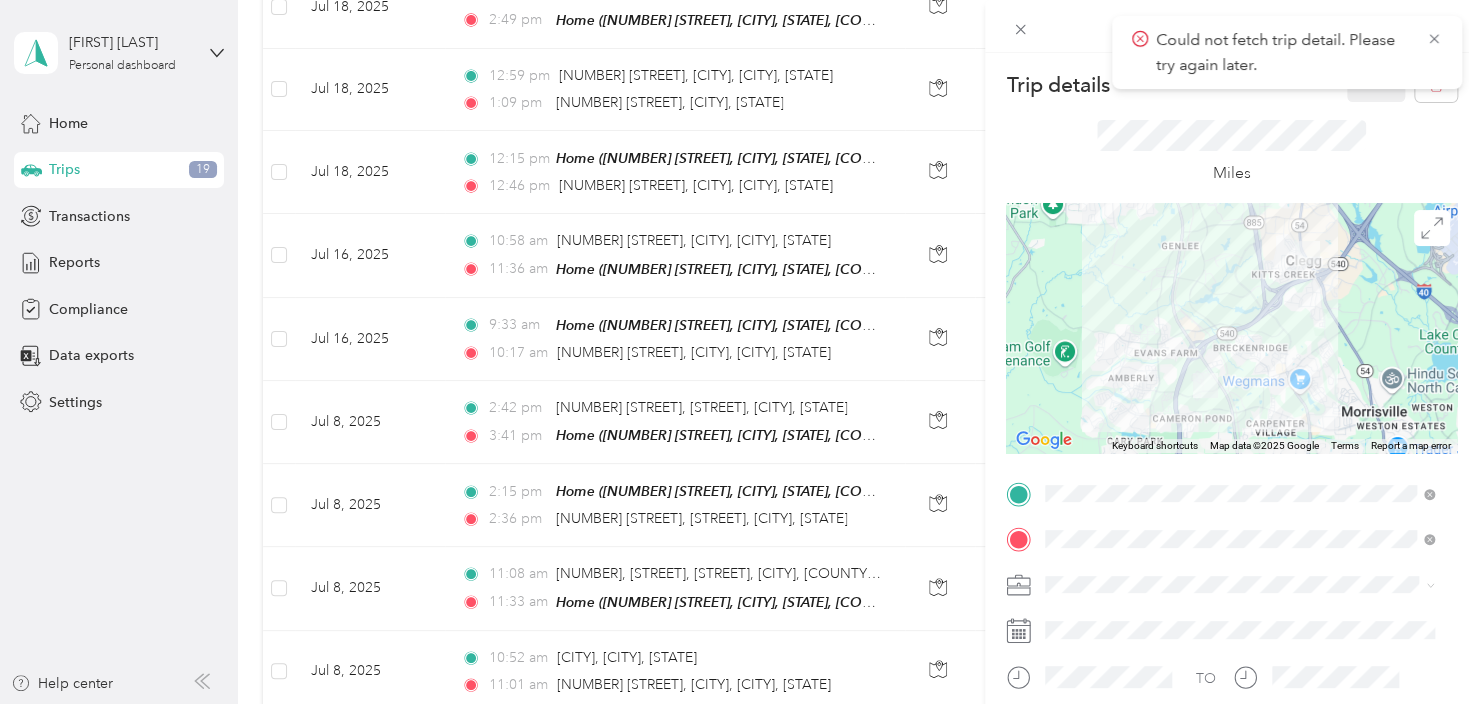 drag, startPoint x: 1272, startPoint y: 291, endPoint x: 1143, endPoint y: 334, distance: 135.97794 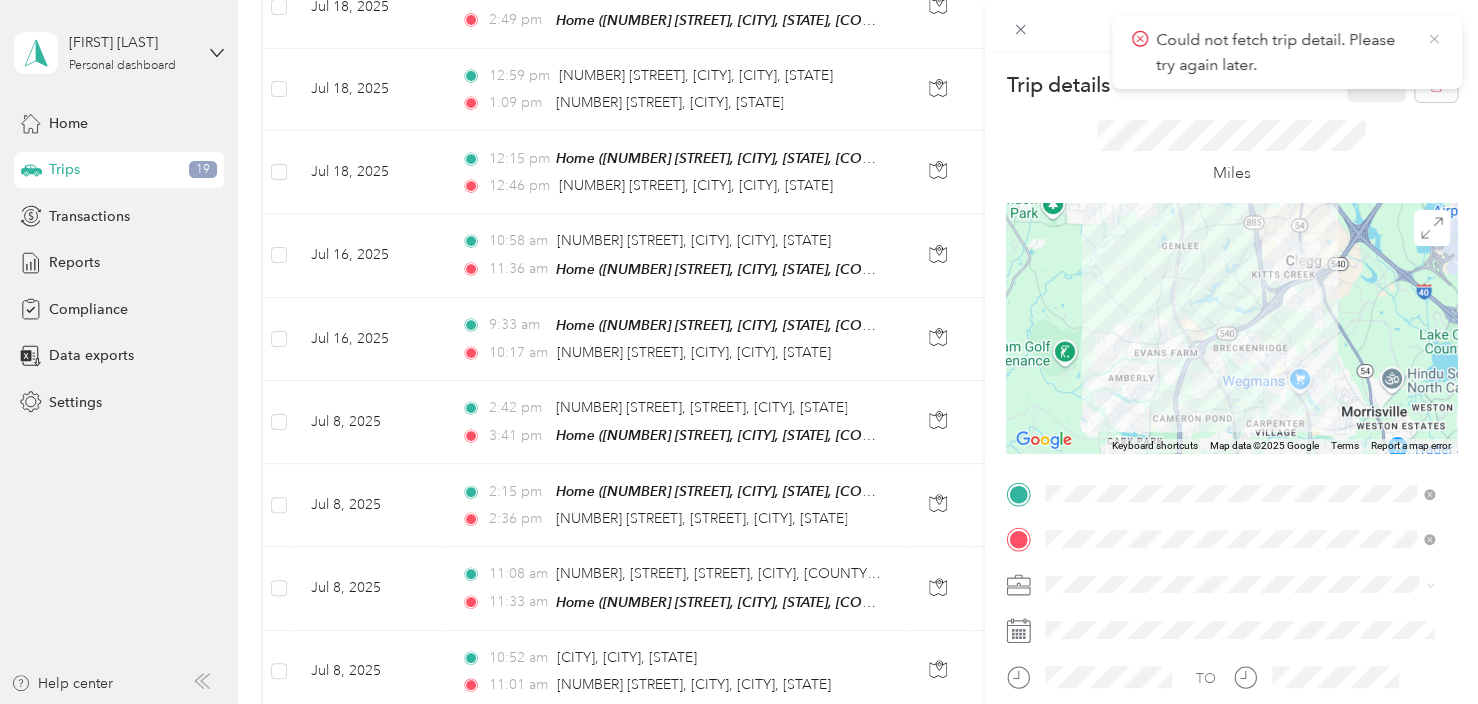 click 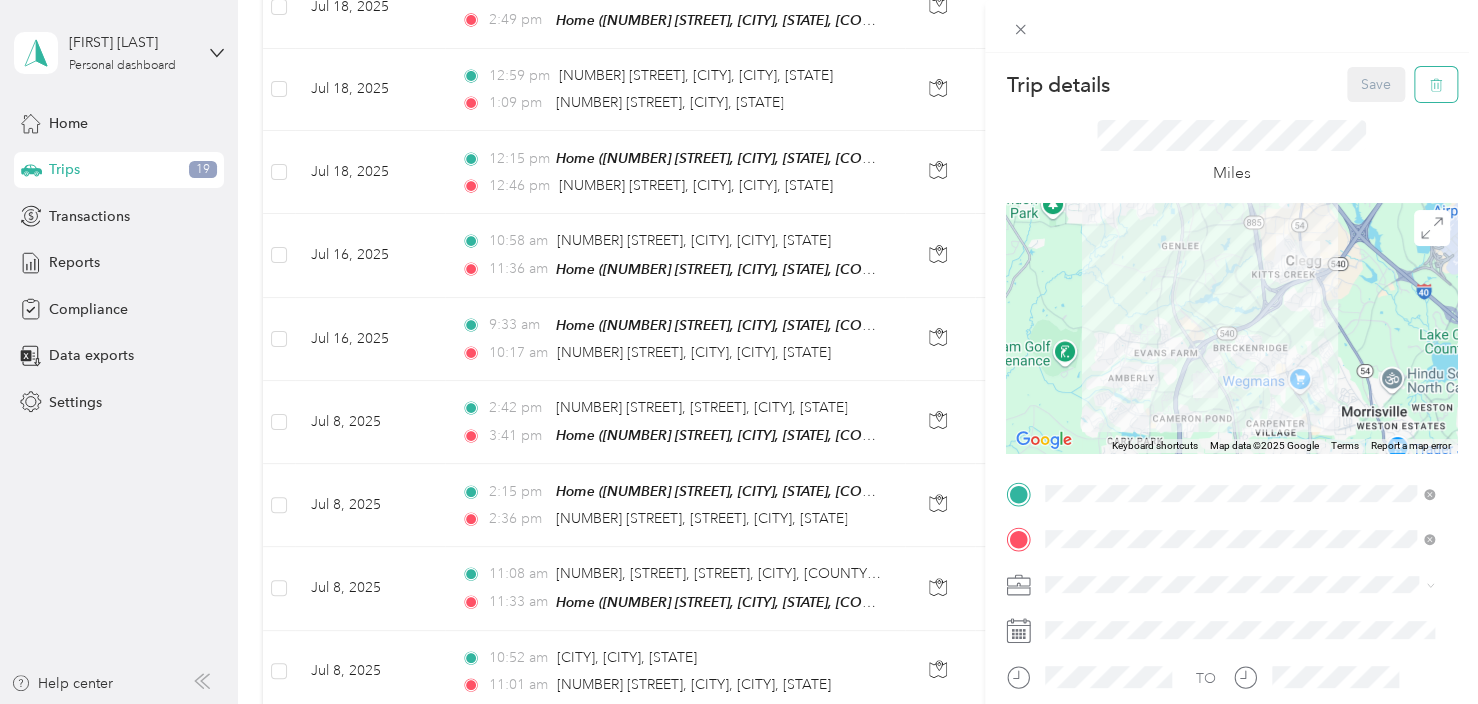 click 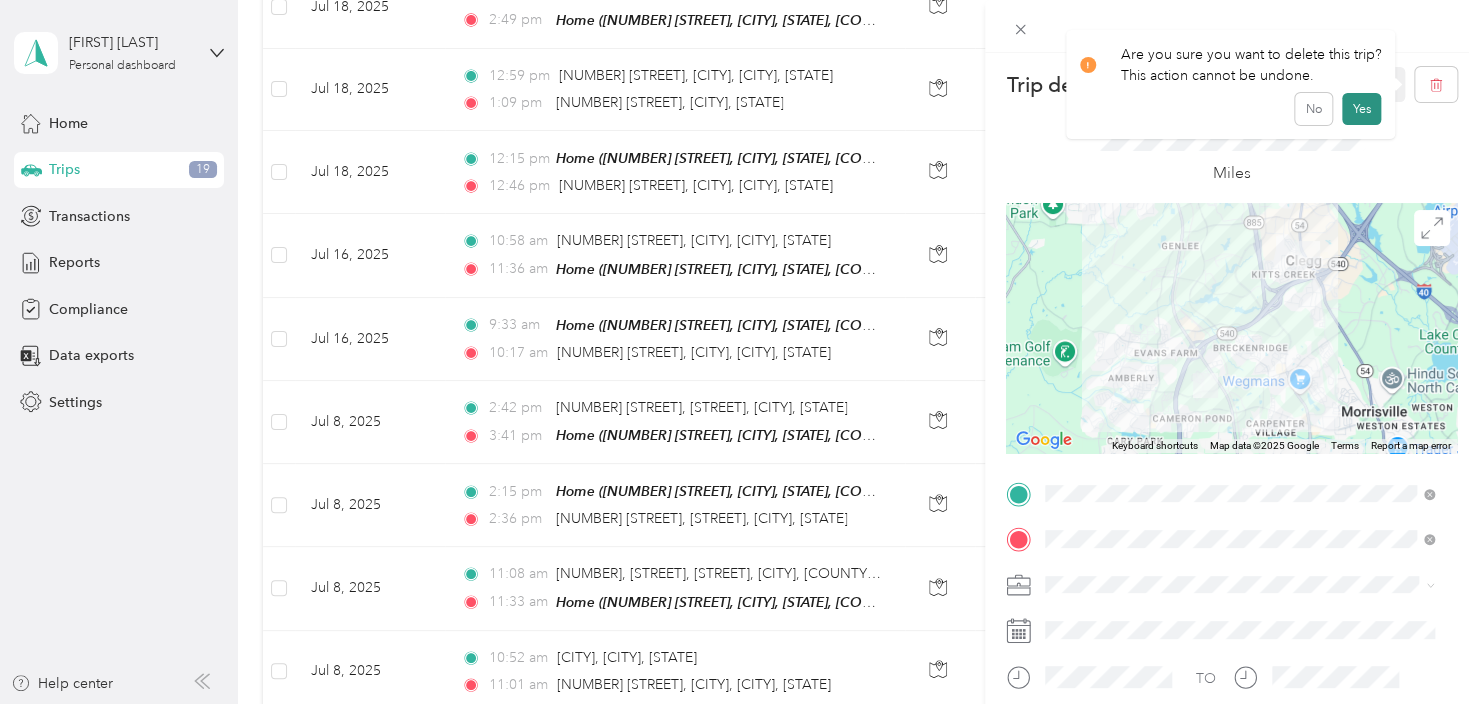 click on "Yes" at bounding box center [1361, 109] 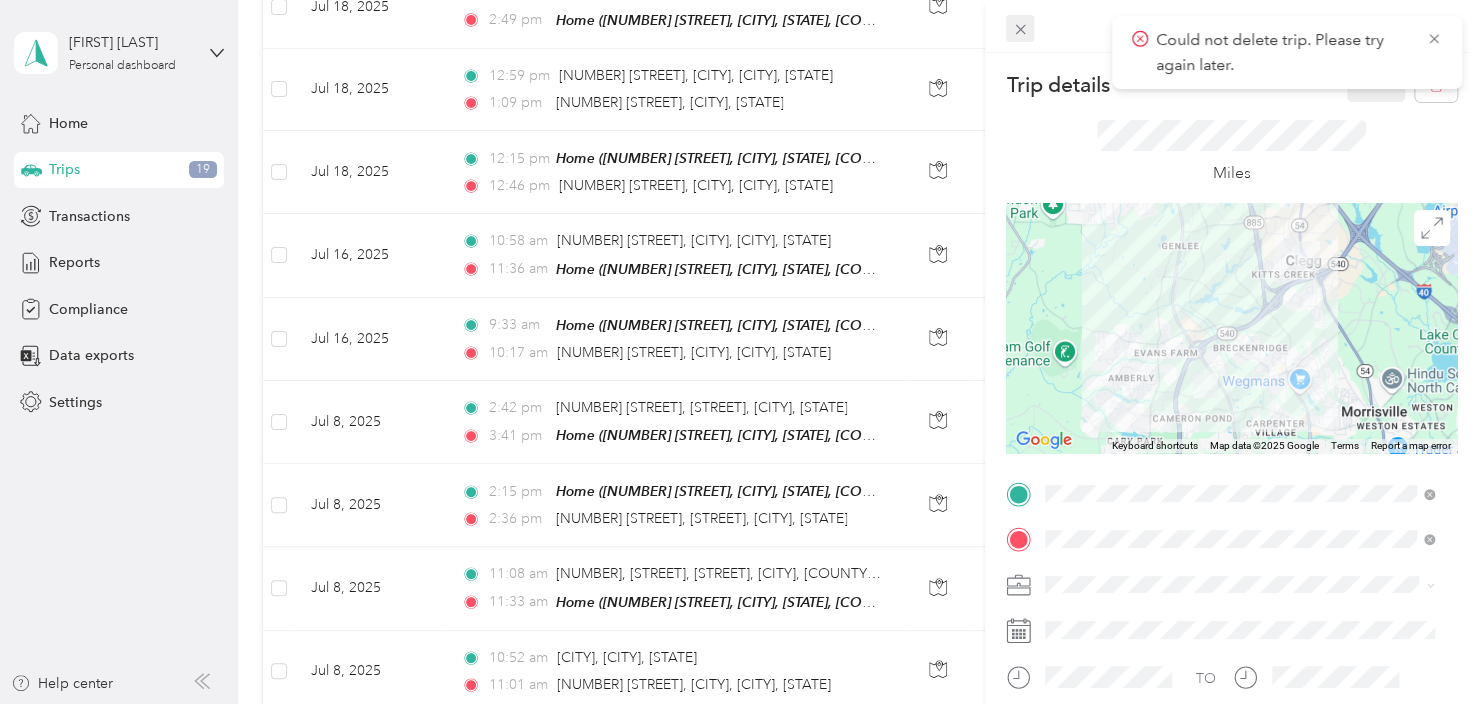 click at bounding box center [1020, 29] 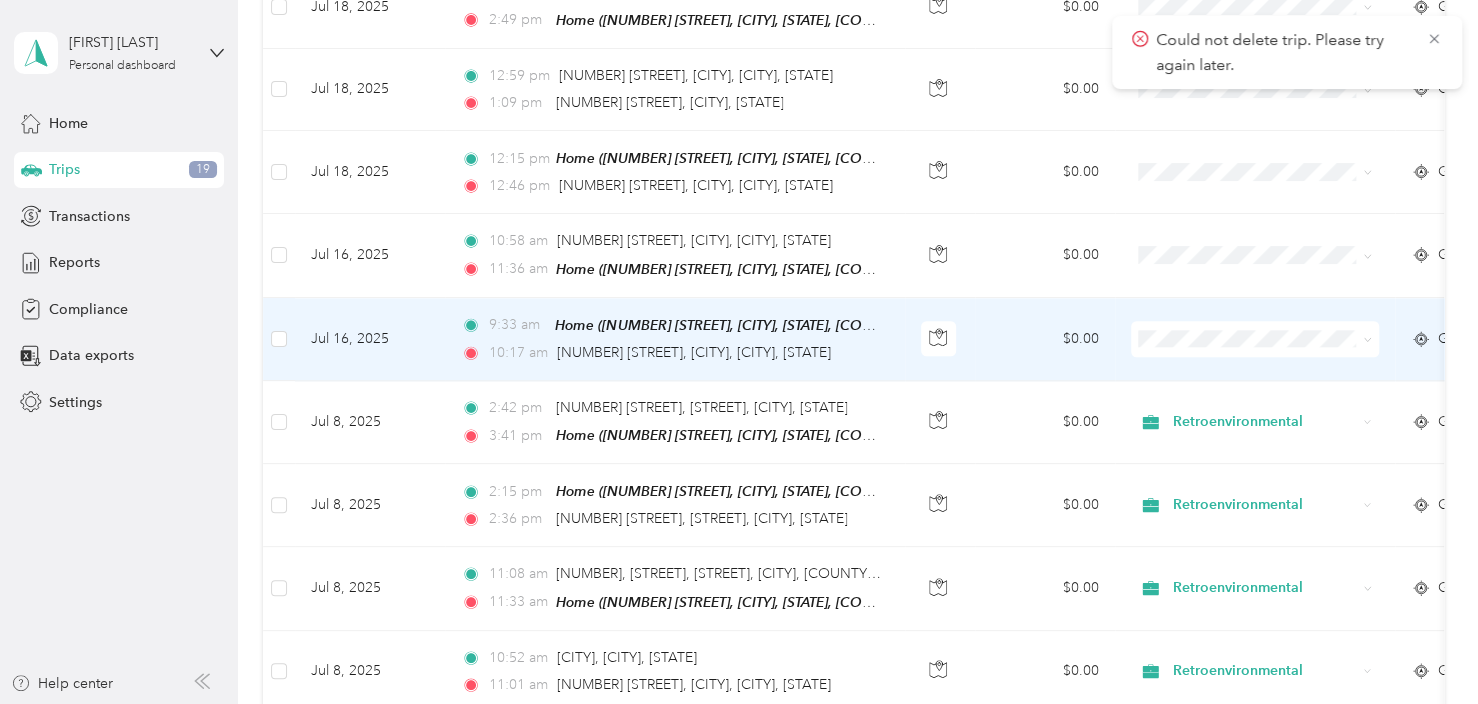 click on "$0.00" at bounding box center [1045, 339] 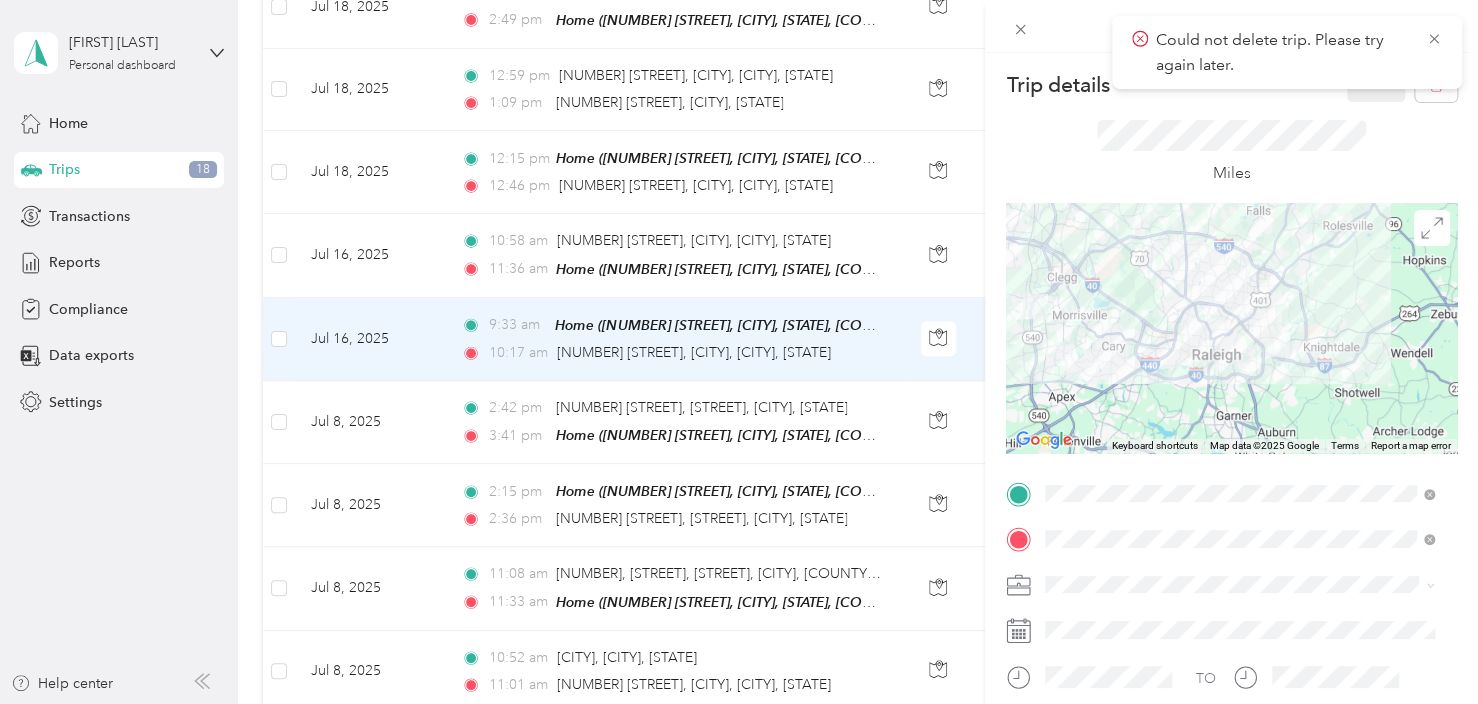 drag, startPoint x: 1310, startPoint y: 400, endPoint x: 1237, endPoint y: 400, distance: 73 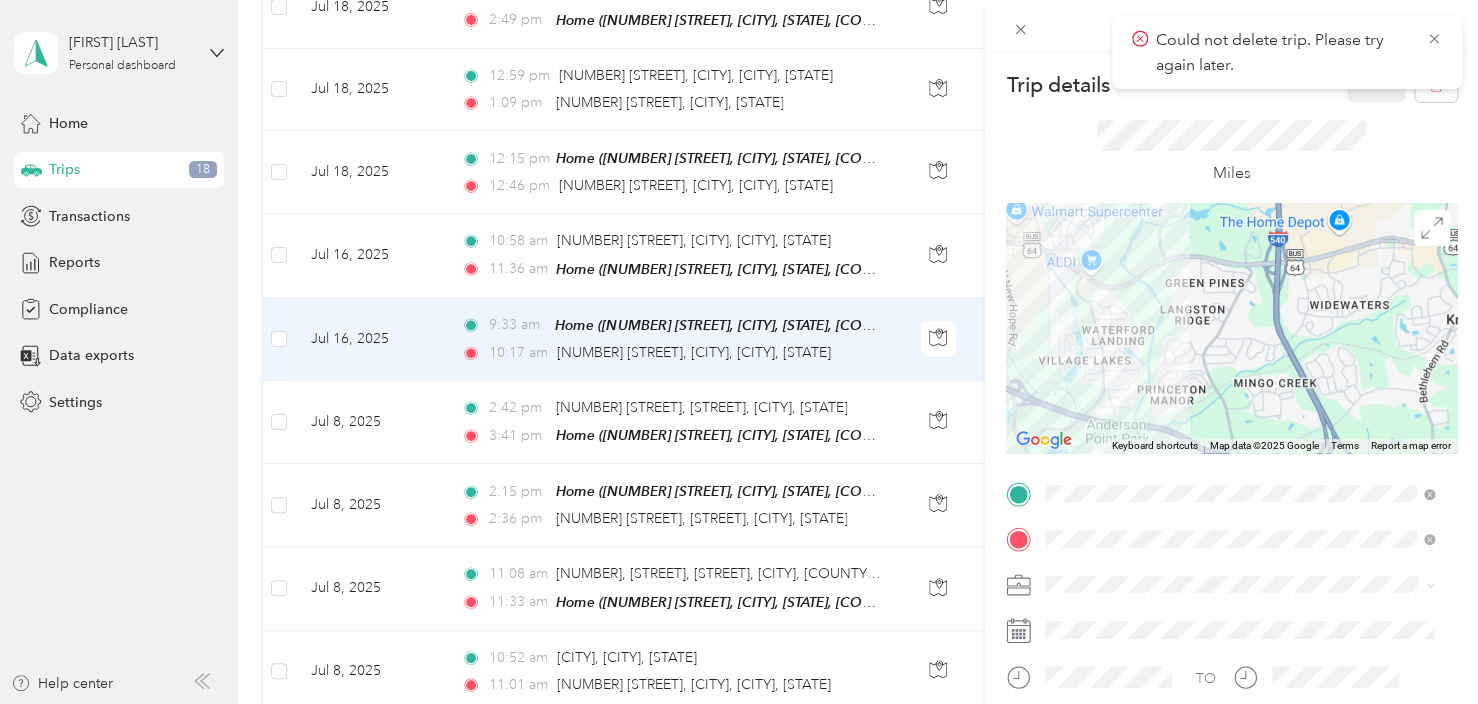 drag, startPoint x: 1150, startPoint y: 316, endPoint x: 1247, endPoint y: 336, distance: 99.0404 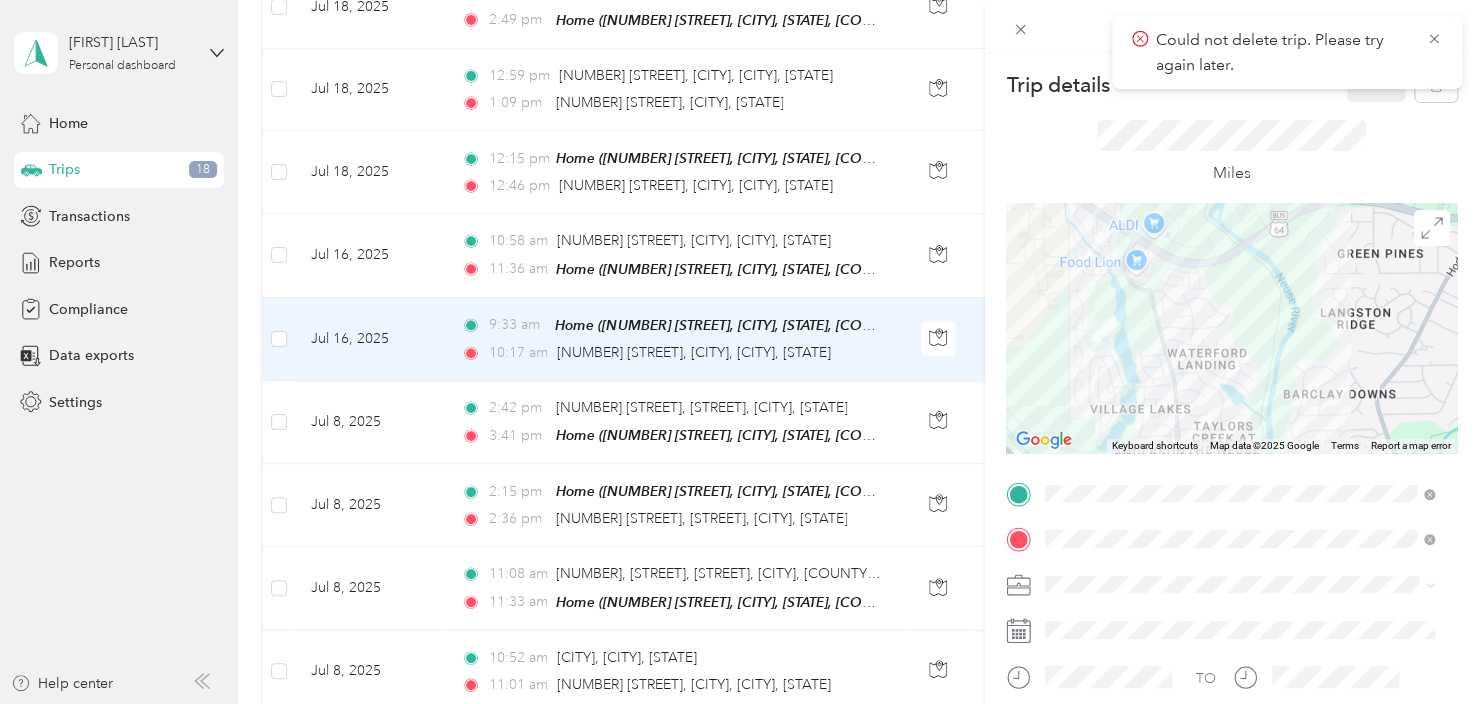 drag, startPoint x: 1170, startPoint y: 318, endPoint x: 1219, endPoint y: 322, distance: 49.162994 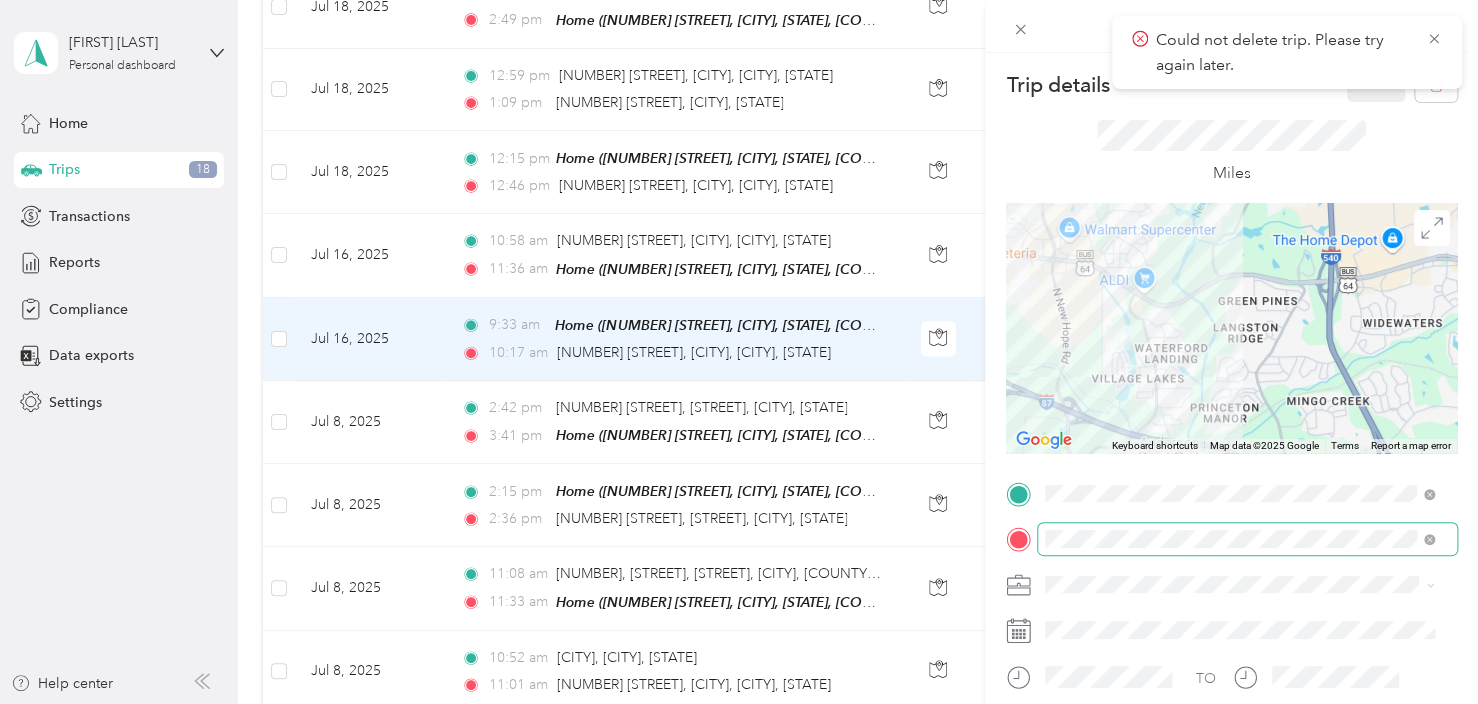 scroll, scrollTop: 100, scrollLeft: 0, axis: vertical 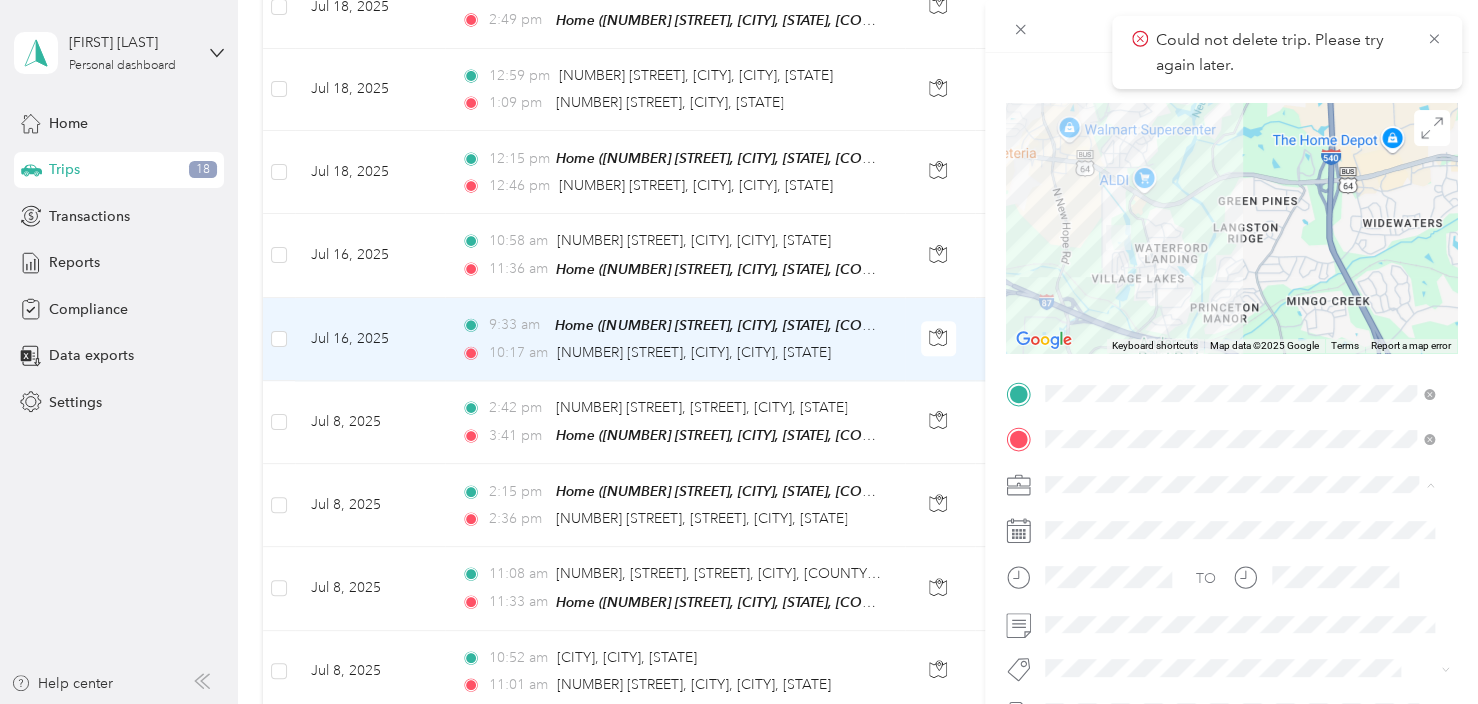 click on "Retroenvironmental" at bounding box center (1239, 519) 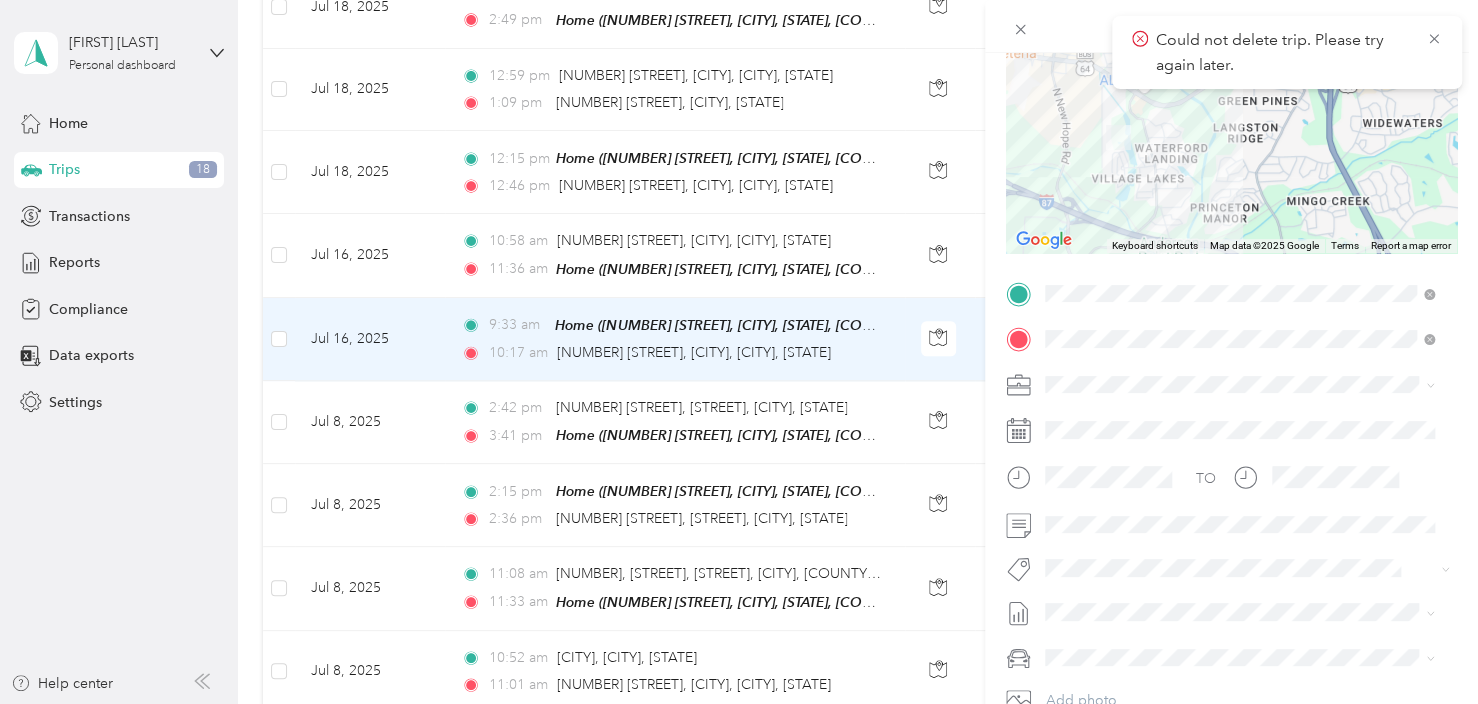 scroll, scrollTop: 300, scrollLeft: 0, axis: vertical 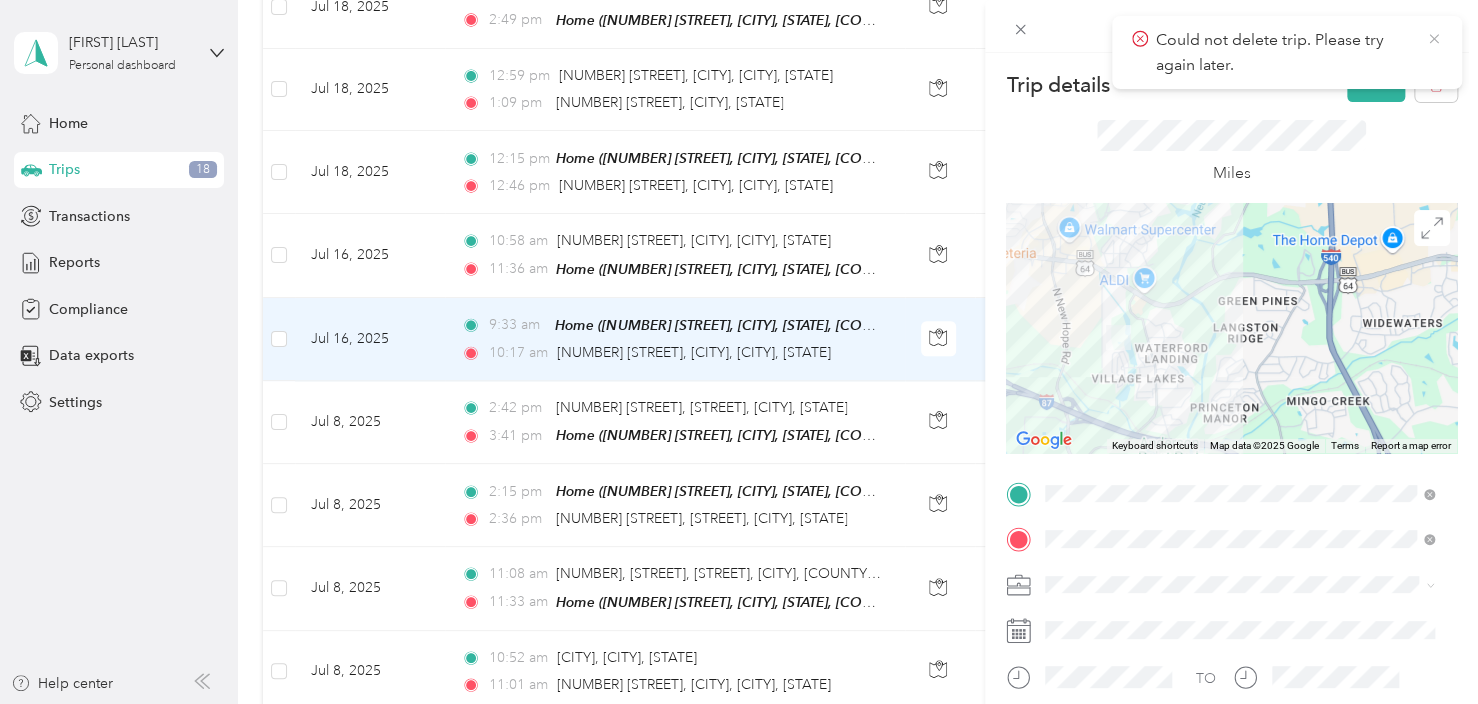 click 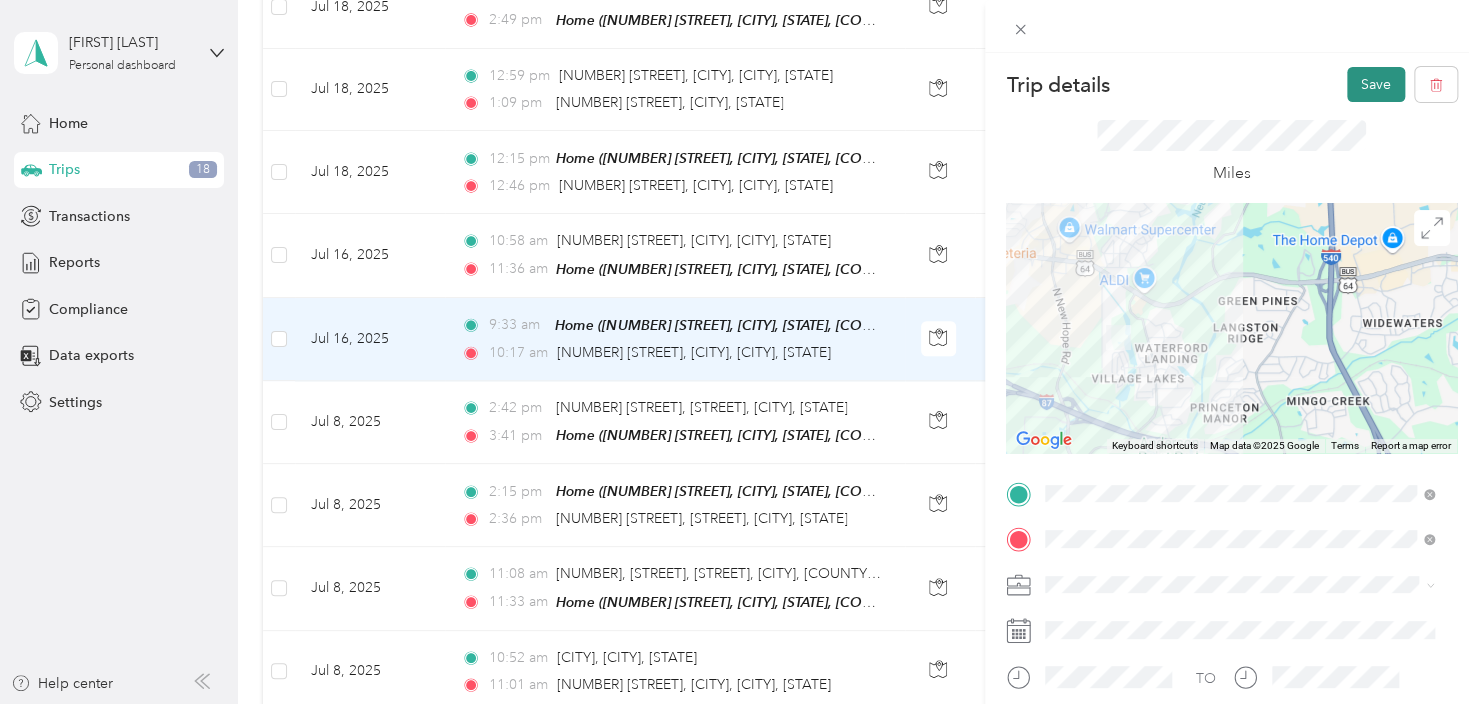 click on "Save" at bounding box center (1376, 84) 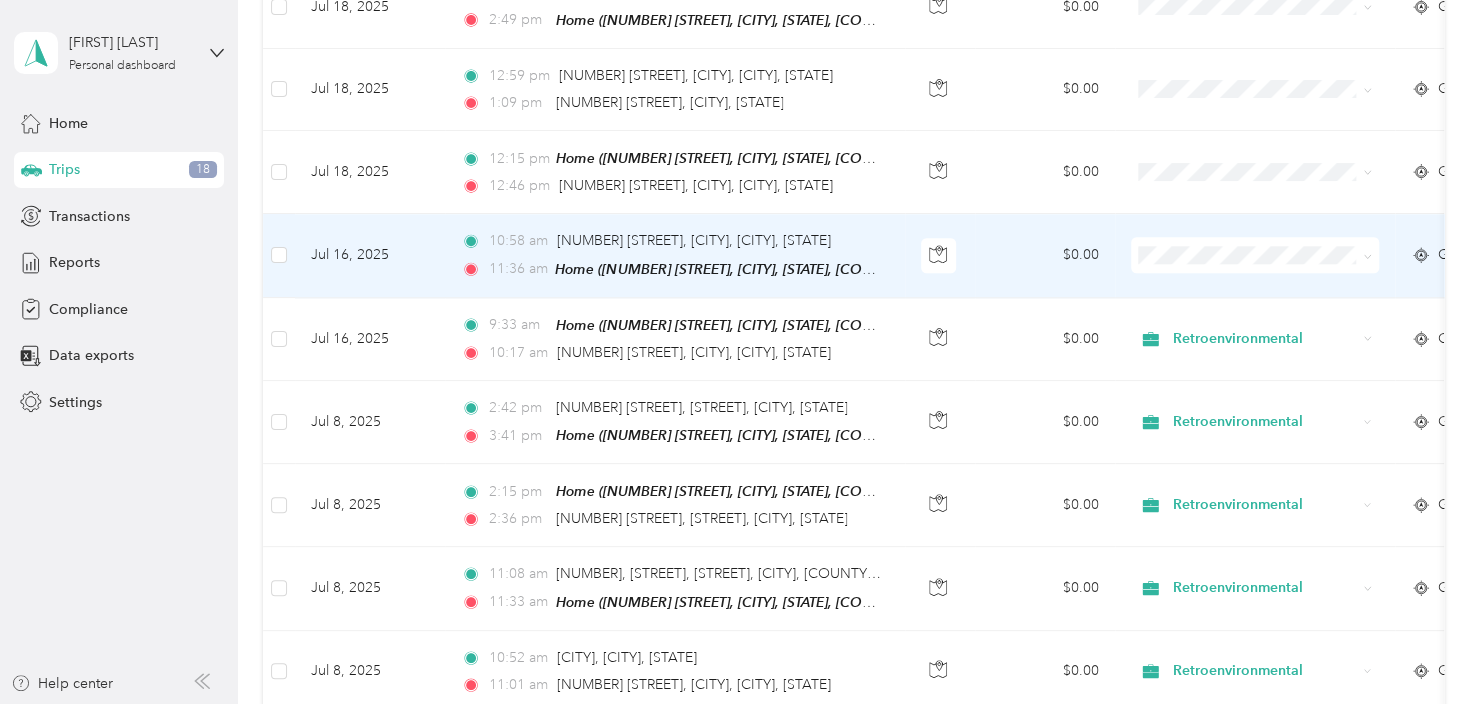 click on "$0.00" at bounding box center (1045, 255) 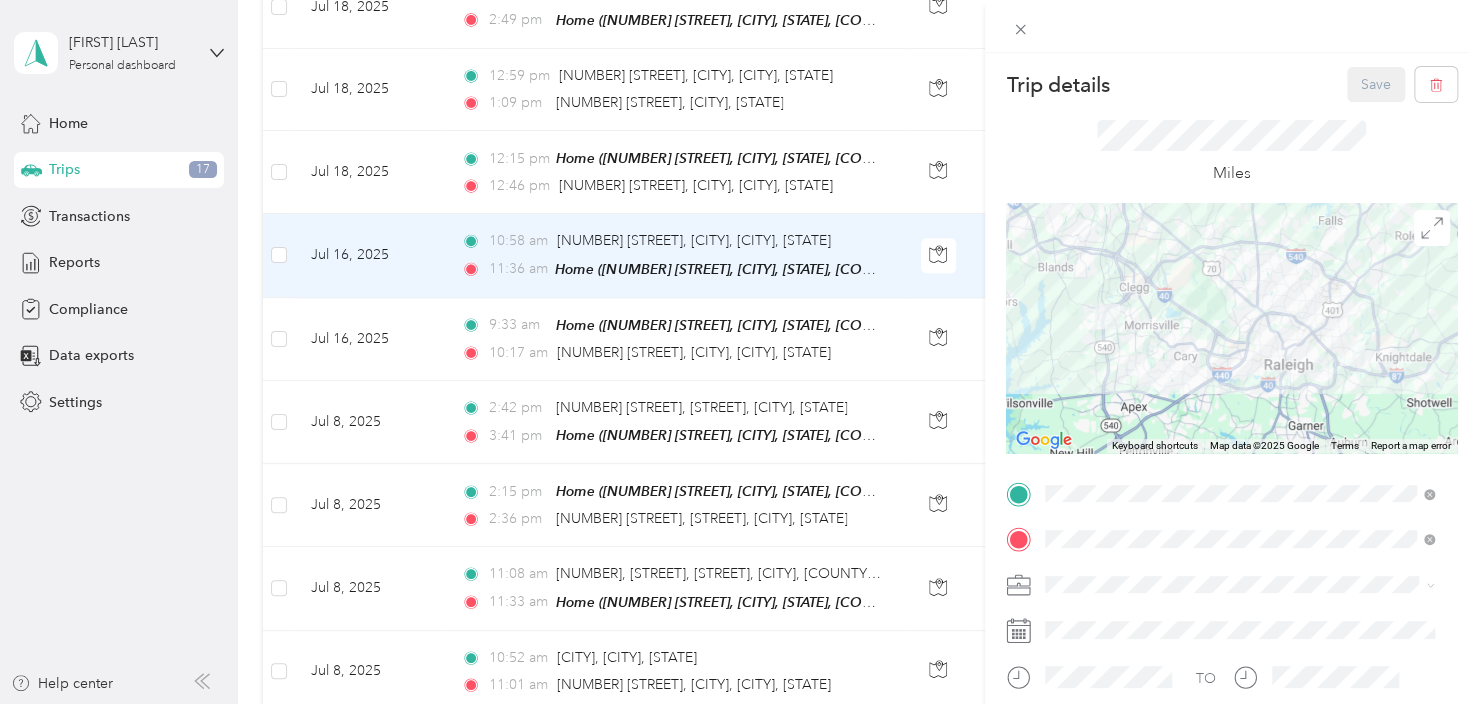 scroll, scrollTop: 100, scrollLeft: 0, axis: vertical 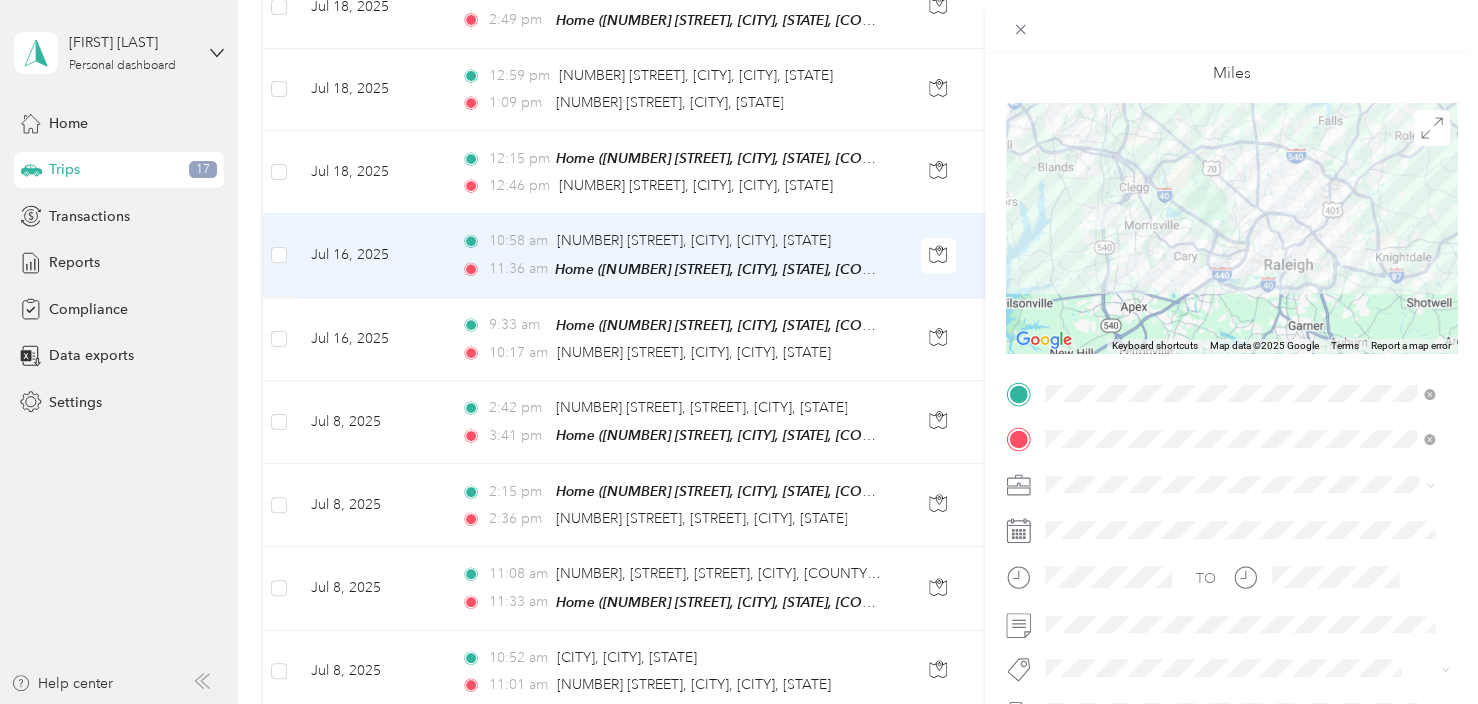 click on "Retroenvironmental" at bounding box center [1114, 519] 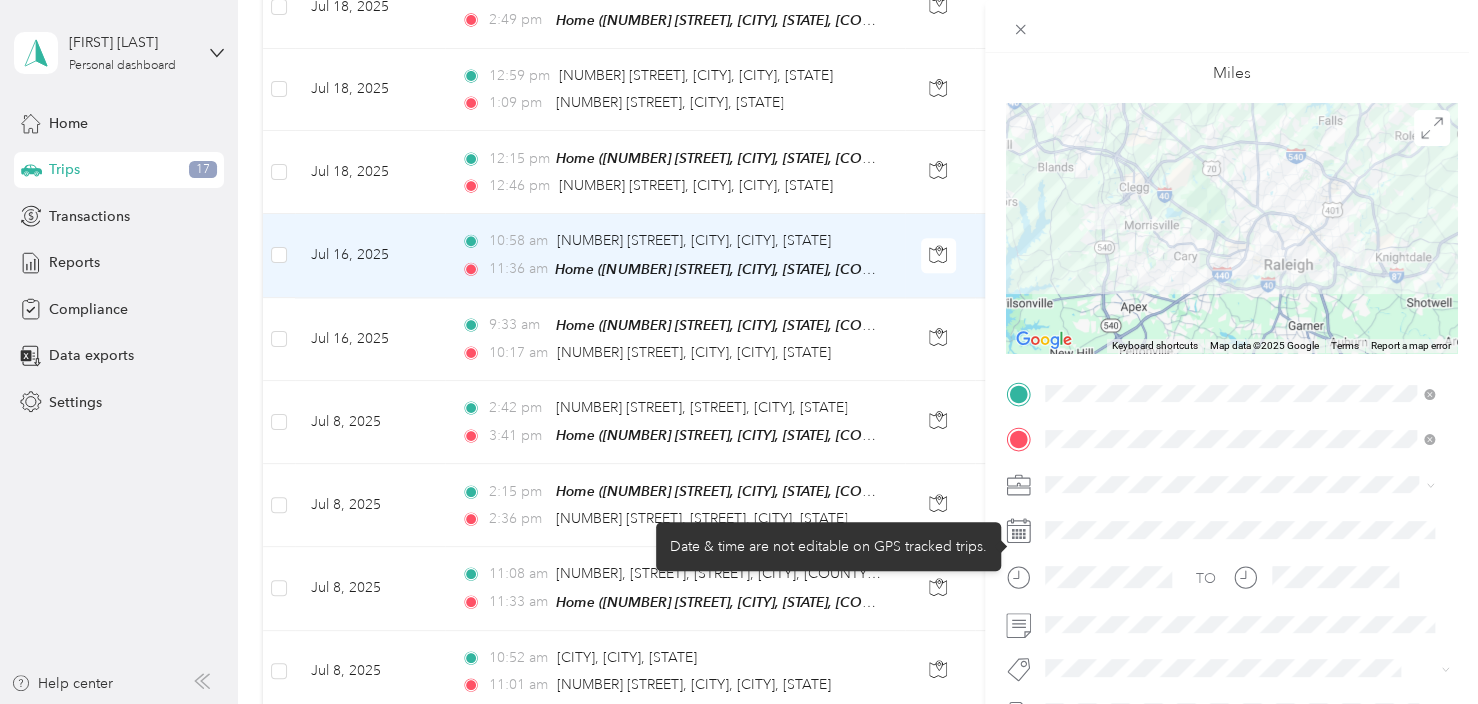 scroll, scrollTop: 200, scrollLeft: 0, axis: vertical 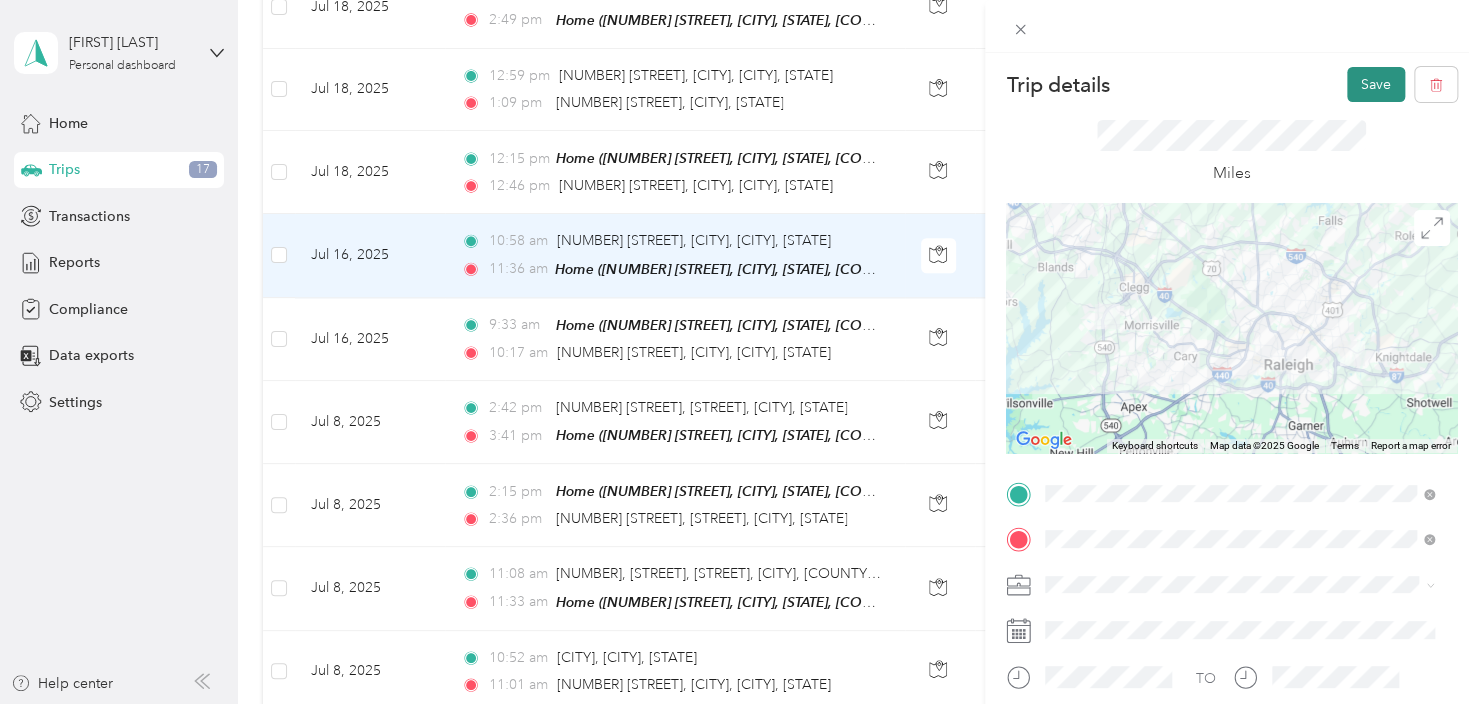 click on "Save" at bounding box center [1376, 84] 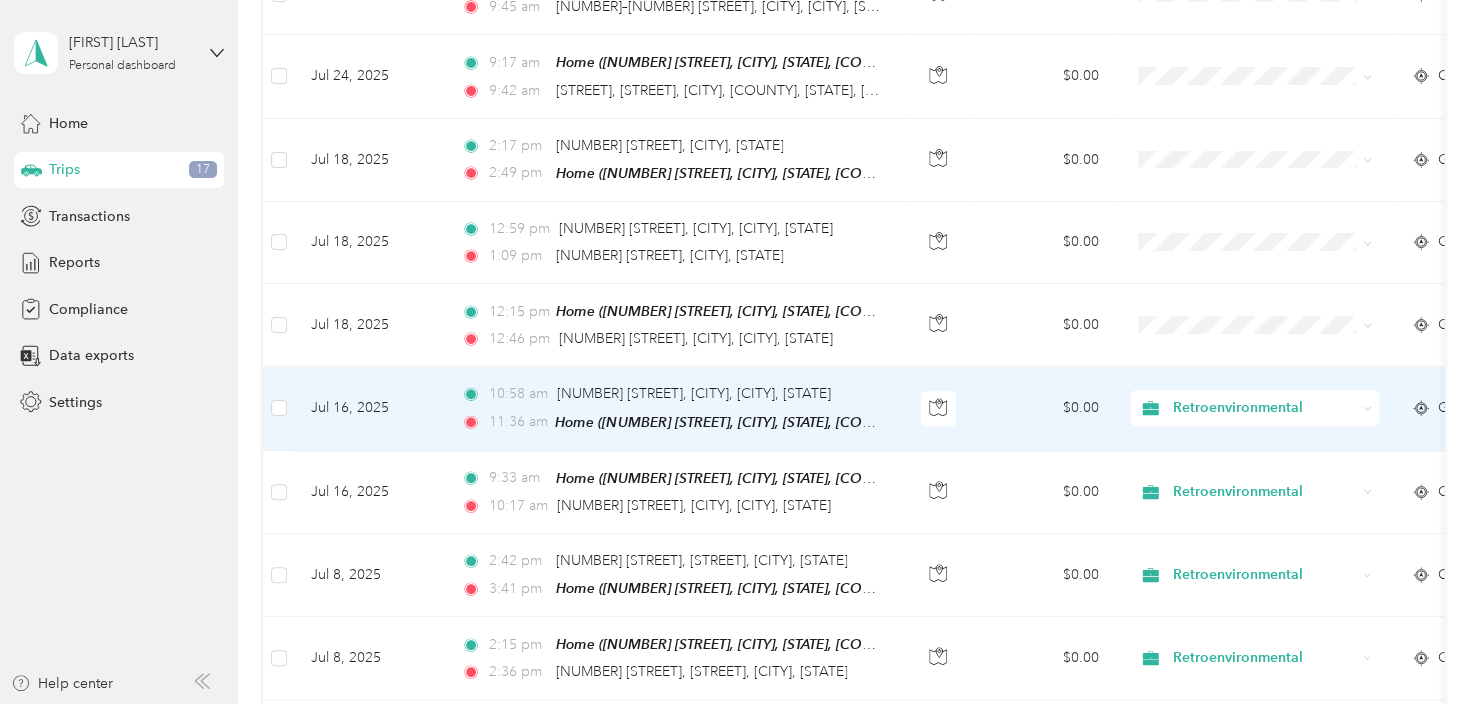 scroll, scrollTop: 1000, scrollLeft: 0, axis: vertical 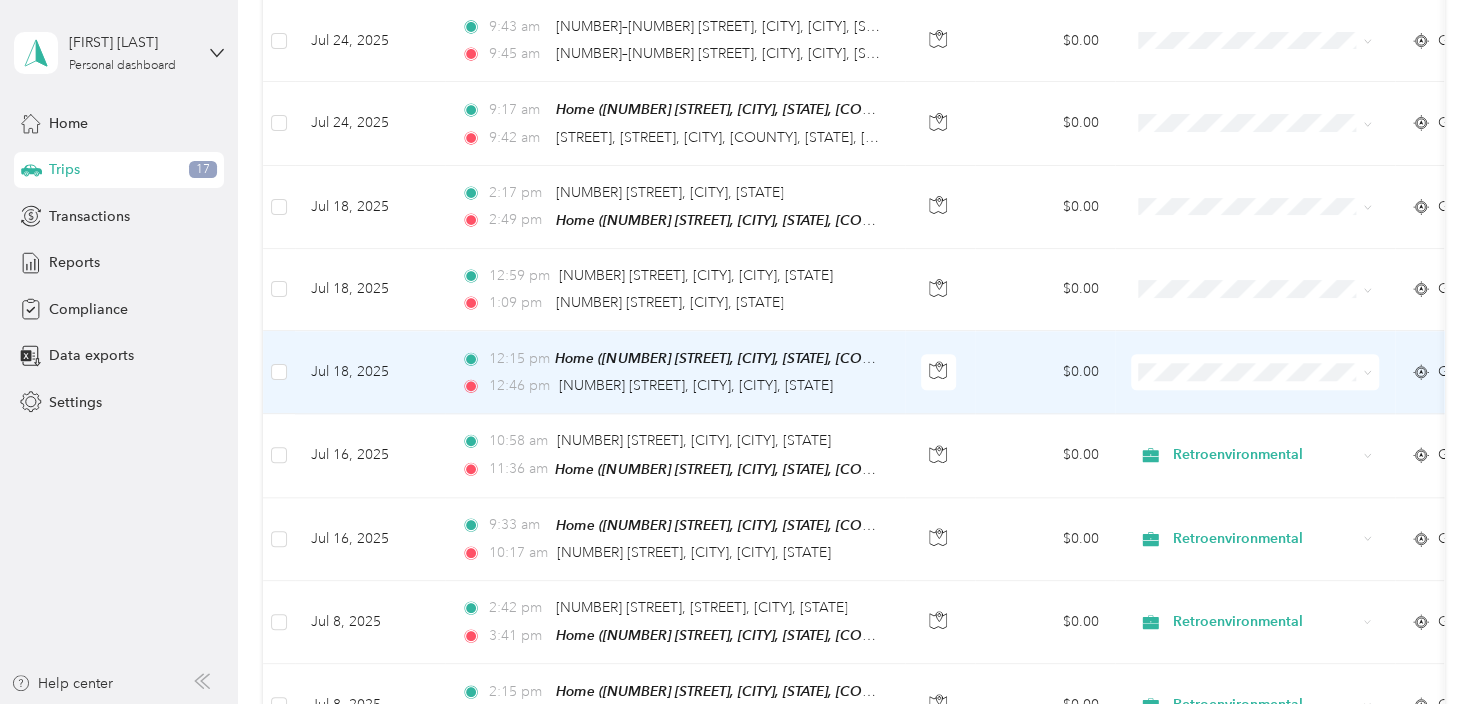 click on "$0.00" at bounding box center [1045, 372] 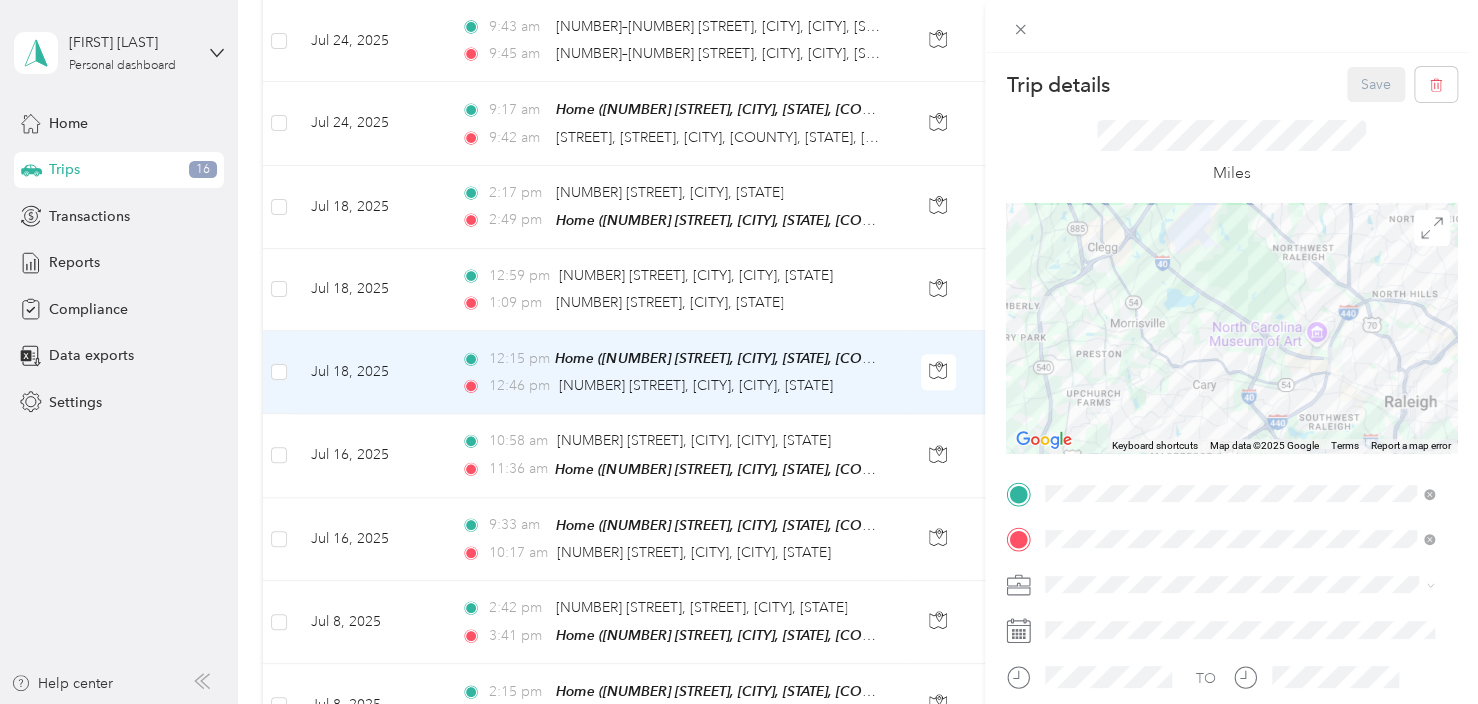 drag, startPoint x: 1396, startPoint y: 406, endPoint x: 1340, endPoint y: 395, distance: 57.070133 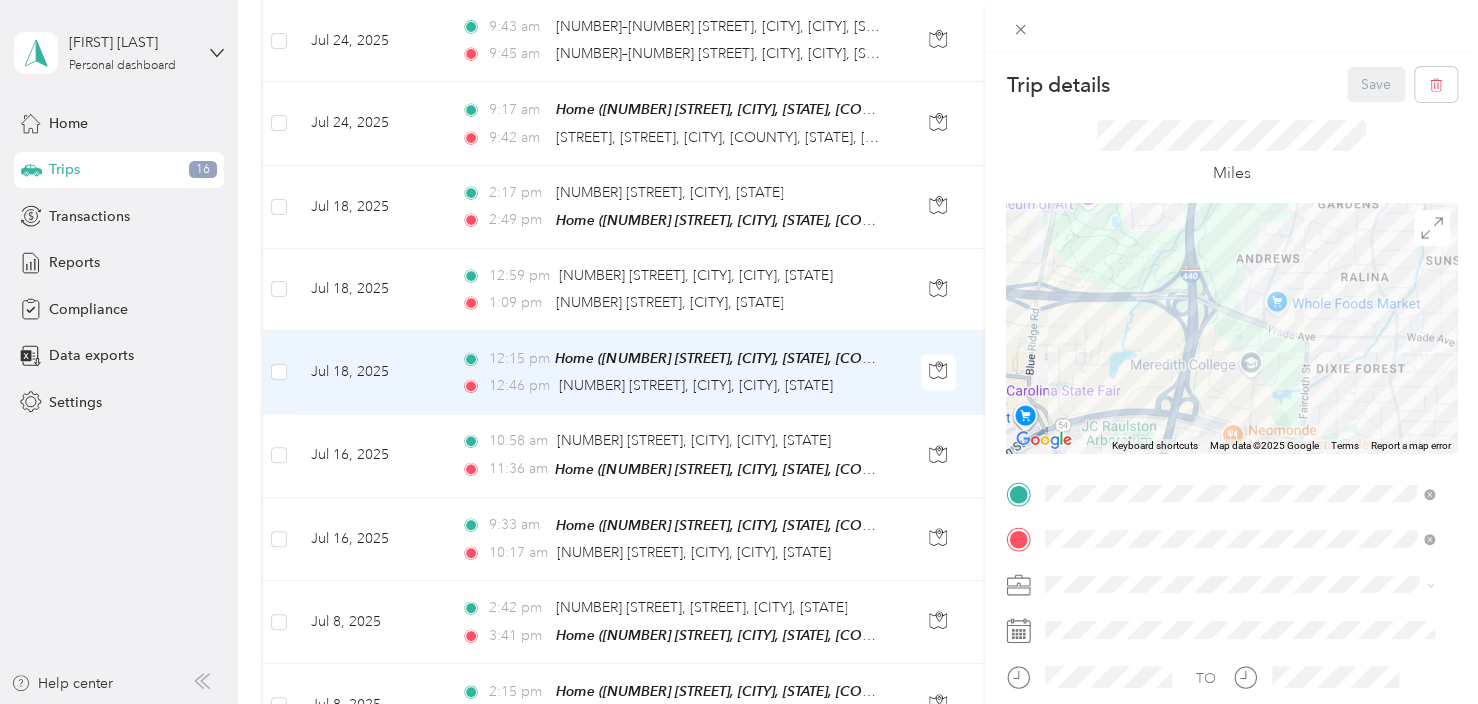 drag, startPoint x: 1320, startPoint y: 276, endPoint x: 1288, endPoint y: 384, distance: 112.64102 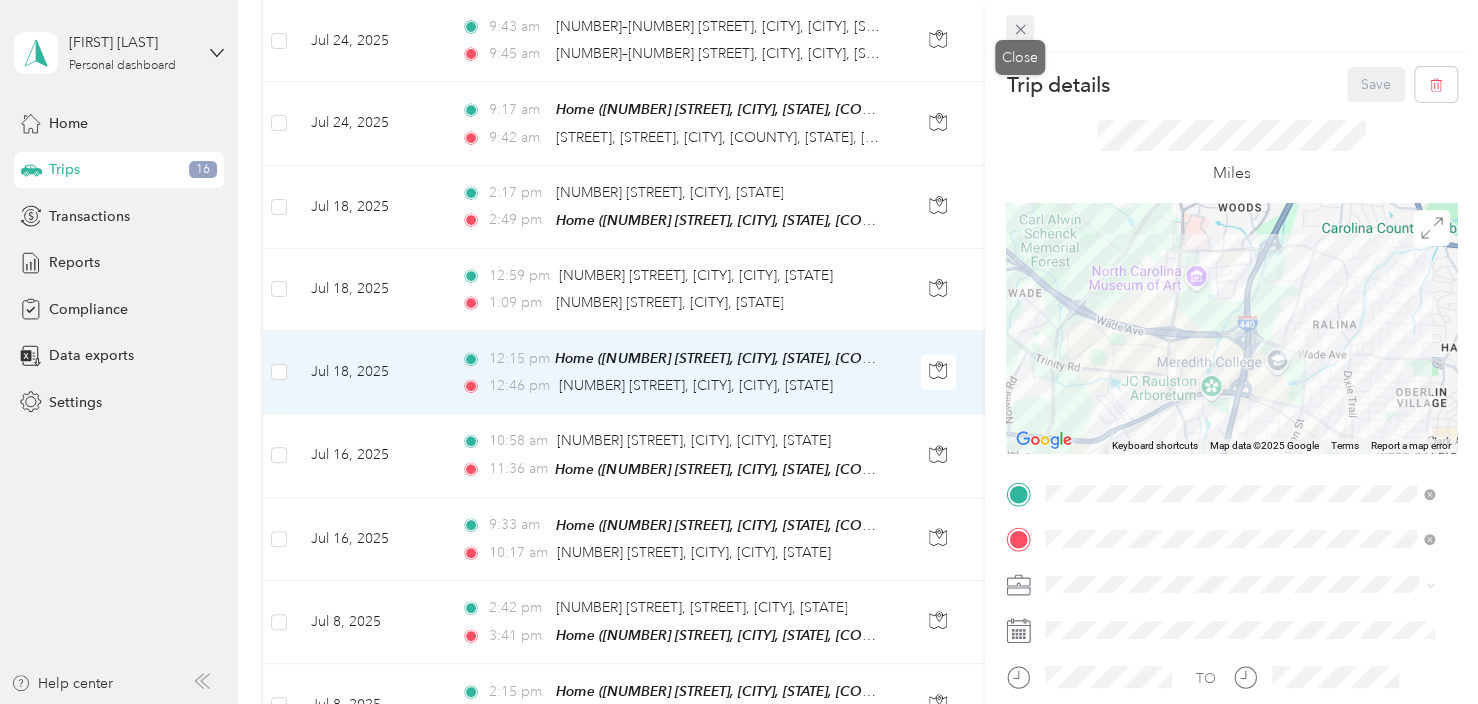 click 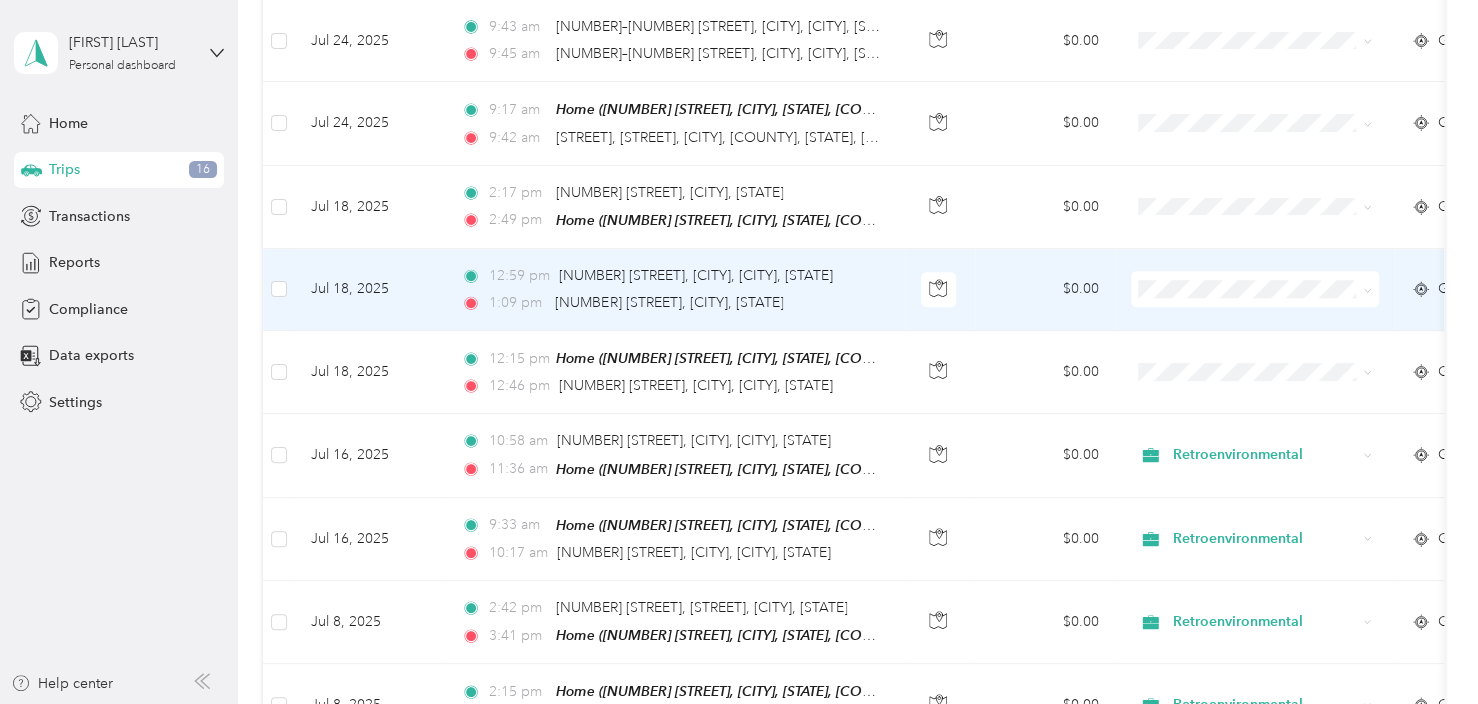 click on "$0.00" at bounding box center (1045, 290) 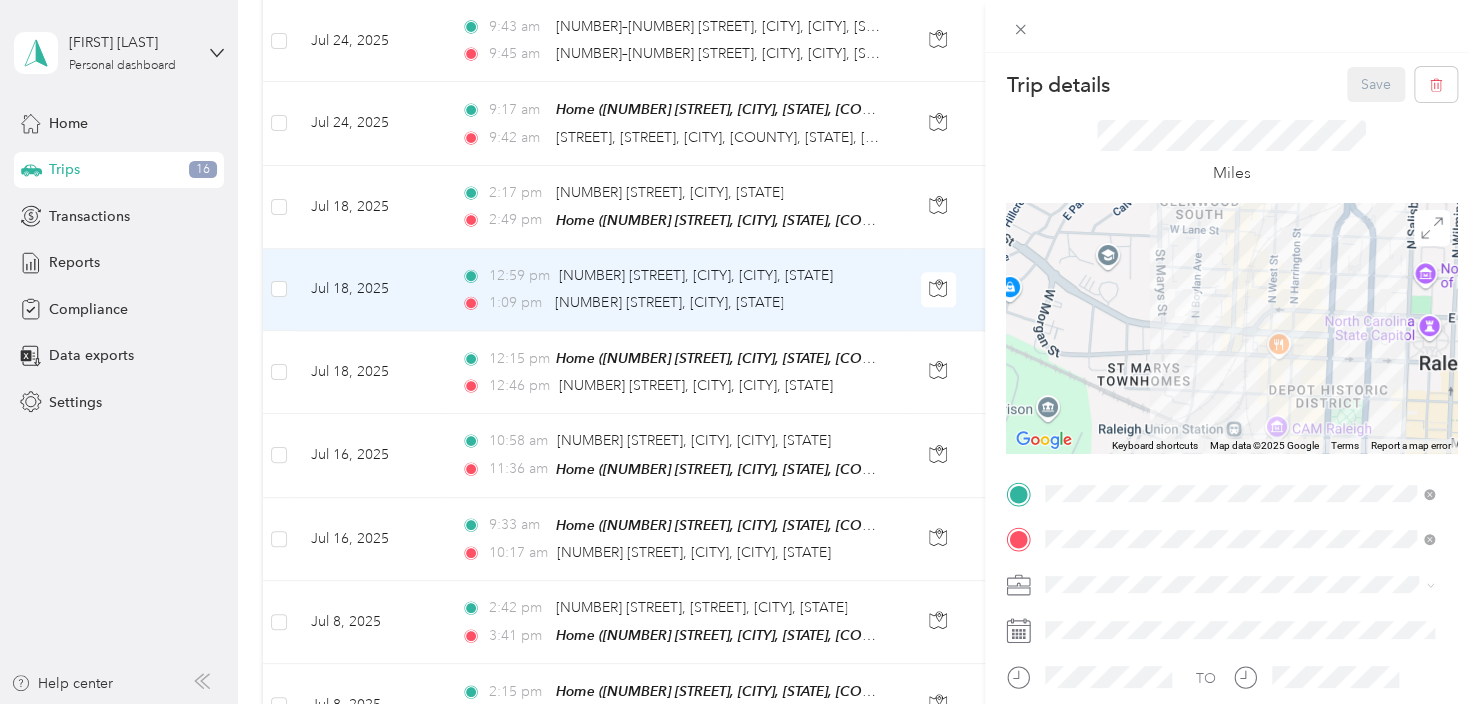 drag, startPoint x: 1253, startPoint y: 396, endPoint x: 1108, endPoint y: 336, distance: 156.92355 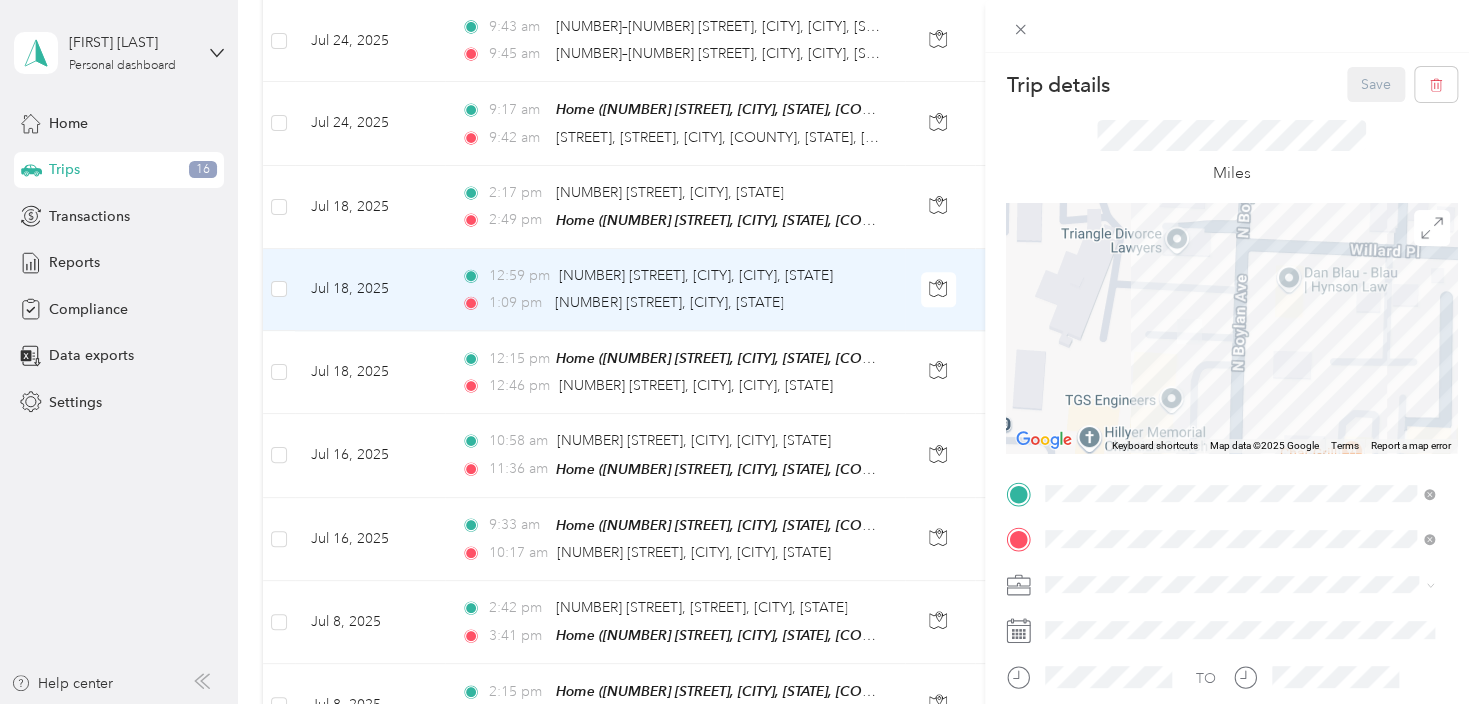 drag, startPoint x: 1162, startPoint y: 280, endPoint x: 1152, endPoint y: 398, distance: 118.42297 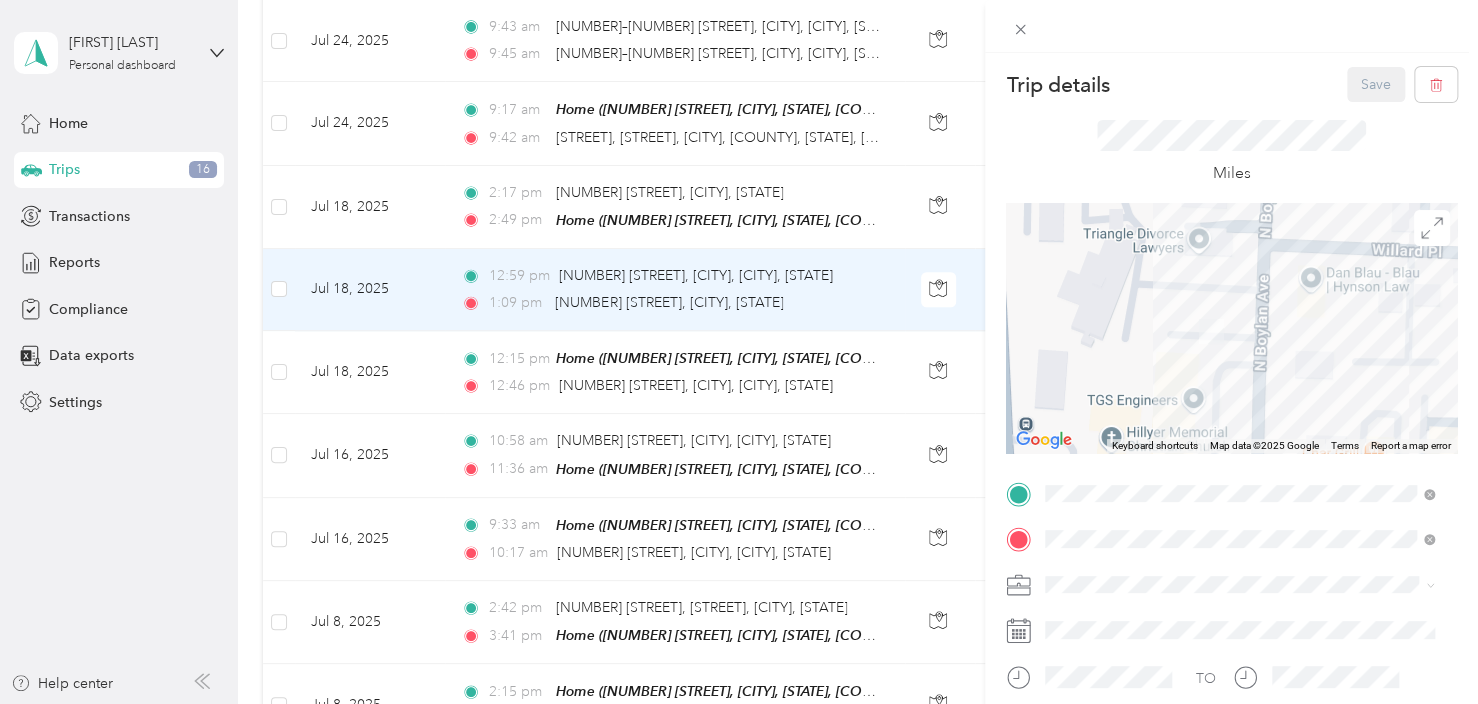 drag, startPoint x: 1107, startPoint y: 332, endPoint x: 1161, endPoint y: 338, distance: 54.33231 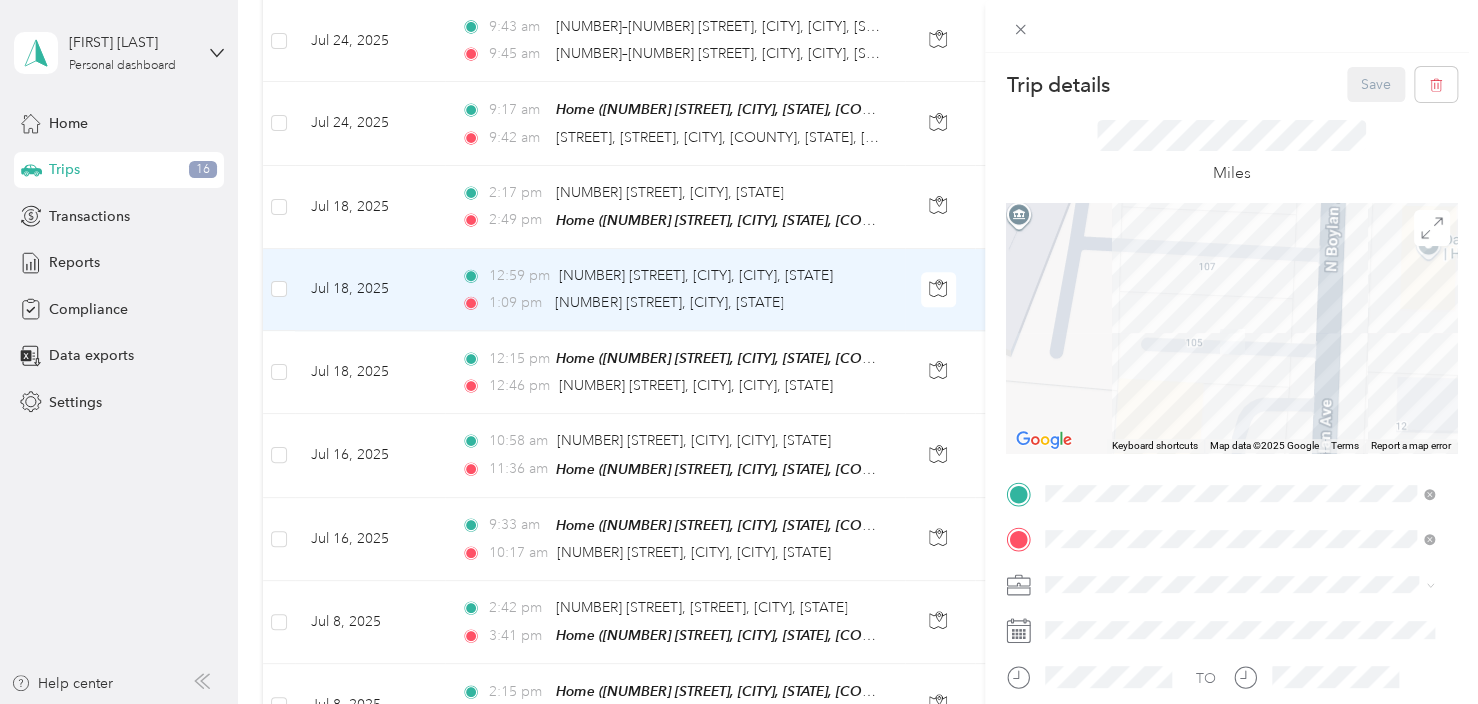 drag, startPoint x: 1225, startPoint y: 349, endPoint x: 1131, endPoint y: 350, distance: 94.00532 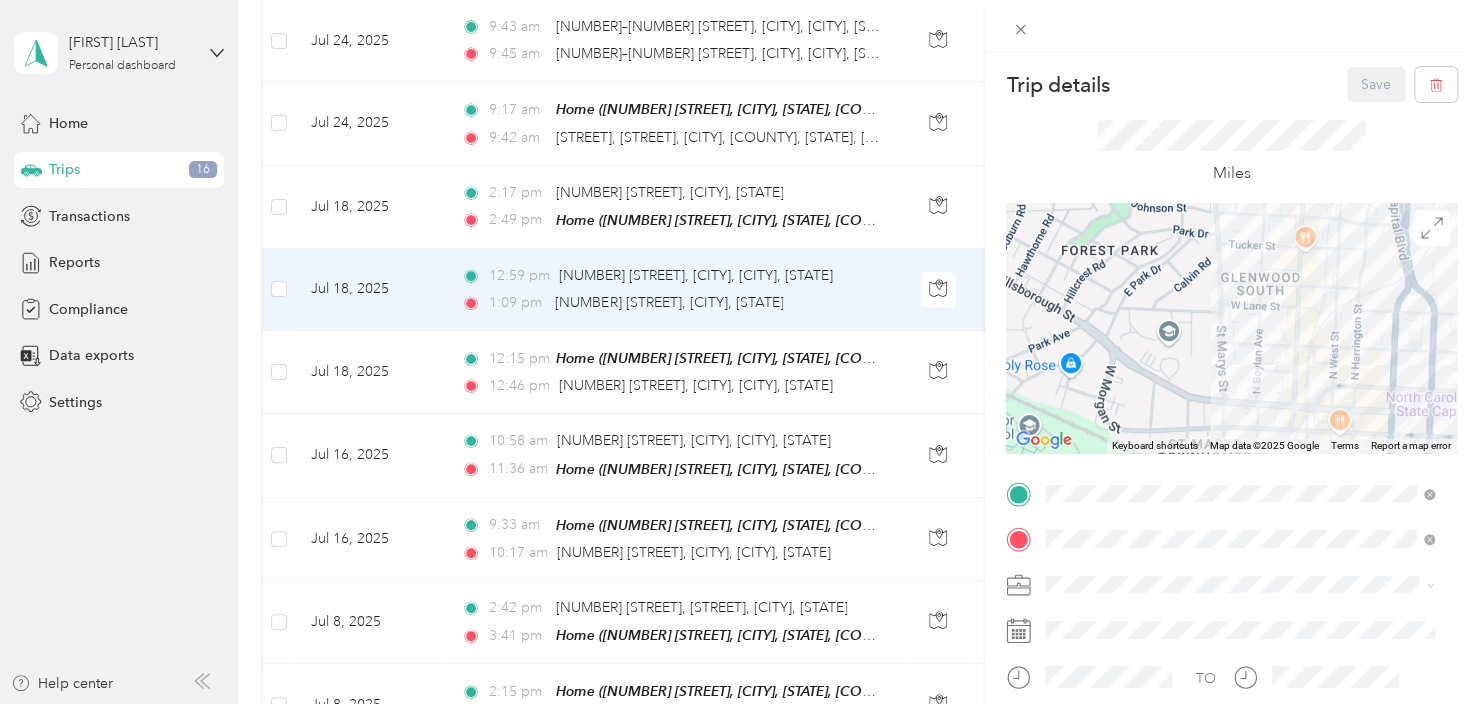 drag, startPoint x: 1075, startPoint y: 348, endPoint x: 1184, endPoint y: 378, distance: 113.053085 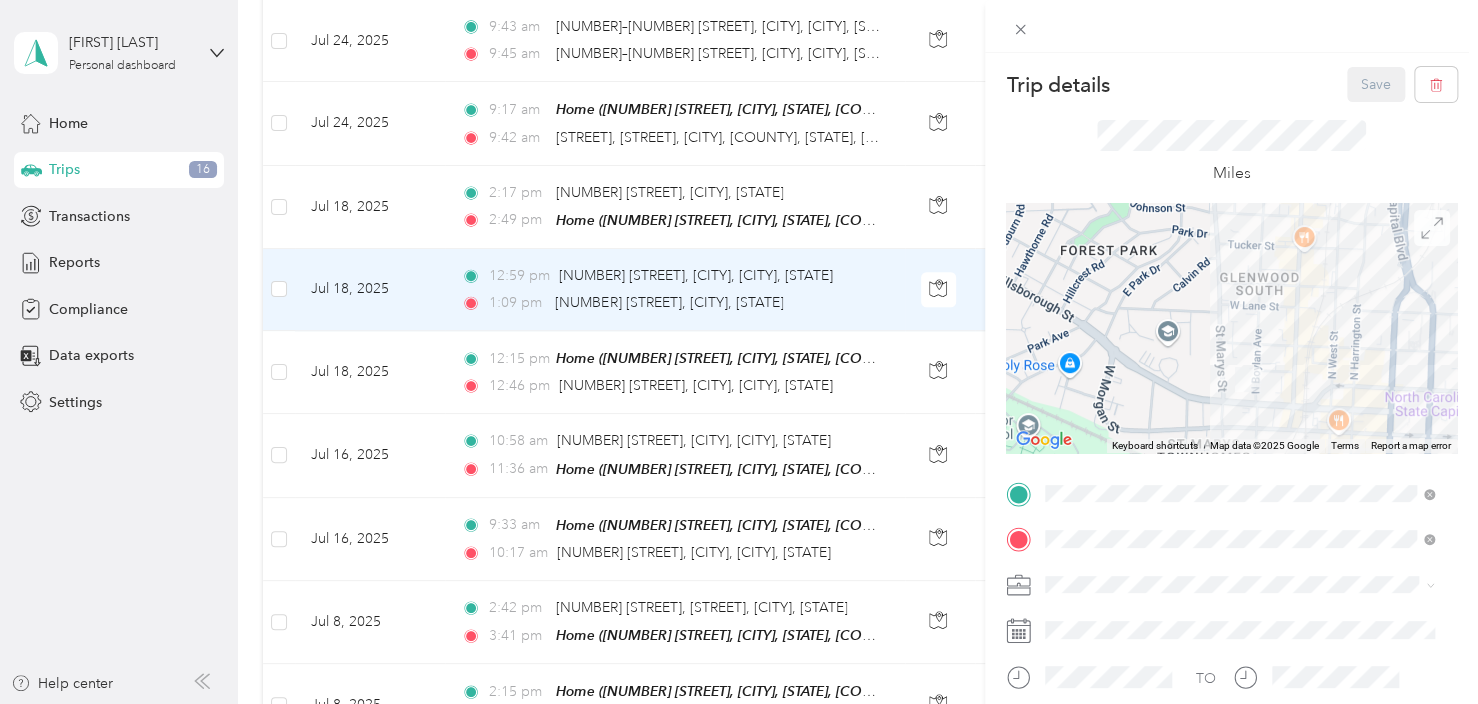 click 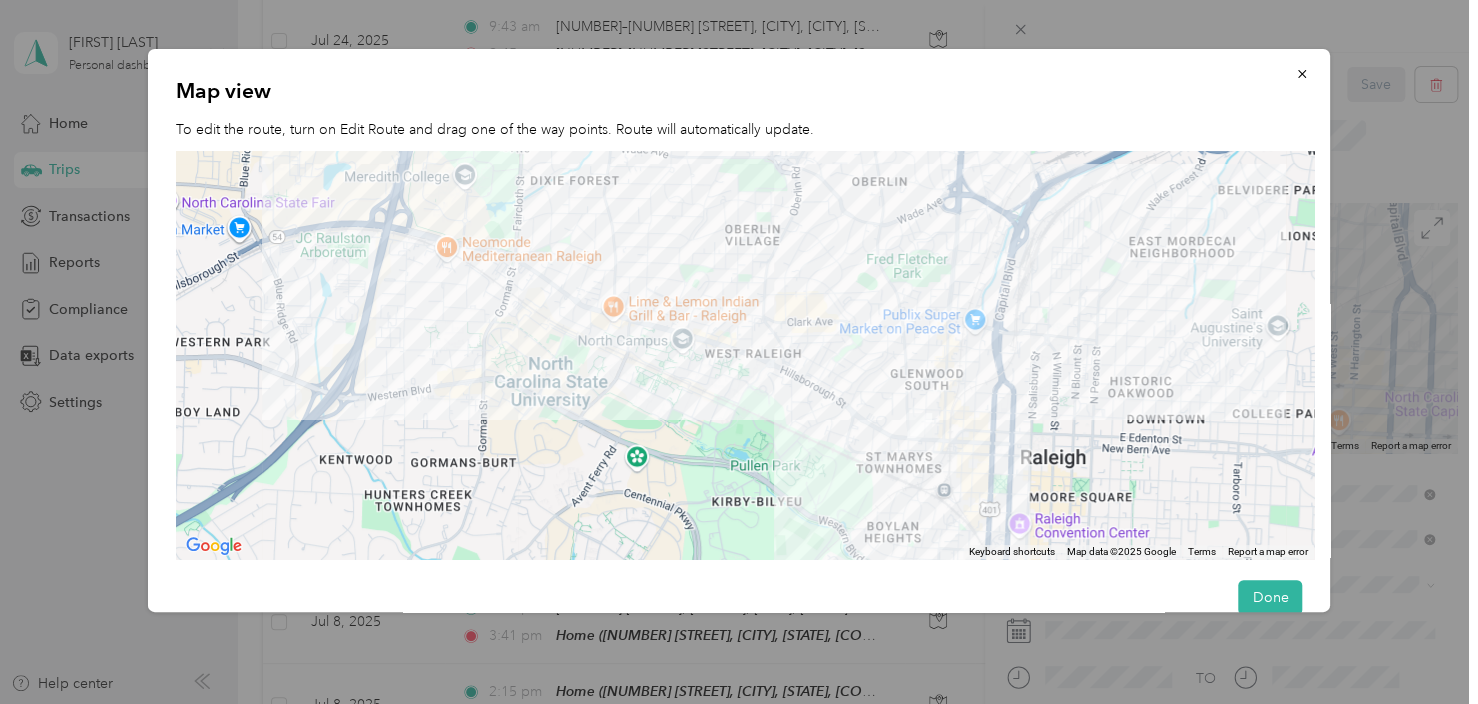 drag, startPoint x: 796, startPoint y: 498, endPoint x: 801, endPoint y: 429, distance: 69.18092 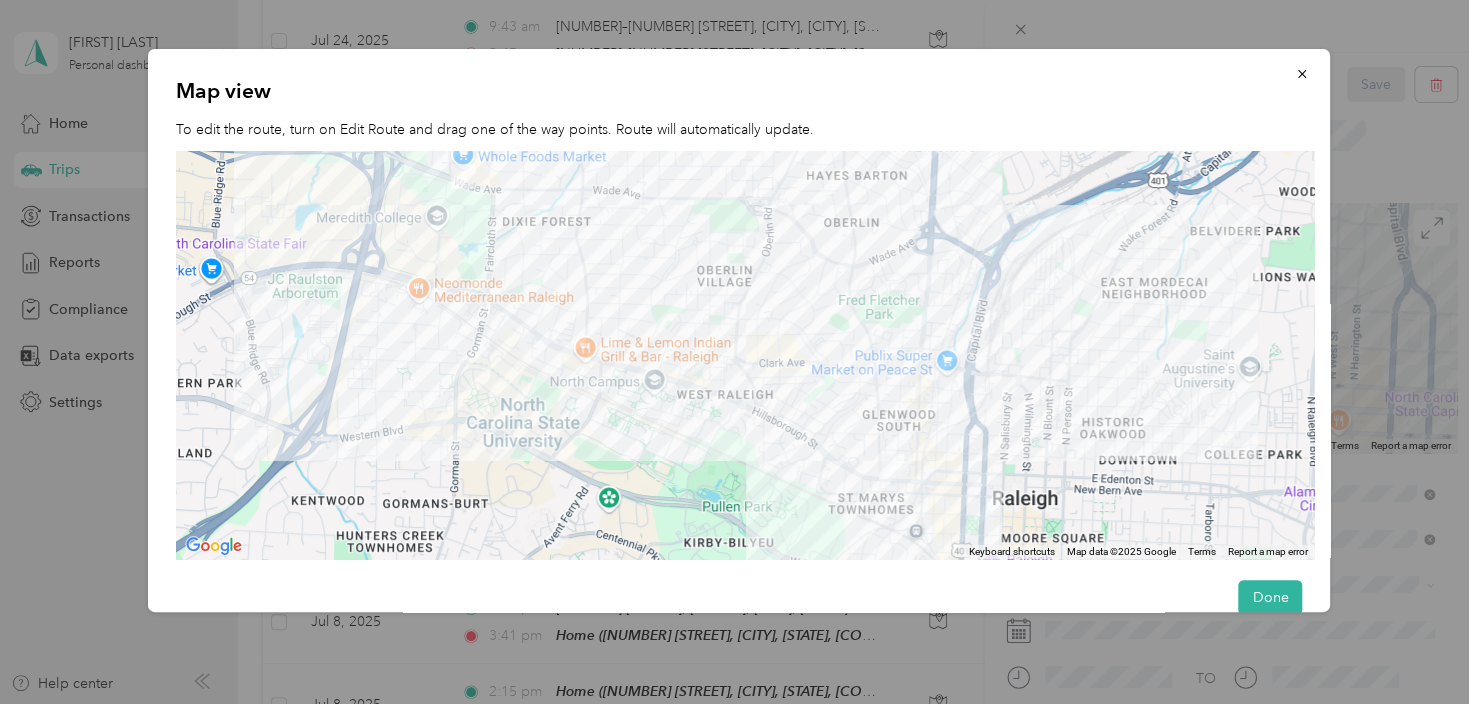 drag, startPoint x: 583, startPoint y: 268, endPoint x: 552, endPoint y: 299, distance: 43.840622 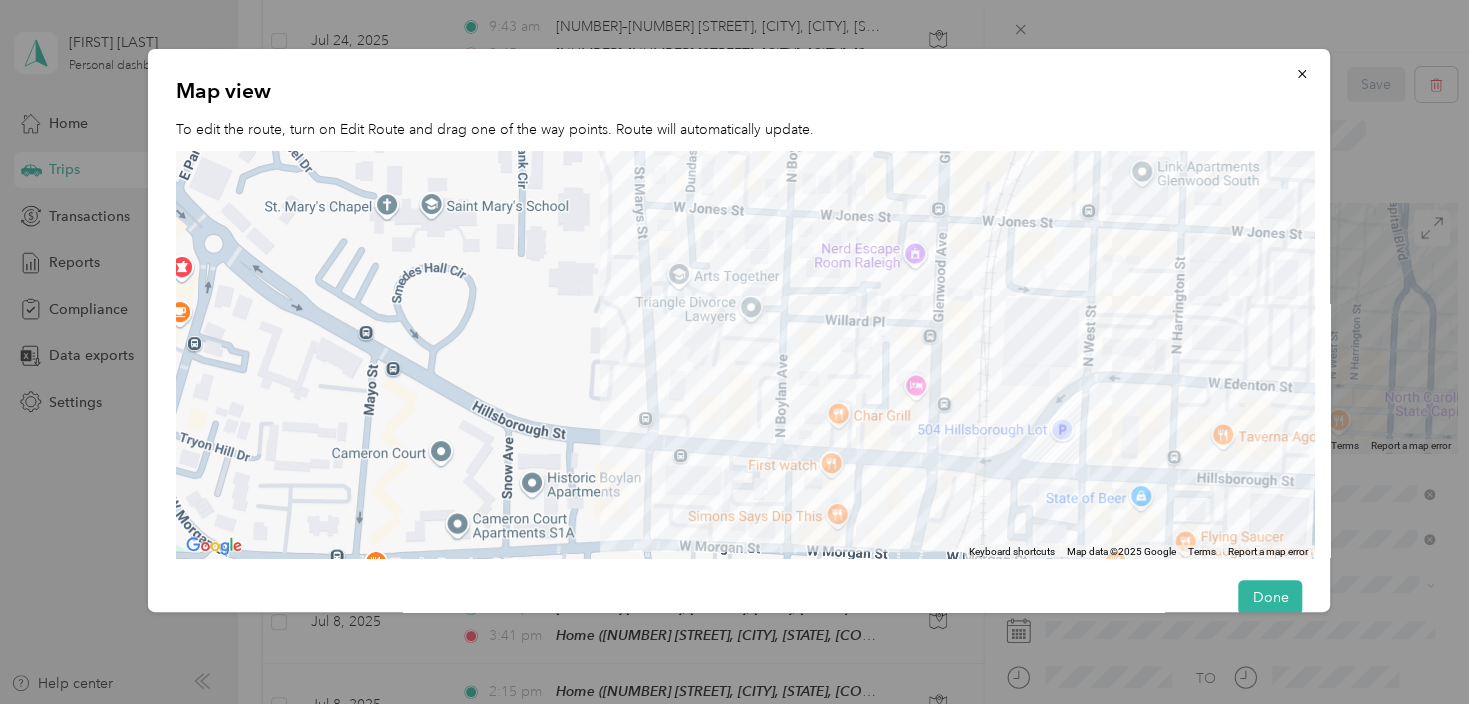 drag, startPoint x: 717, startPoint y: 425, endPoint x: 712, endPoint y: 408, distance: 17.720045 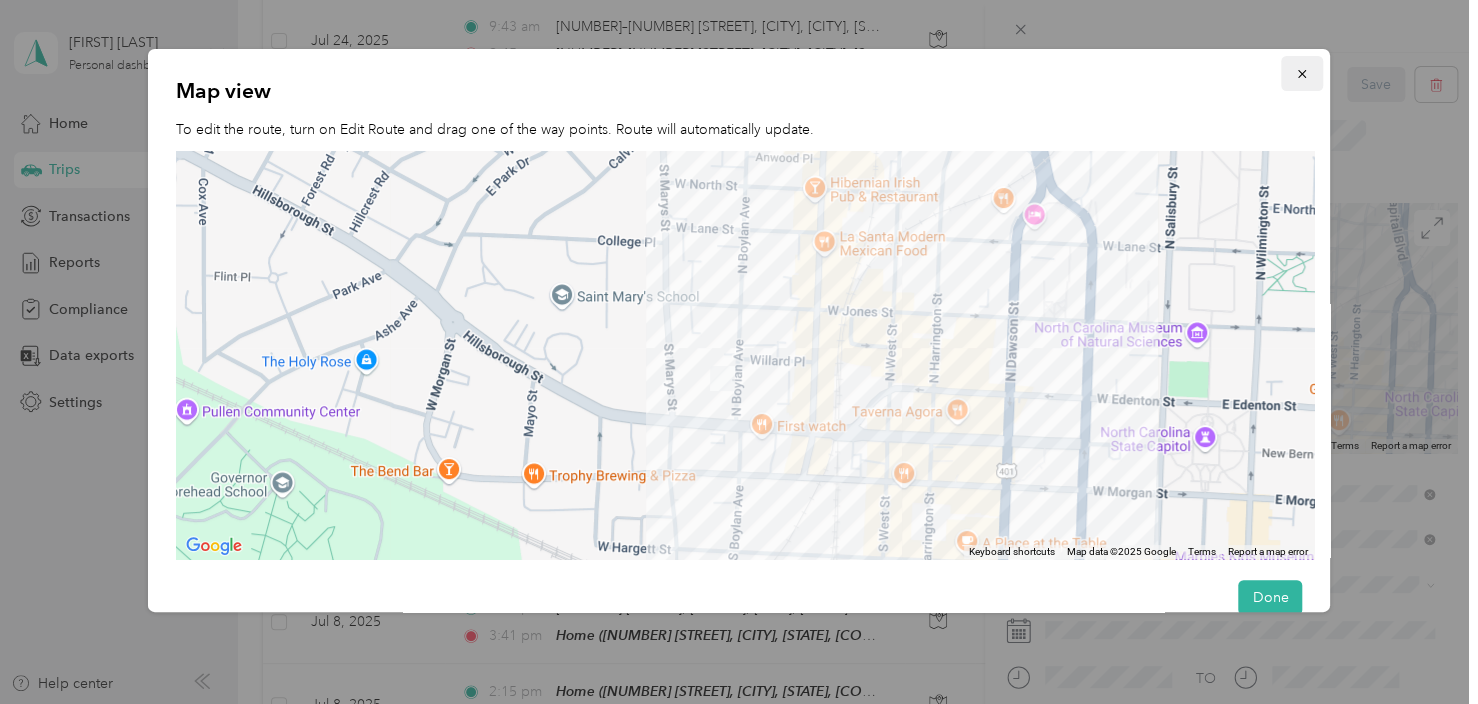 click at bounding box center [1302, 73] 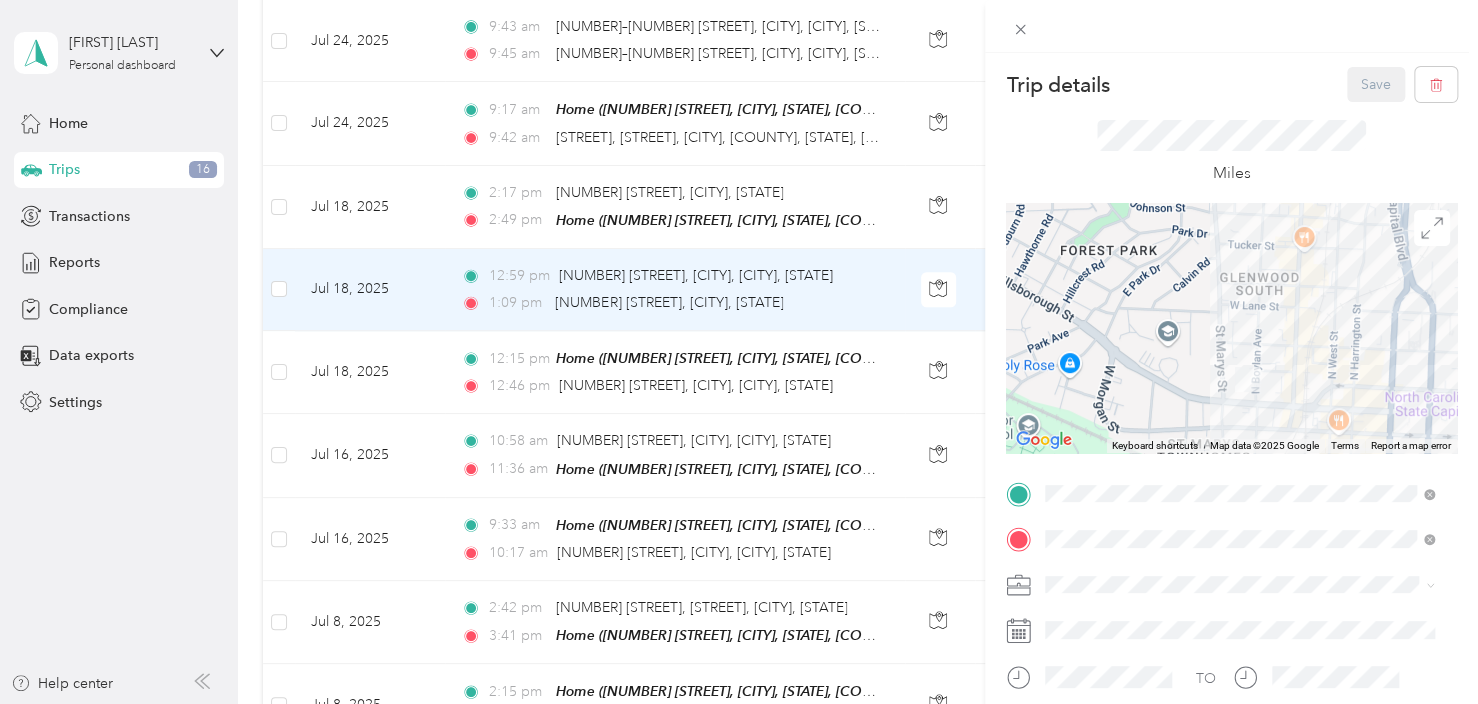 click on "Trip details Save This trip cannot be edited because it is either under review, approved, or paid. Contact your Team Manager to edit it. Miles ← Move left → Move right ↑ Move up ↓ Move down + Zoom in - Zoom out Home Jump left by 75% End Jump right by 75% Page Up Jump up by 75% Page Down Jump down by 75% Keyboard shortcuts Map Data Map data ©2025 Google Map data ©2025 Google 200 m  Click to toggle between metric and imperial units Terms Report a map error TO Add photo" at bounding box center (739, 352) 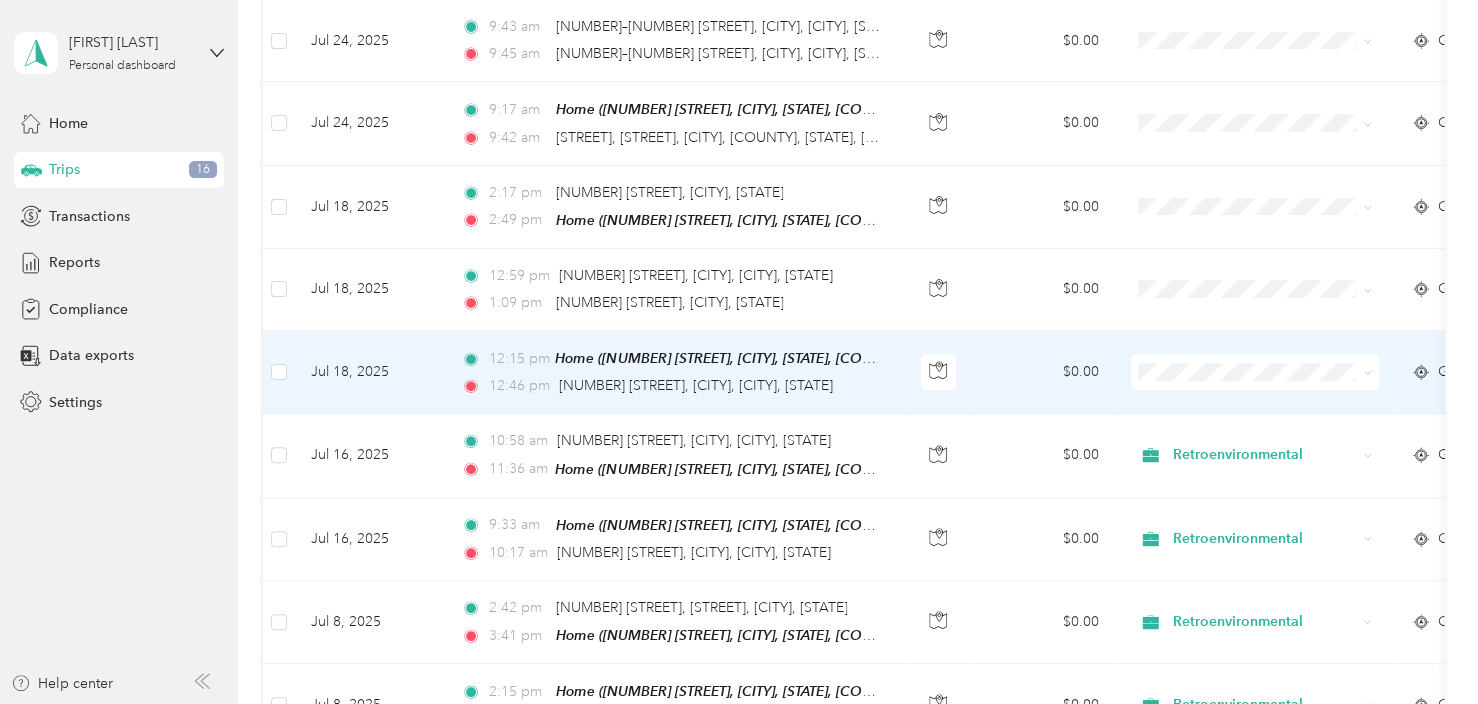 click on "[TIME] [NUMBER] [STREET], [CITY], [CITY], [STATE]" at bounding box center (671, 386) 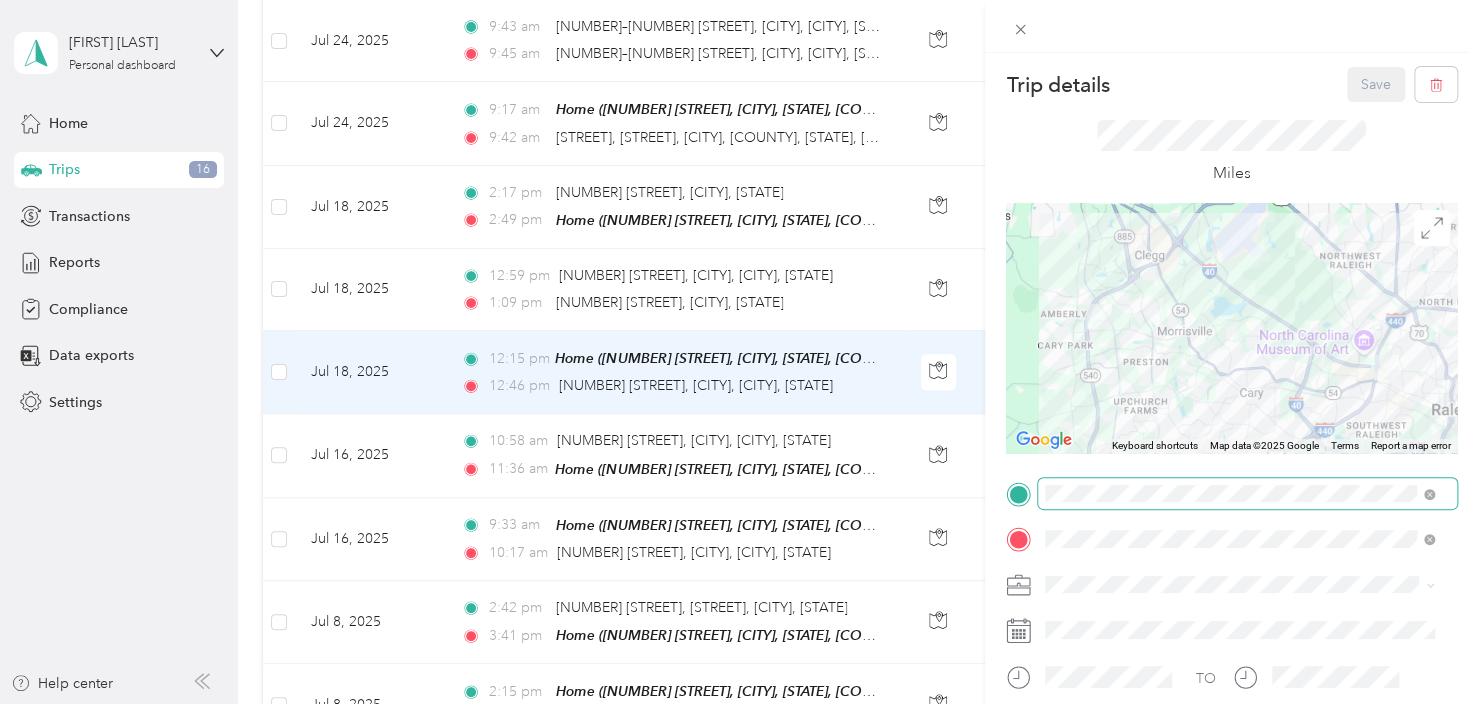 scroll, scrollTop: 100, scrollLeft: 0, axis: vertical 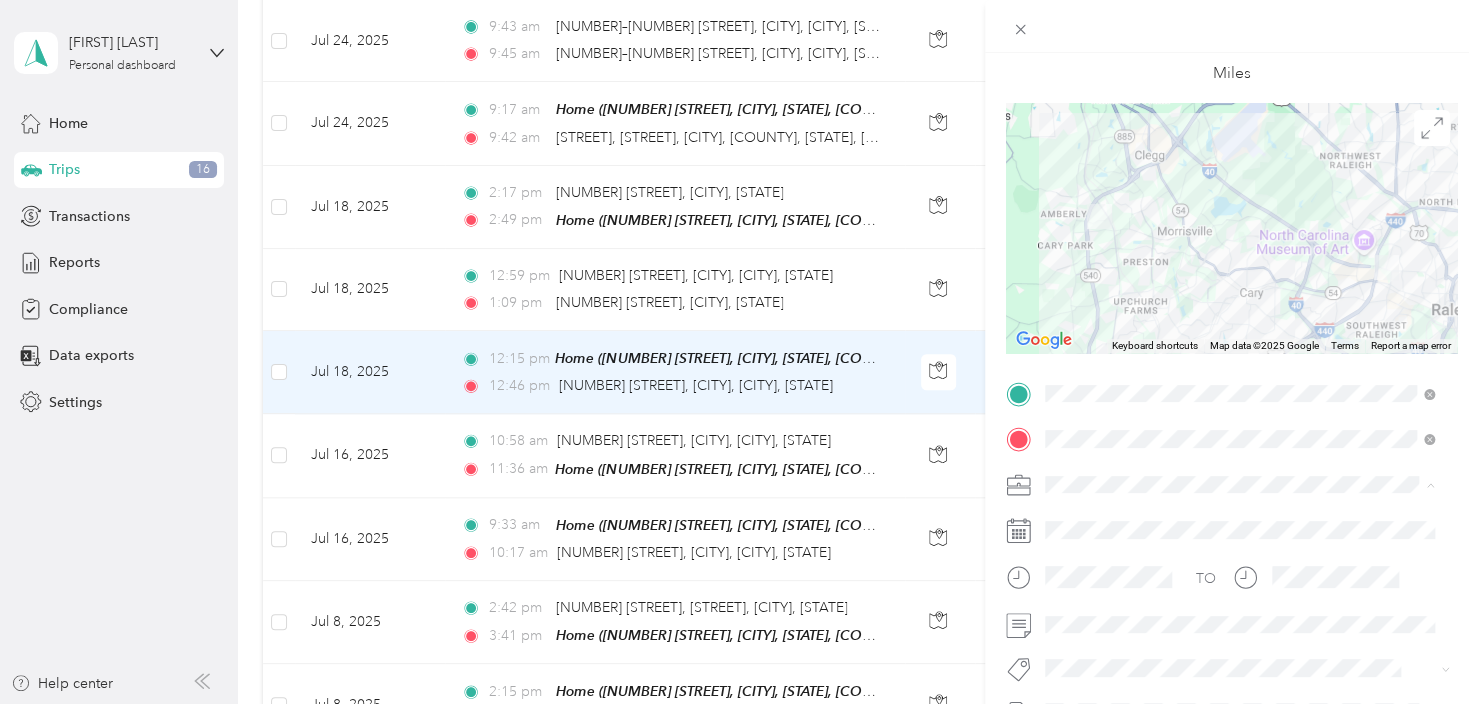 click on "Retroenvironmental" at bounding box center [1114, 519] 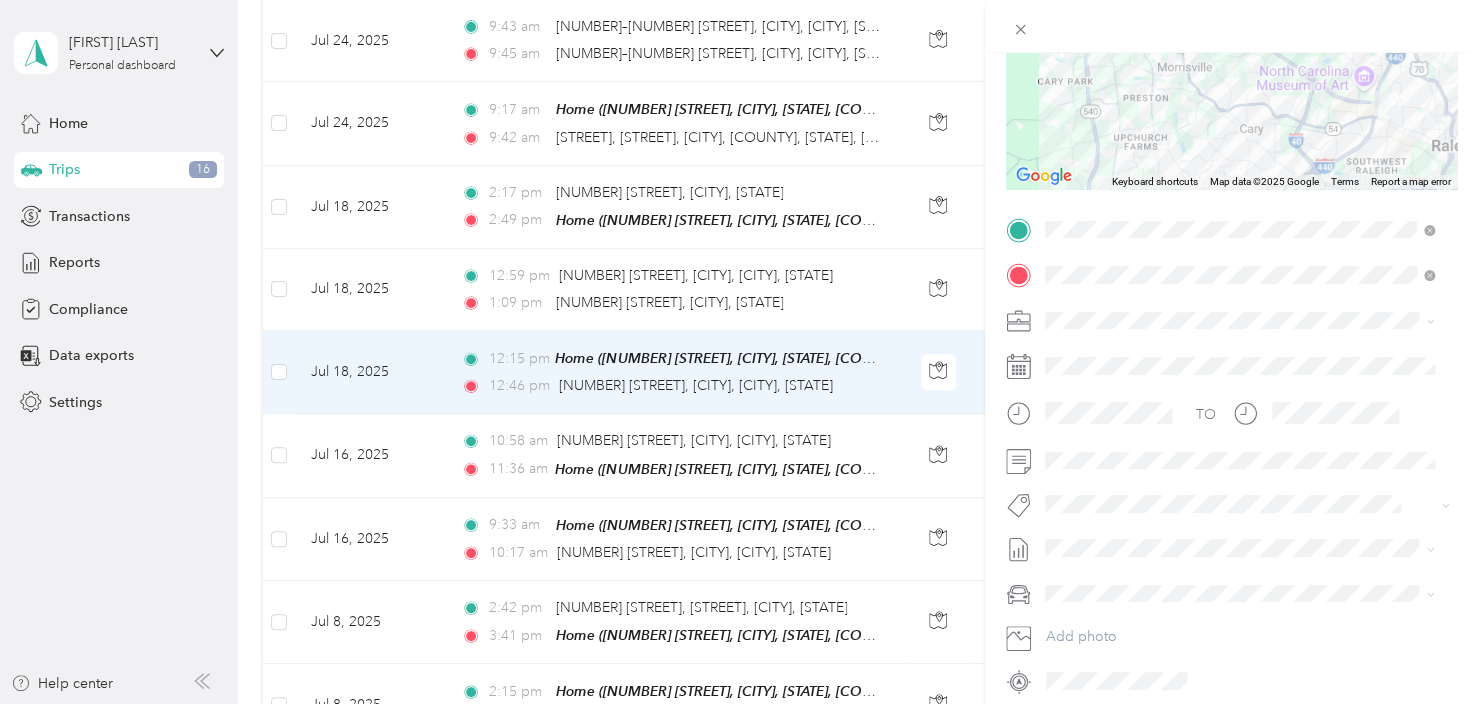 scroll, scrollTop: 300, scrollLeft: 0, axis: vertical 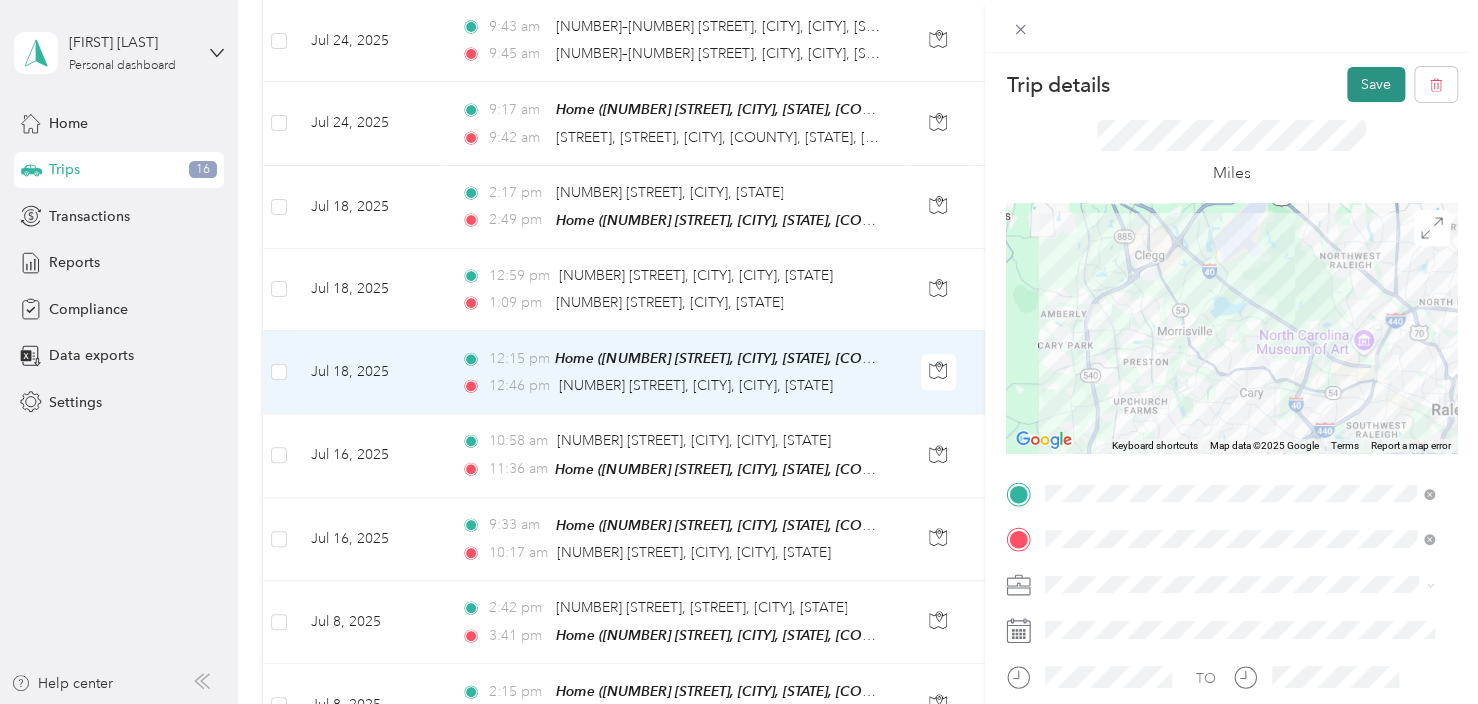 click on "Save" at bounding box center (1376, 84) 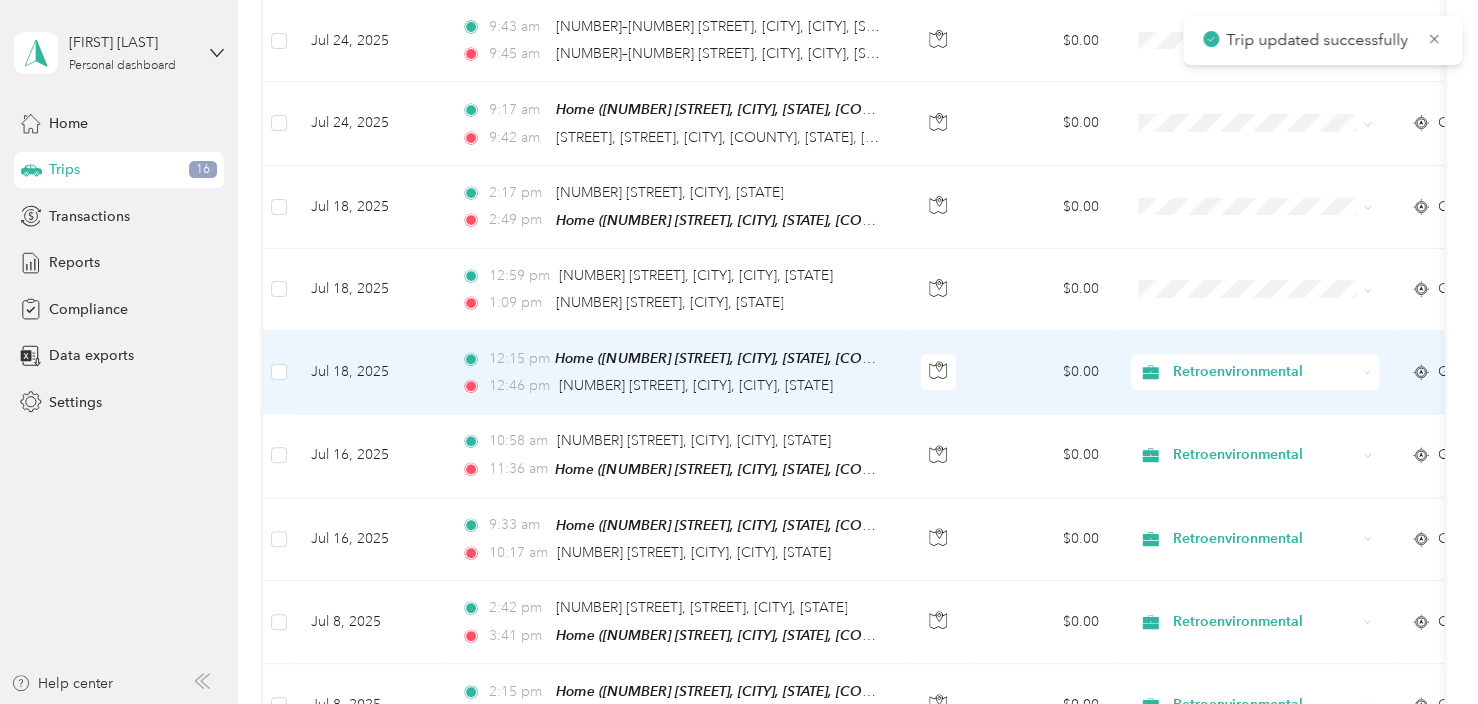 click on "$0.00" at bounding box center (1045, 372) 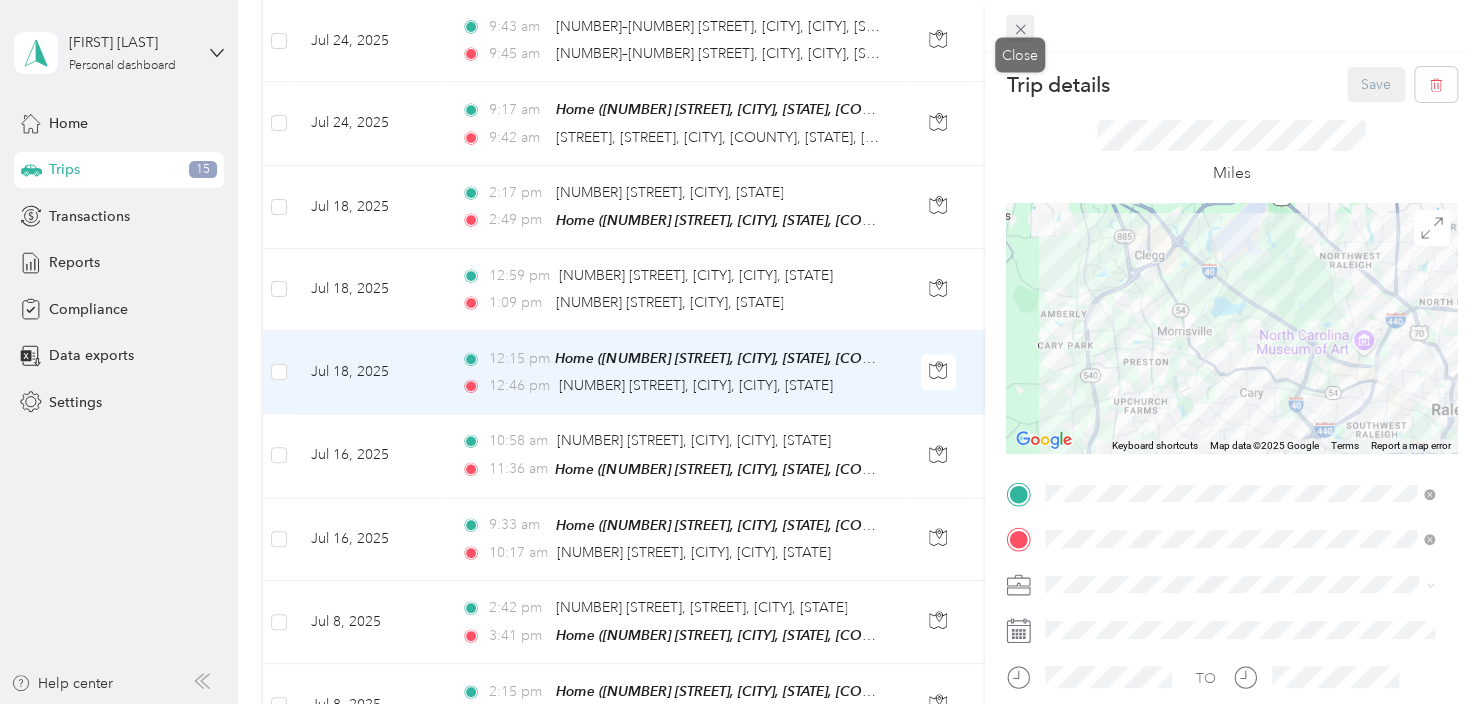click 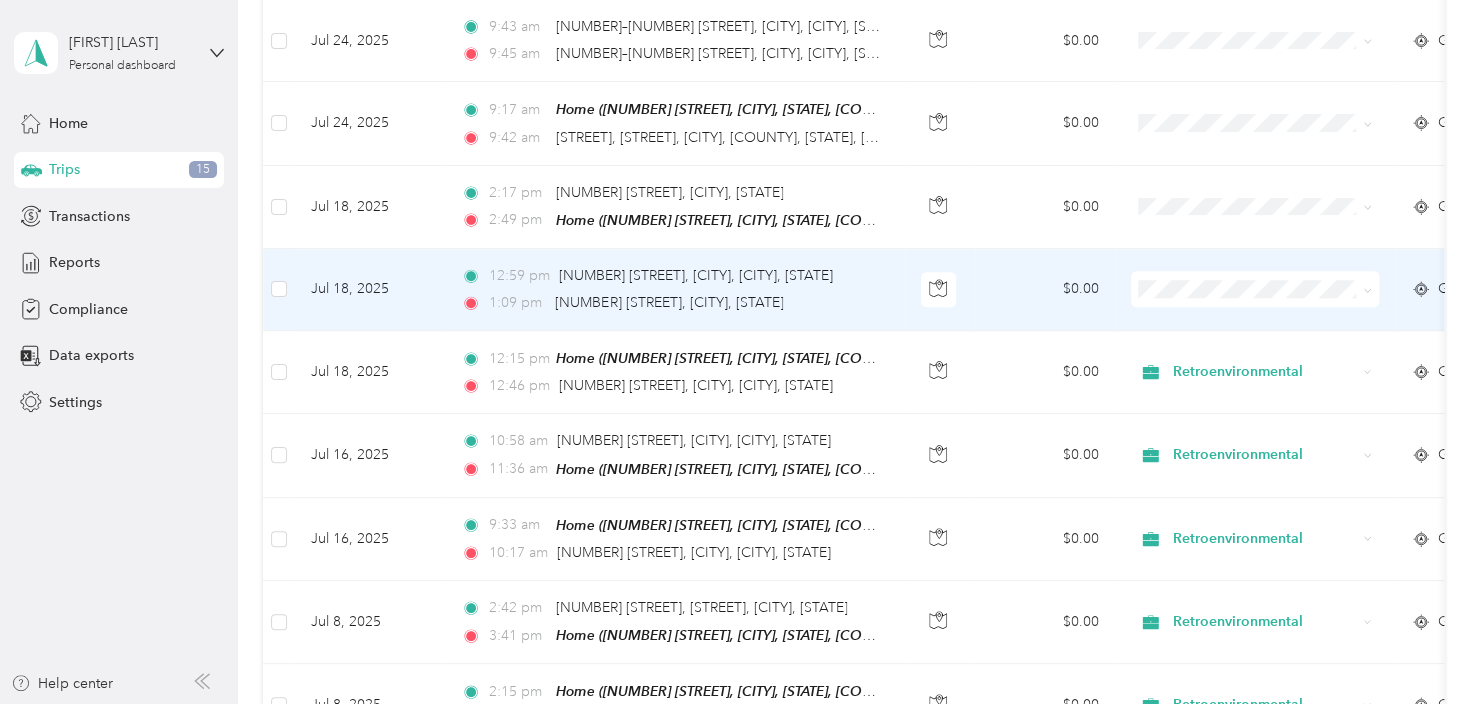 click on "$0.00" at bounding box center (1045, 290) 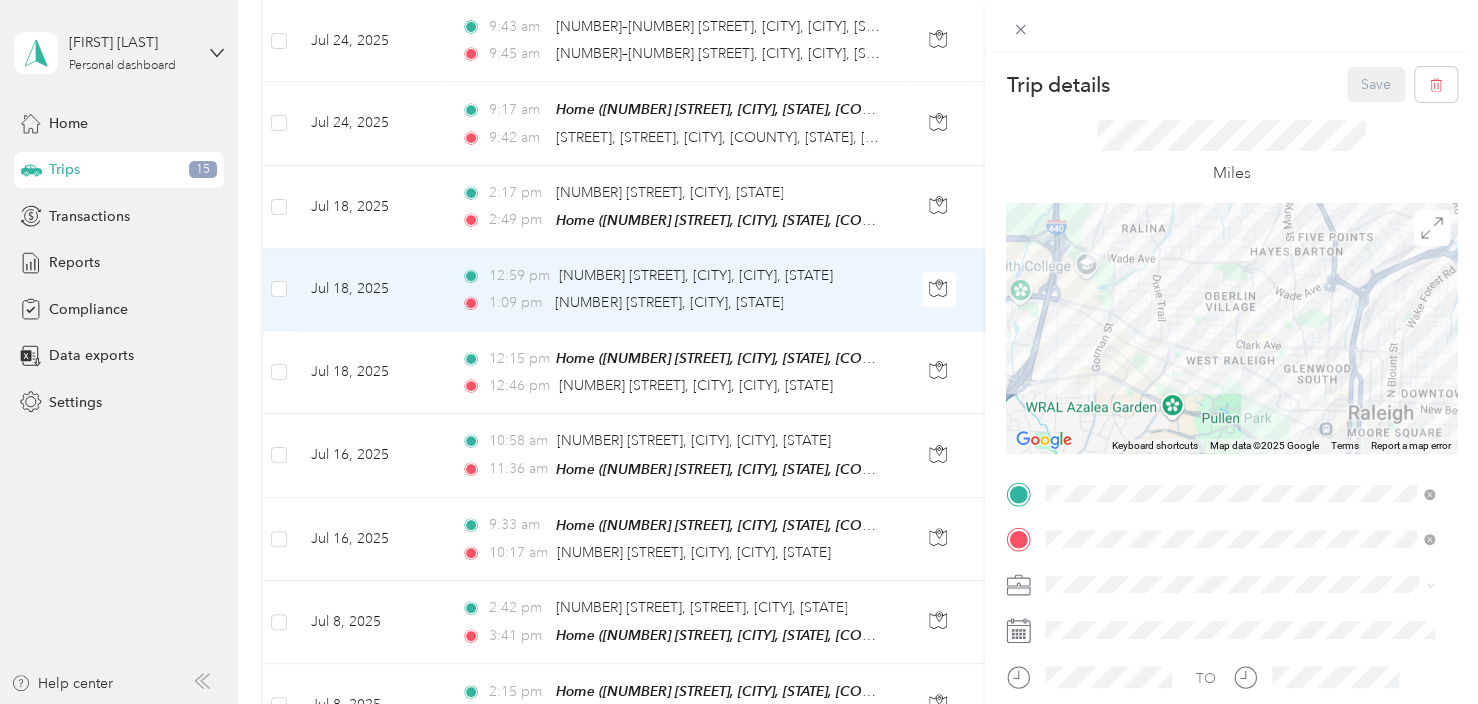 click on "Retroenvironmental" at bounding box center [1239, 619] 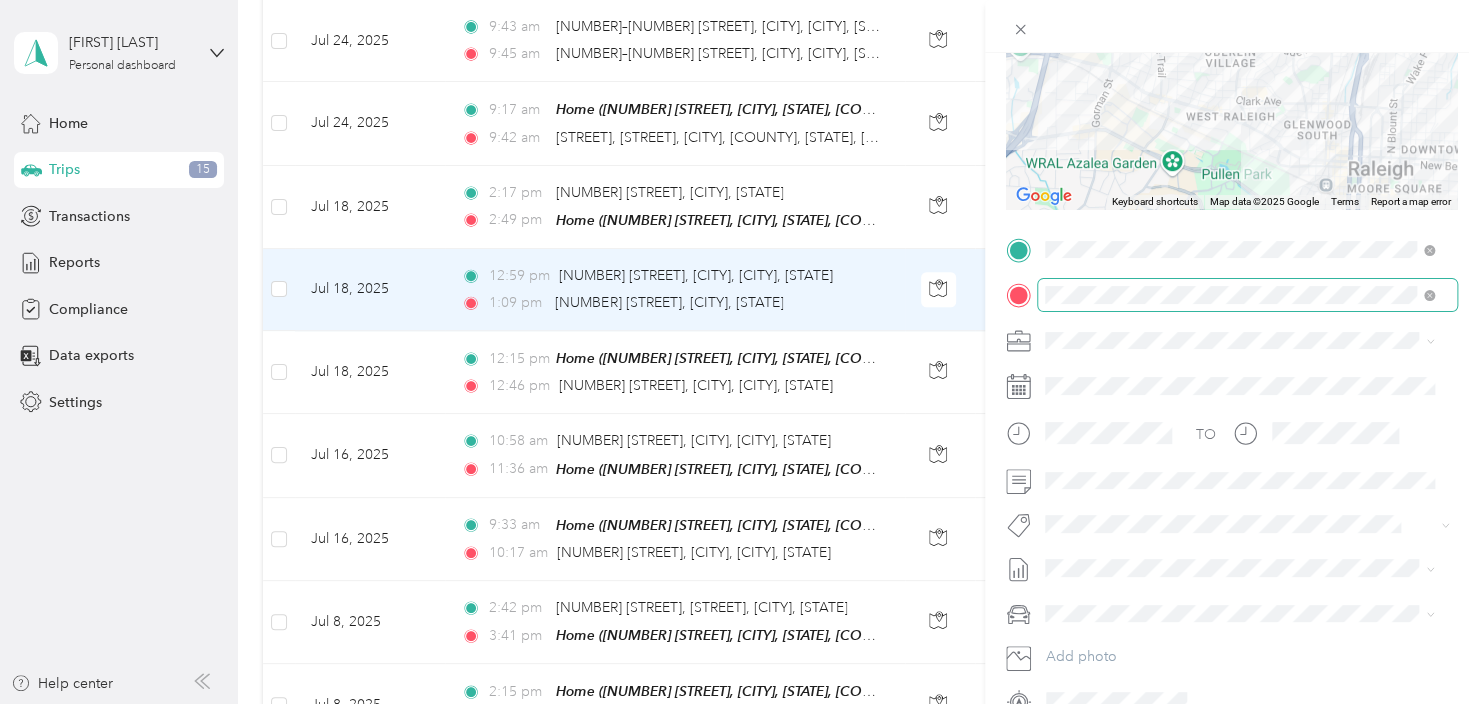 scroll, scrollTop: 300, scrollLeft: 0, axis: vertical 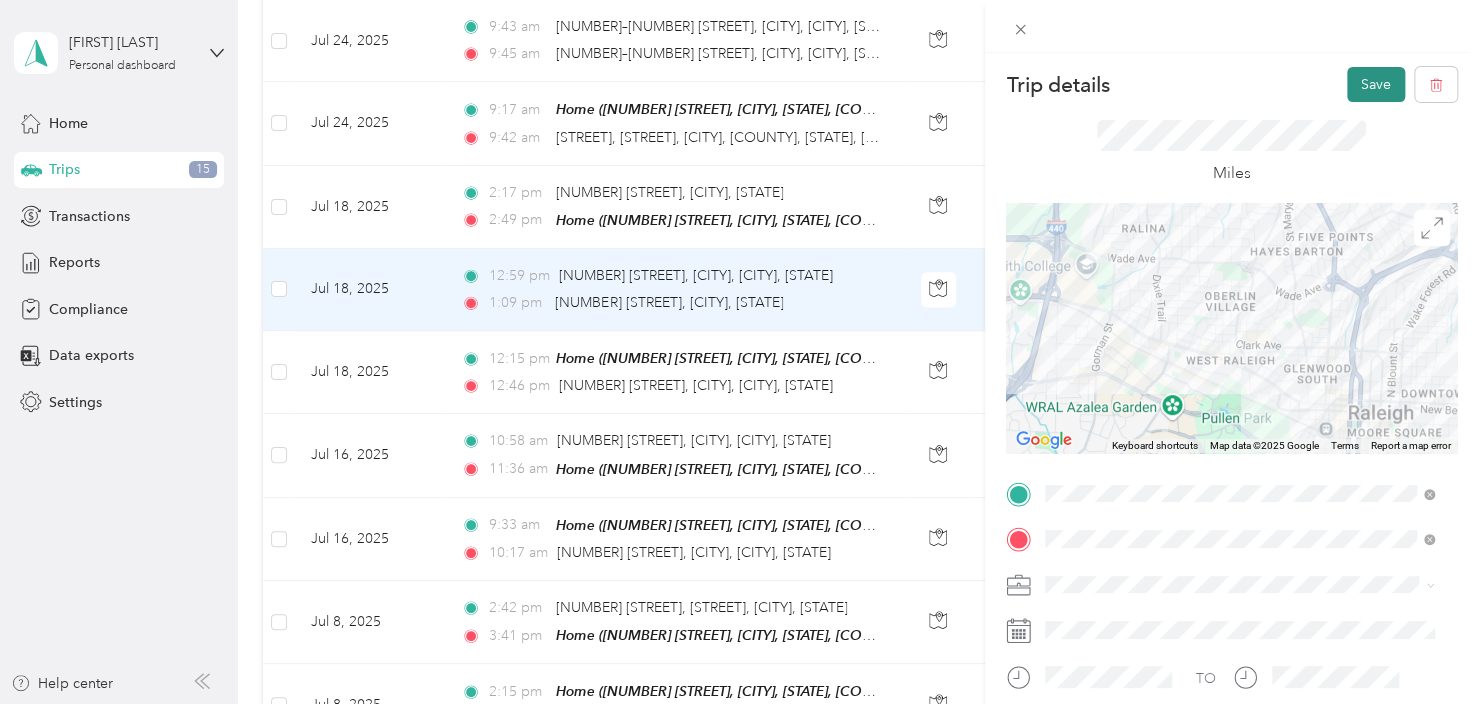 click on "Save" at bounding box center [1376, 84] 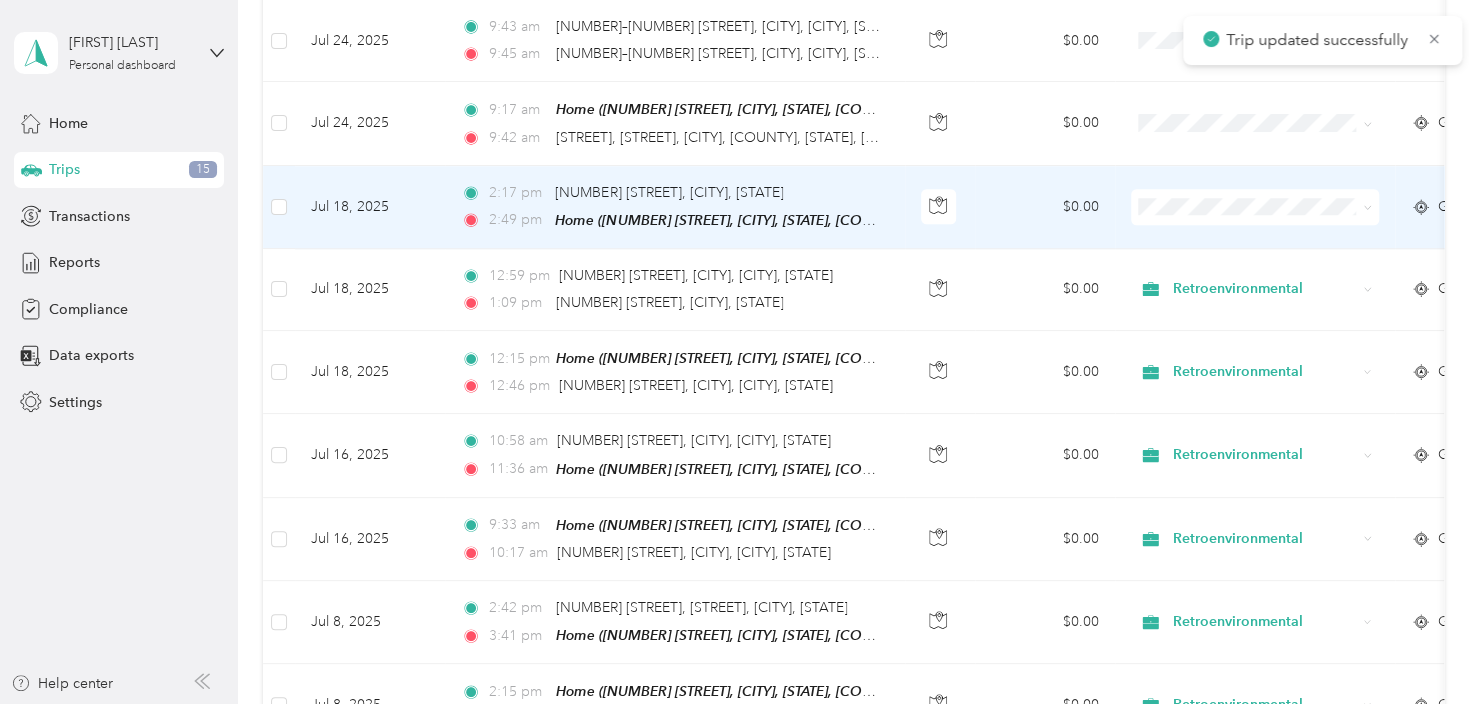 click on "$0.00" at bounding box center [1045, 207] 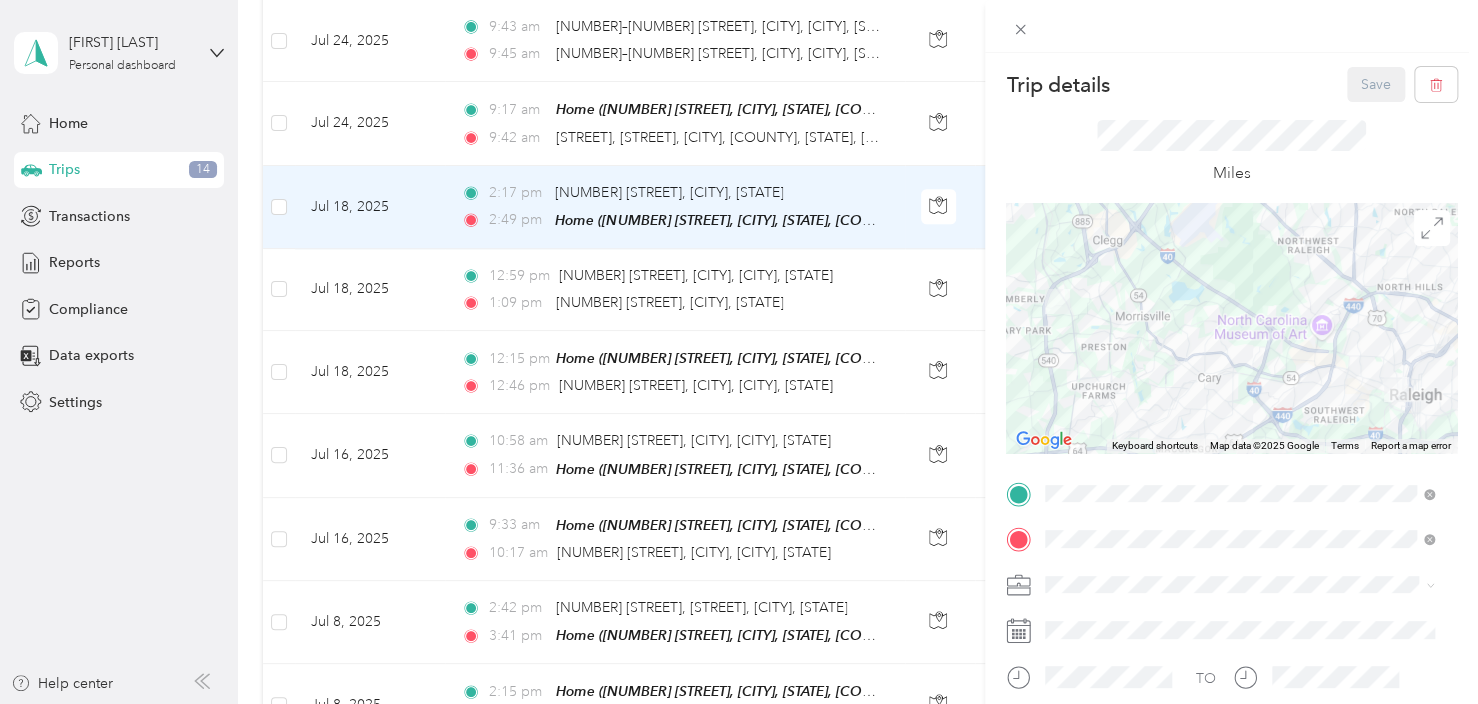 click on "Retroenvironmental" at bounding box center (1239, 613) 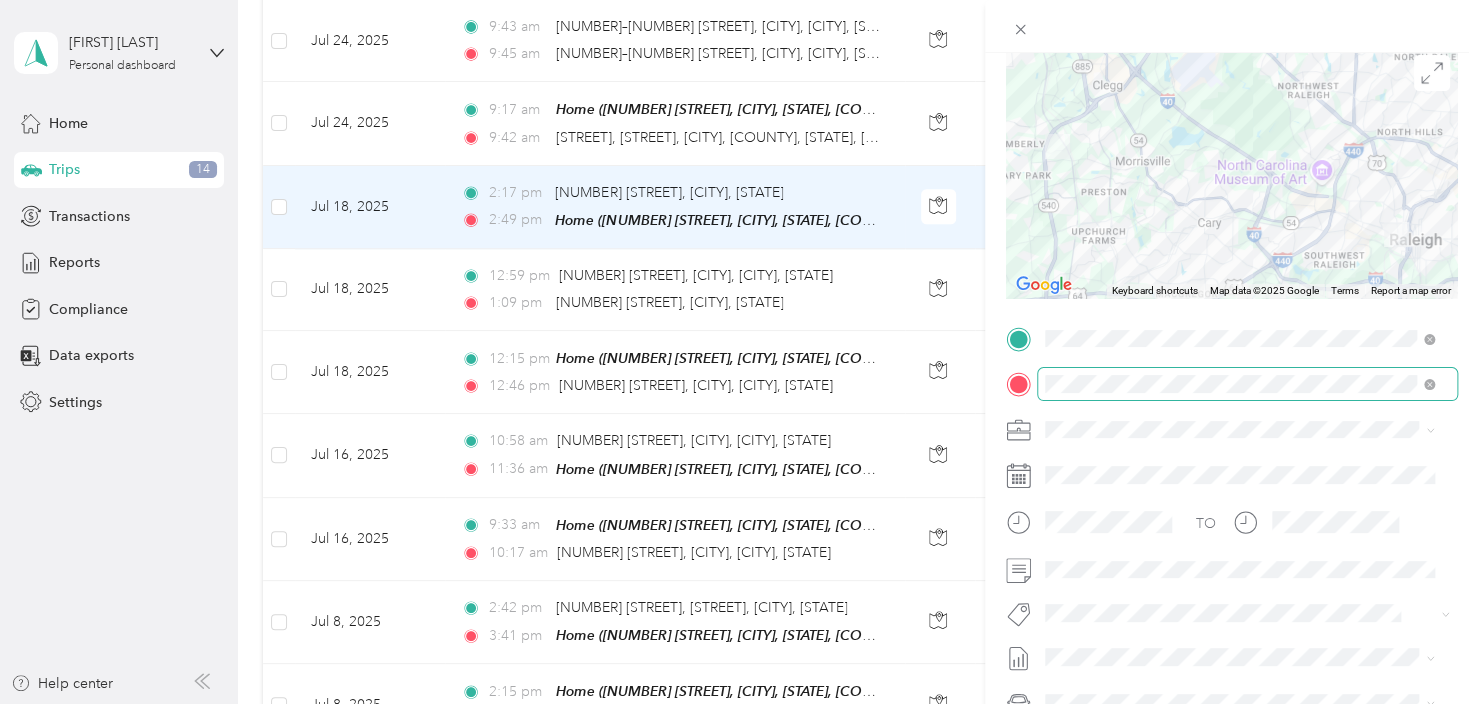 scroll, scrollTop: 200, scrollLeft: 0, axis: vertical 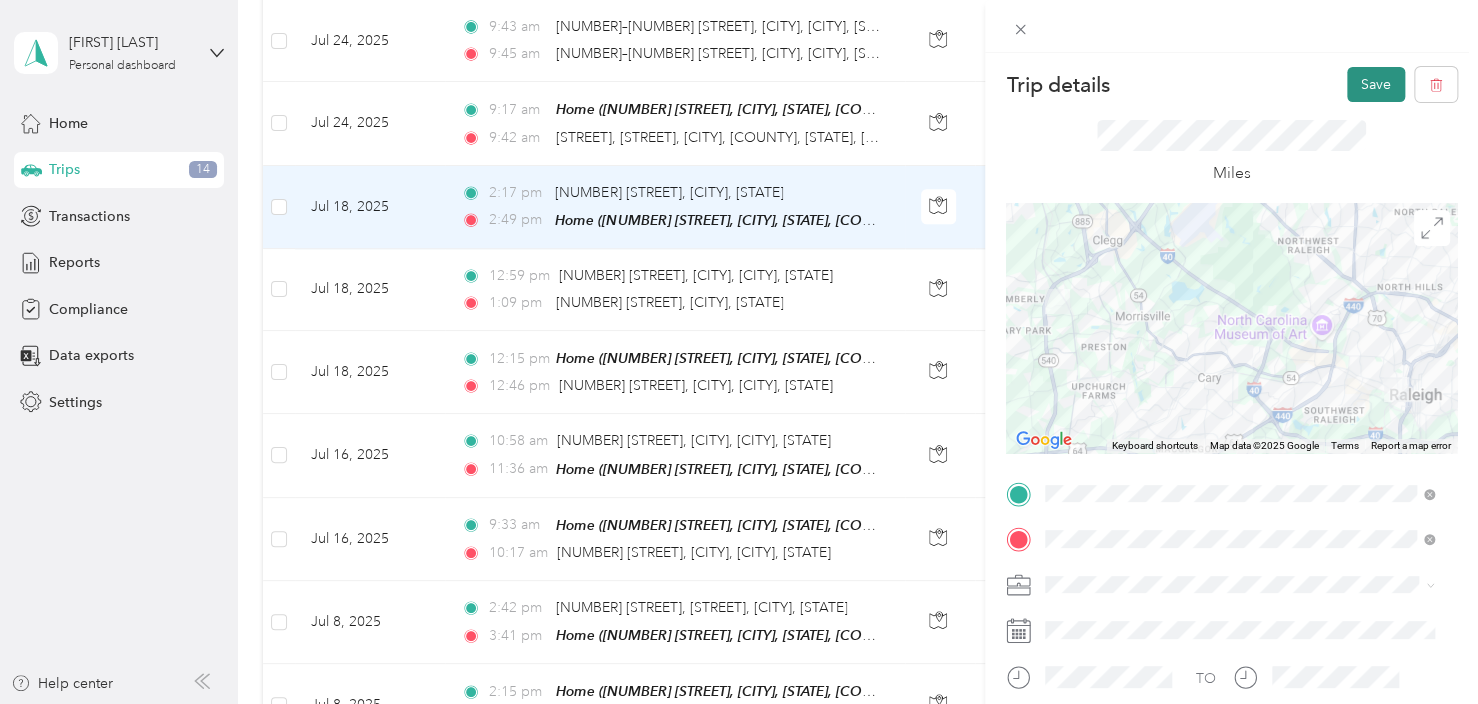 click on "Save" at bounding box center (1376, 84) 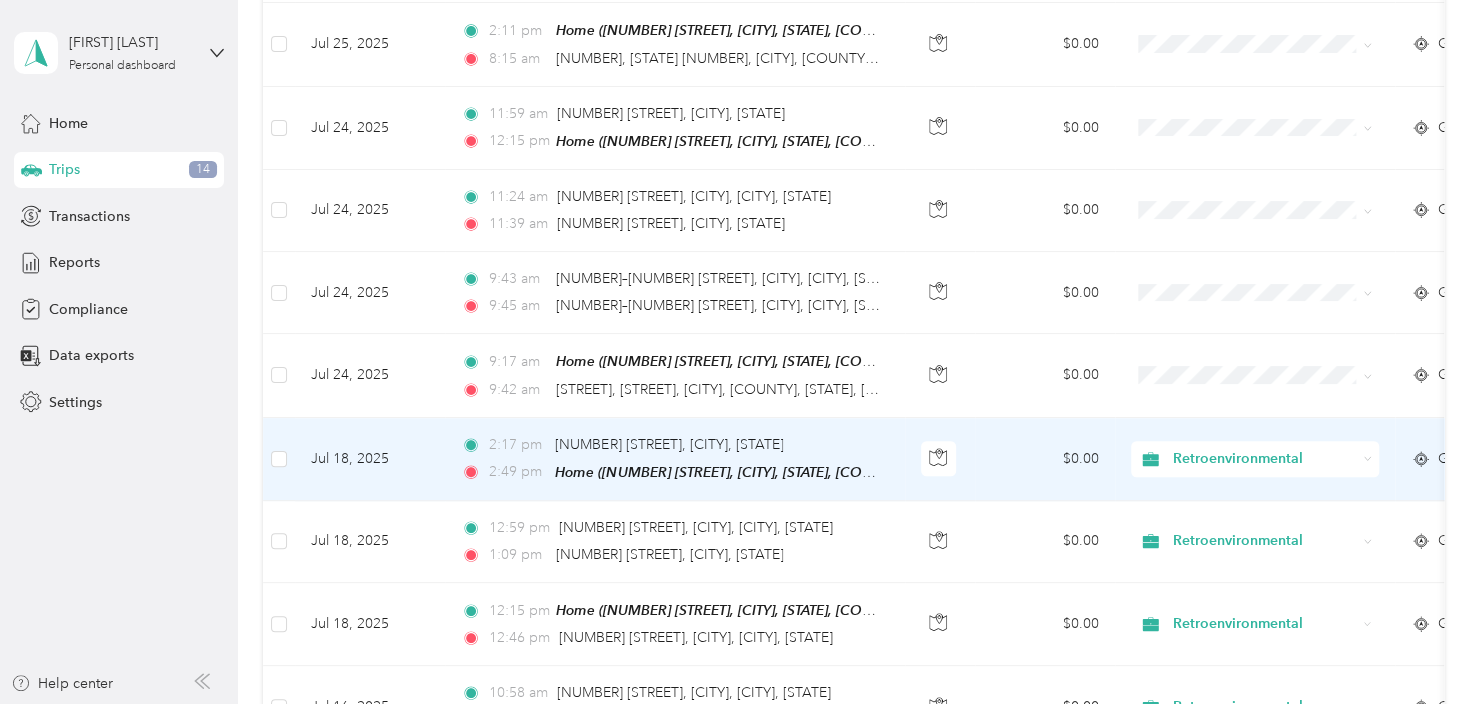 scroll, scrollTop: 700, scrollLeft: 0, axis: vertical 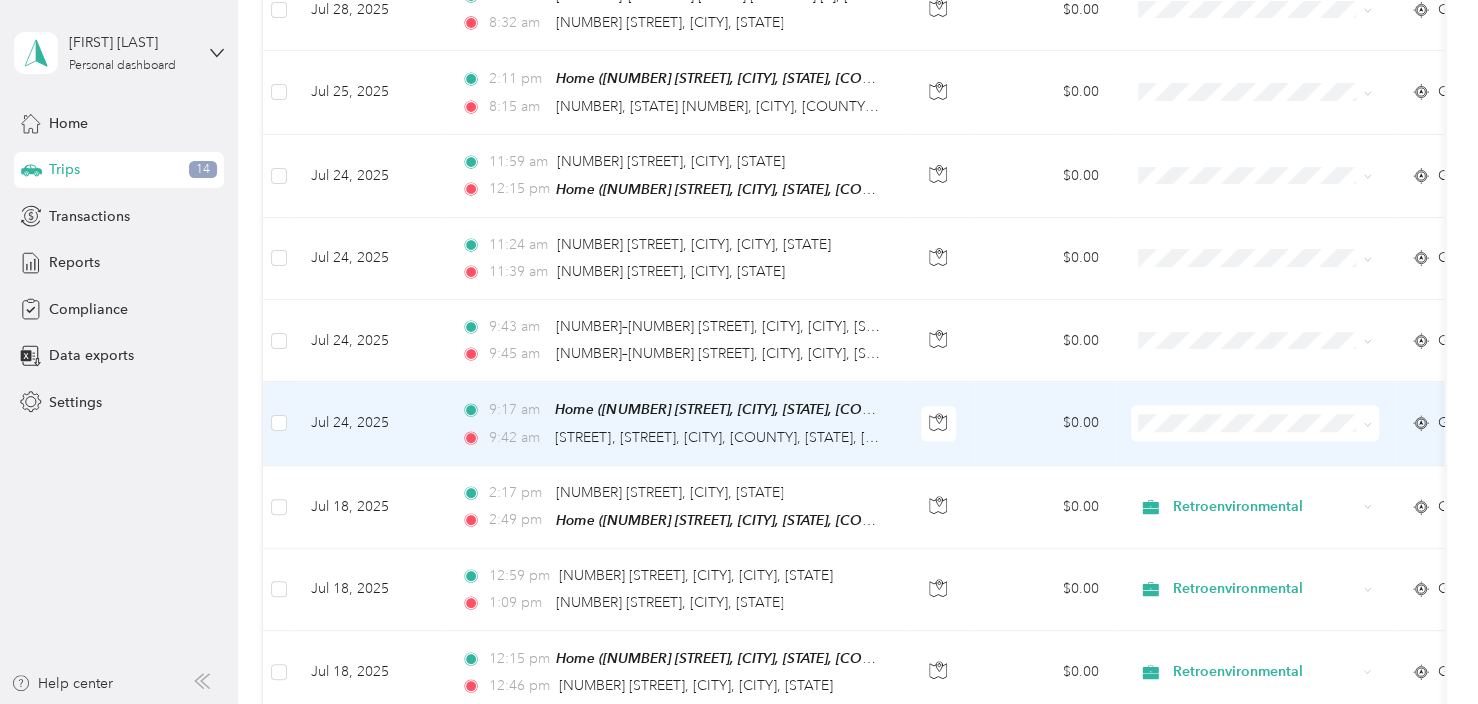 click on "$0.00" at bounding box center [1045, 423] 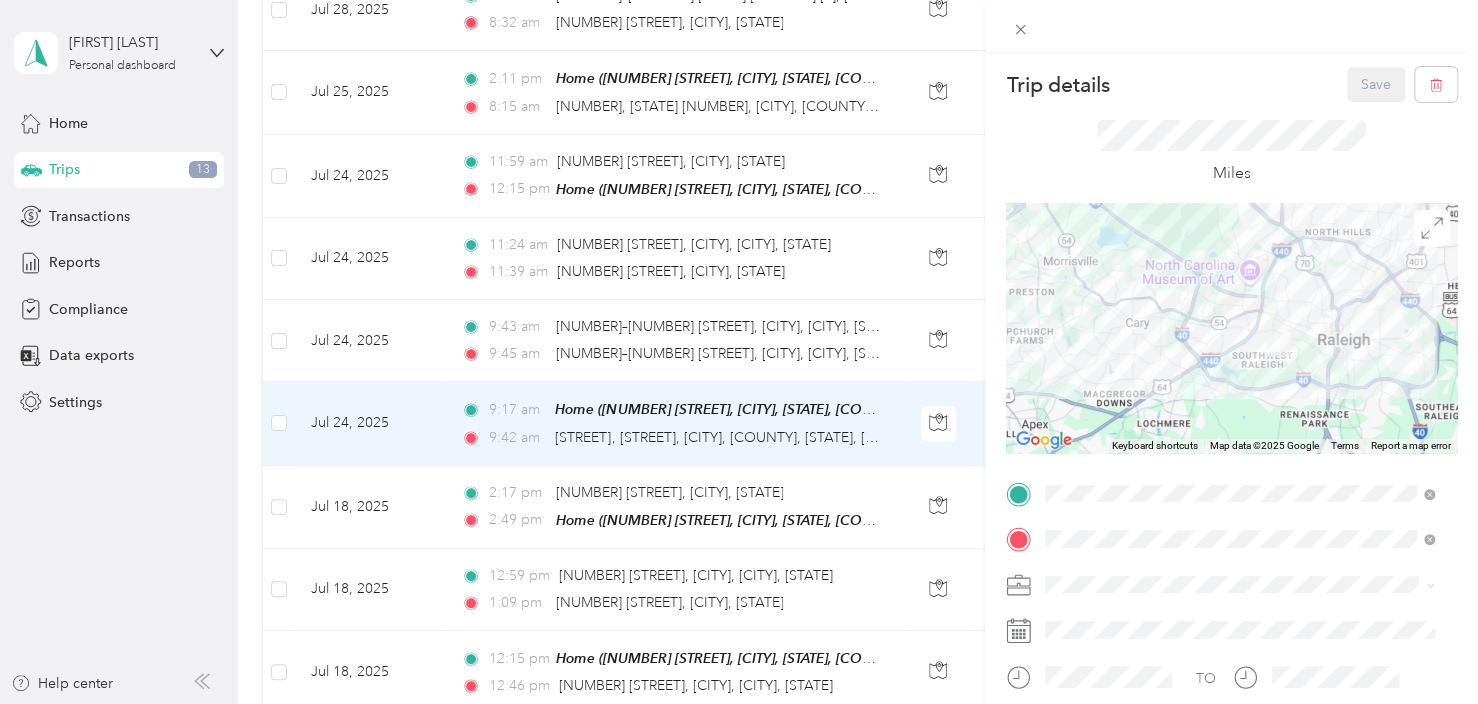drag, startPoint x: 1307, startPoint y: 420, endPoint x: 1209, endPoint y: 369, distance: 110.47624 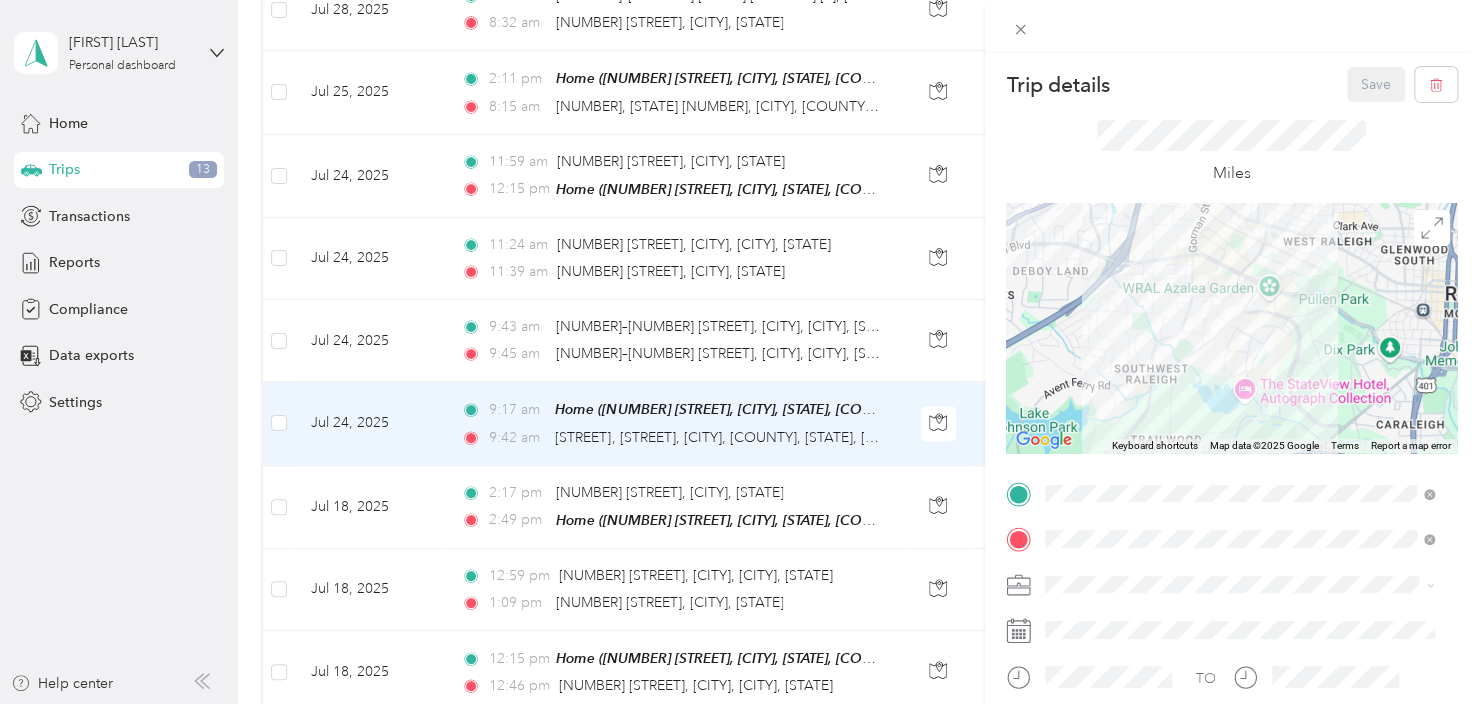 drag, startPoint x: 1331, startPoint y: 328, endPoint x: 1242, endPoint y: 361, distance: 94.92102 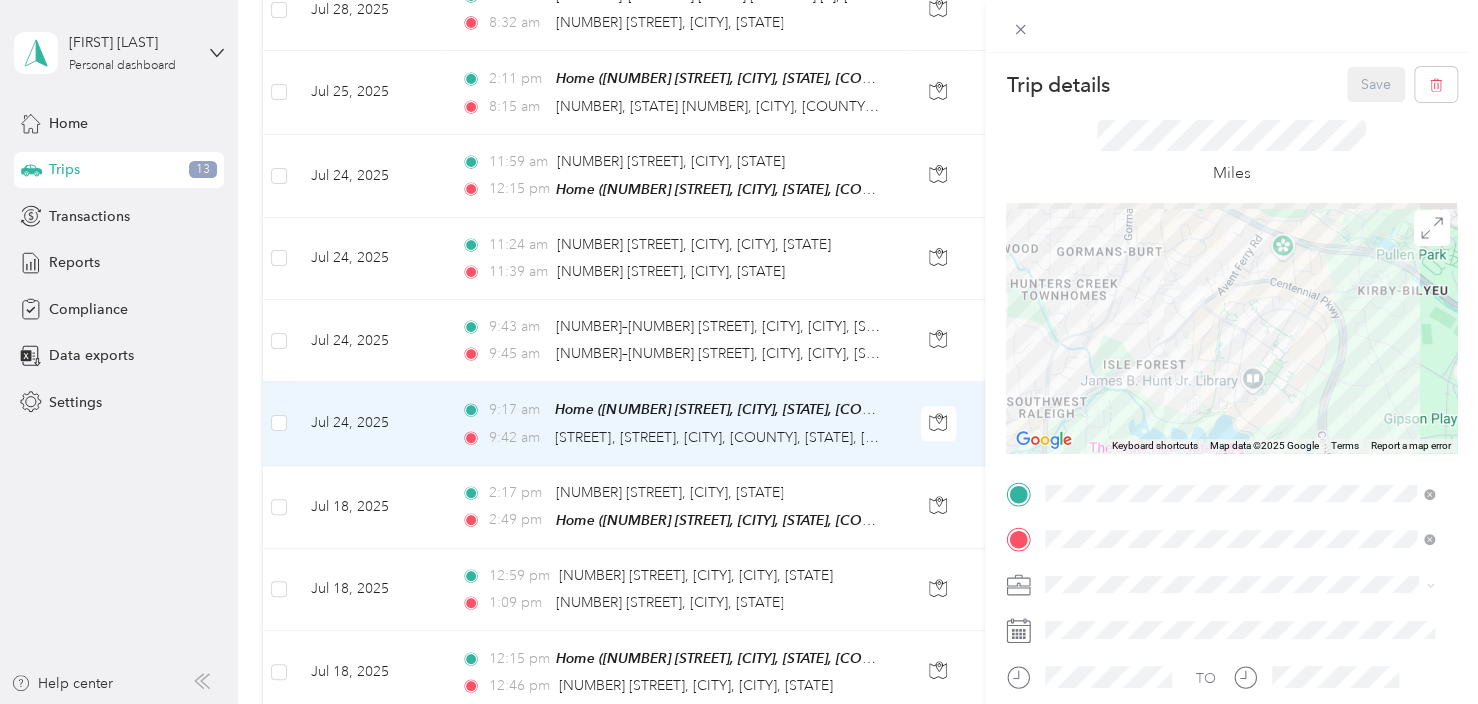 drag, startPoint x: 1169, startPoint y: 302, endPoint x: 1170, endPoint y: 344, distance: 42.0119 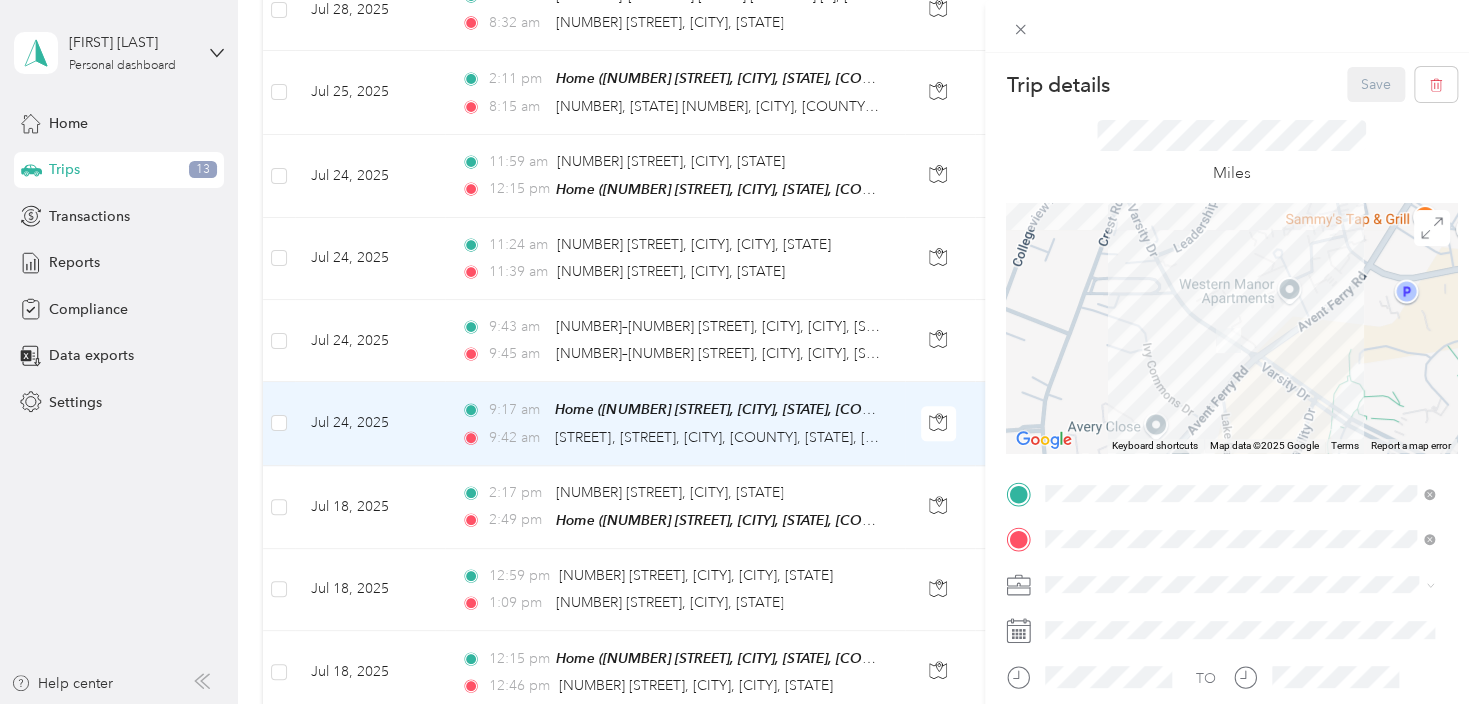 drag, startPoint x: 1254, startPoint y: 324, endPoint x: 1222, endPoint y: 392, distance: 75.153175 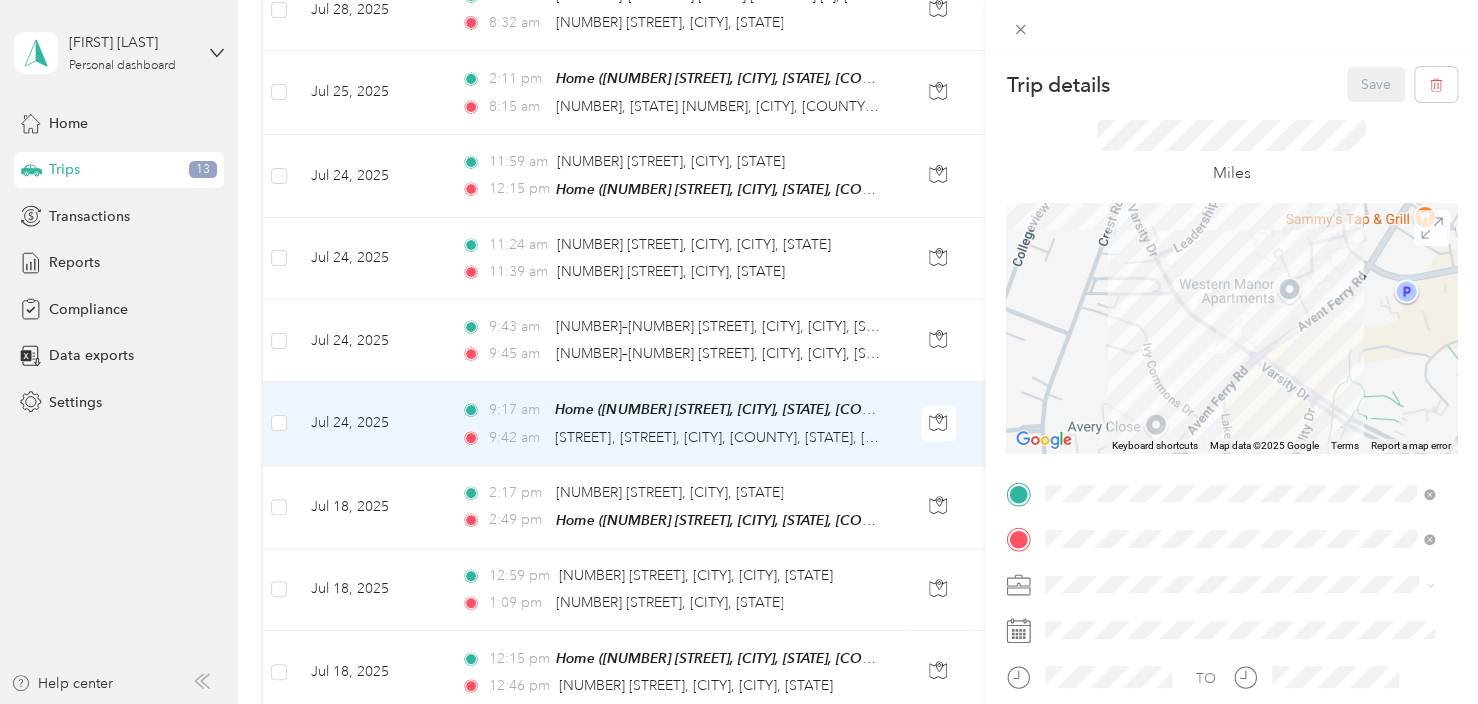 click 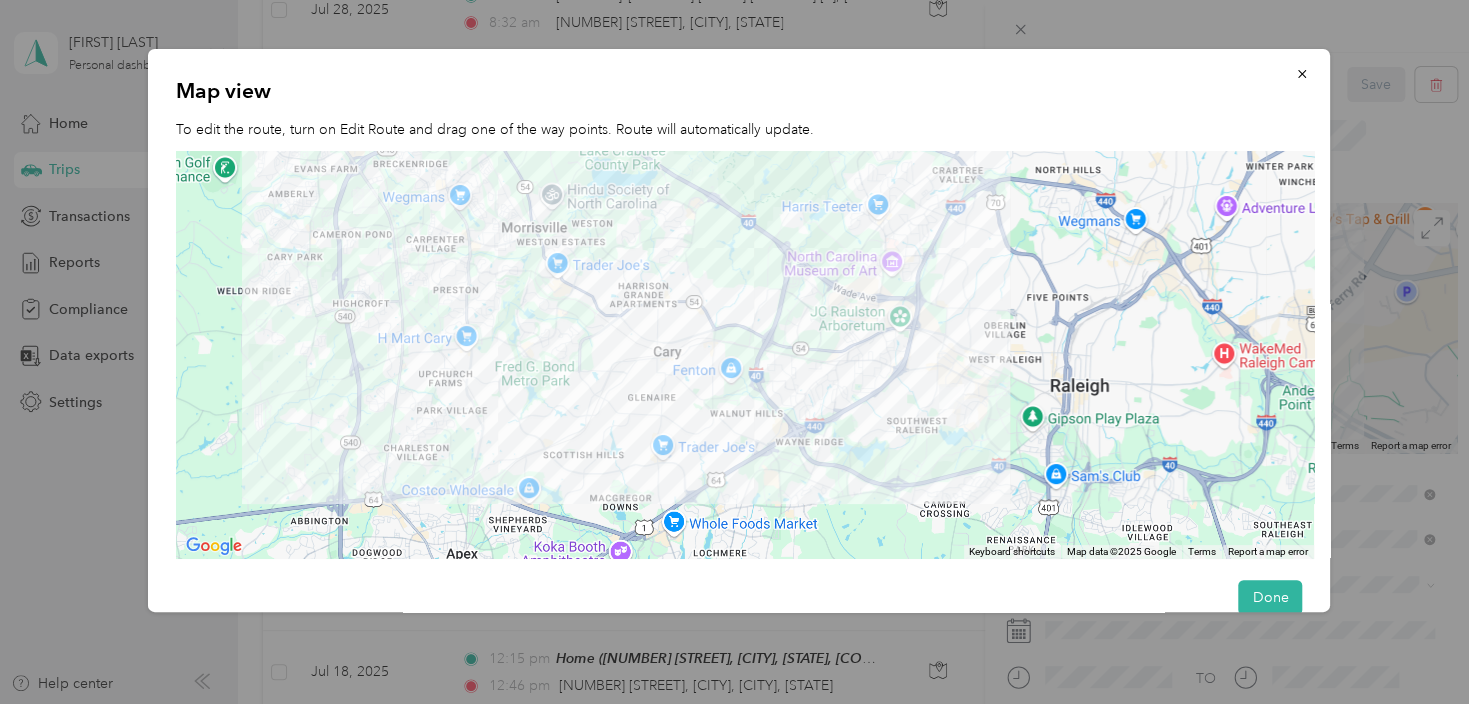 drag, startPoint x: 1068, startPoint y: 436, endPoint x: 980, endPoint y: 345, distance: 126.58989 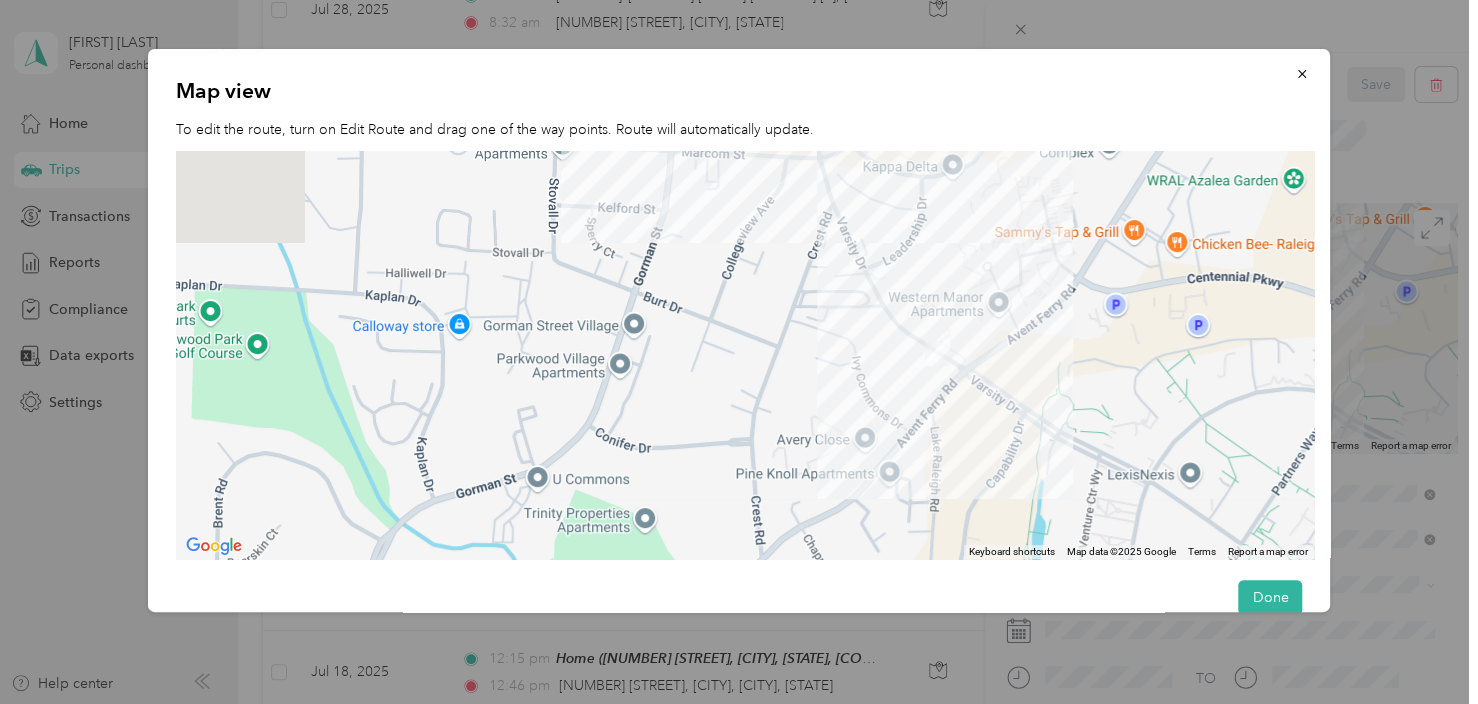 drag, startPoint x: 1010, startPoint y: 284, endPoint x: 958, endPoint y: 447, distance: 171.09354 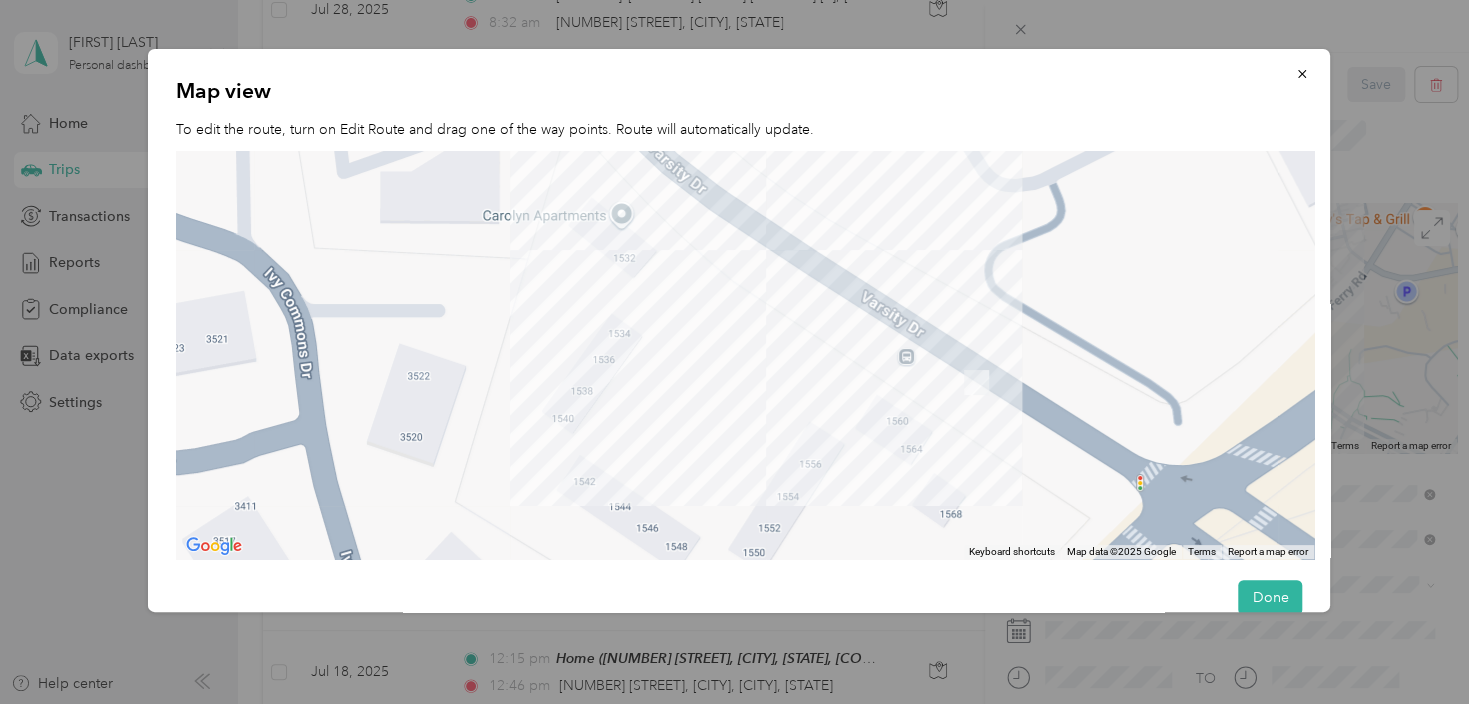 drag, startPoint x: 844, startPoint y: 312, endPoint x: 873, endPoint y: 412, distance: 104.120125 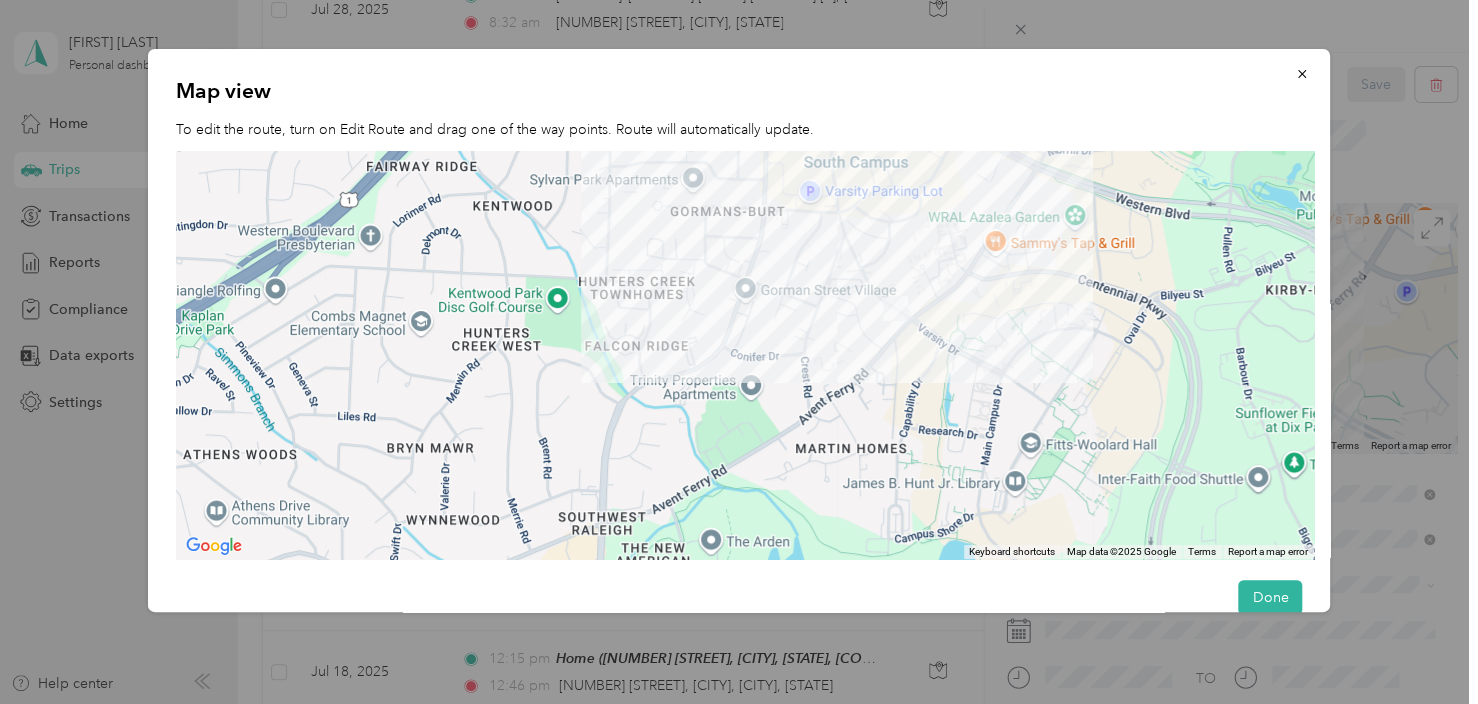 drag, startPoint x: 882, startPoint y: 424, endPoint x: 901, endPoint y: 323, distance: 102.77159 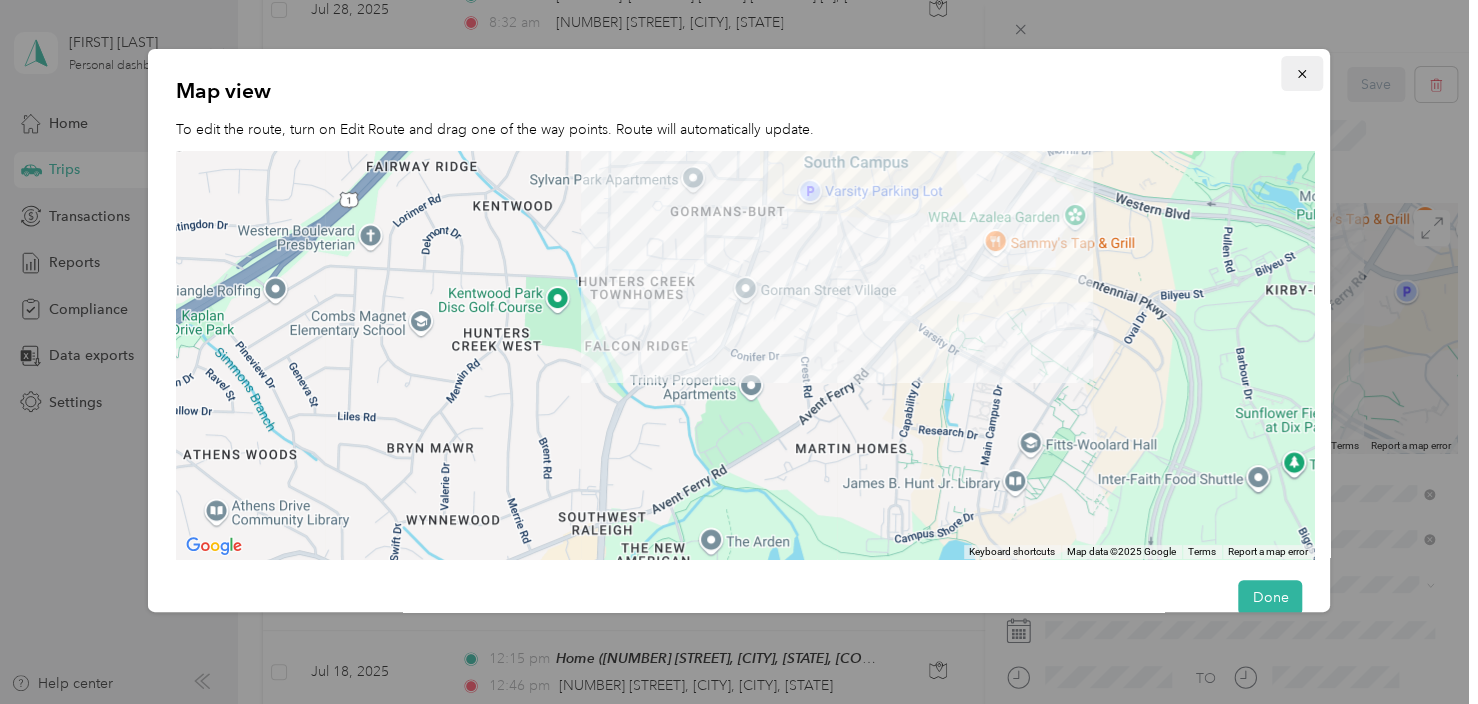click 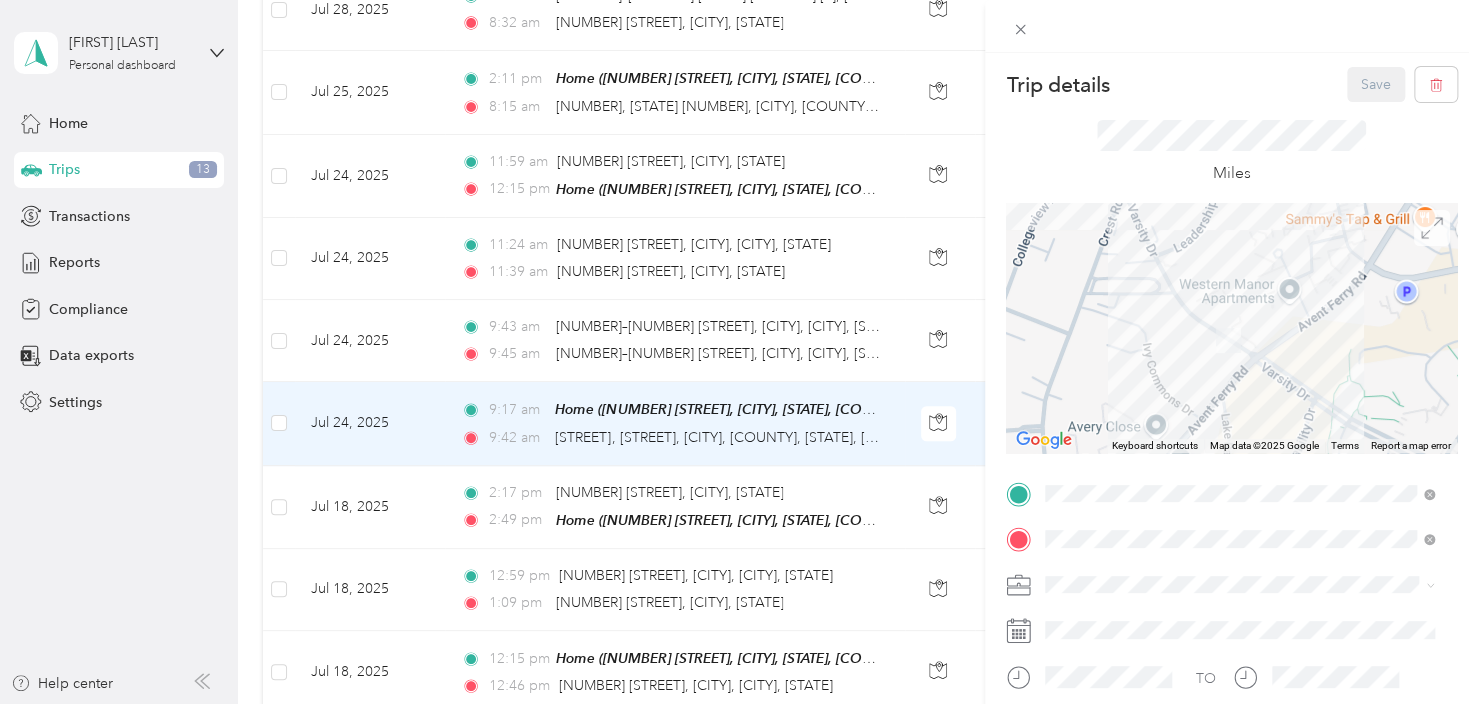 click at bounding box center [1432, 228] 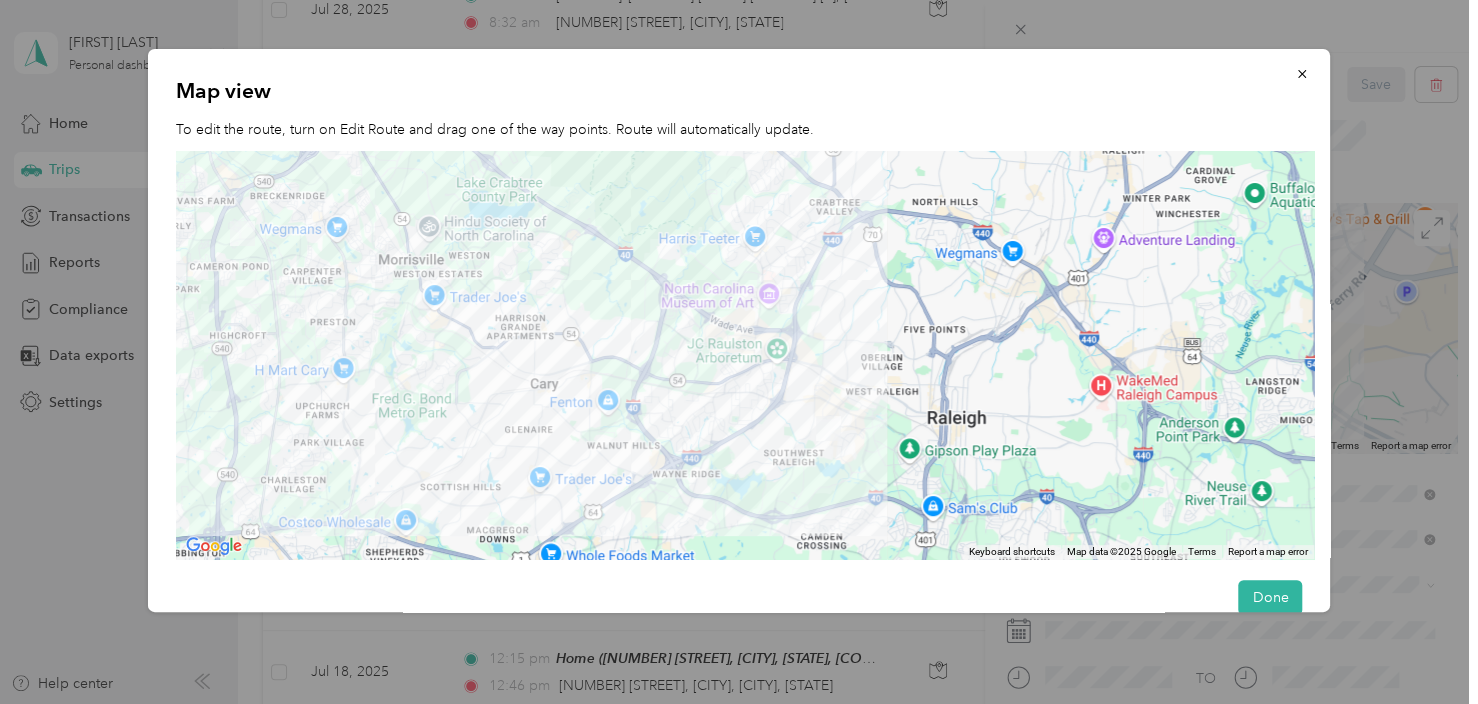 drag, startPoint x: 839, startPoint y: 442, endPoint x: 632, endPoint y: 386, distance: 214.44113 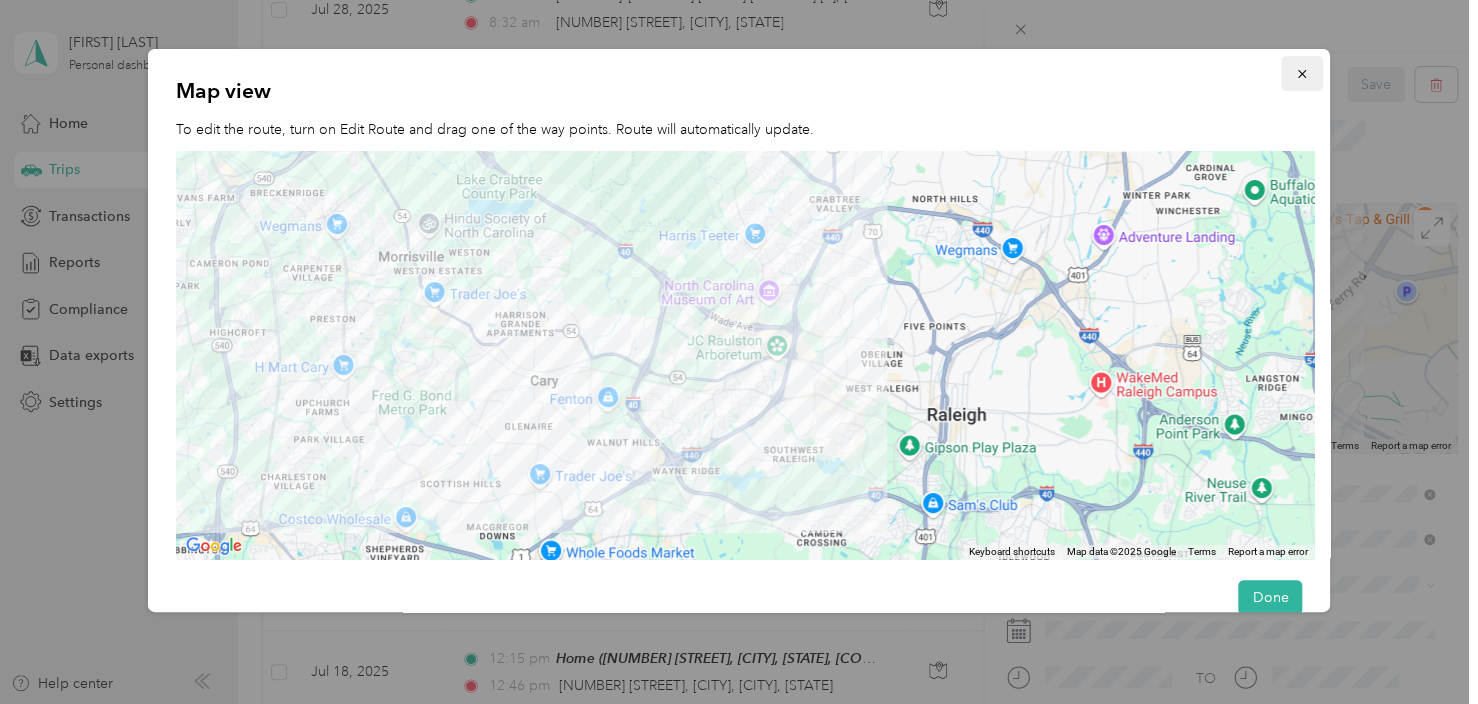 click 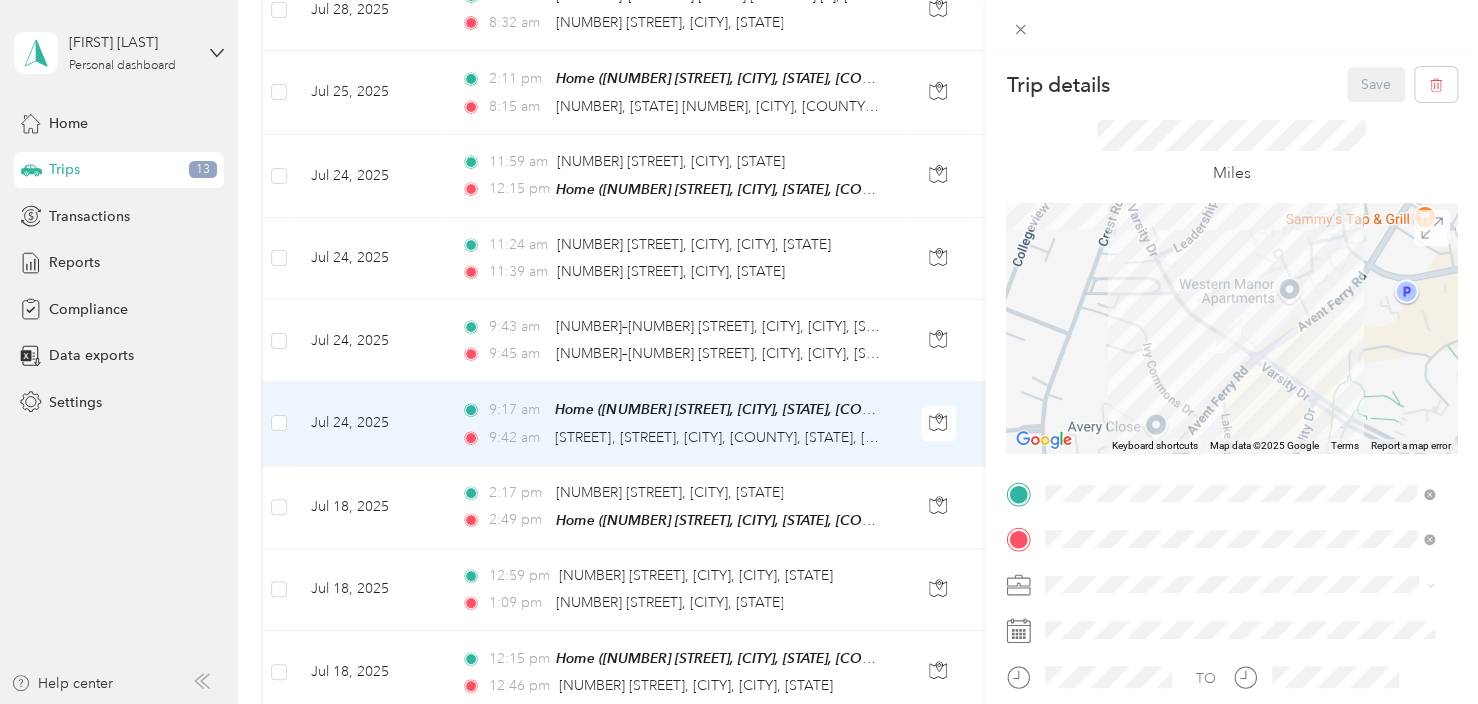 click 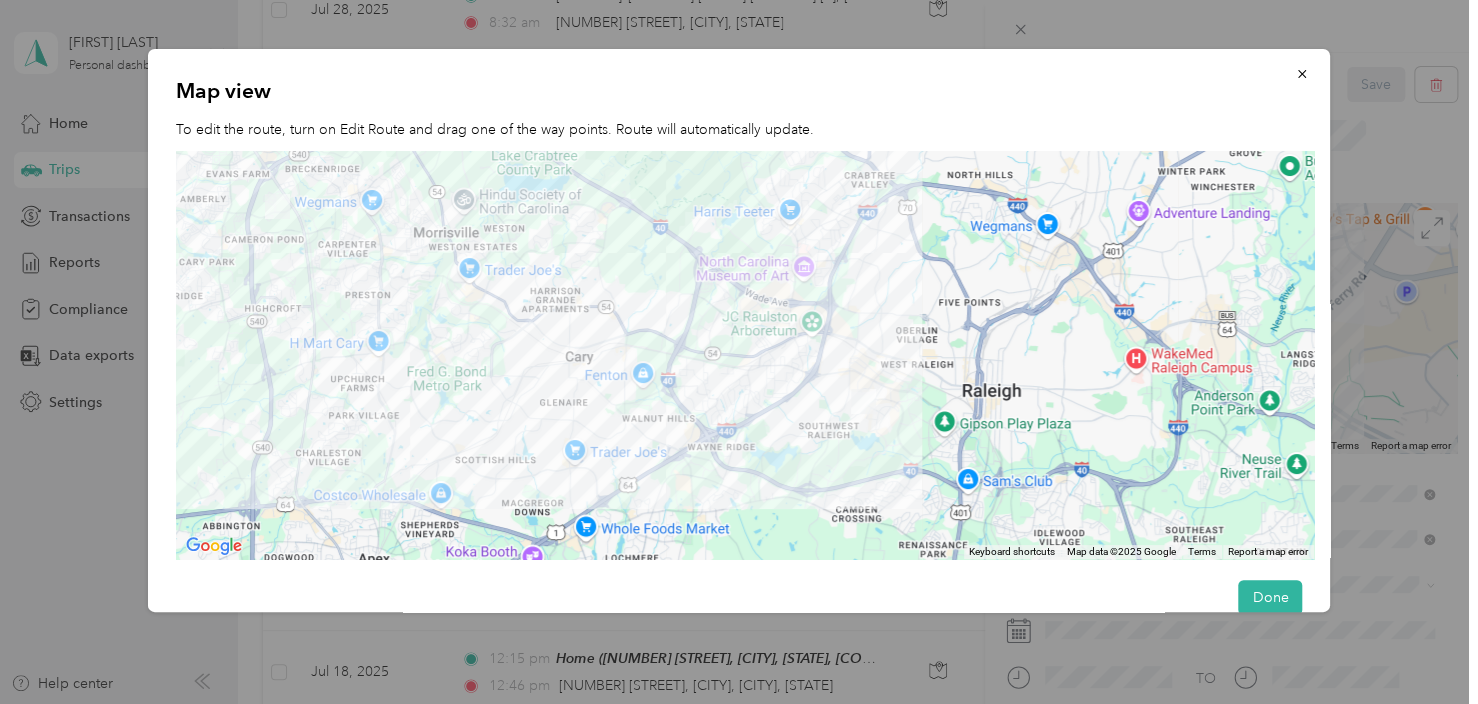 drag, startPoint x: 814, startPoint y: 424, endPoint x: 633, endPoint y: 324, distance: 206.78732 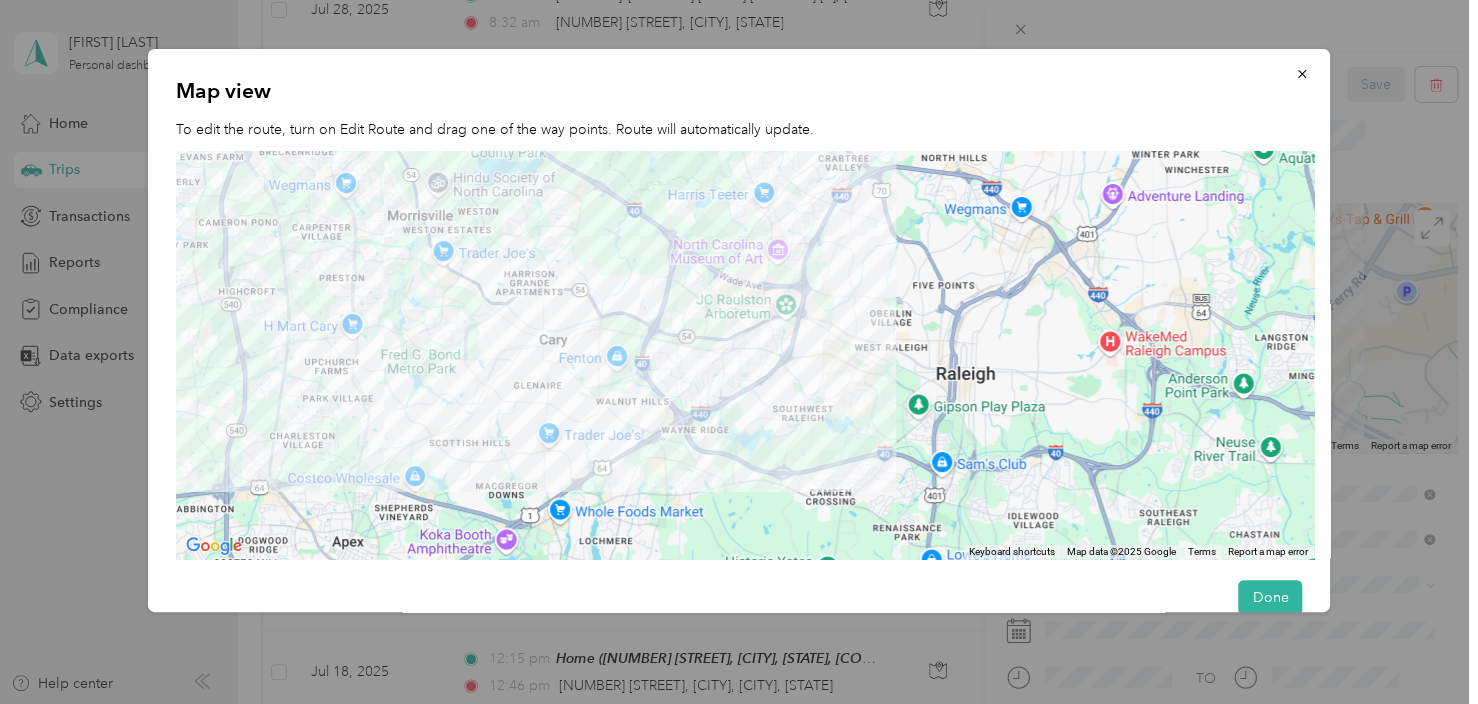 drag, startPoint x: 791, startPoint y: 409, endPoint x: 766, endPoint y: 363, distance: 52.35456 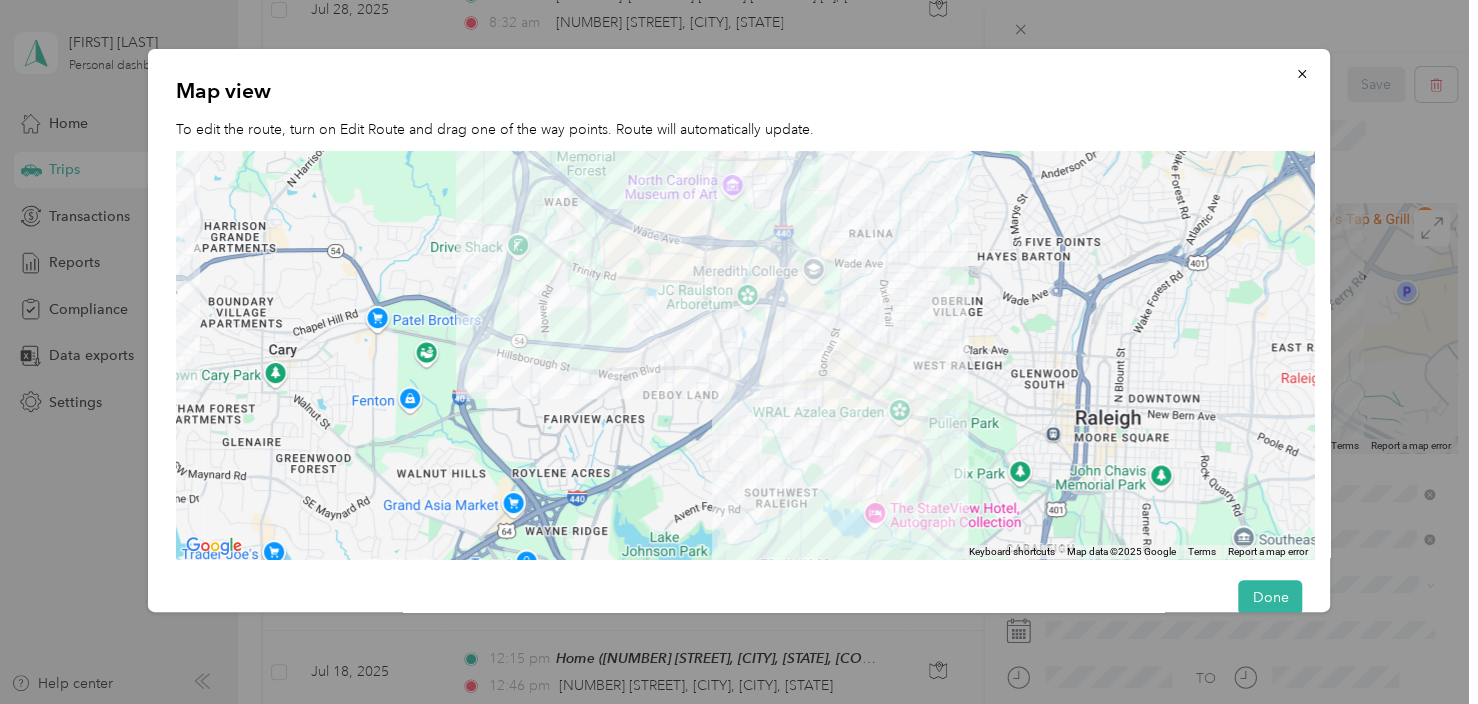 drag, startPoint x: 824, startPoint y: 415, endPoint x: 765, endPoint y: 414, distance: 59.008472 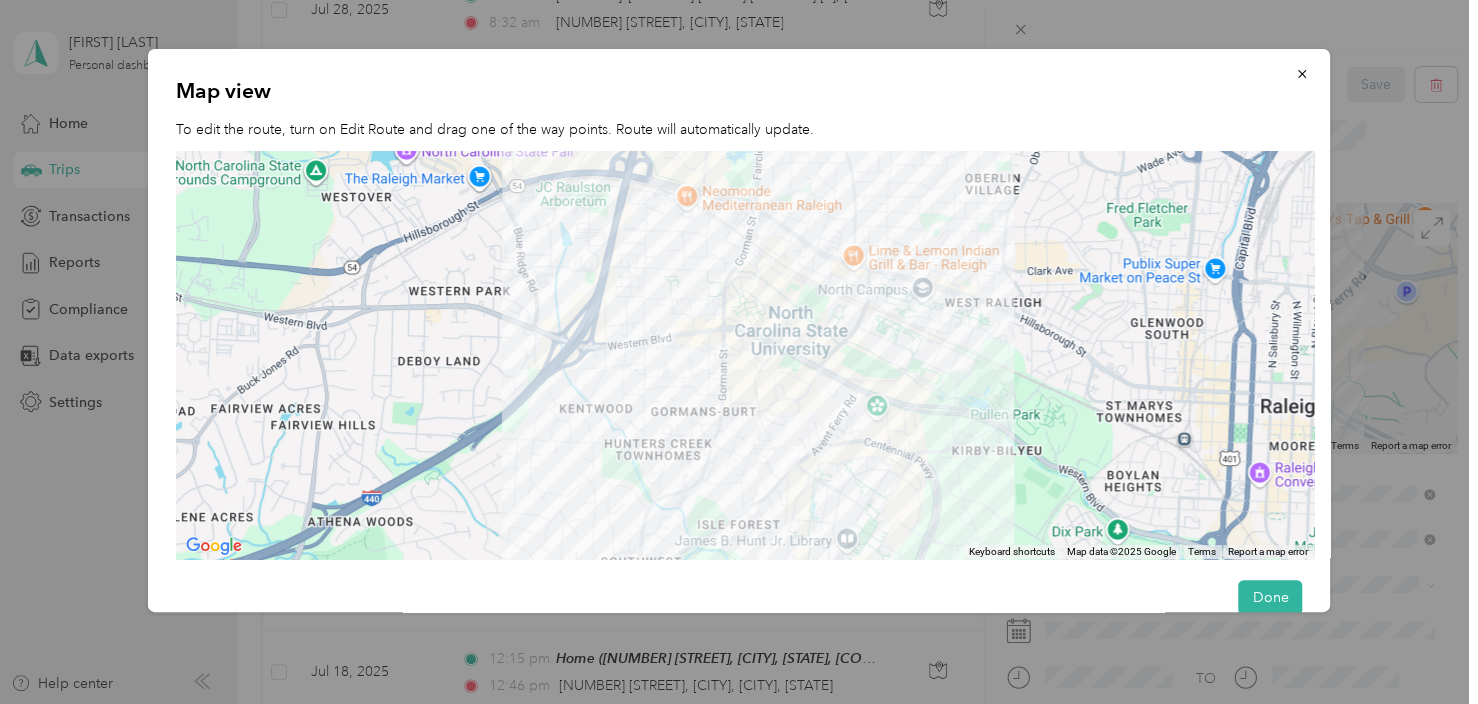 drag, startPoint x: 870, startPoint y: 338, endPoint x: 827, endPoint y: 368, distance: 52.43091 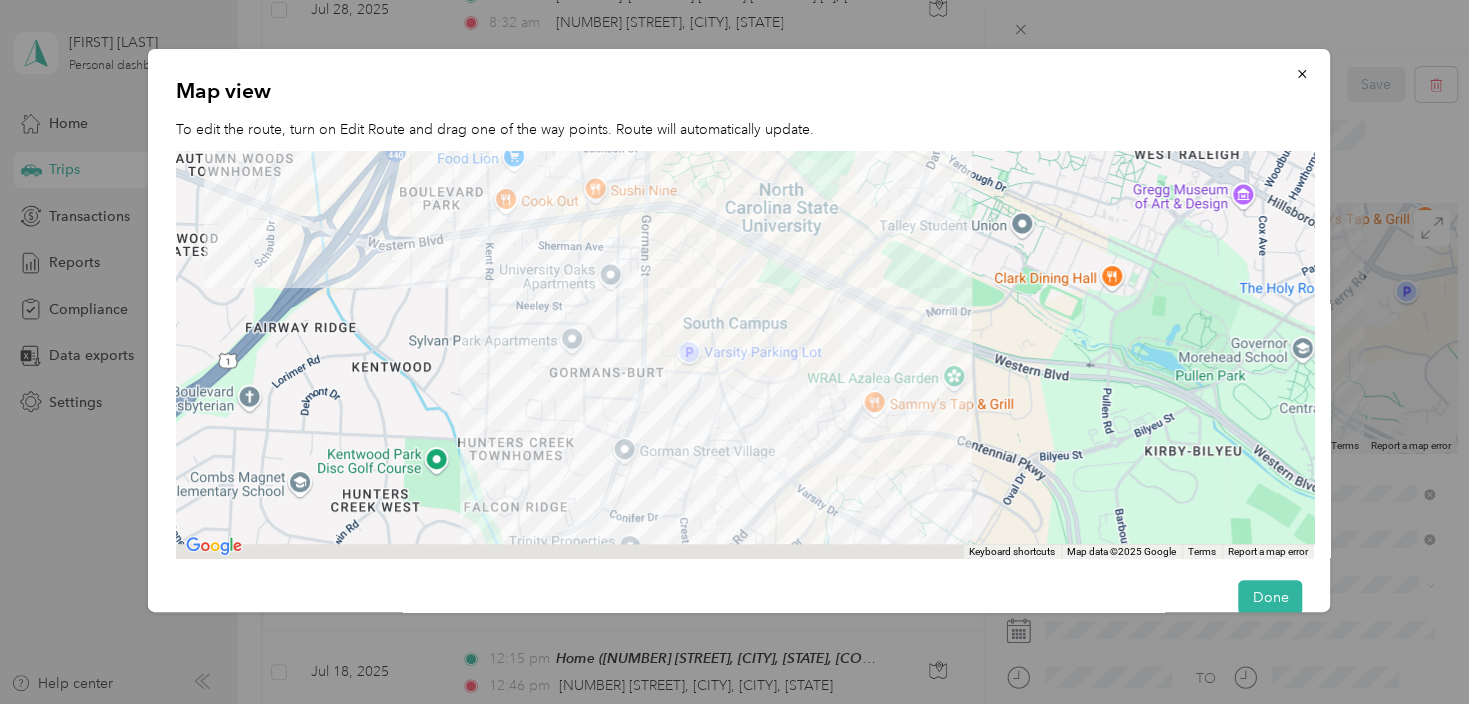 drag, startPoint x: 797, startPoint y: 348, endPoint x: 798, endPoint y: 269, distance: 79.00633 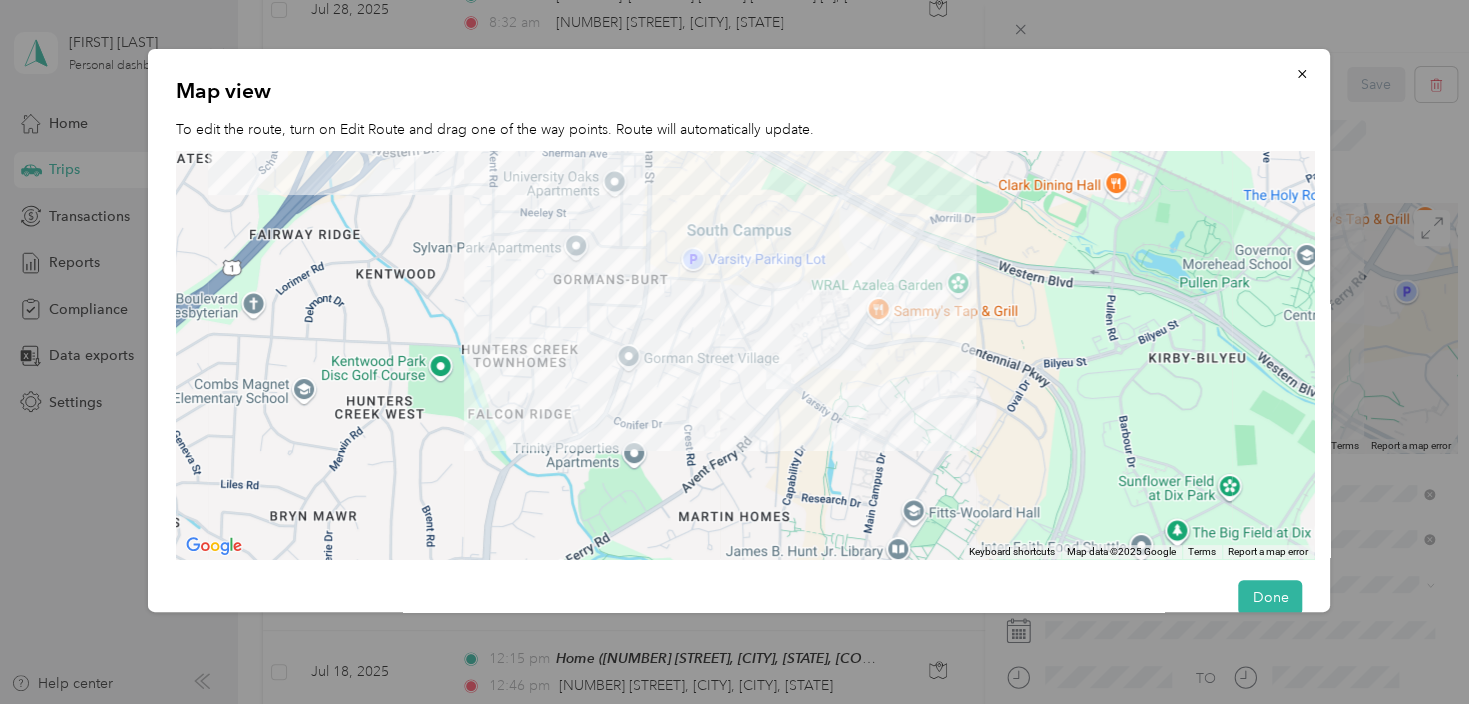 drag, startPoint x: 820, startPoint y: 413, endPoint x: 809, endPoint y: 352, distance: 61.983868 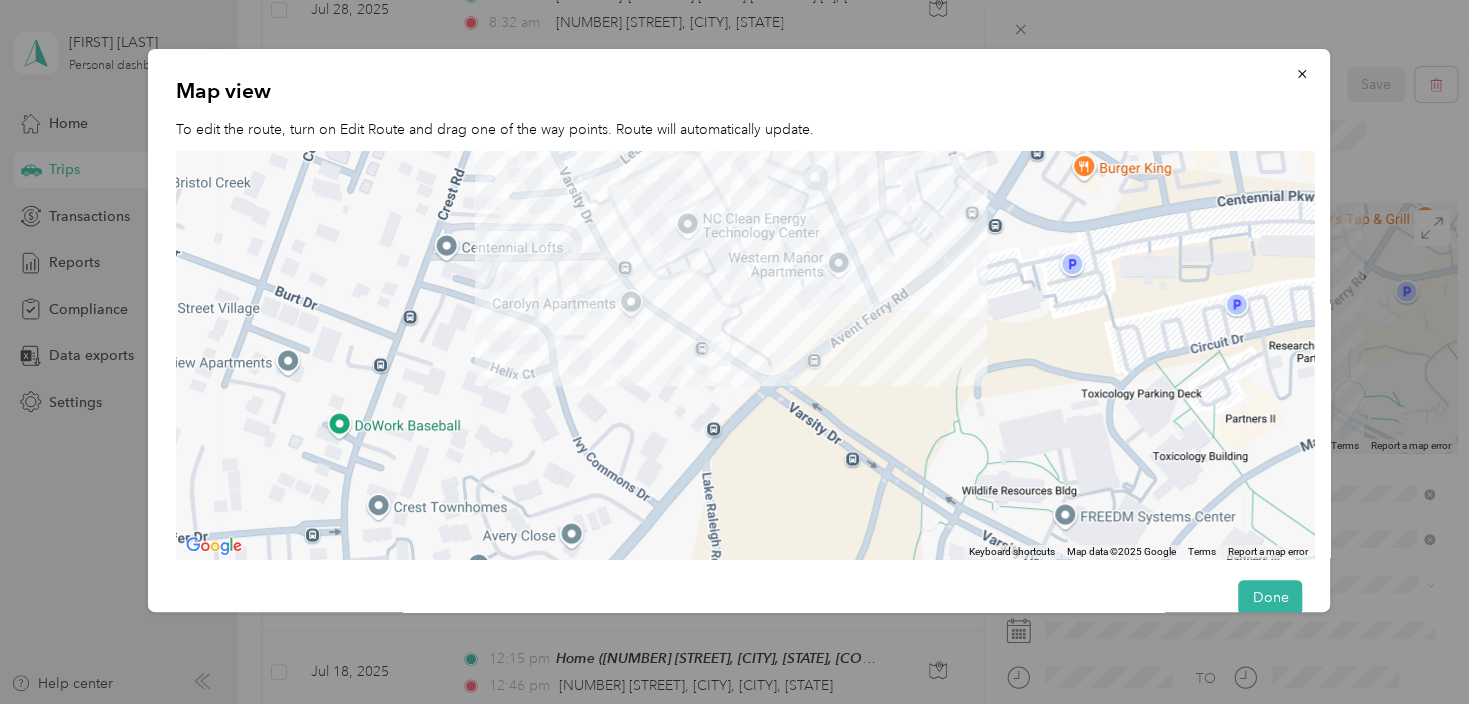 drag, startPoint x: 724, startPoint y: 228, endPoint x: 774, endPoint y: 497, distance: 273.6074 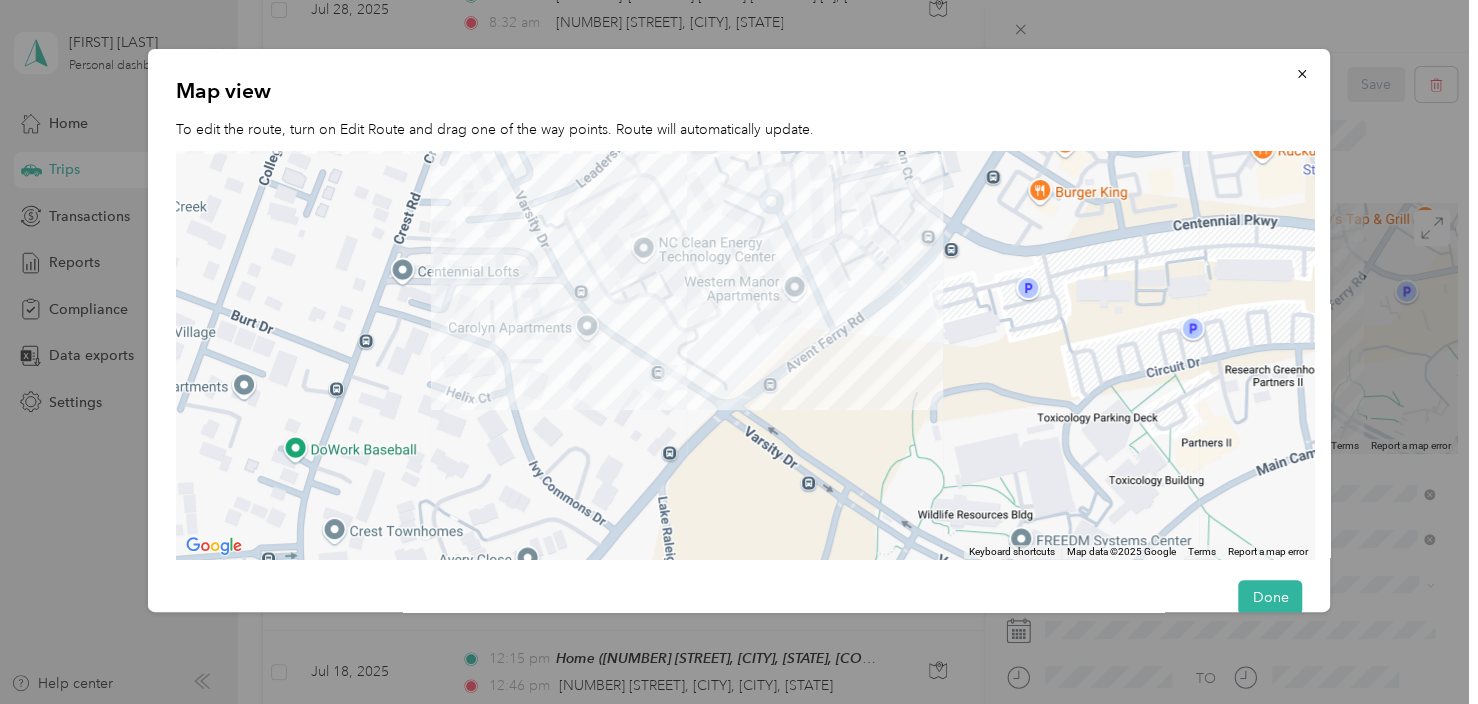 drag, startPoint x: 760, startPoint y: 335, endPoint x: 717, endPoint y: 352, distance: 46.238514 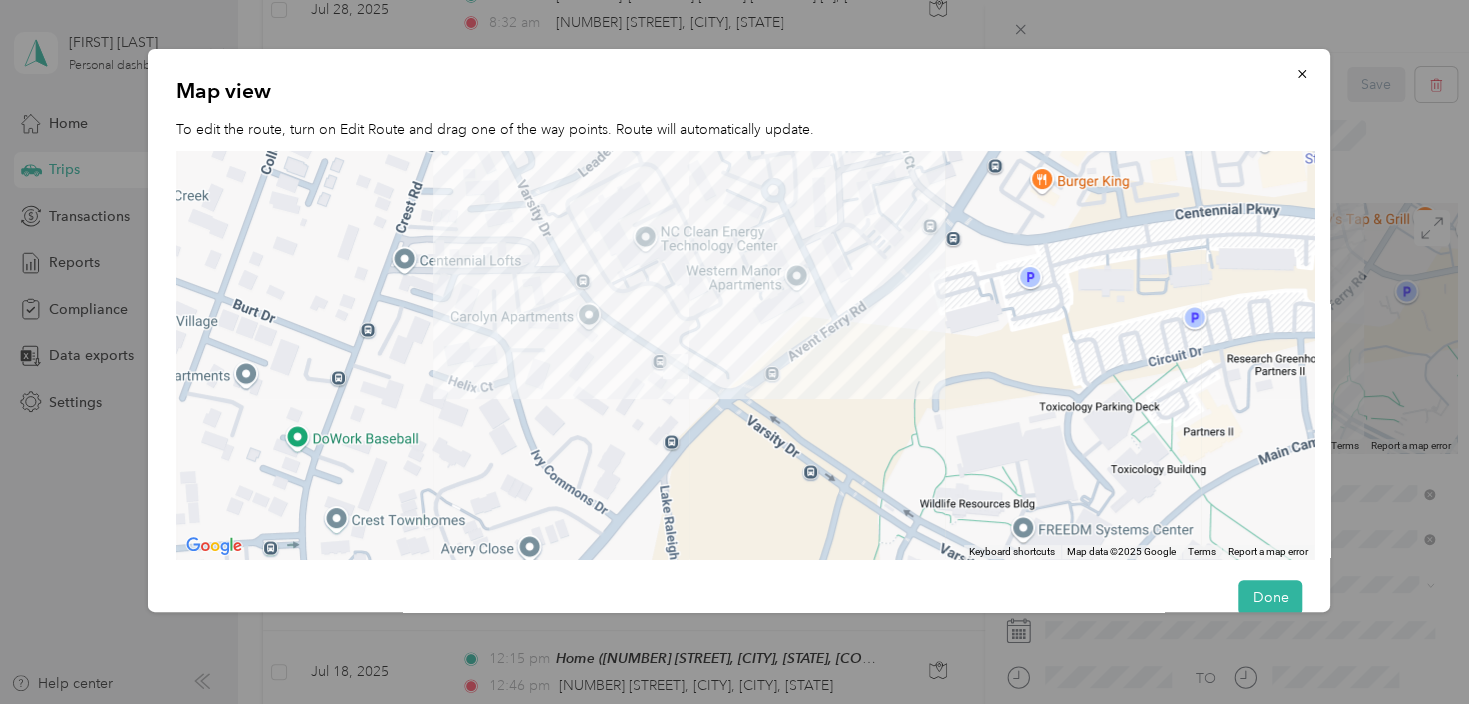 click at bounding box center [745, 355] 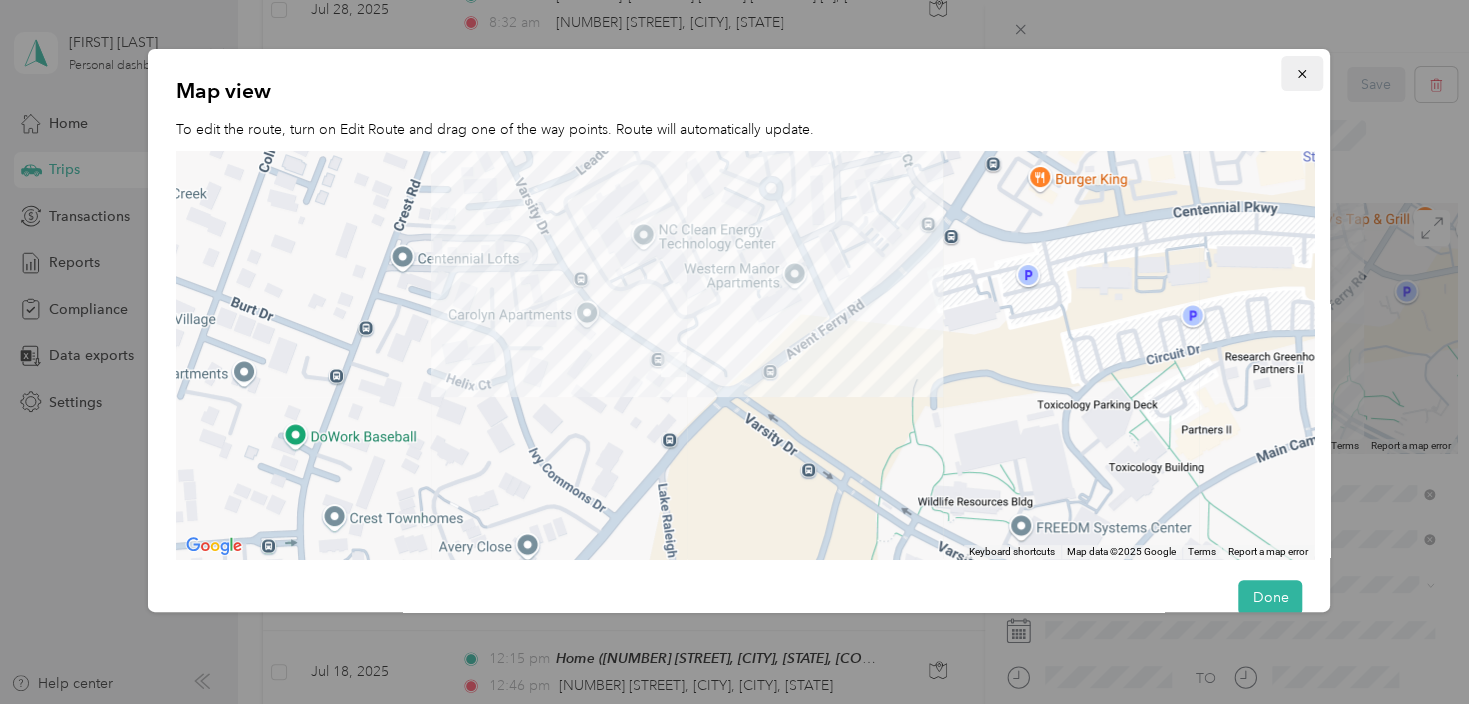 click at bounding box center (1302, 73) 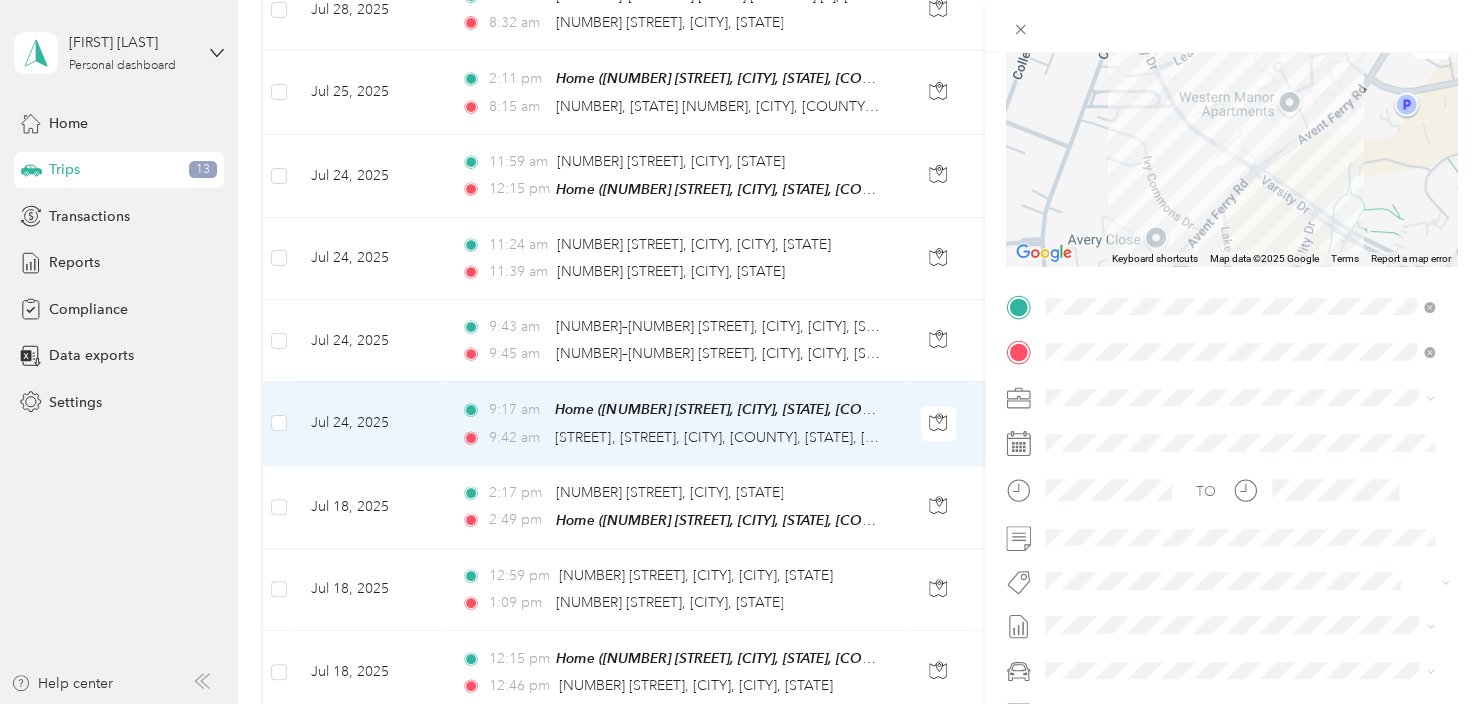 scroll, scrollTop: 200, scrollLeft: 0, axis: vertical 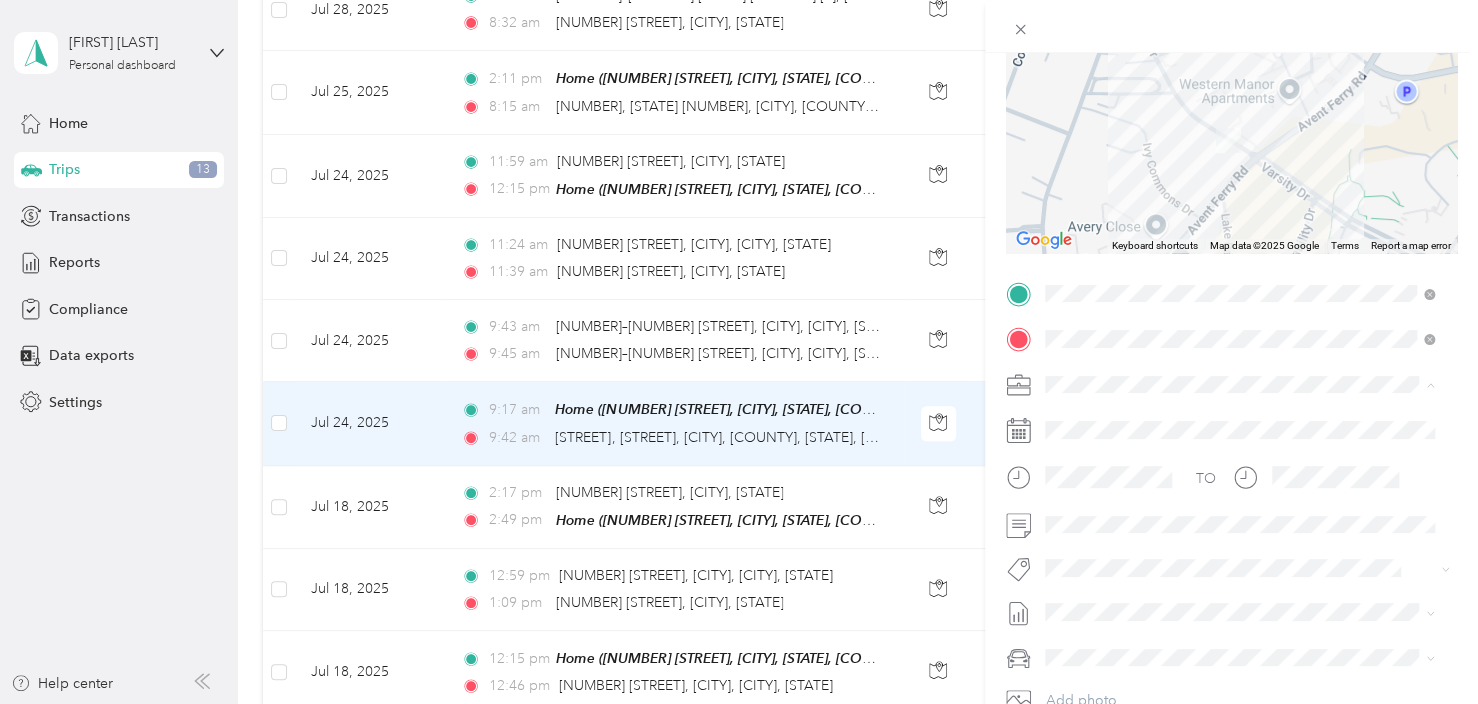click on "Retroenvironmental" at bounding box center [1114, 419] 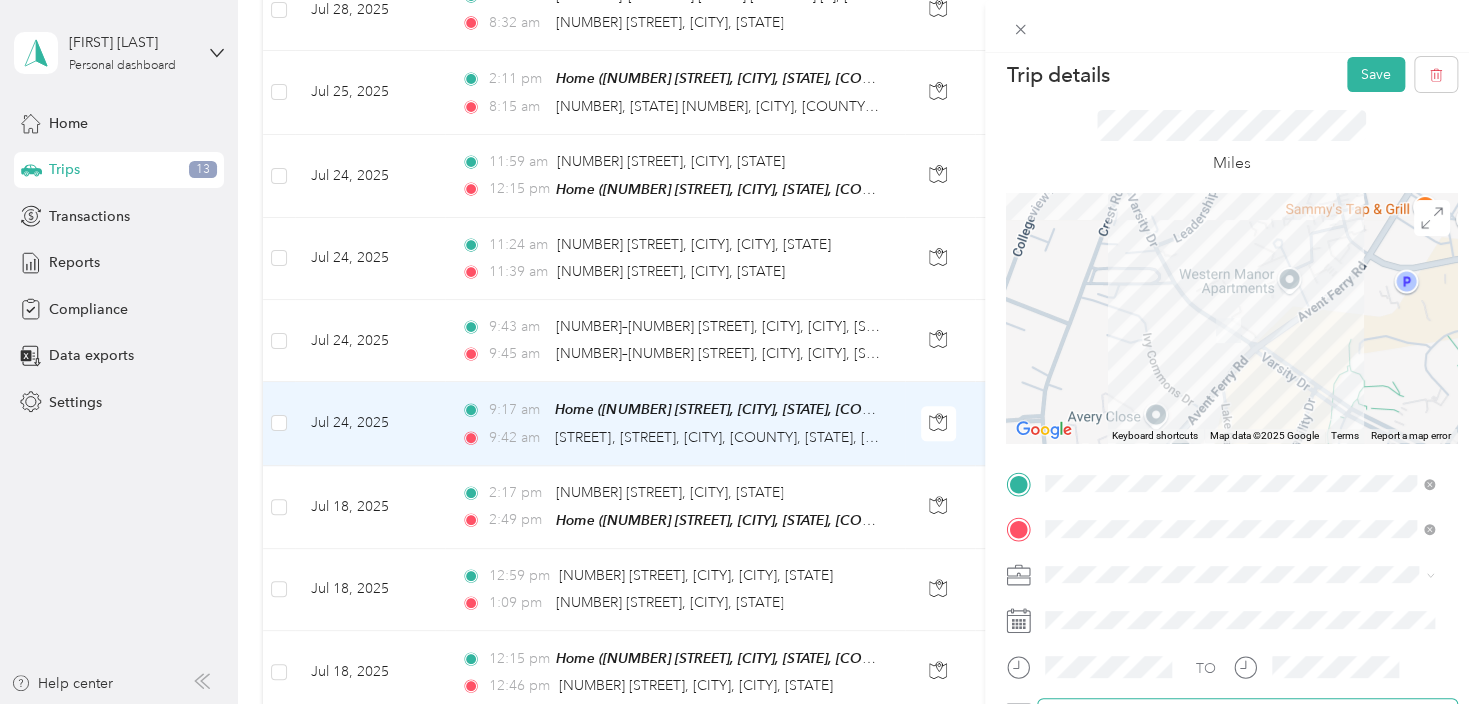 scroll, scrollTop: 0, scrollLeft: 0, axis: both 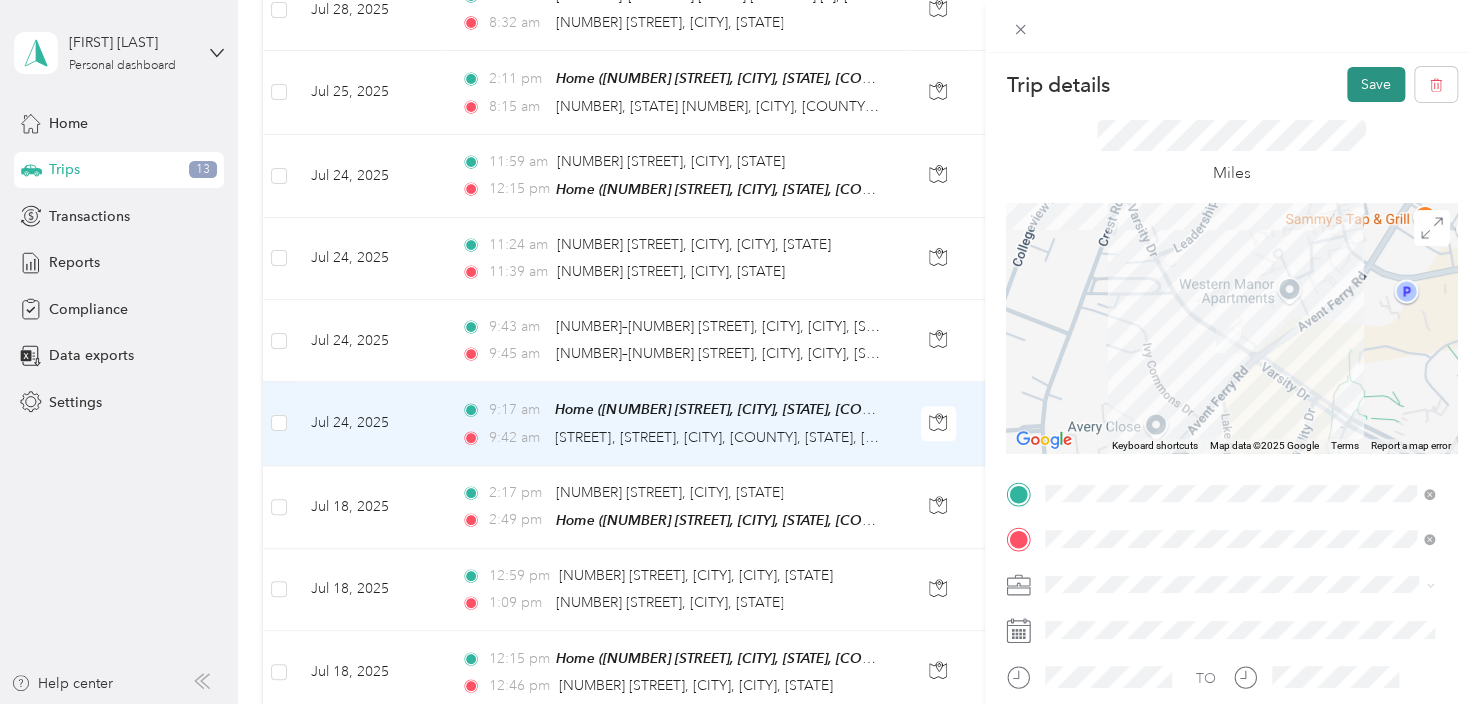 click on "Save" at bounding box center (1376, 84) 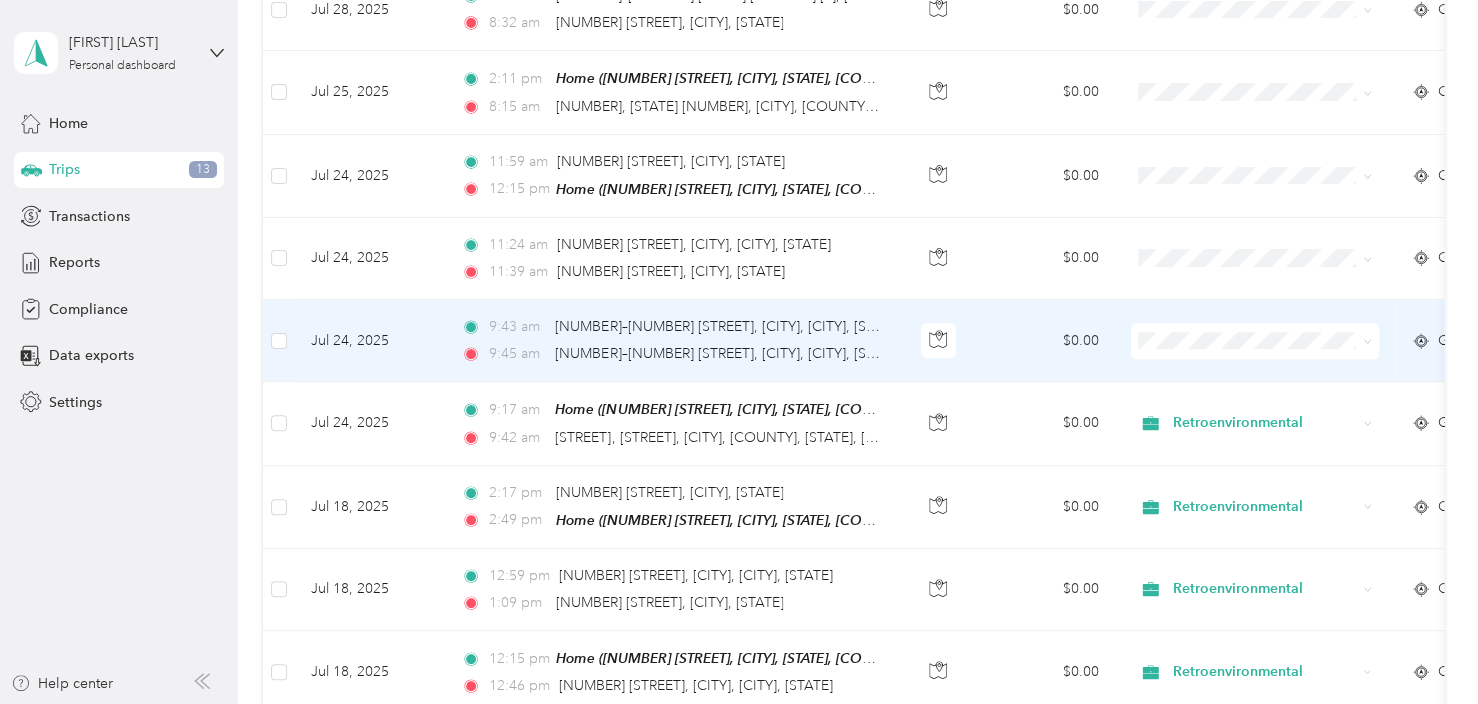 click on "$0.00" at bounding box center (1045, 341) 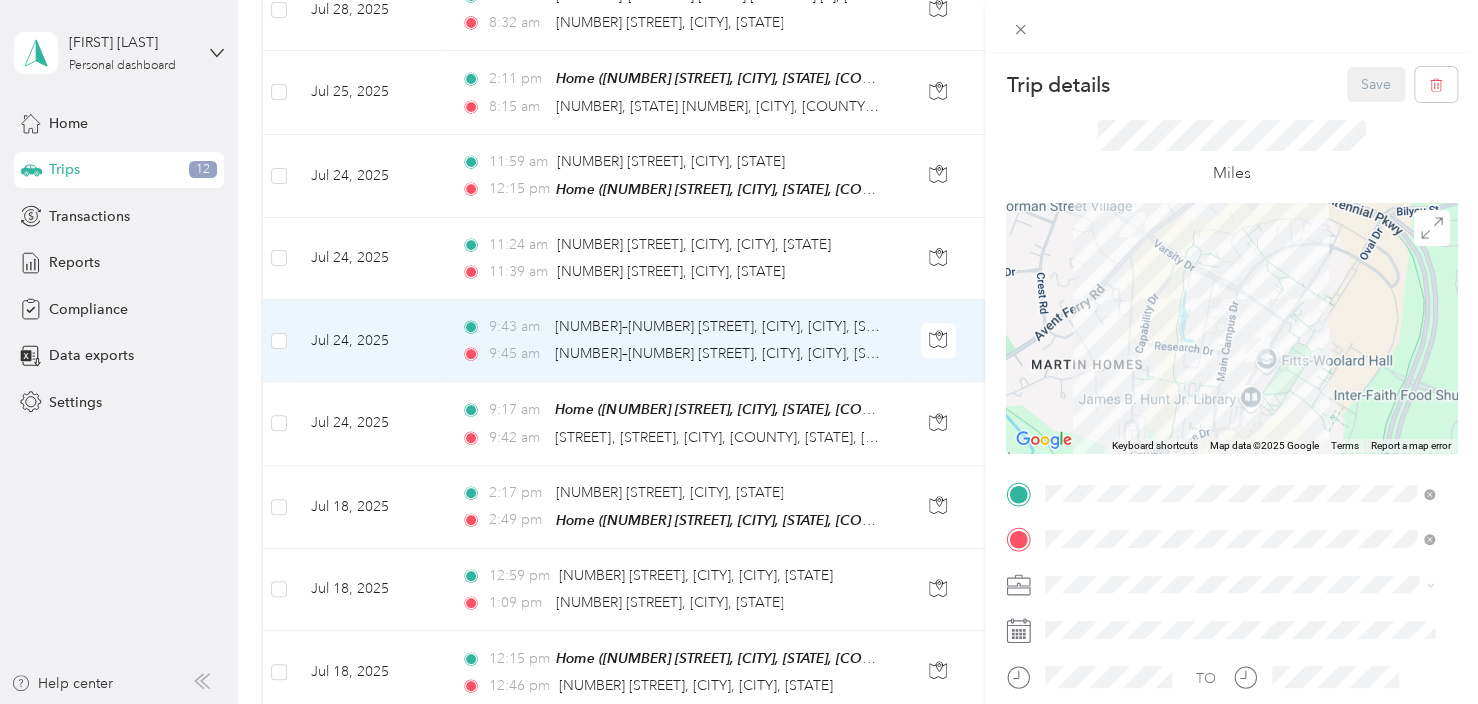 drag, startPoint x: 1342, startPoint y: 345, endPoint x: 1304, endPoint y: 308, distance: 53.037724 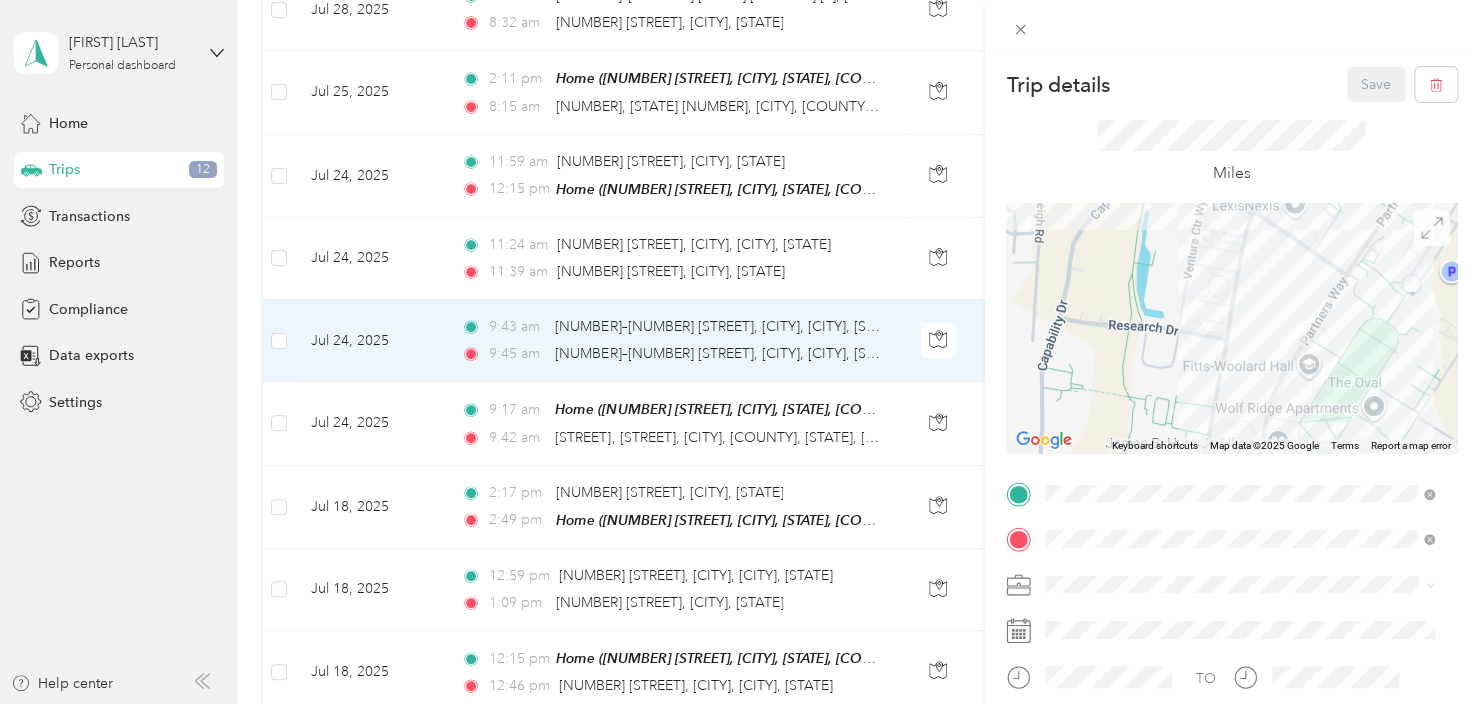 click 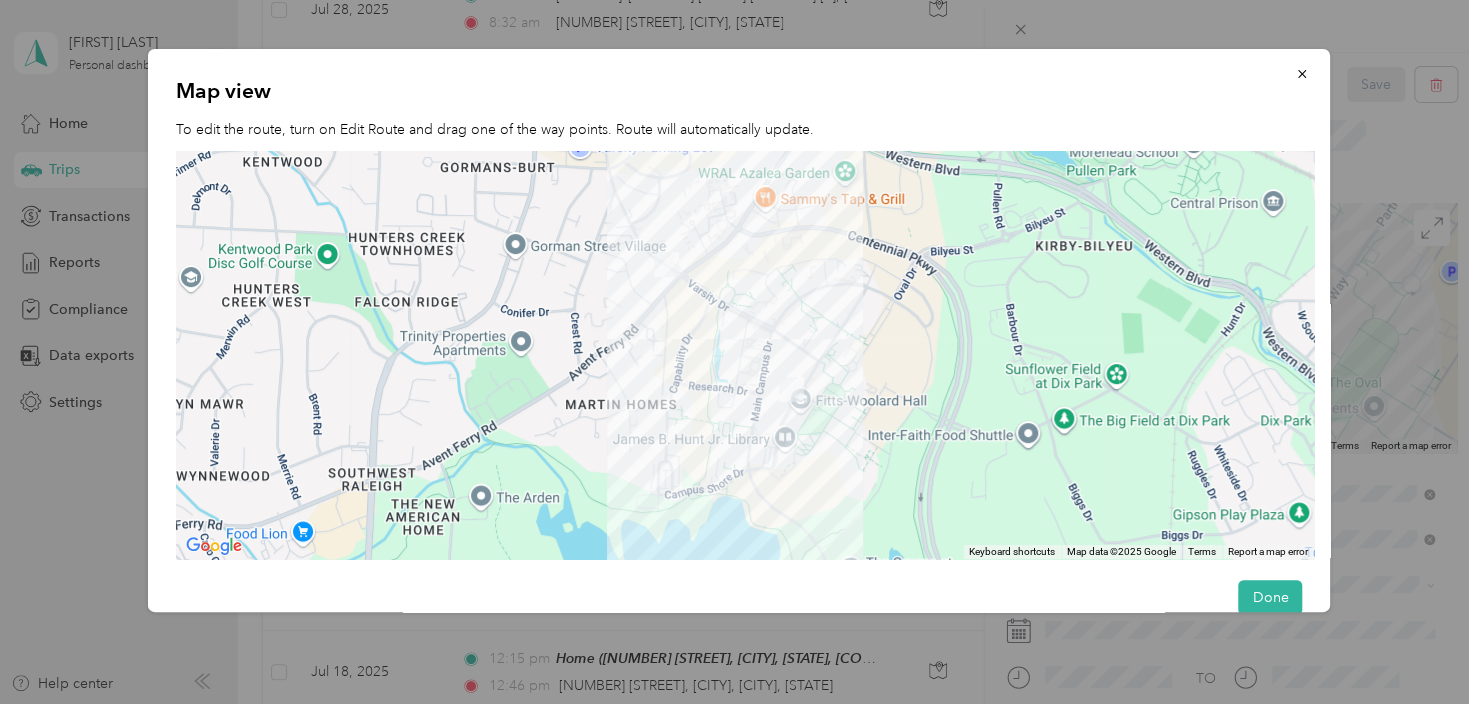 drag, startPoint x: 552, startPoint y: 433, endPoint x: 602, endPoint y: 417, distance: 52.49762 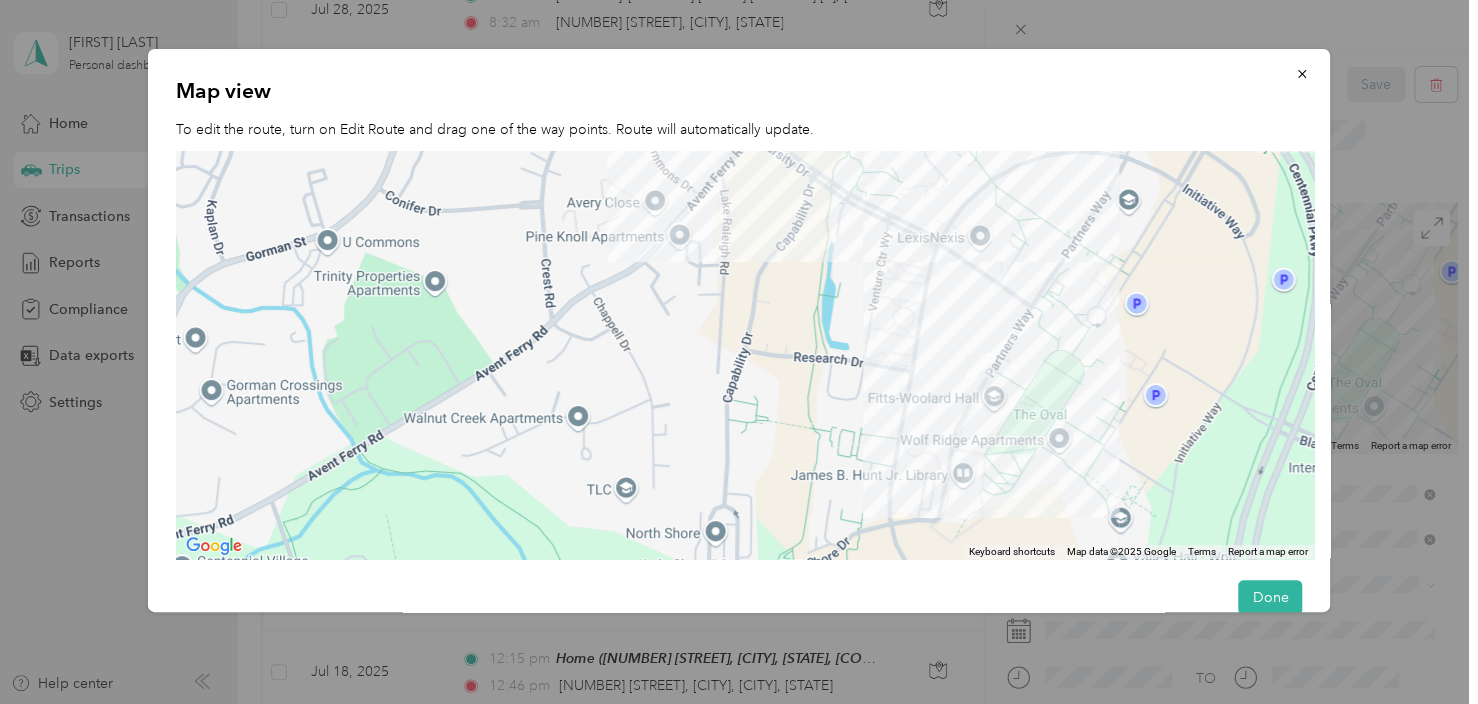 drag, startPoint x: 760, startPoint y: 228, endPoint x: 660, endPoint y: 506, distance: 295.43866 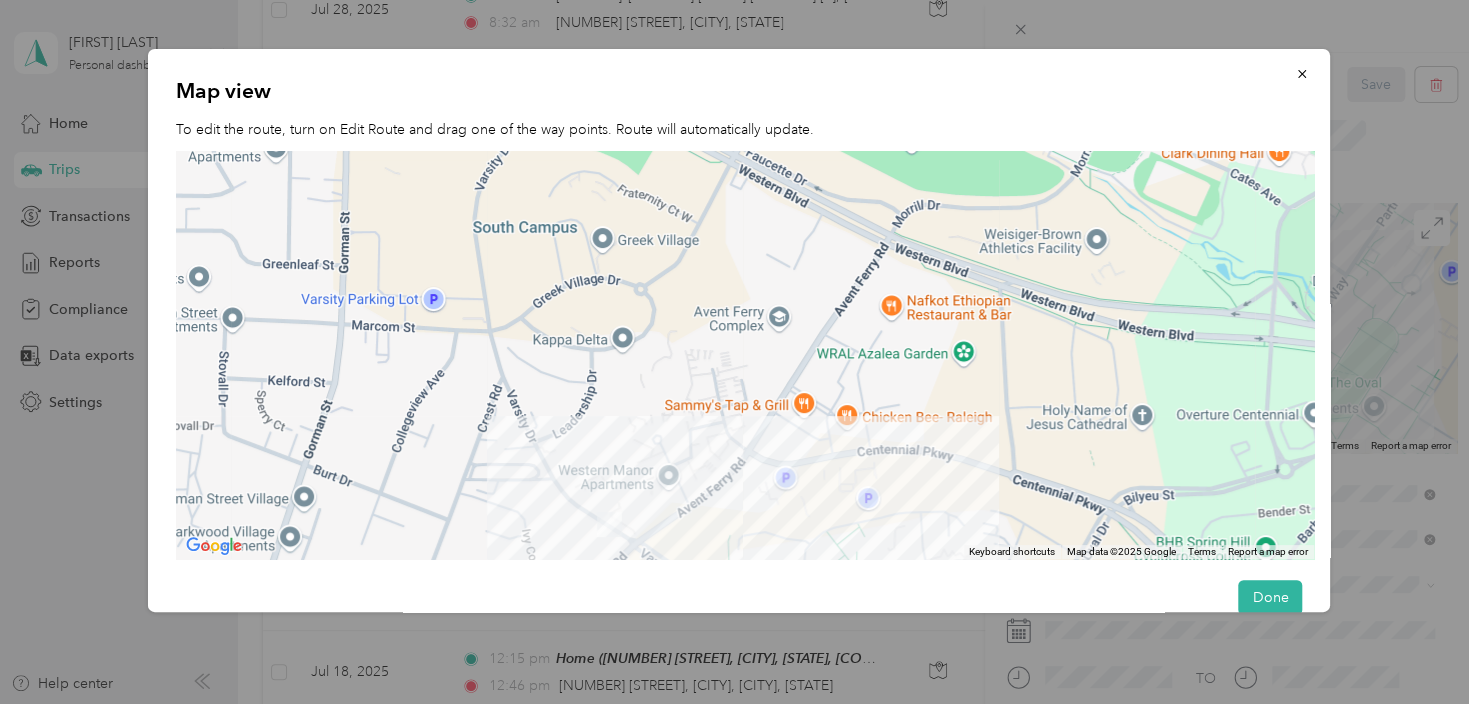 drag, startPoint x: 562, startPoint y: 456, endPoint x: 608, endPoint y: 340, distance: 124.78782 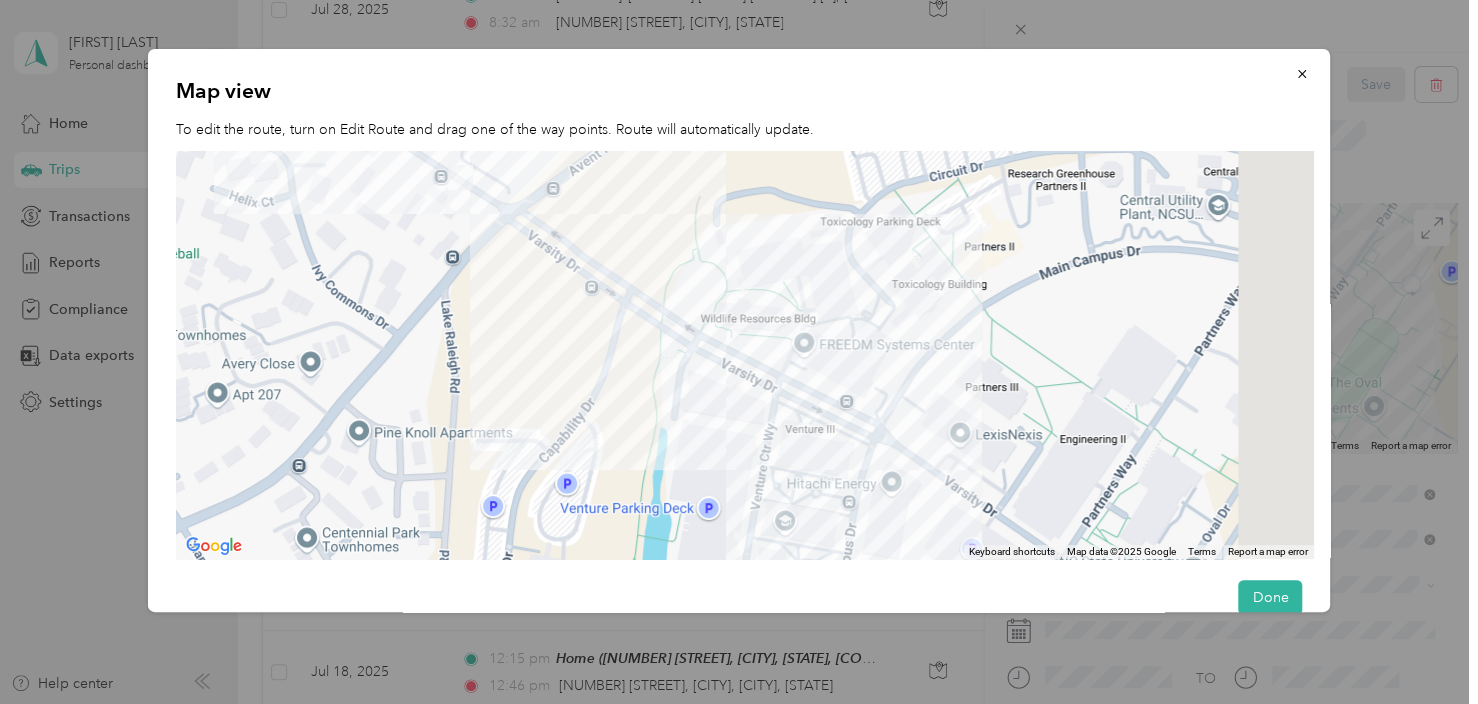 drag, startPoint x: 975, startPoint y: 374, endPoint x: 723, endPoint y: 224, distance: 293.26437 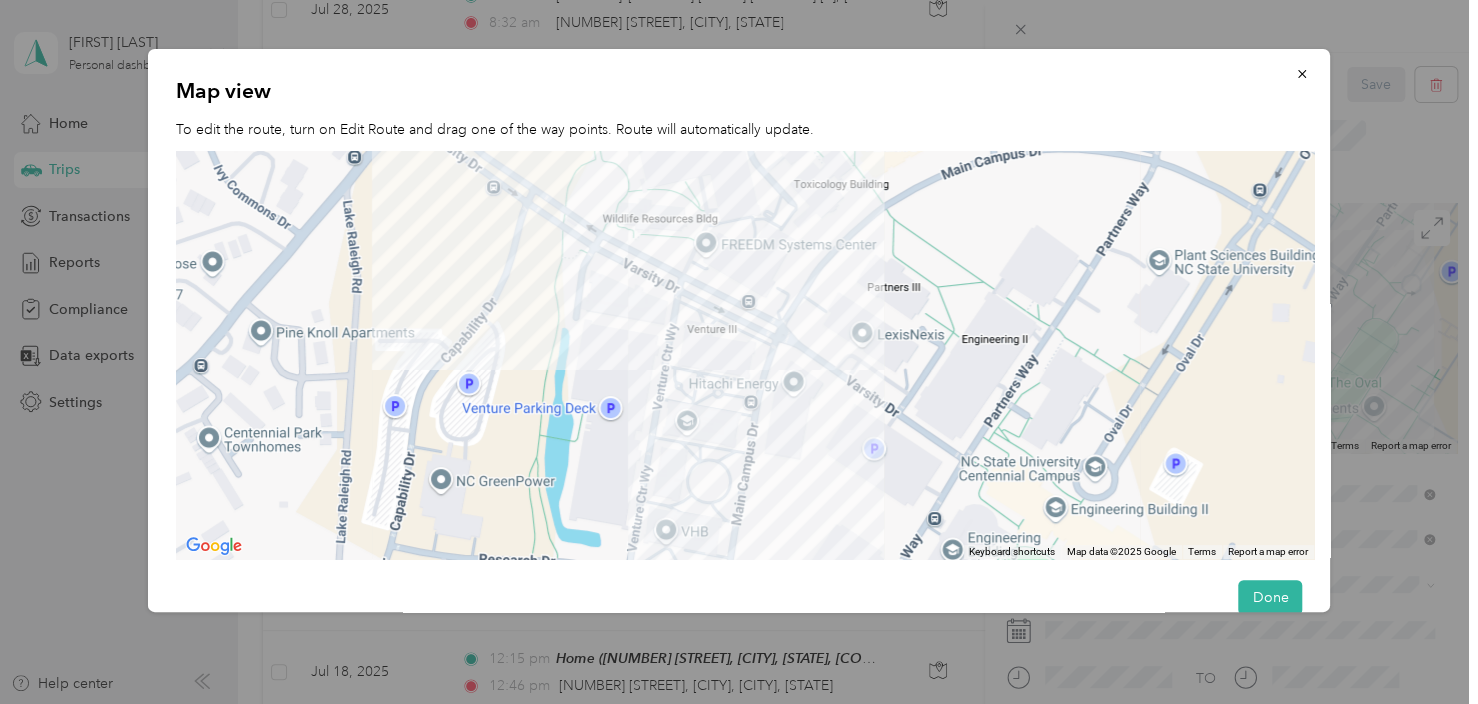 drag, startPoint x: 912, startPoint y: 338, endPoint x: 808, endPoint y: 244, distance: 140.1856 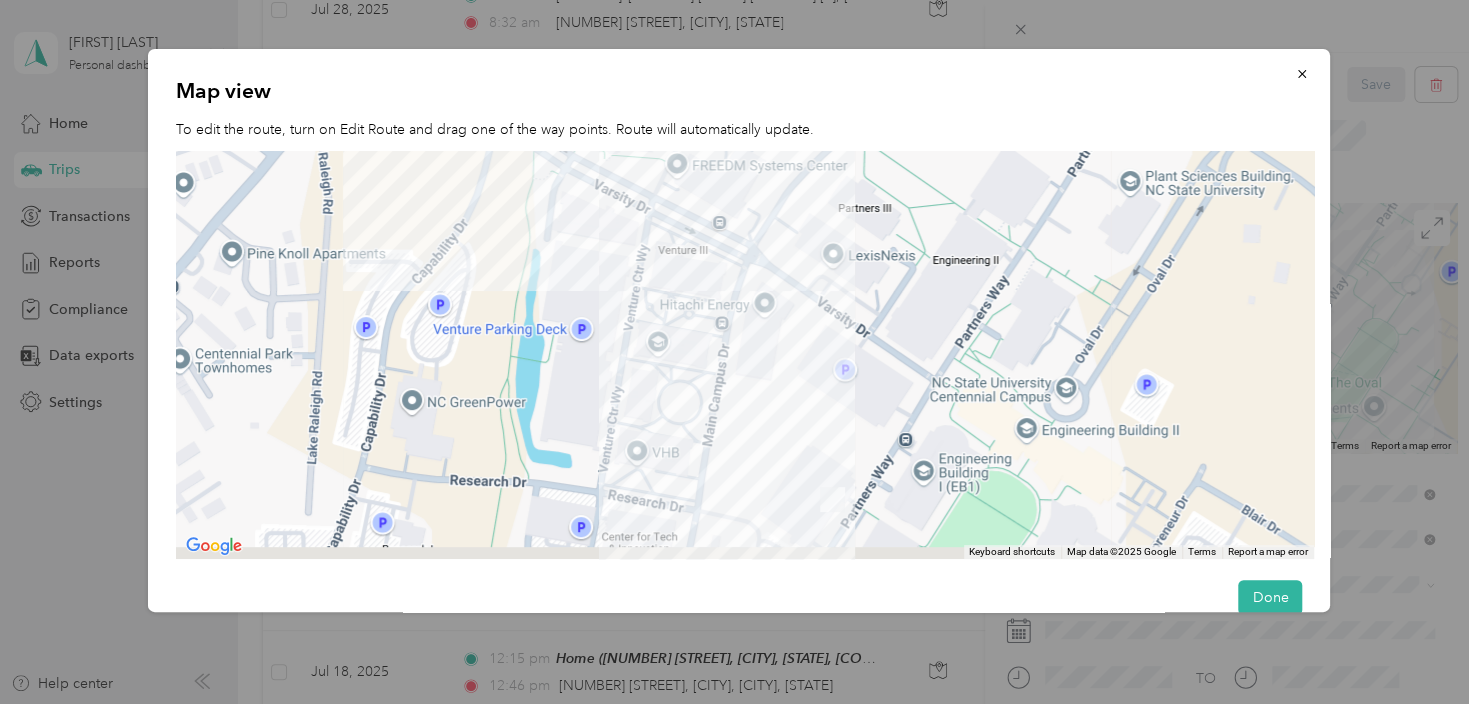 drag, startPoint x: 879, startPoint y: 308, endPoint x: 872, endPoint y: 287, distance: 22.135944 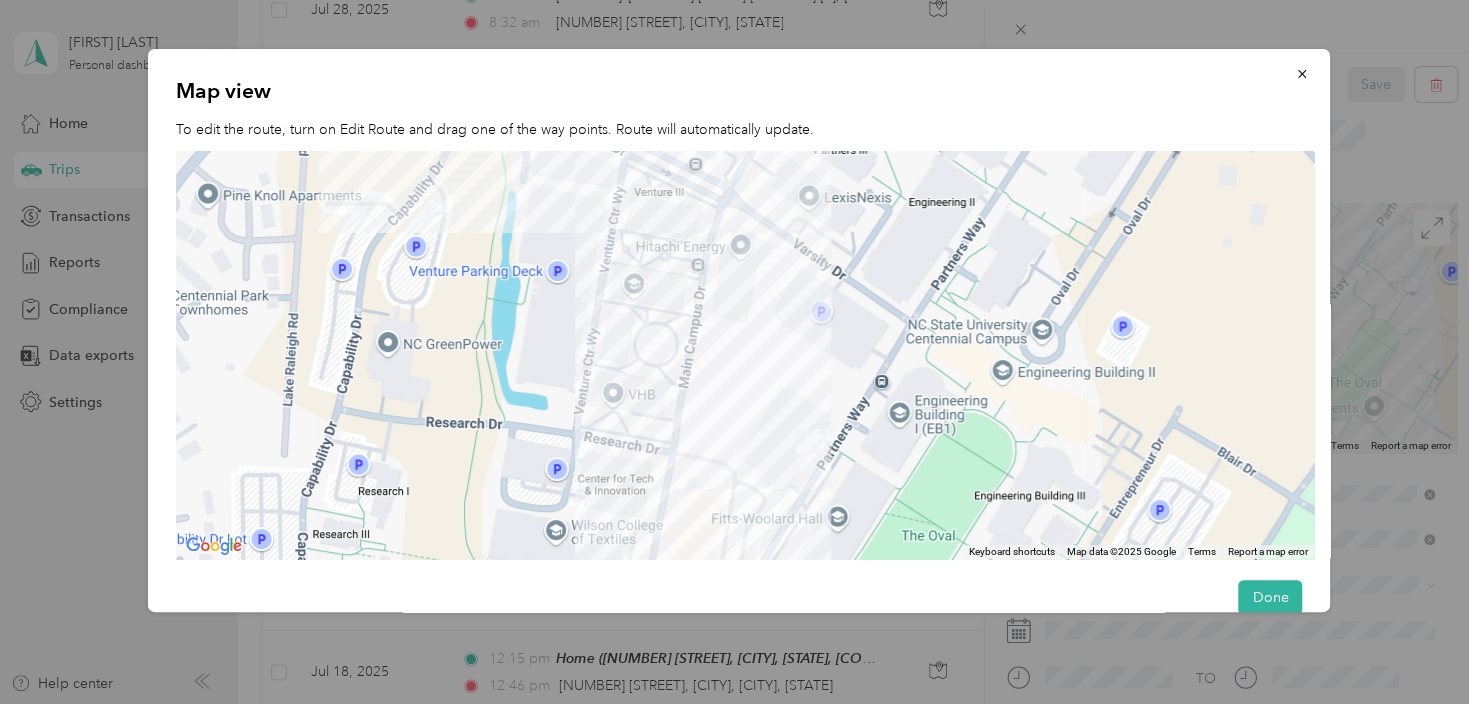 drag, startPoint x: 957, startPoint y: 337, endPoint x: 936, endPoint y: 298, distance: 44.294468 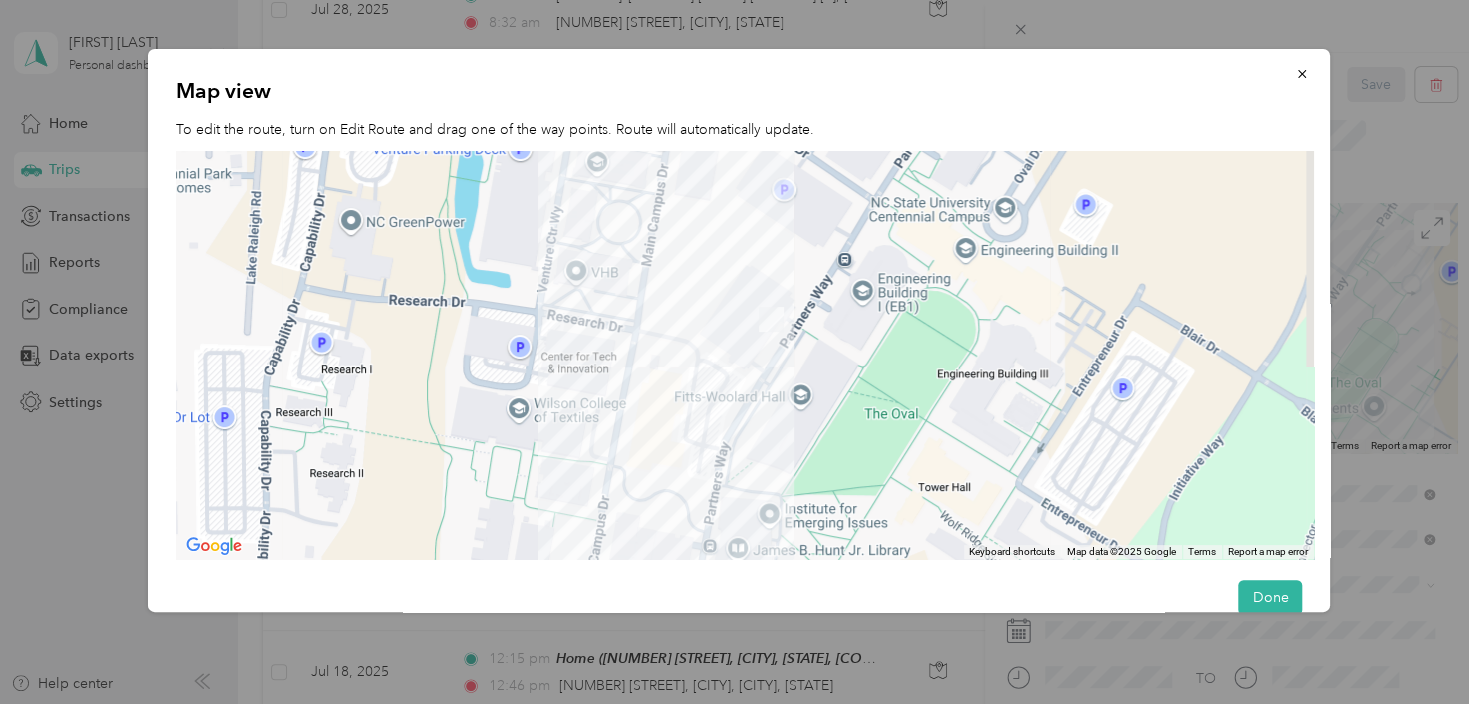 drag, startPoint x: 959, startPoint y: 396, endPoint x: 922, endPoint y: 273, distance: 128.44453 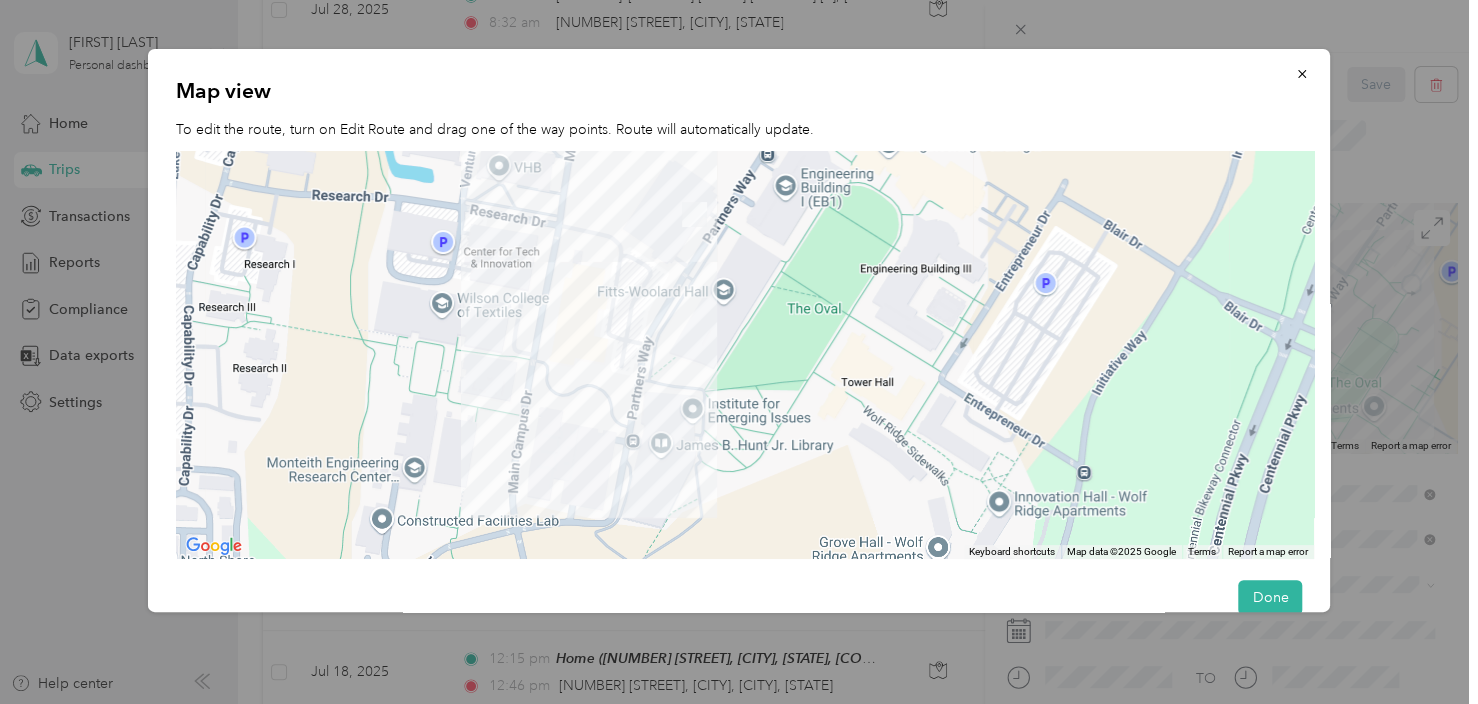 drag, startPoint x: 999, startPoint y: 398, endPoint x: 925, endPoint y: 294, distance: 127.64012 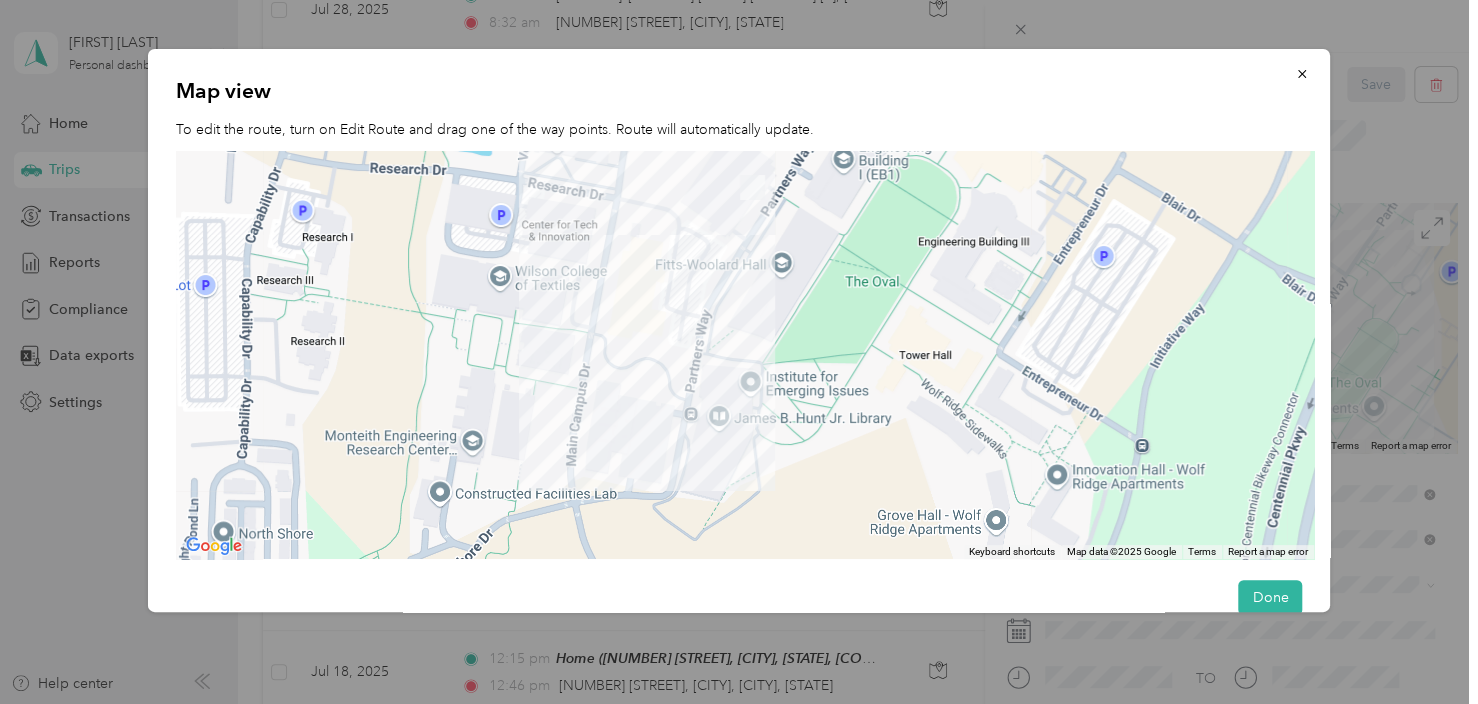 drag, startPoint x: 805, startPoint y: 388, endPoint x: 873, endPoint y: 358, distance: 74.323616 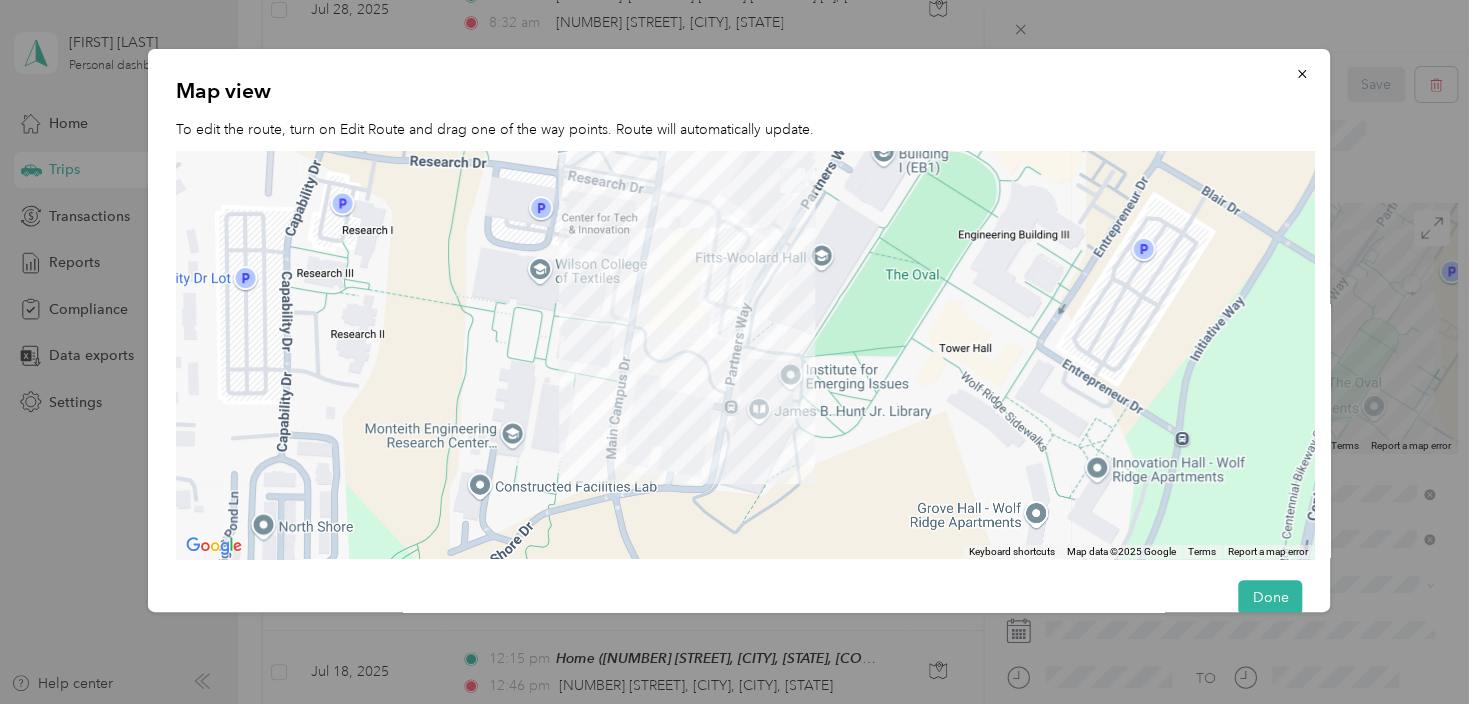 drag, startPoint x: 729, startPoint y: 465, endPoint x: 796, endPoint y: 451, distance: 68.44706 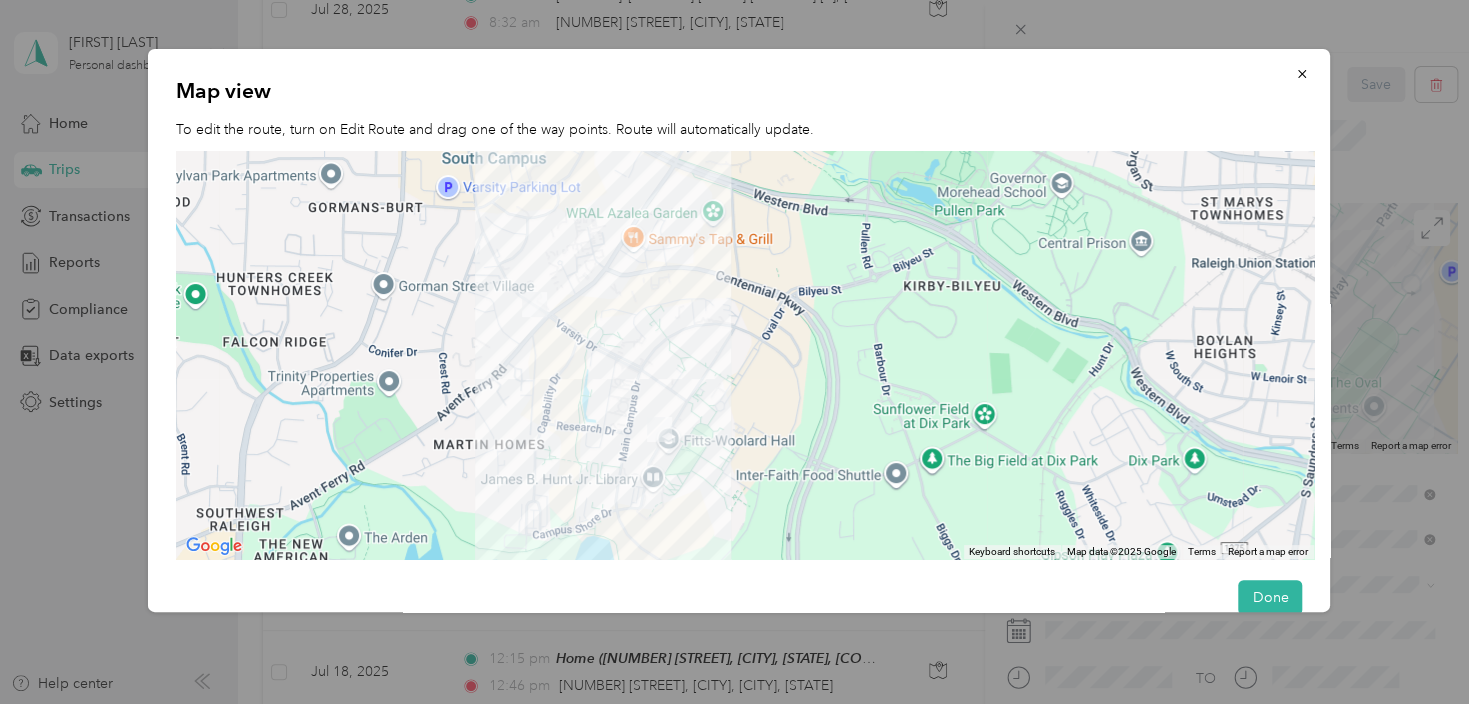 drag, startPoint x: 716, startPoint y: 310, endPoint x: 721, endPoint y: 364, distance: 54.230988 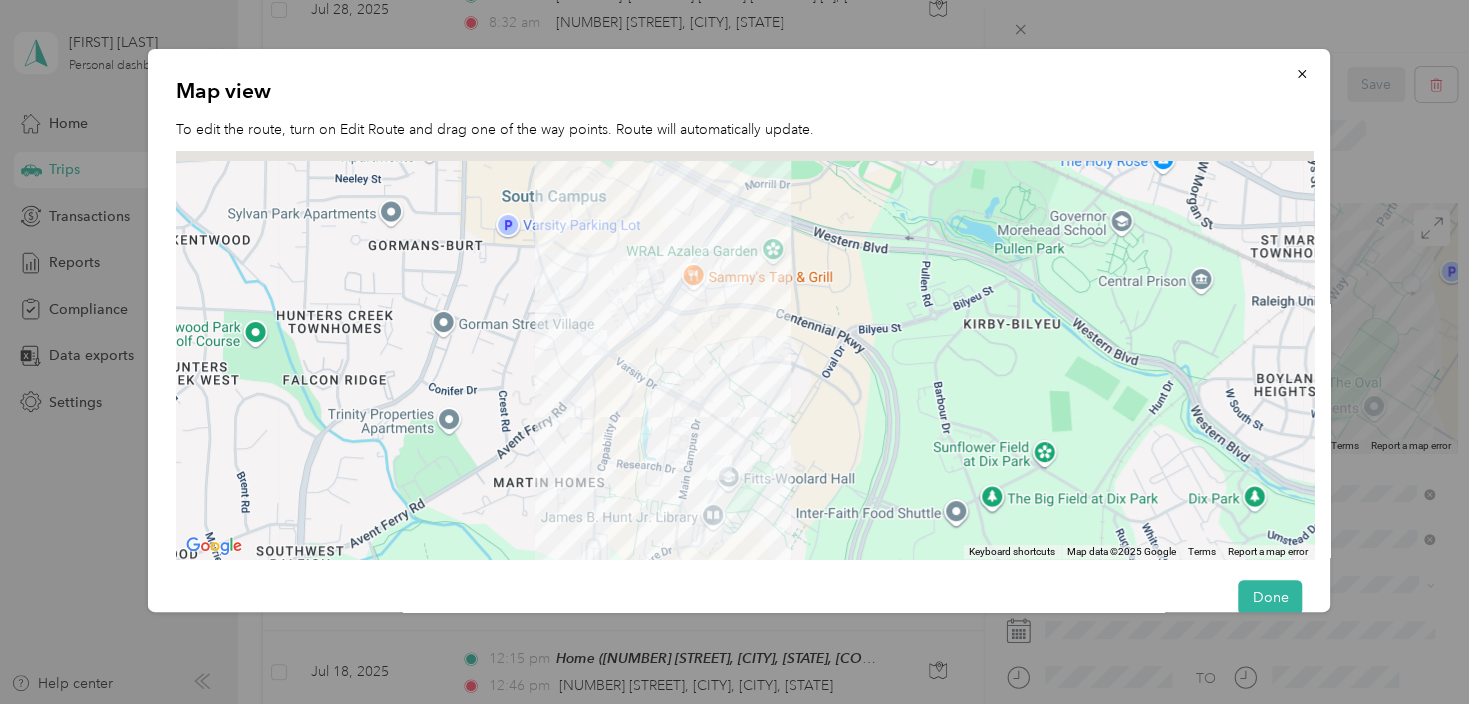 drag, startPoint x: 367, startPoint y: 247, endPoint x: 552, endPoint y: 303, distance: 193.28993 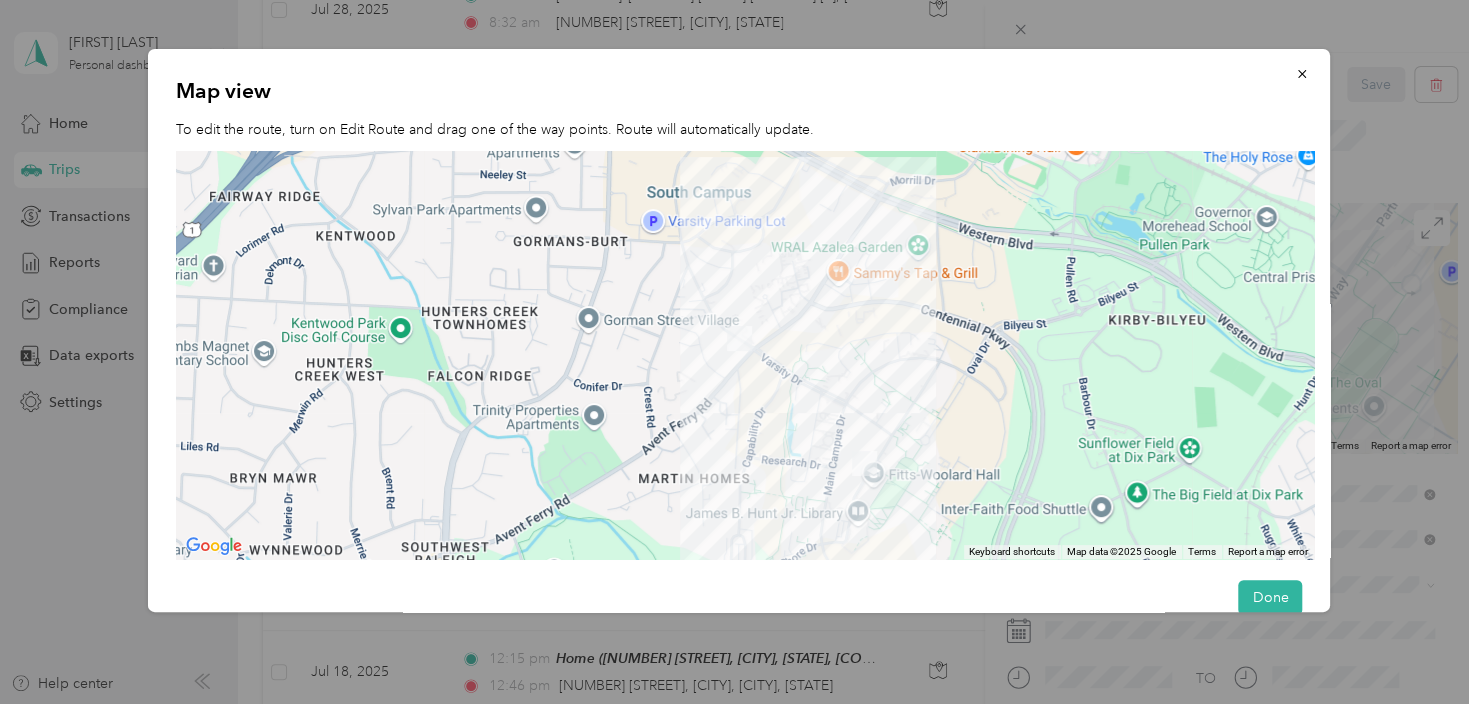 drag, startPoint x: 457, startPoint y: 376, endPoint x: 475, endPoint y: 360, distance: 24.083189 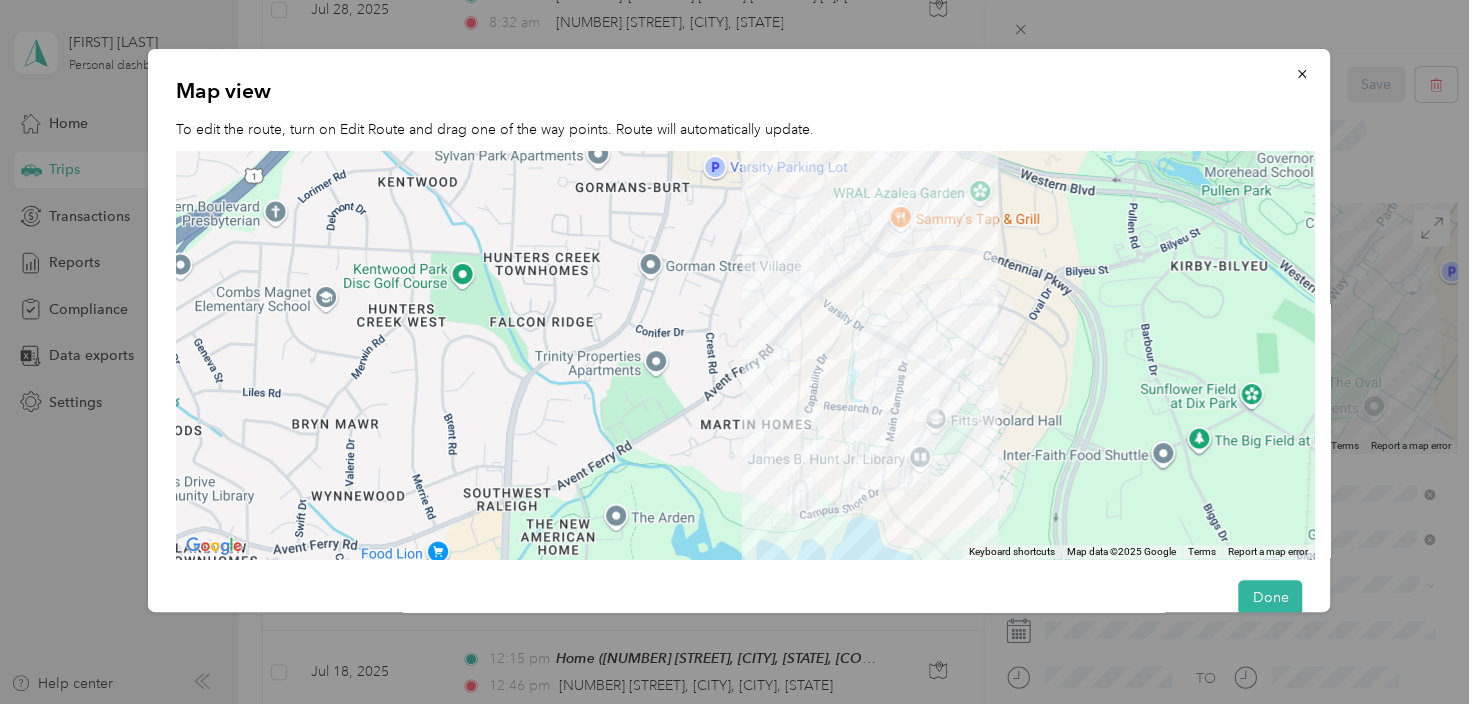 drag, startPoint x: 475, startPoint y: 440, endPoint x: 549, endPoint y: 375, distance: 98.49365 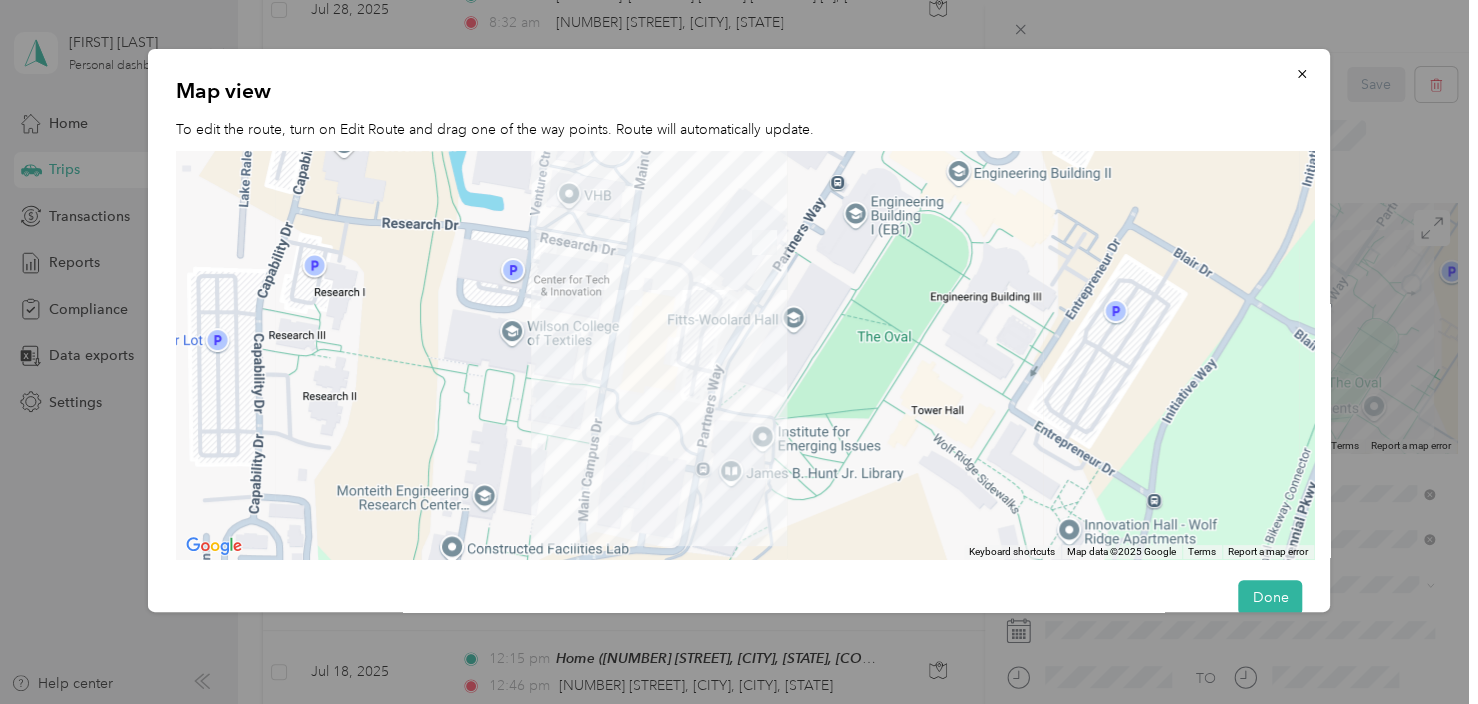 drag, startPoint x: 993, startPoint y: 408, endPoint x: 798, endPoint y: 348, distance: 204.02206 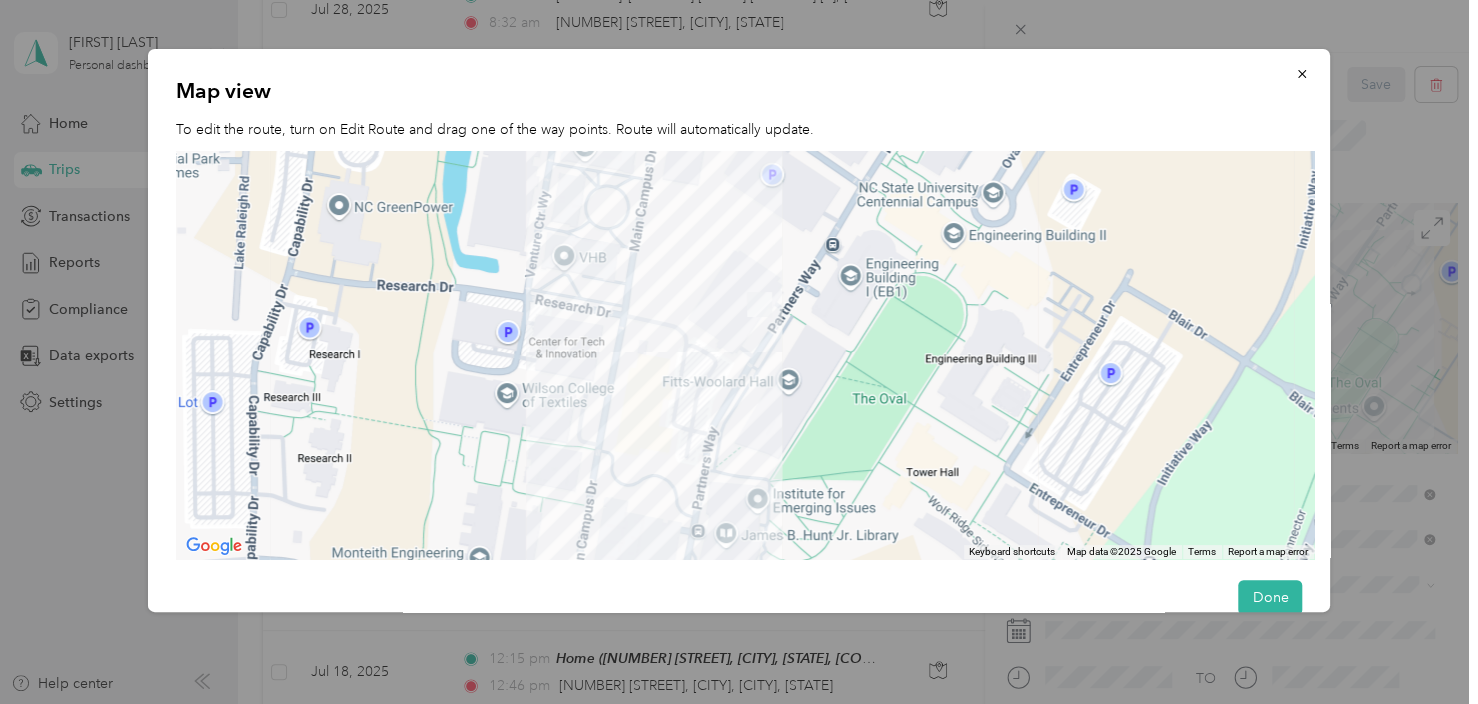 drag, startPoint x: 861, startPoint y: 208, endPoint x: 855, endPoint y: 274, distance: 66.27216 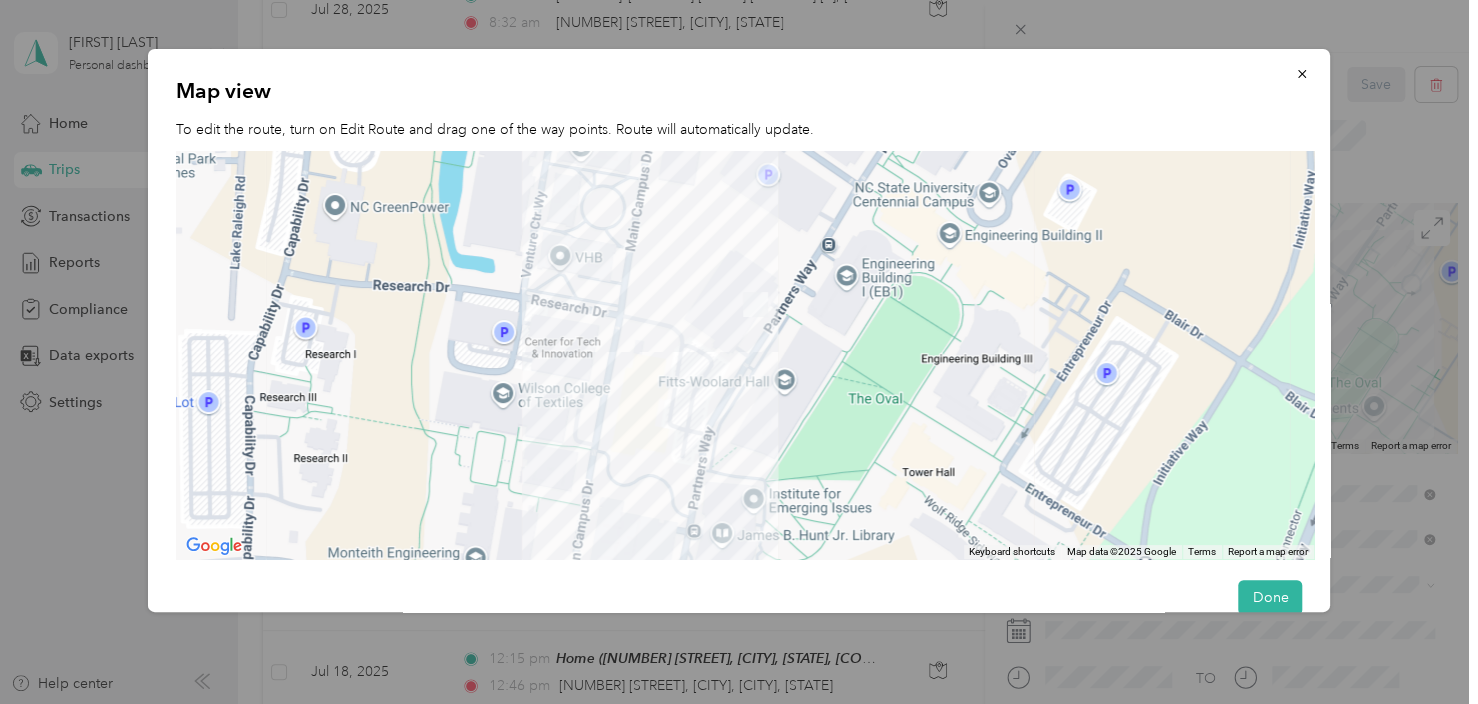 click at bounding box center (745, 355) 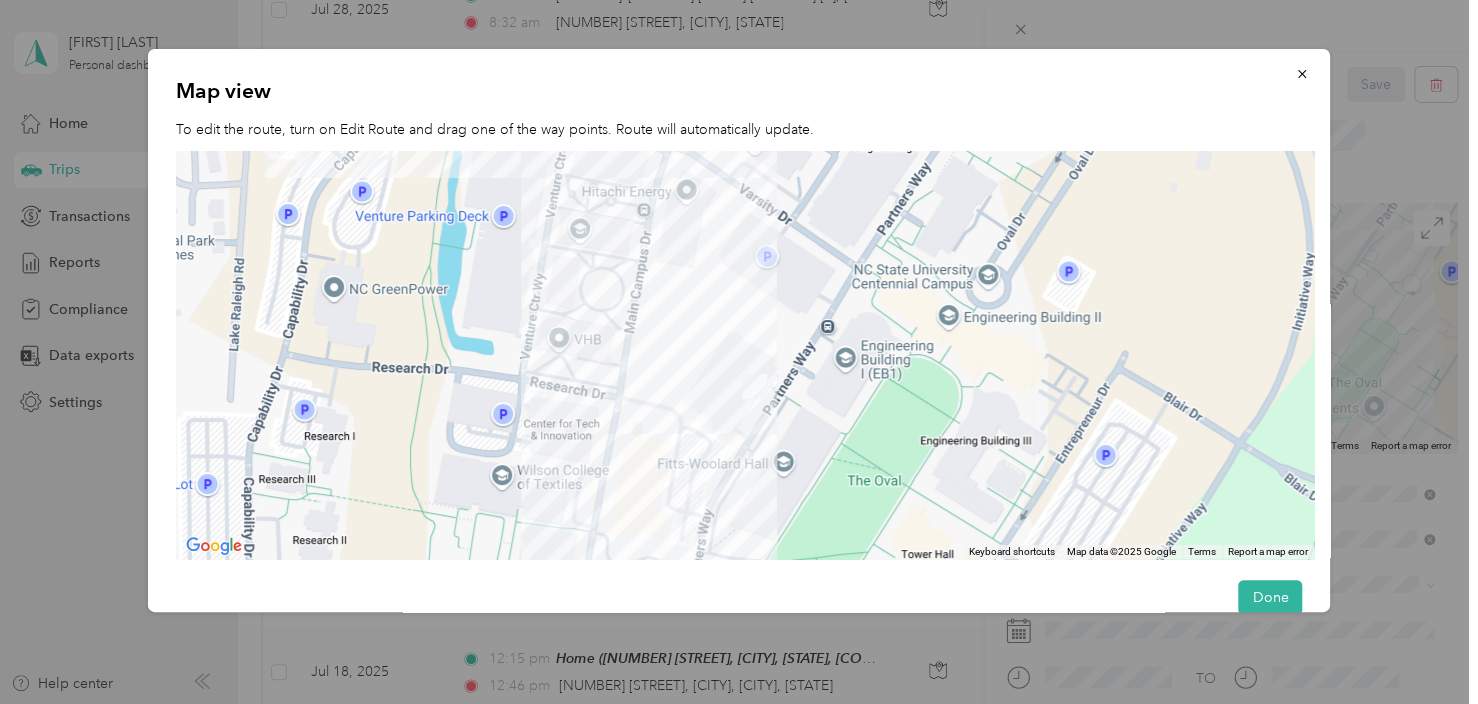 drag, startPoint x: 825, startPoint y: 237, endPoint x: 823, endPoint y: 307, distance: 70.028564 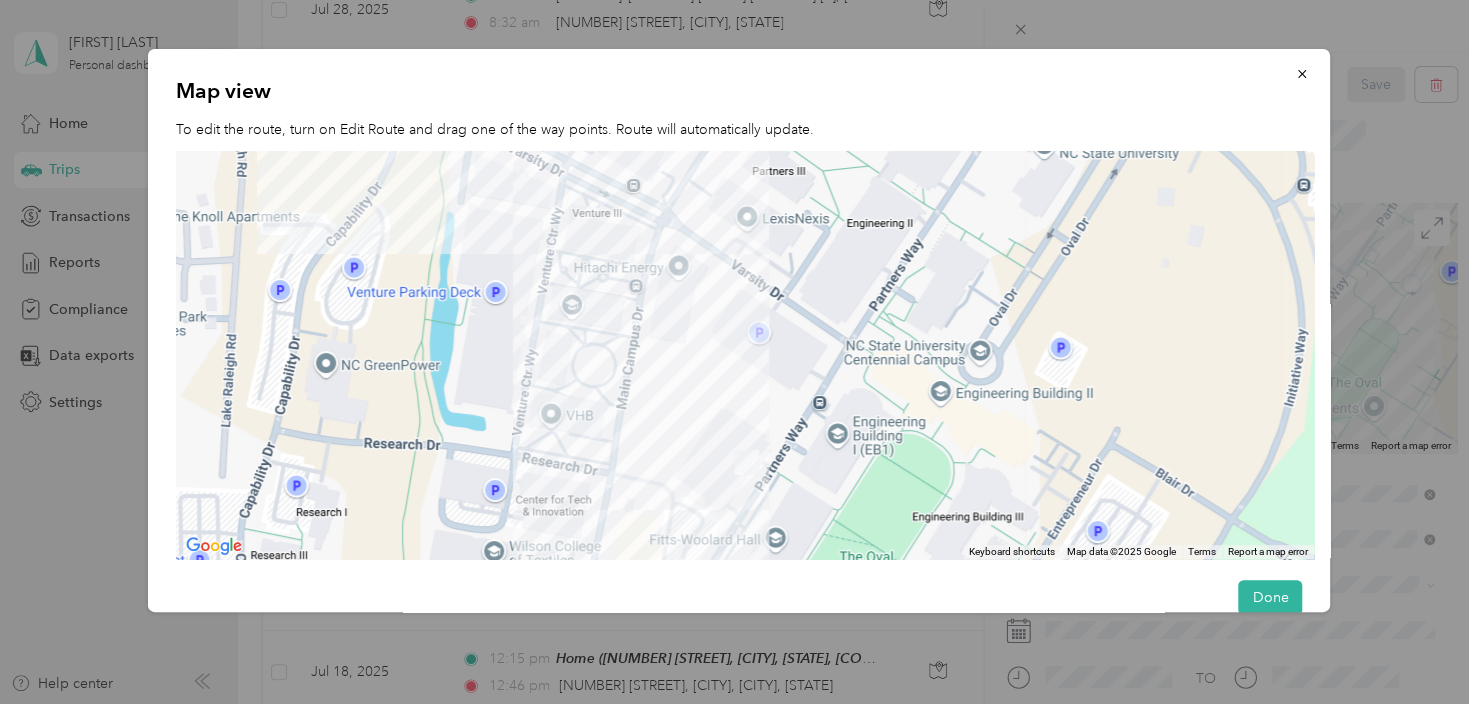 drag, startPoint x: 820, startPoint y: 251, endPoint x: 810, endPoint y: 339, distance: 88.56636 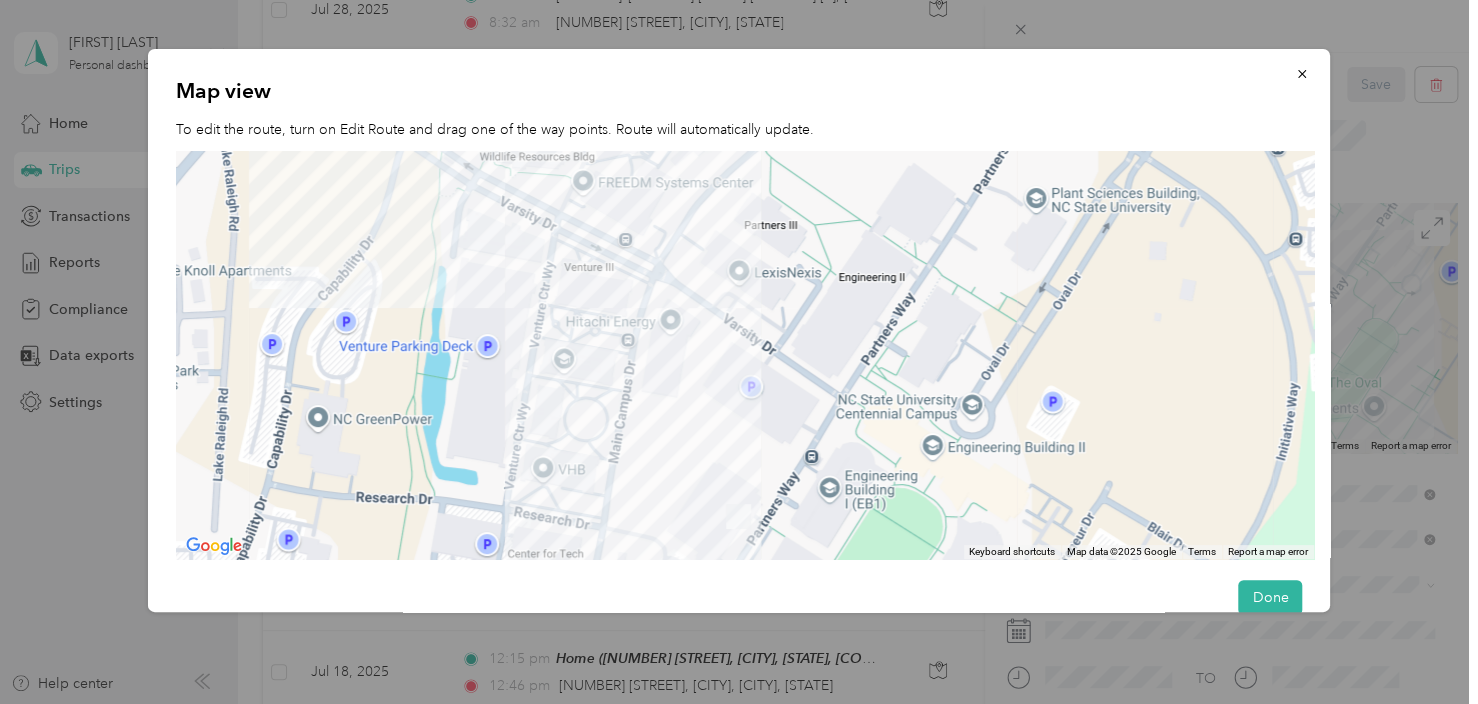 drag, startPoint x: 828, startPoint y: 263, endPoint x: 806, endPoint y: 359, distance: 98.48858 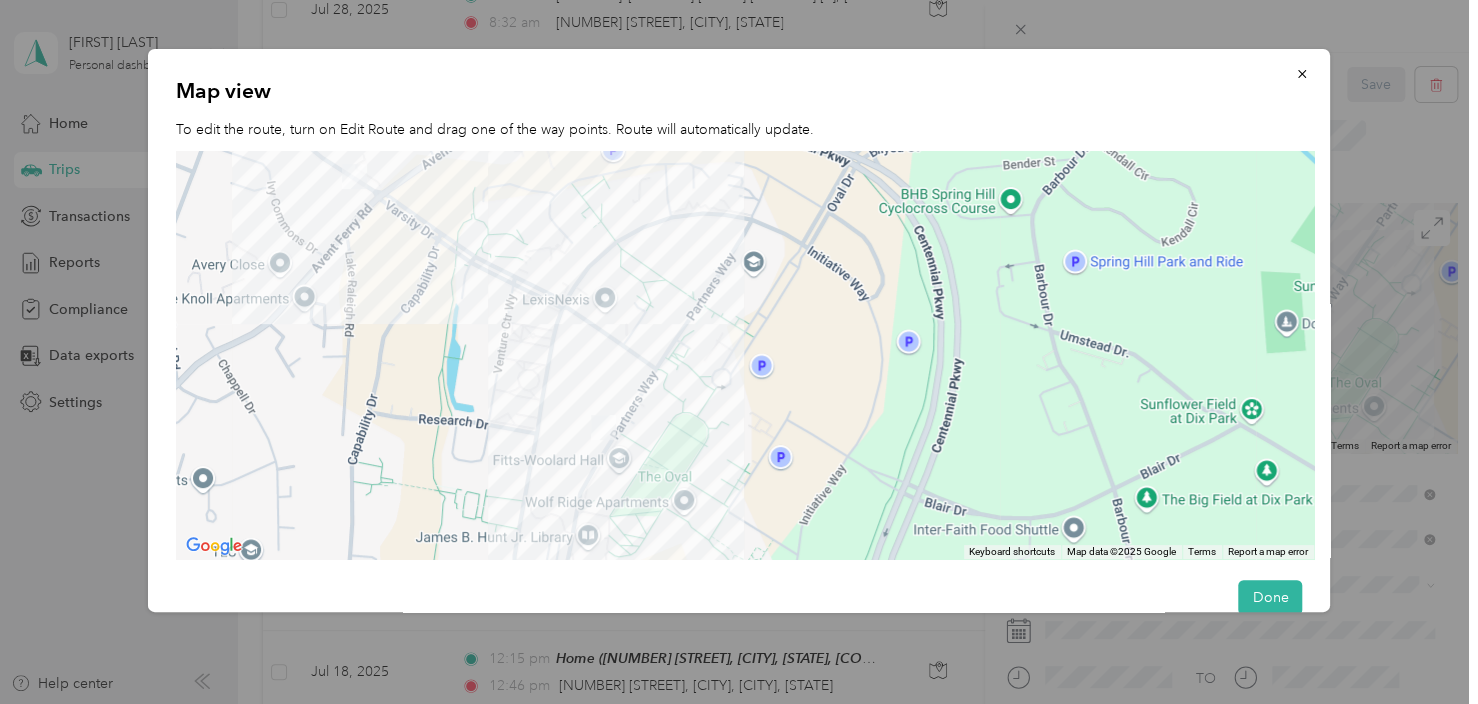drag, startPoint x: 348, startPoint y: 448, endPoint x: 384, endPoint y: 405, distance: 56.0803 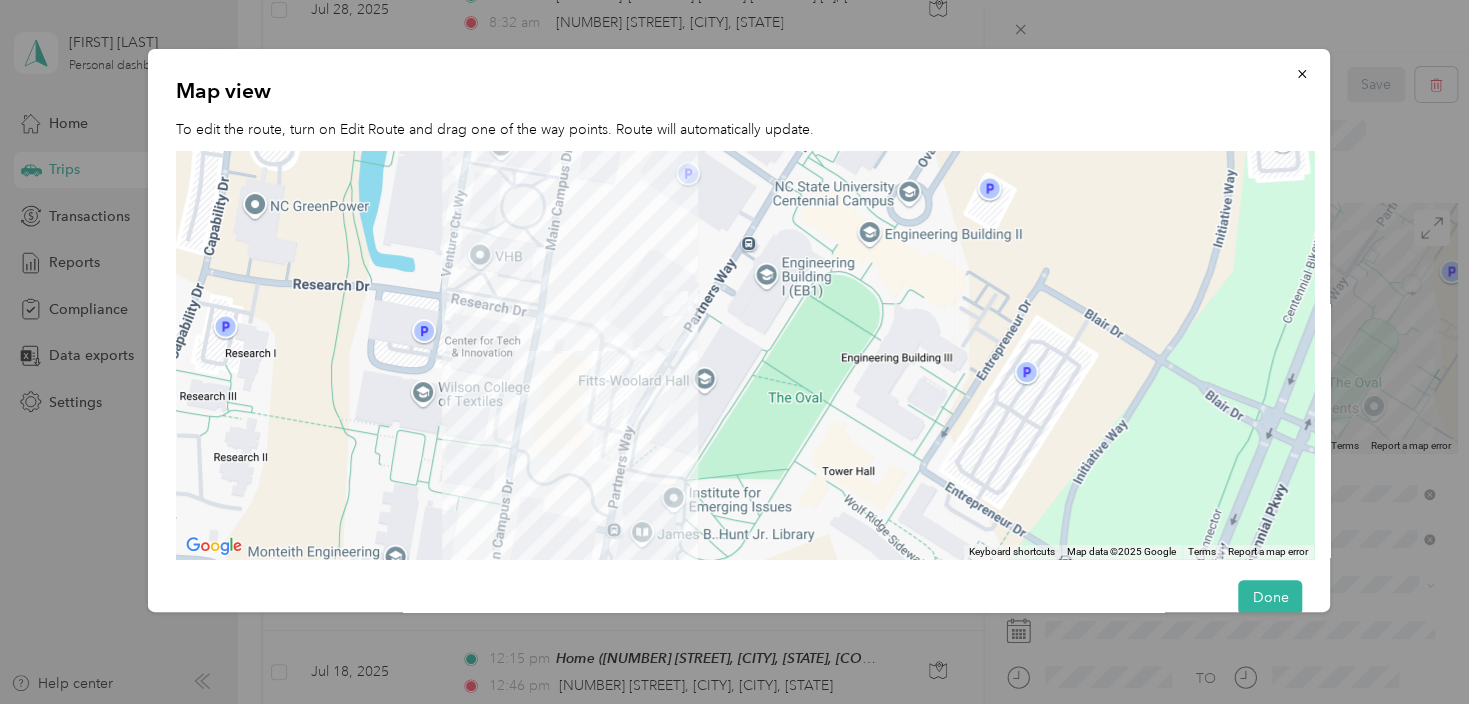 drag, startPoint x: 659, startPoint y: 480, endPoint x: 720, endPoint y: 352, distance: 141.7921 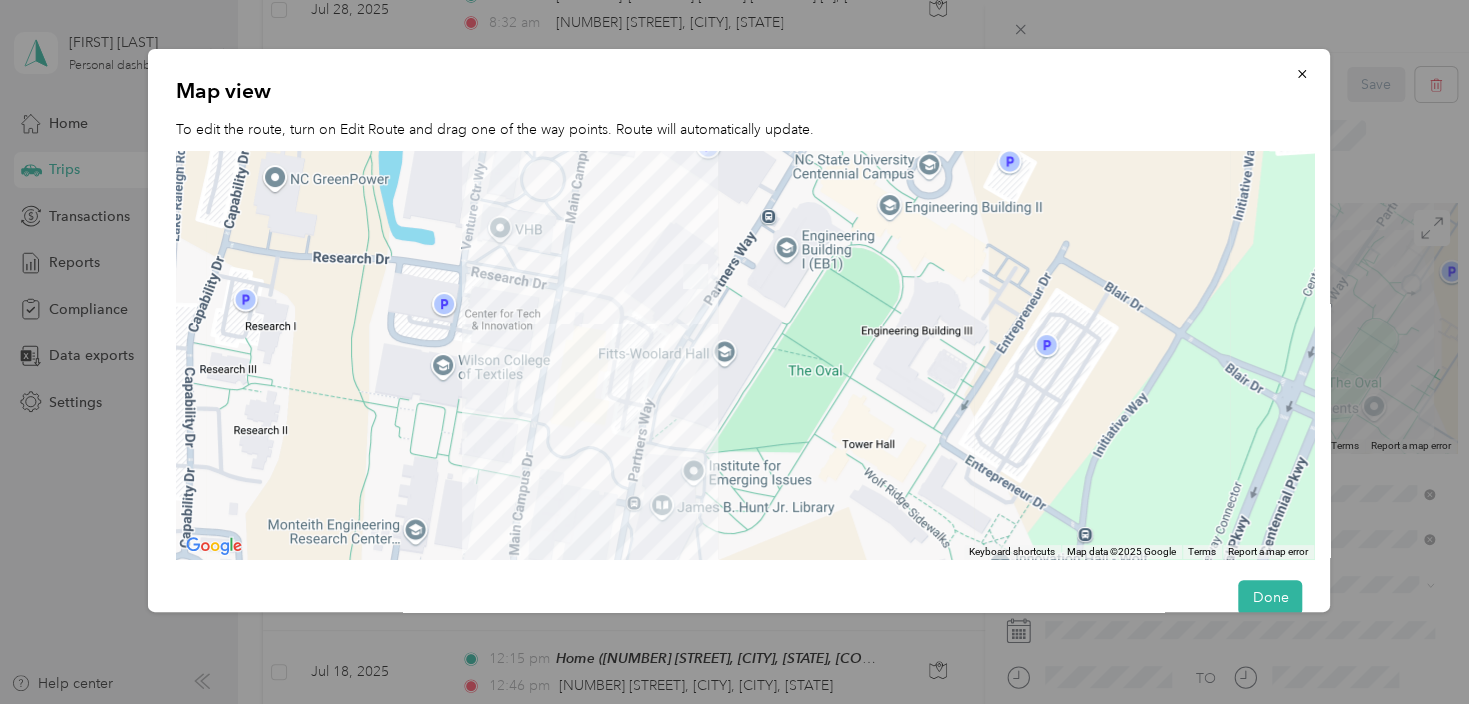 drag, startPoint x: 655, startPoint y: 416, endPoint x: 675, endPoint y: 387, distance: 35.22783 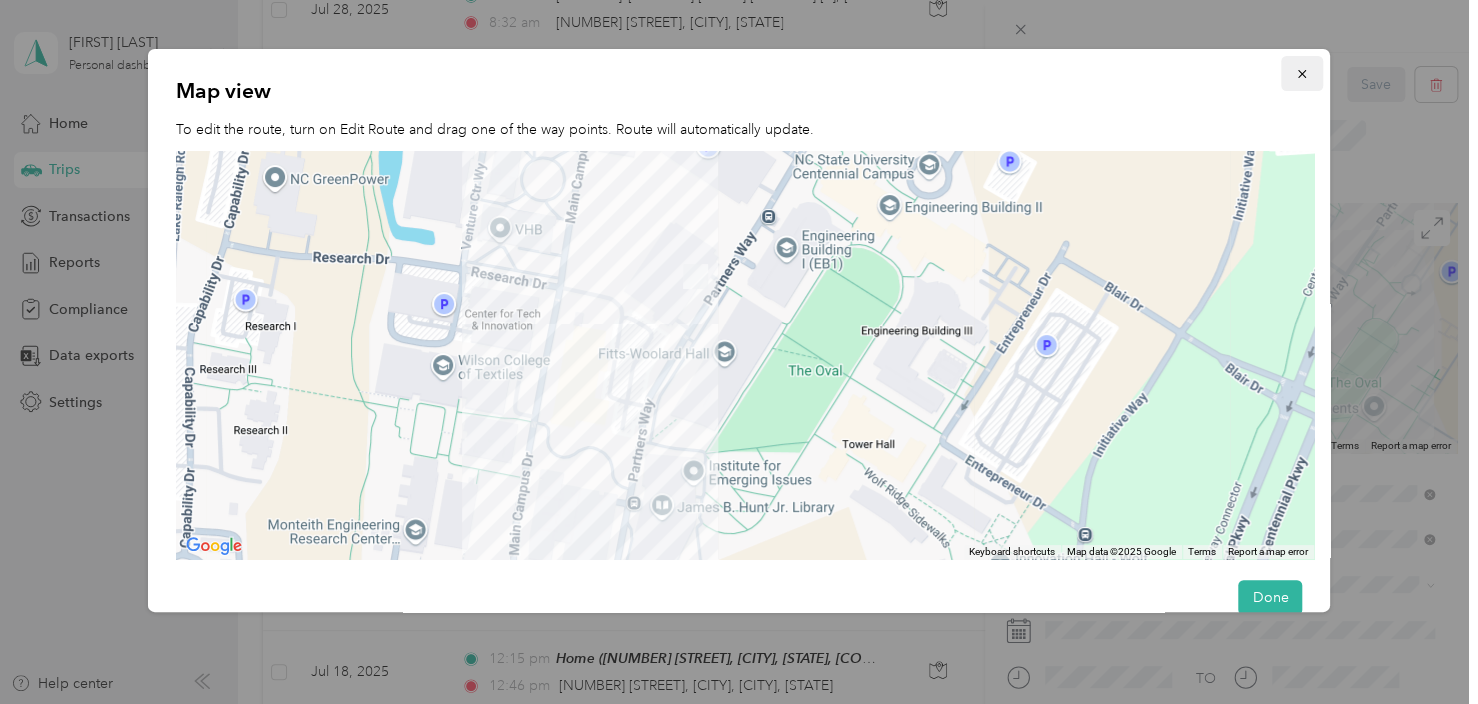 click 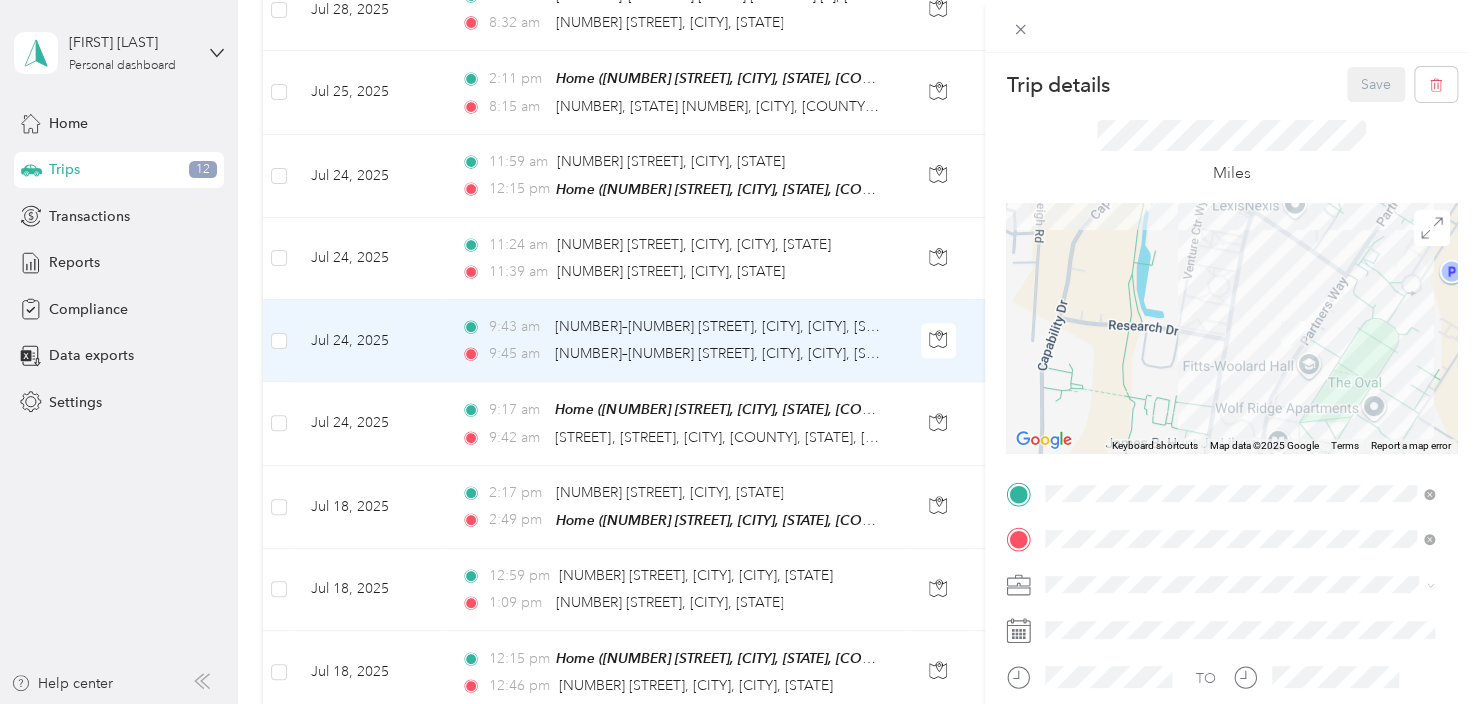 click on "Retroenvironmental" at bounding box center [1114, 617] 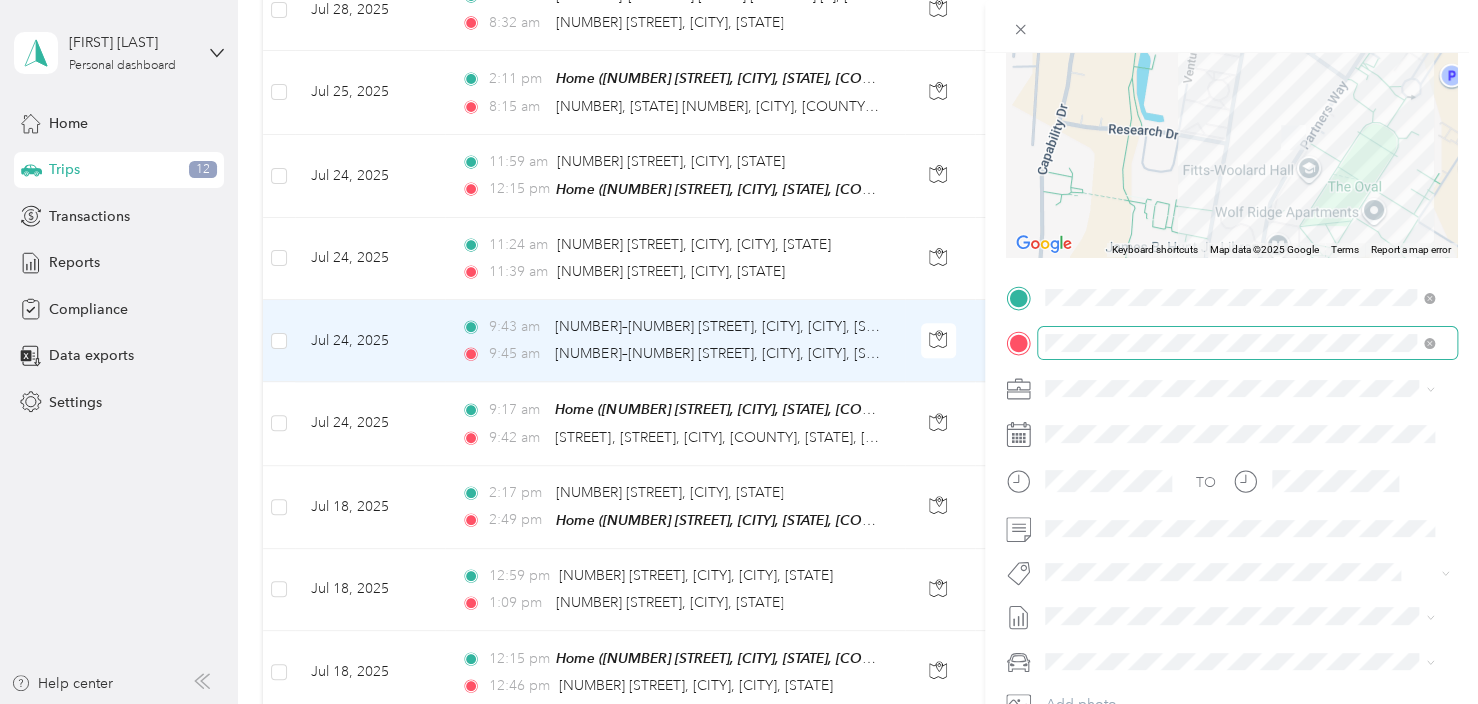 scroll, scrollTop: 200, scrollLeft: 0, axis: vertical 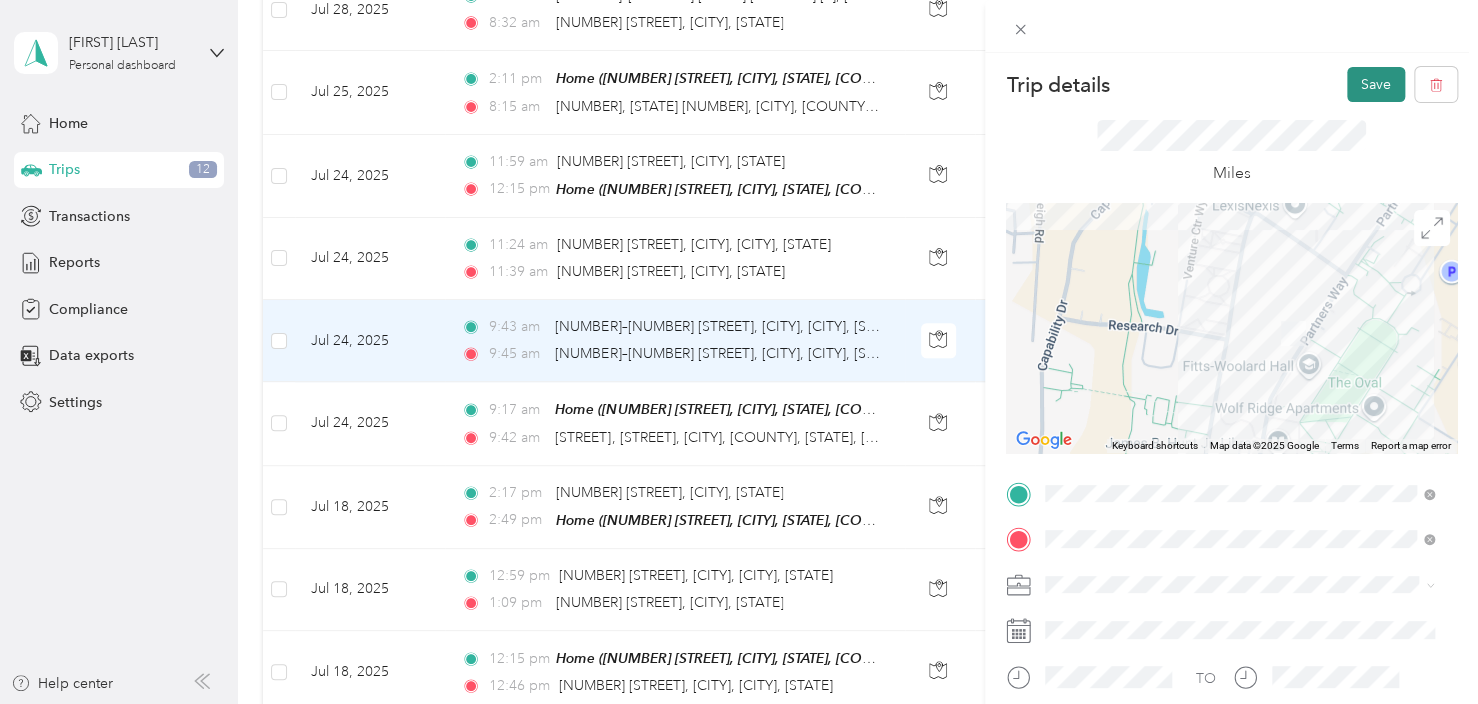 click on "Save" at bounding box center (1376, 84) 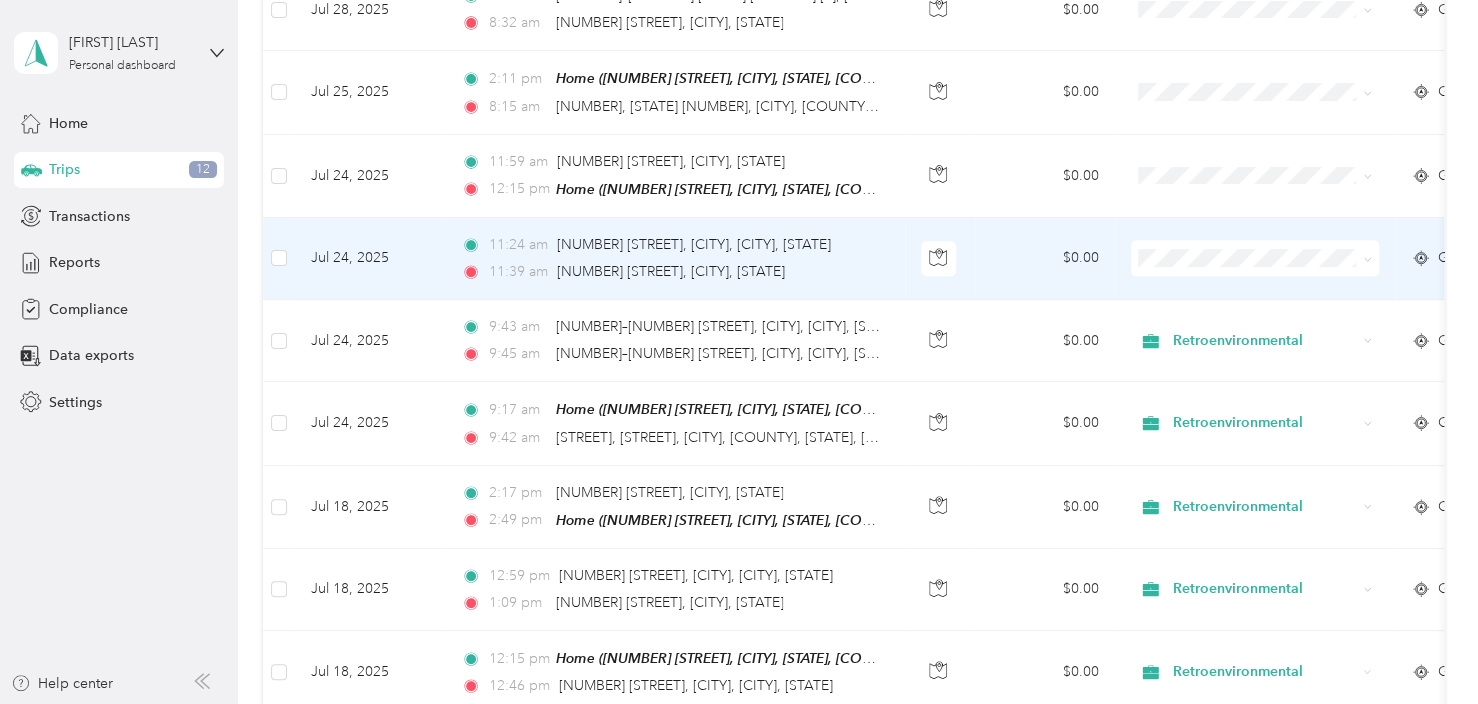 click on "$0.00" at bounding box center [1045, 259] 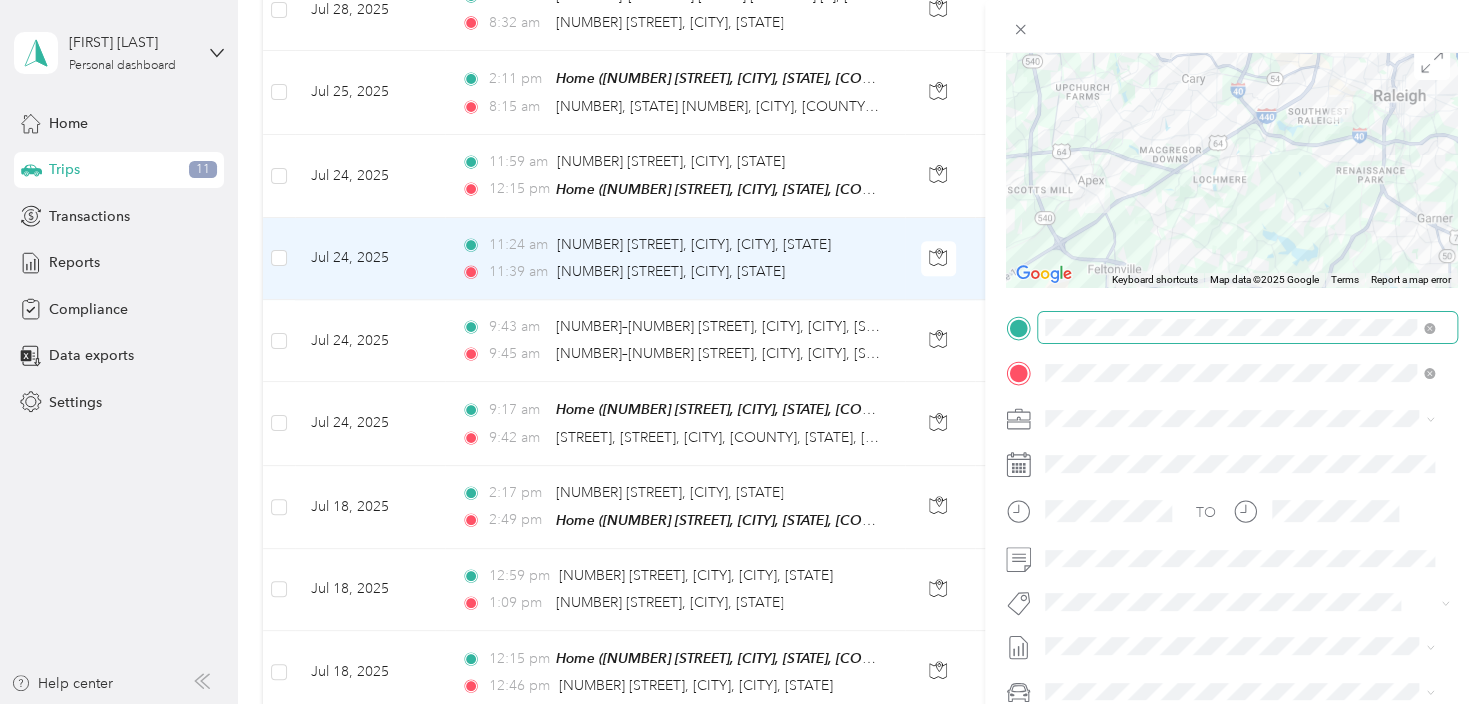 scroll, scrollTop: 200, scrollLeft: 0, axis: vertical 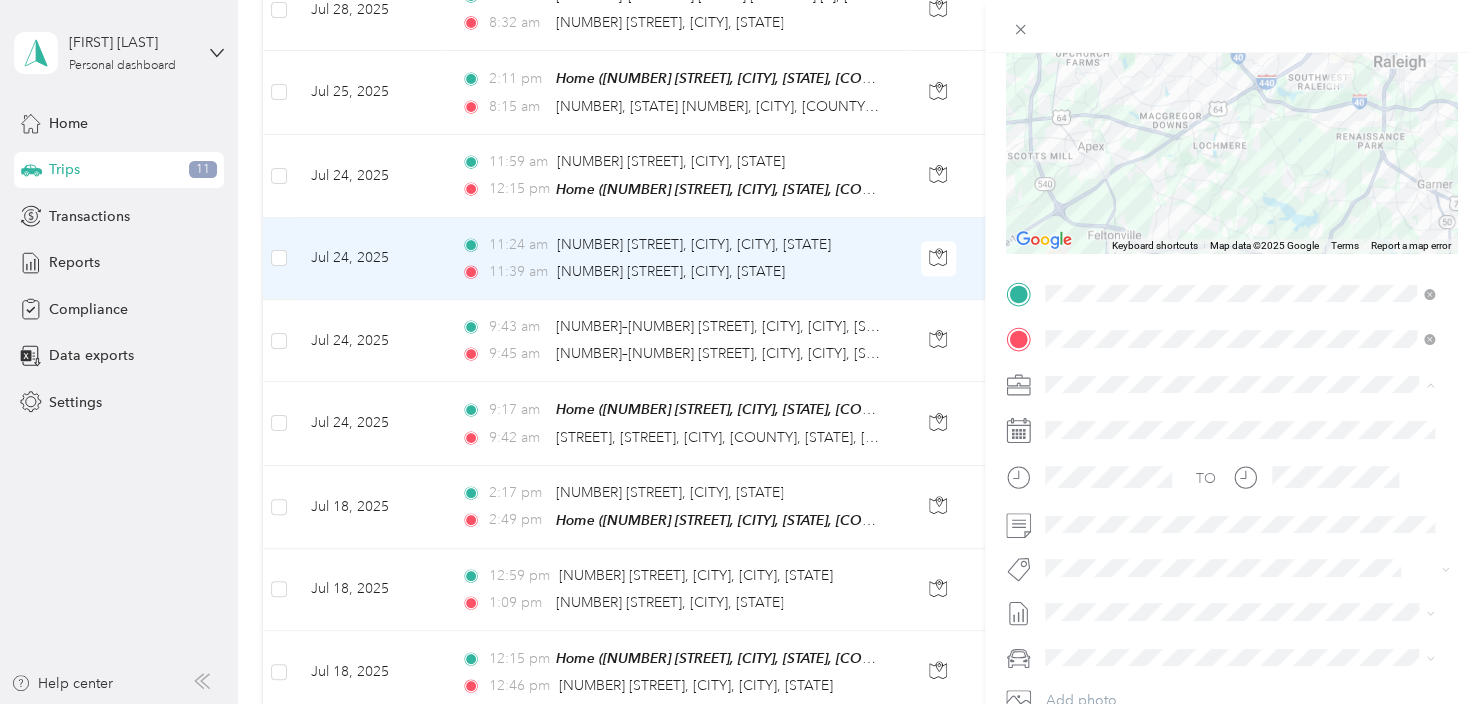 click on "Retroenvironmental" at bounding box center [1114, 419] 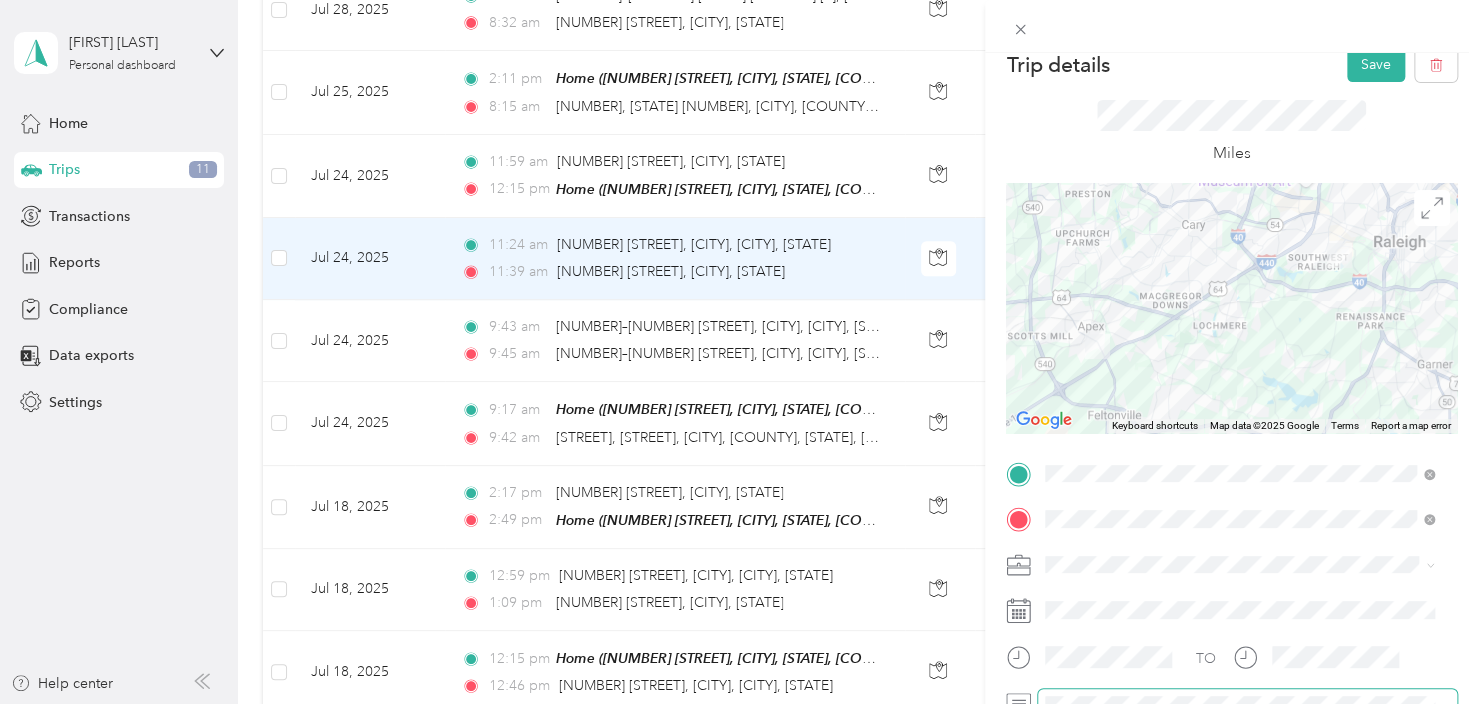 scroll, scrollTop: 0, scrollLeft: 0, axis: both 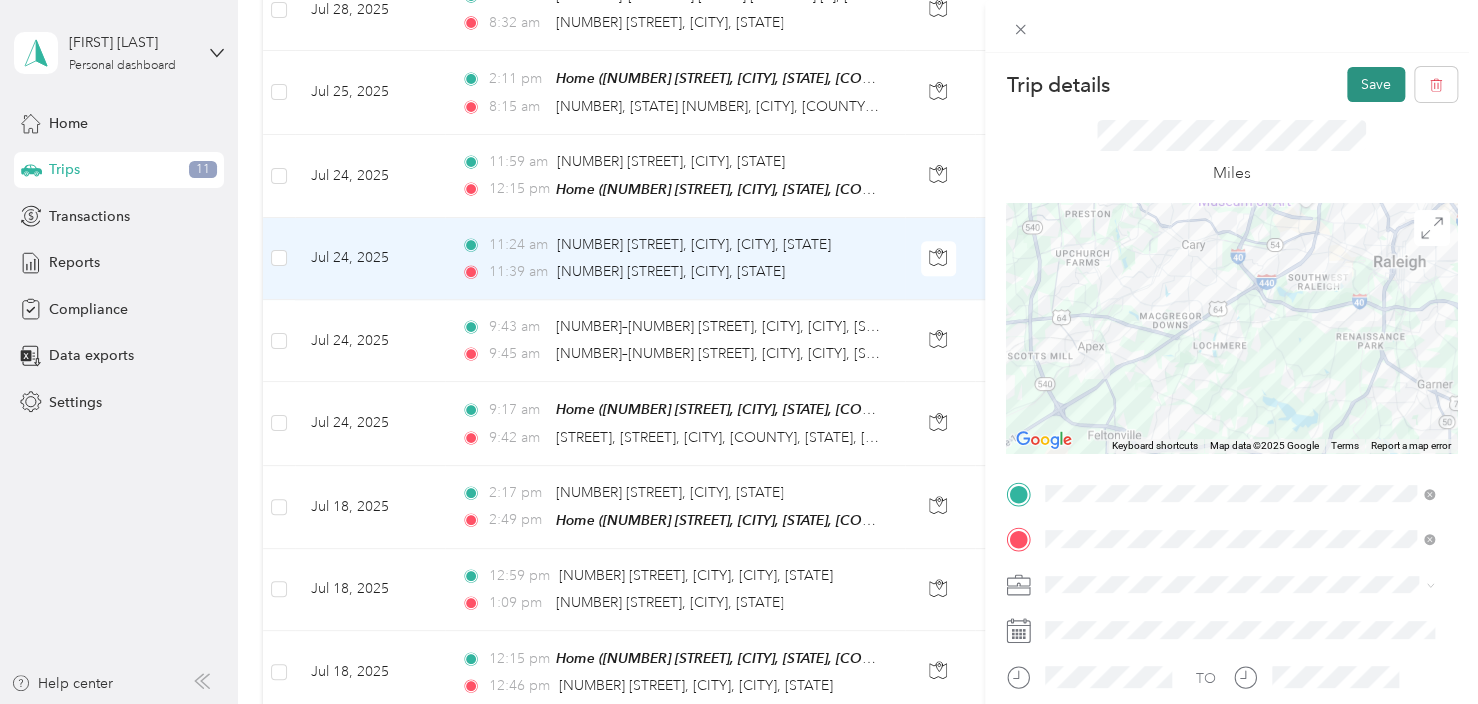 click on "Save" at bounding box center [1376, 84] 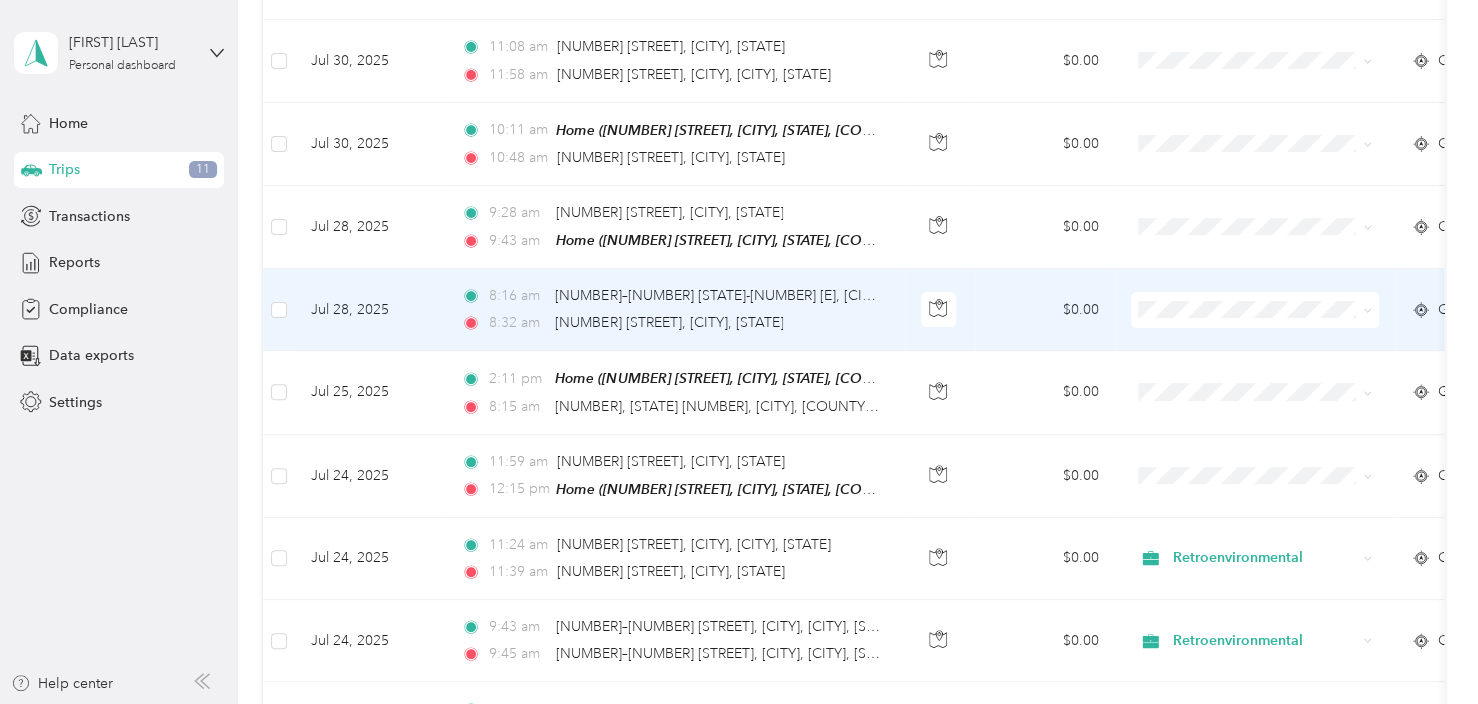 scroll, scrollTop: 500, scrollLeft: 0, axis: vertical 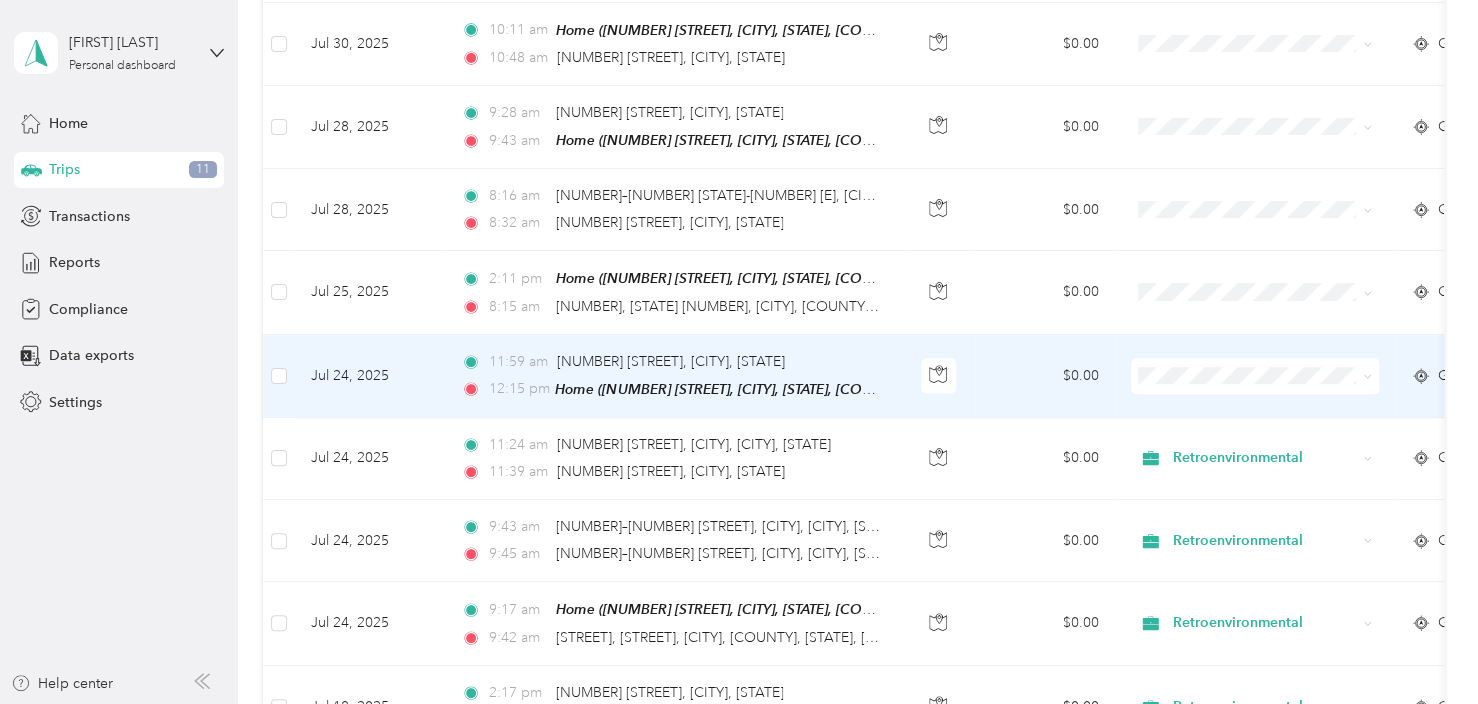 click on "$0.00" at bounding box center [1045, 376] 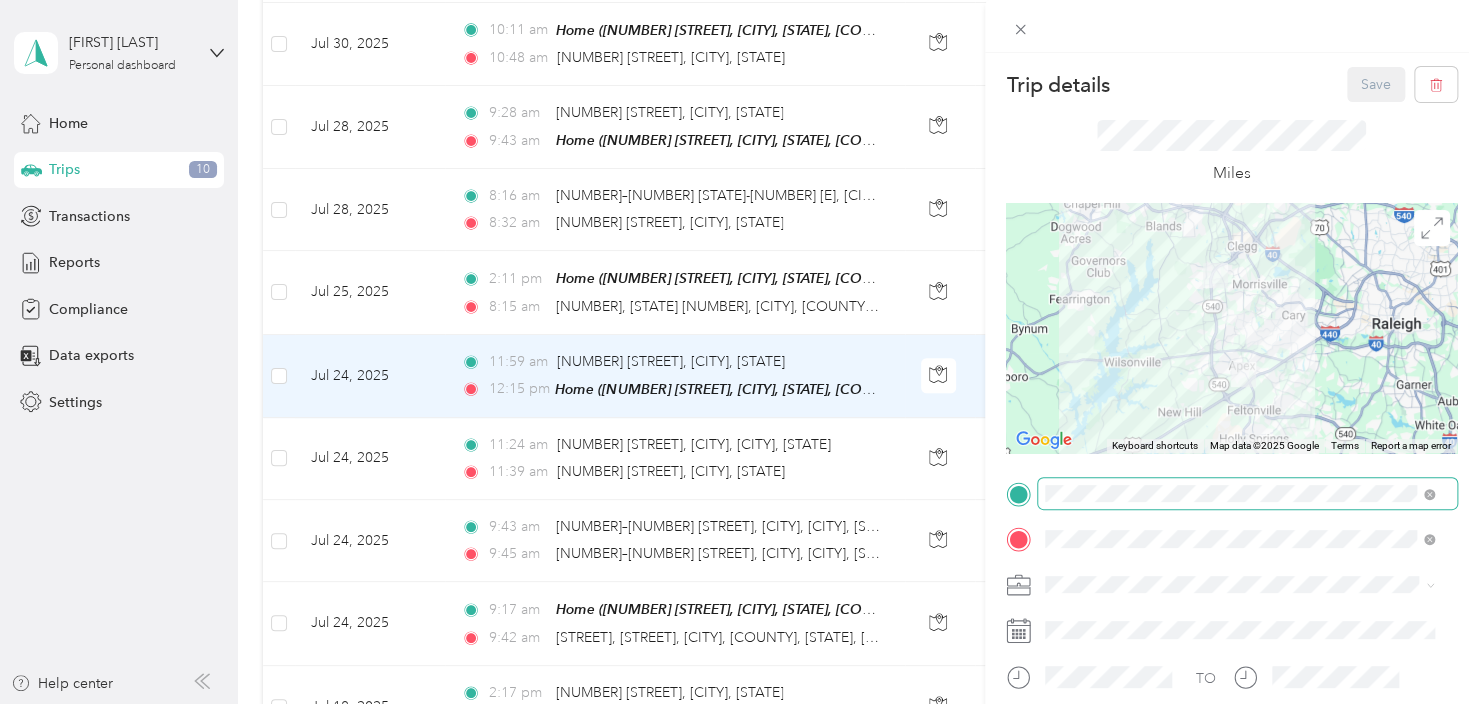 scroll, scrollTop: 100, scrollLeft: 0, axis: vertical 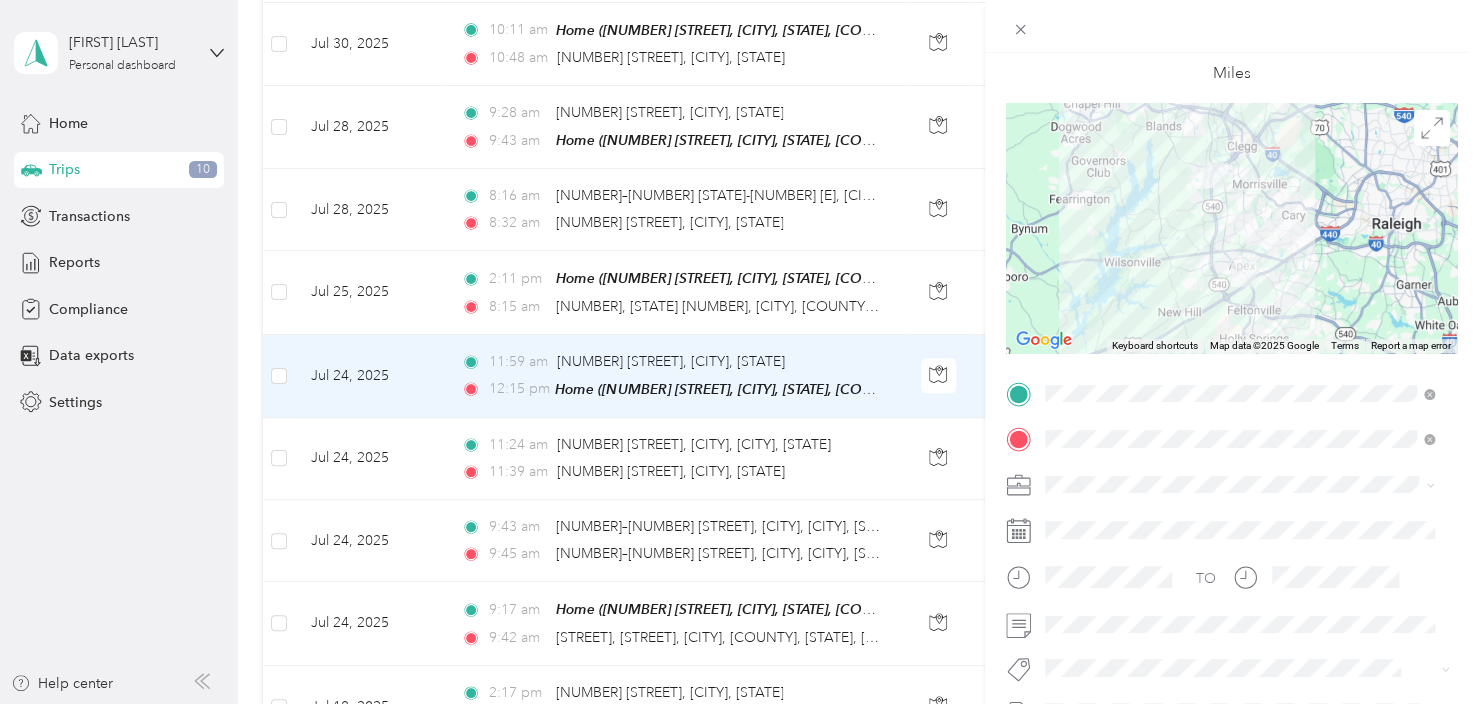 click on "Retroenvironmental" at bounding box center (1114, 517) 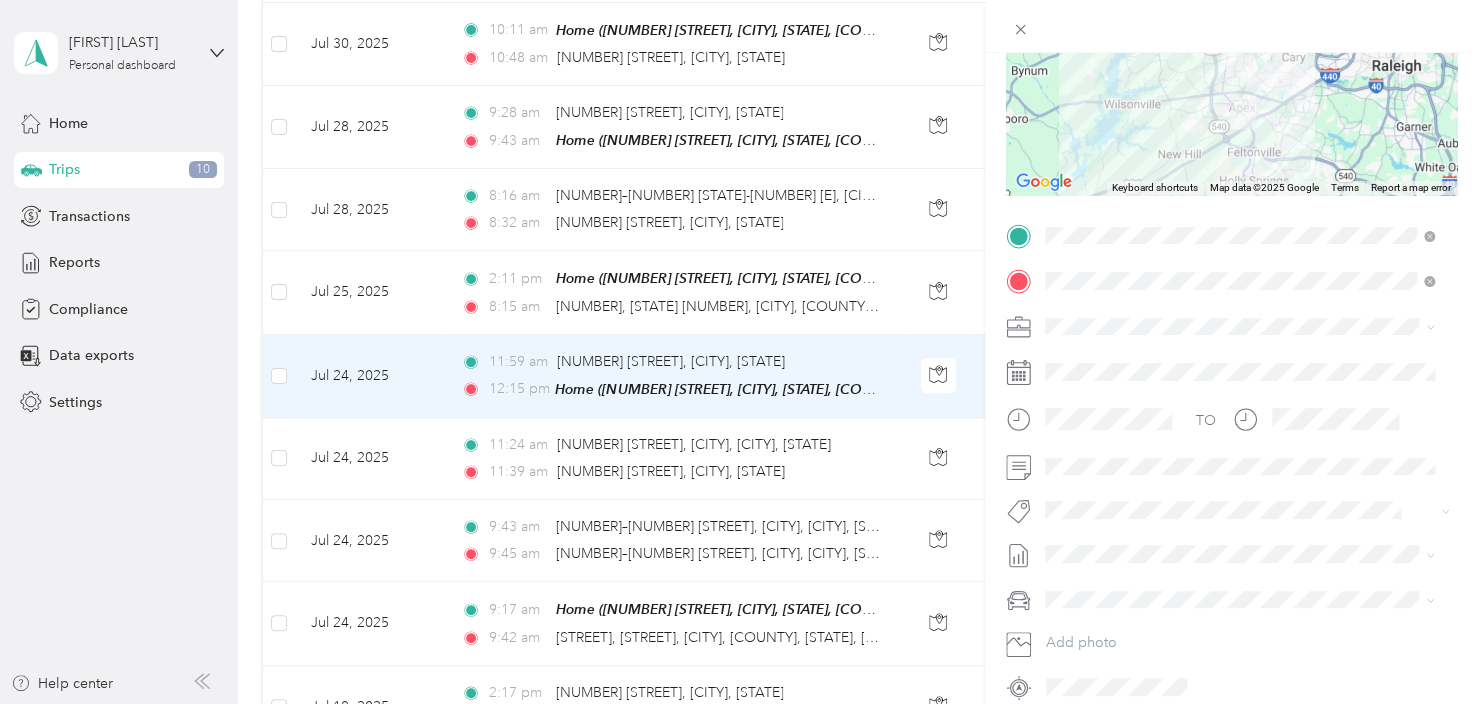 scroll, scrollTop: 300, scrollLeft: 0, axis: vertical 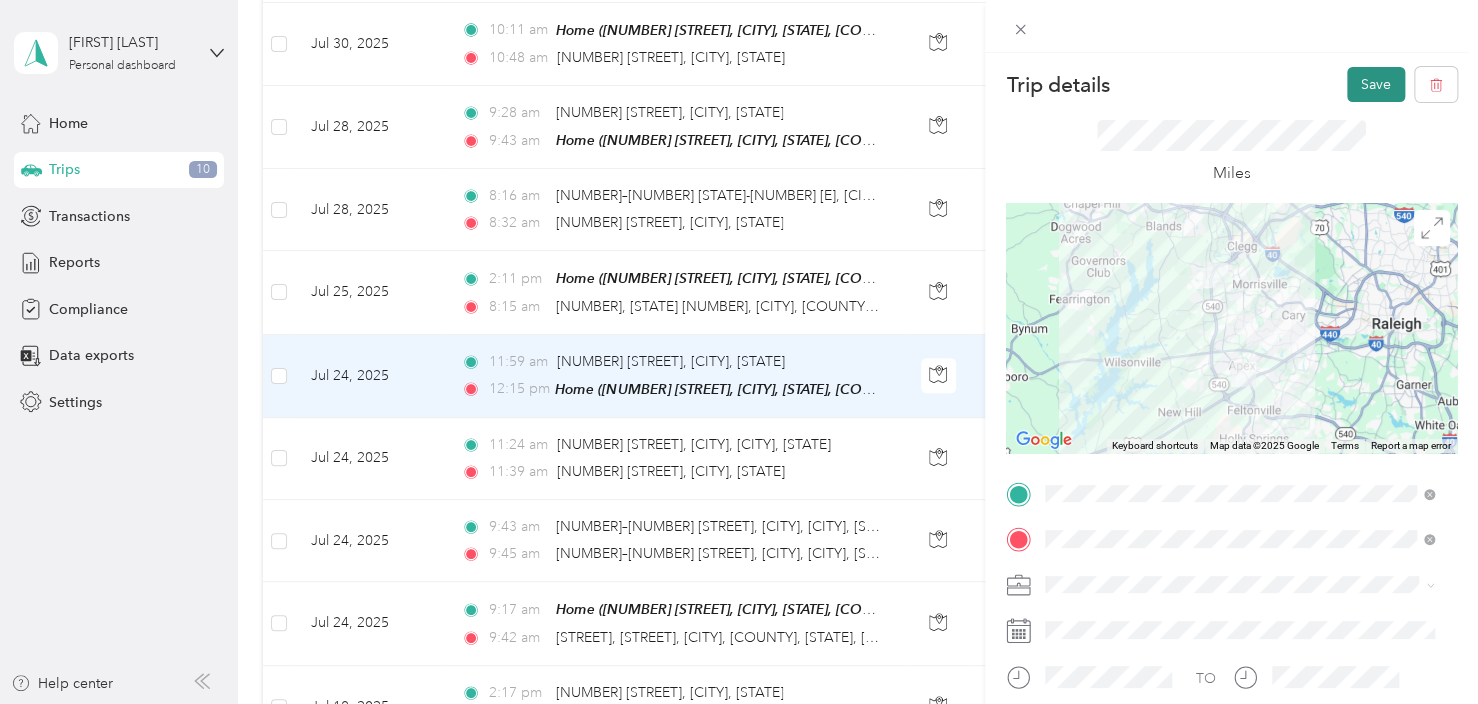 click on "Save" at bounding box center (1376, 84) 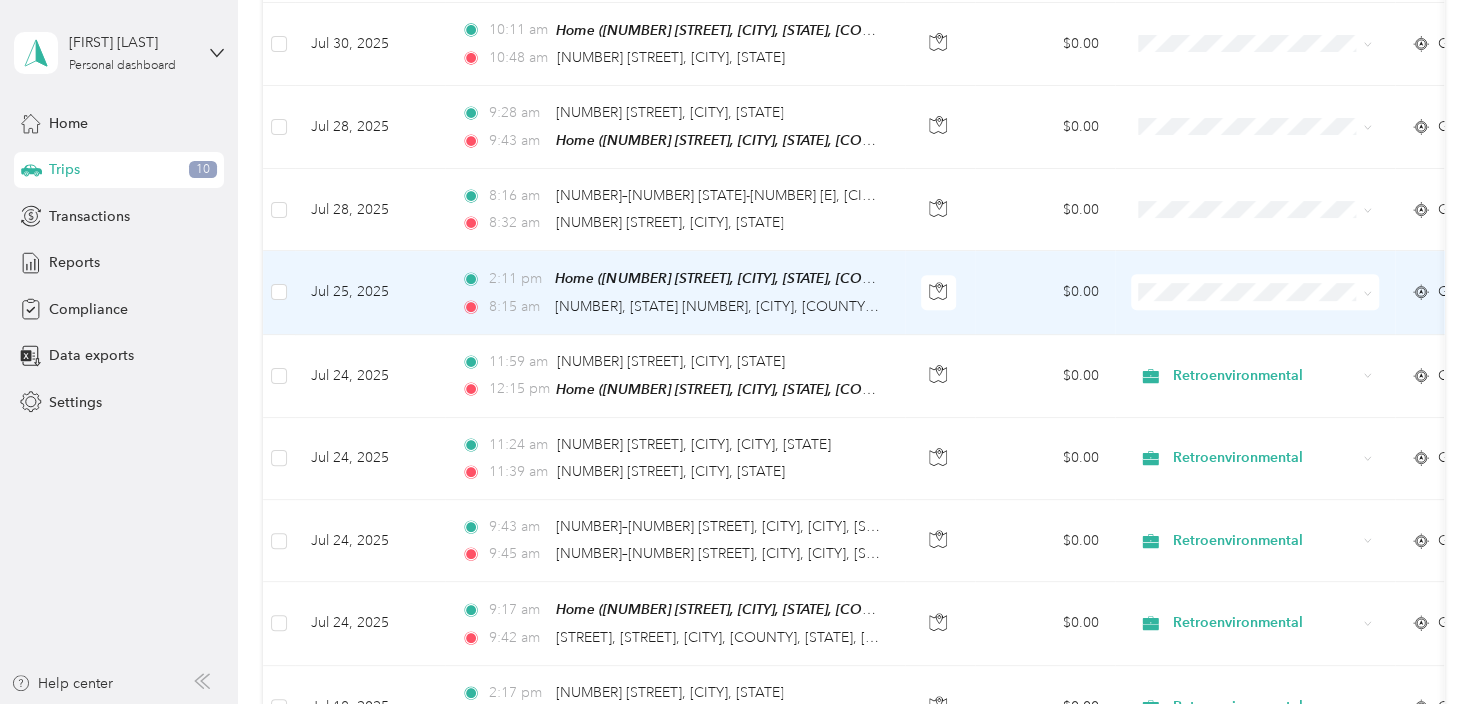 click on "$0.00" at bounding box center [1045, 292] 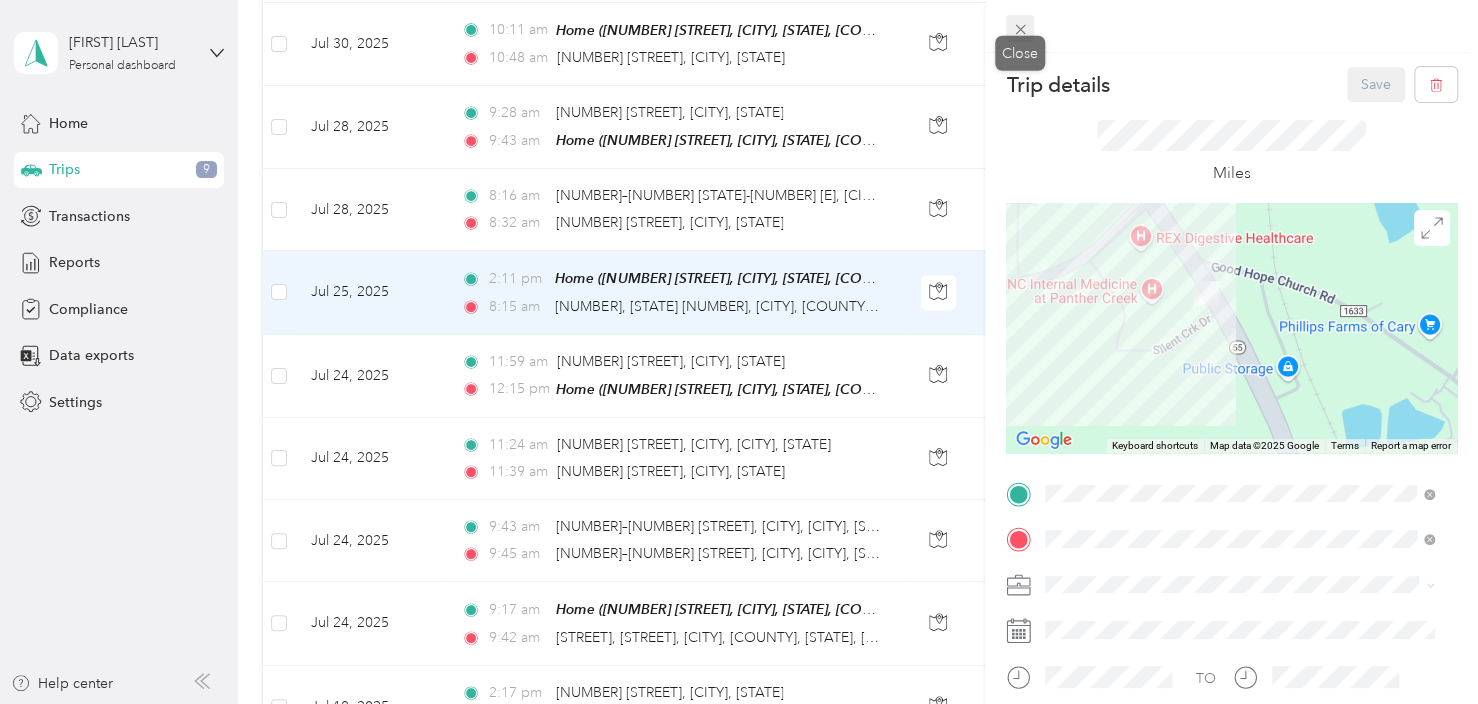 click 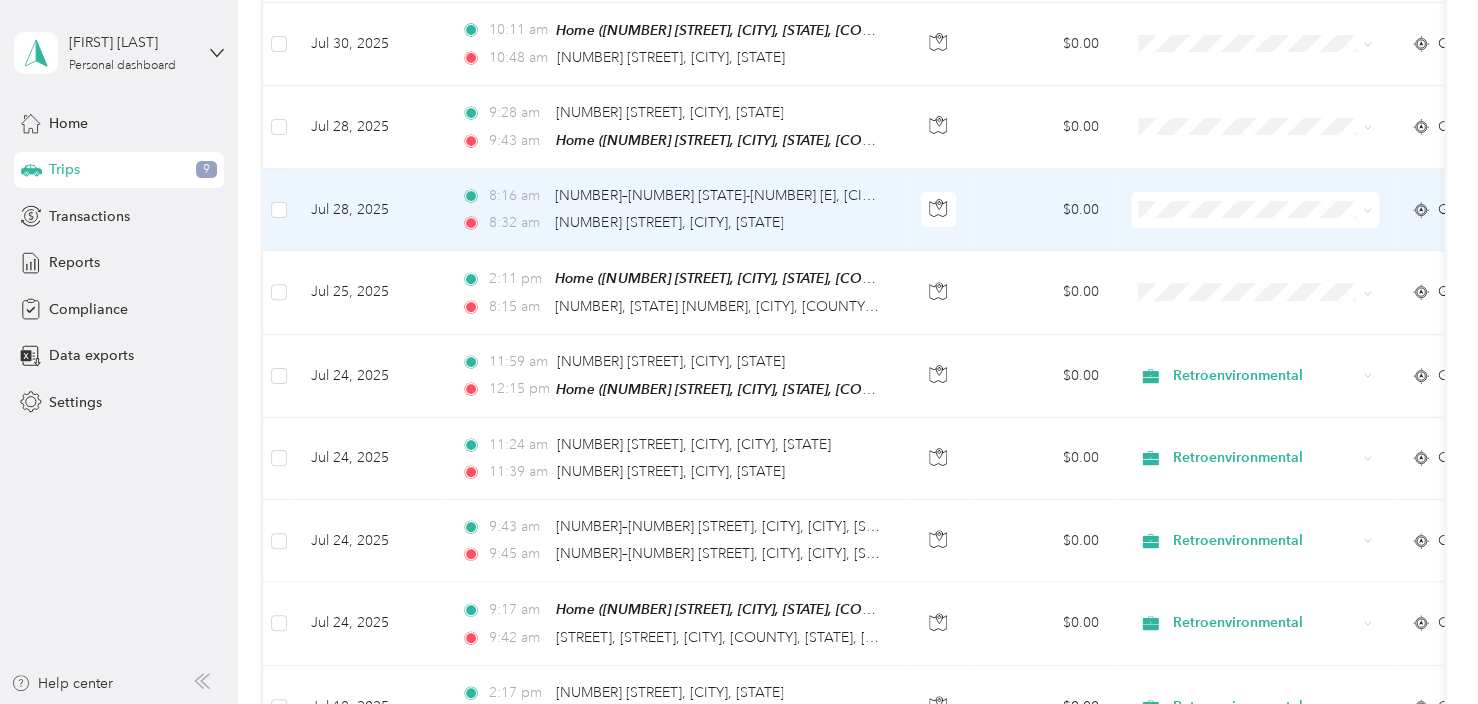 click on "$0.00" at bounding box center [1045, 210] 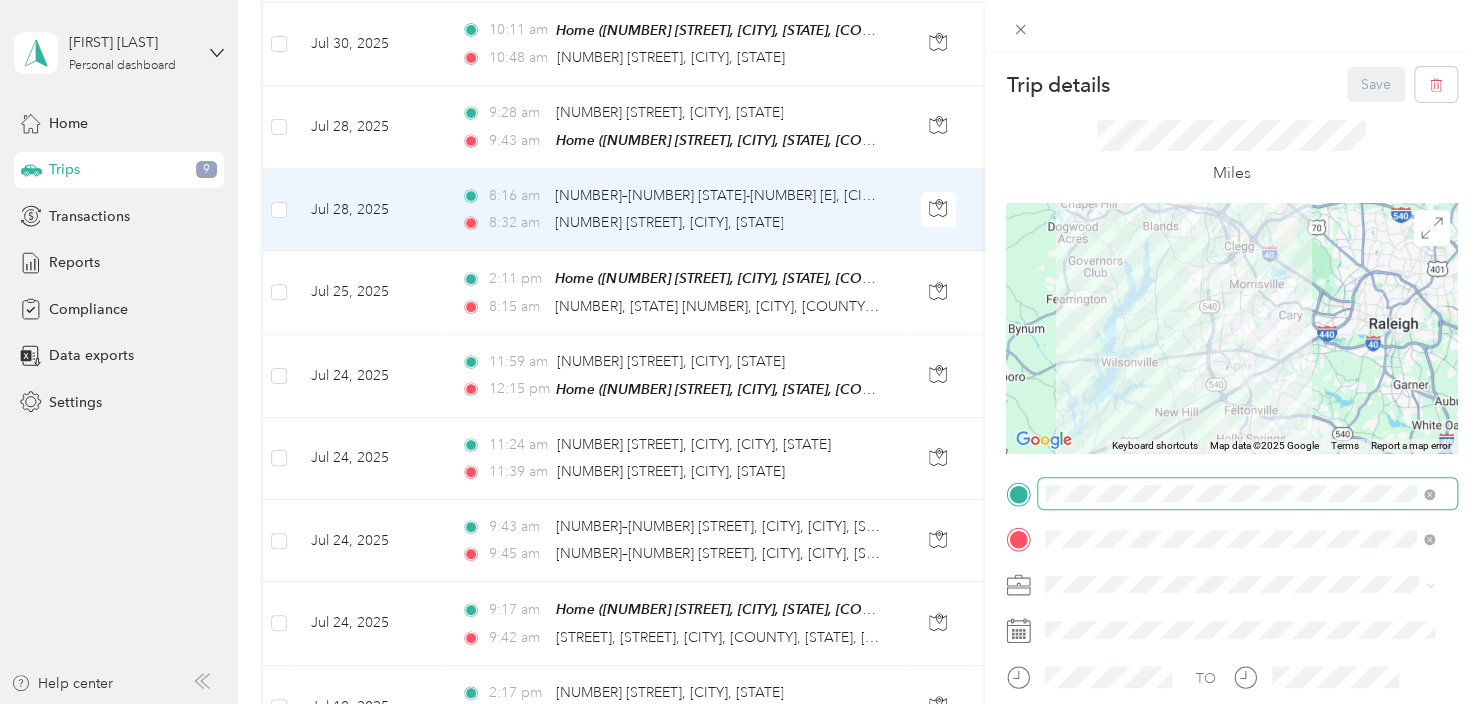 scroll, scrollTop: 100, scrollLeft: 0, axis: vertical 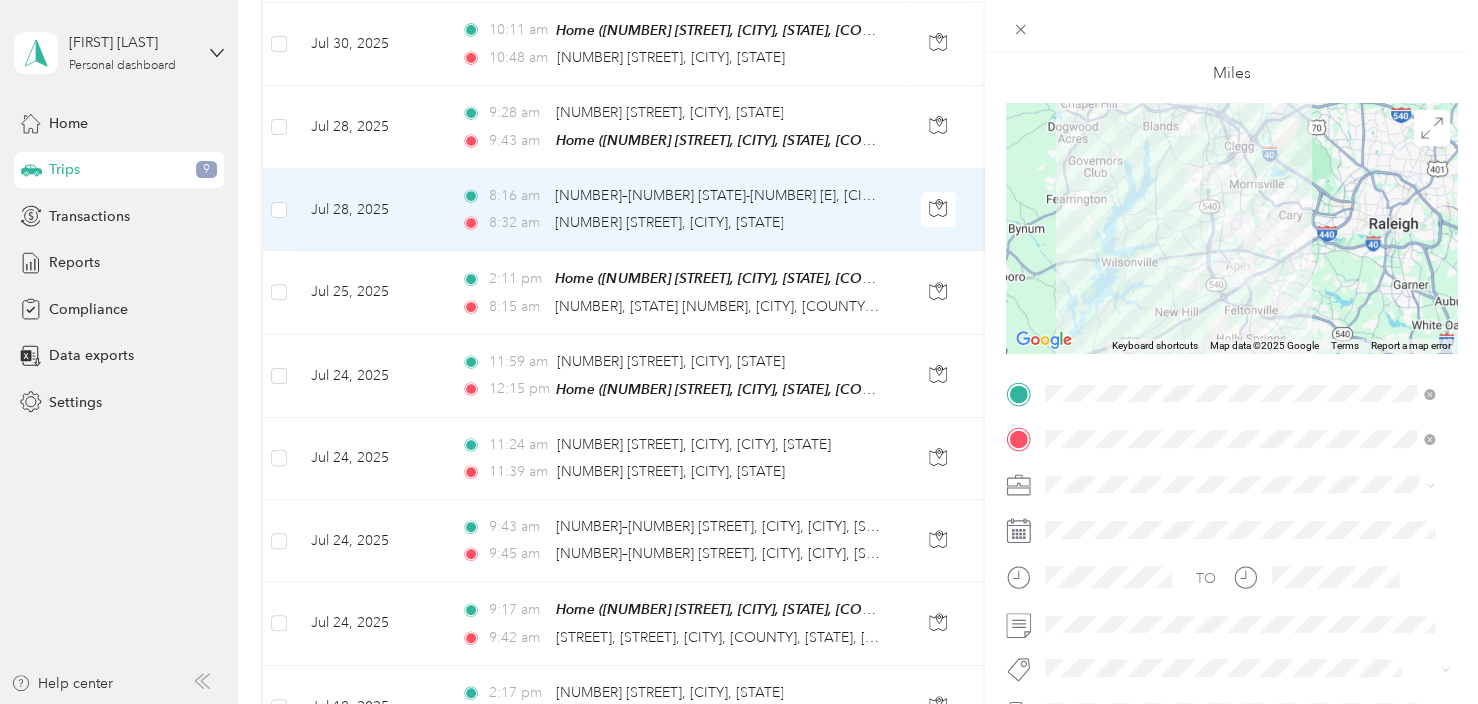 click on "Retroenvironmental" at bounding box center [1239, 519] 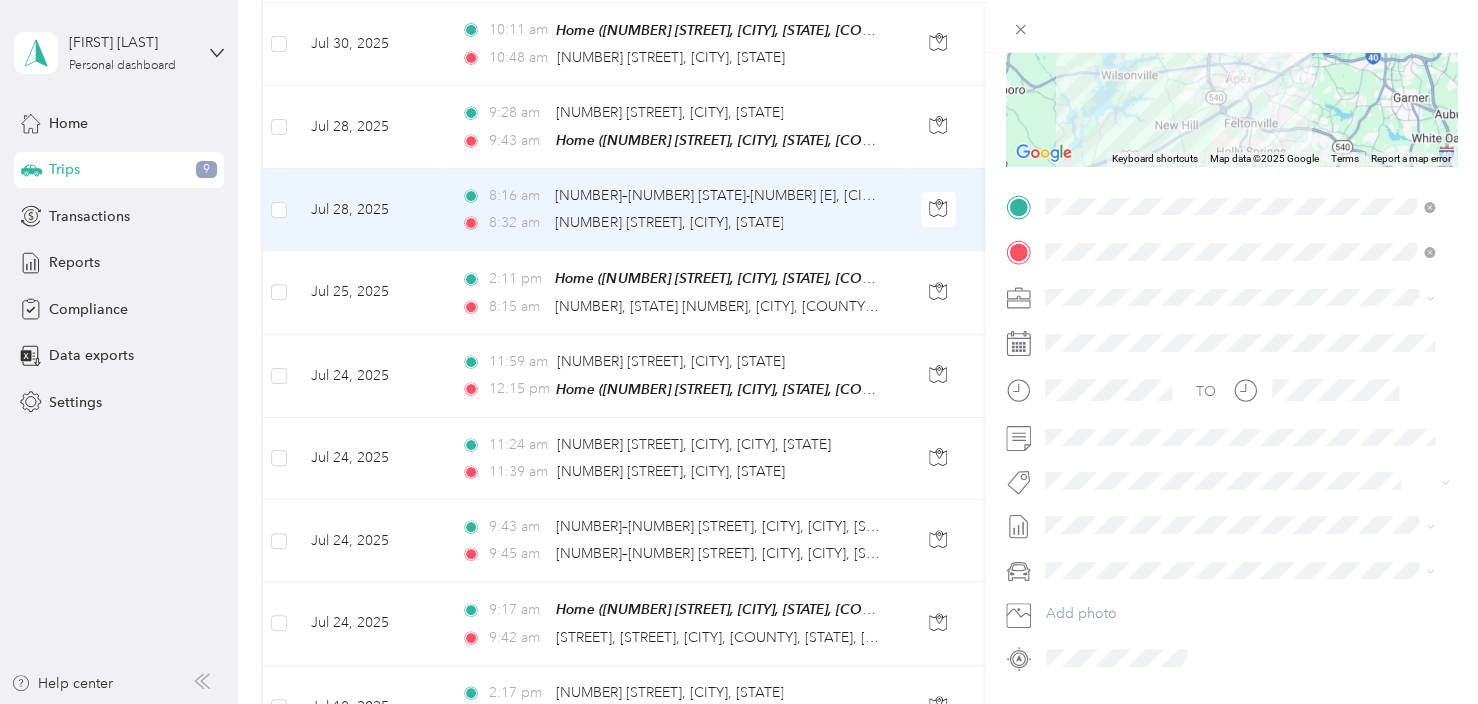 scroll, scrollTop: 300, scrollLeft: 0, axis: vertical 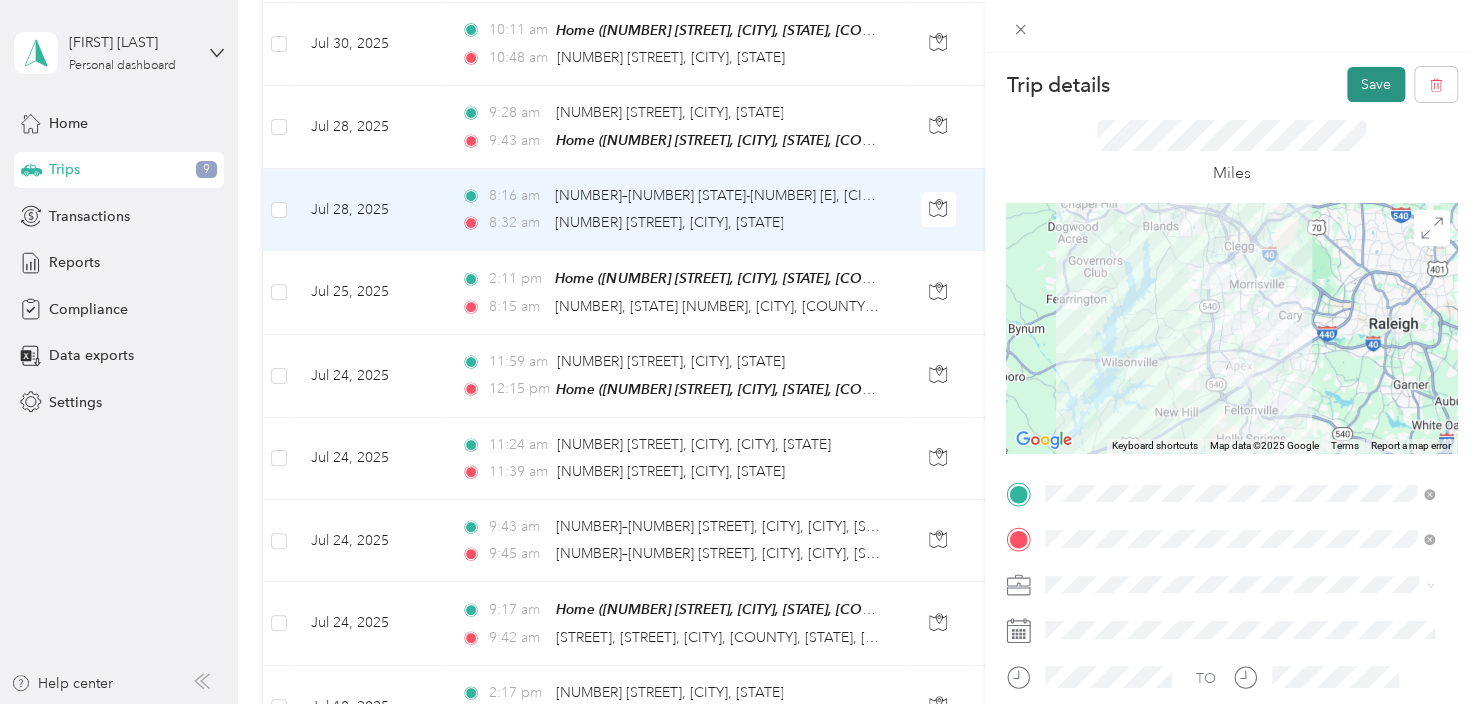 click on "Save" at bounding box center (1376, 84) 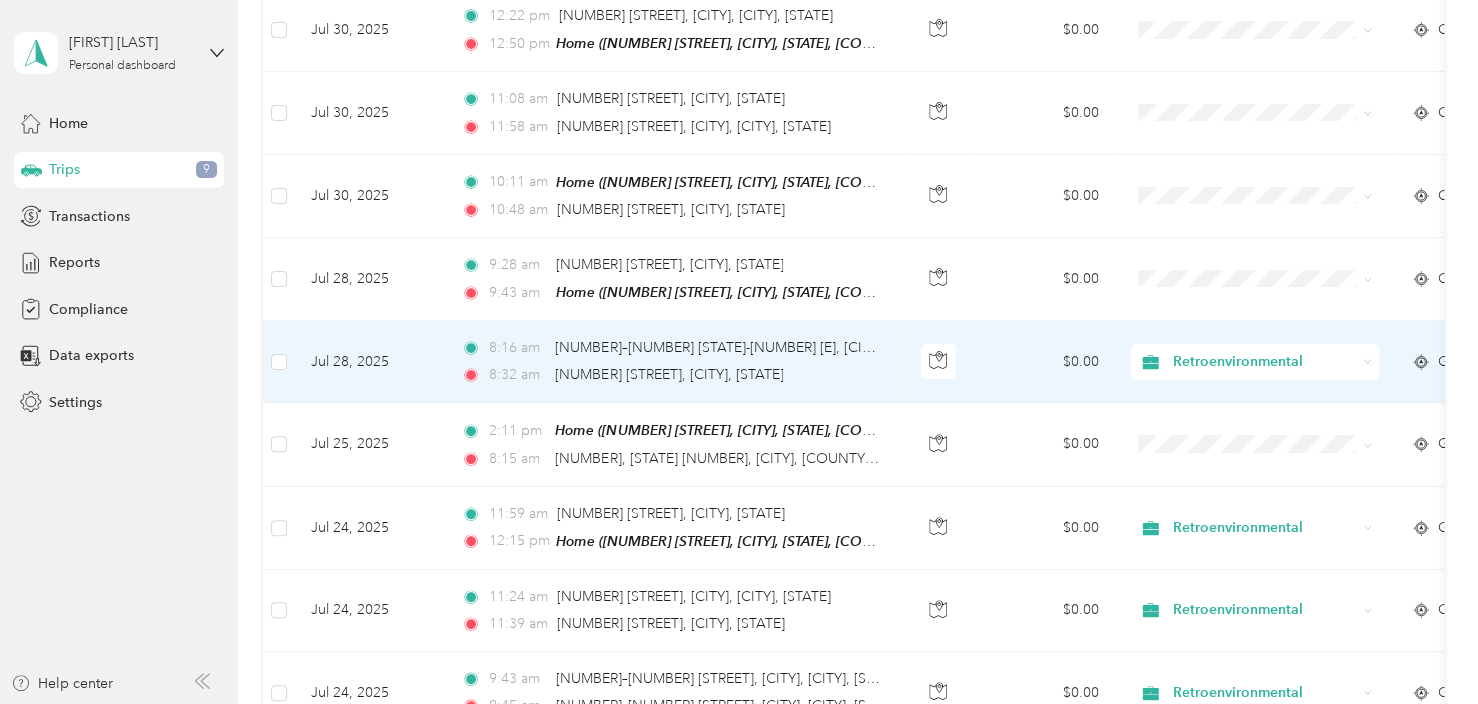 scroll, scrollTop: 300, scrollLeft: 0, axis: vertical 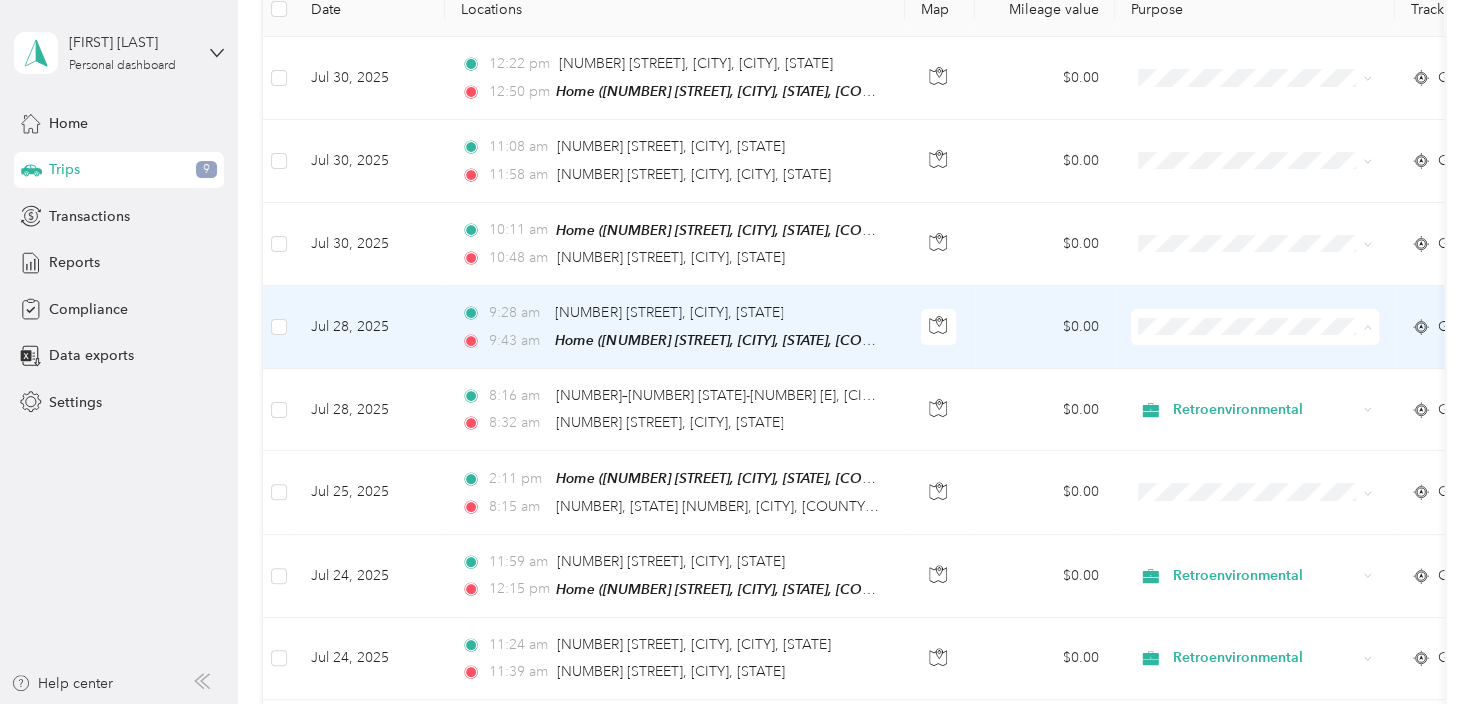 click on "Retroenvironmental" at bounding box center (1272, 360) 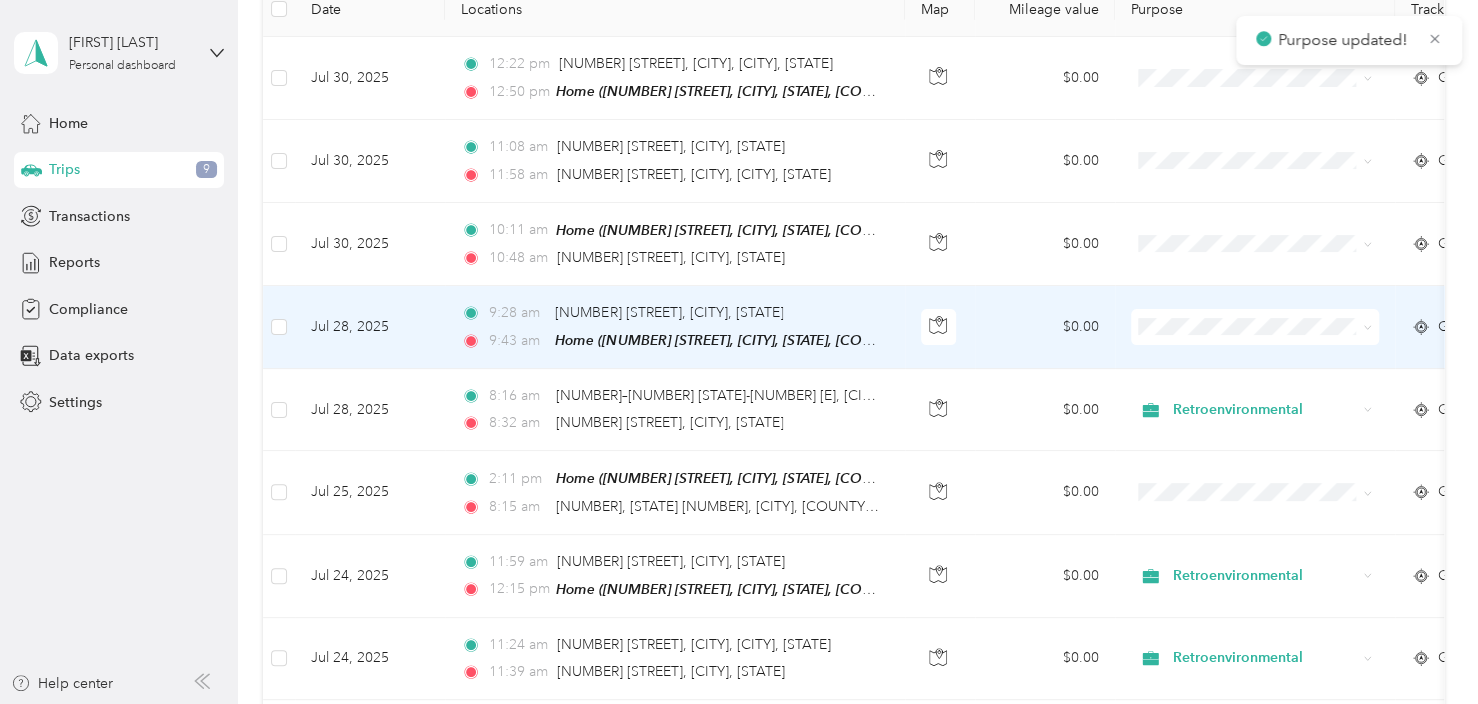 click on "$0.00" at bounding box center (1045, 327) 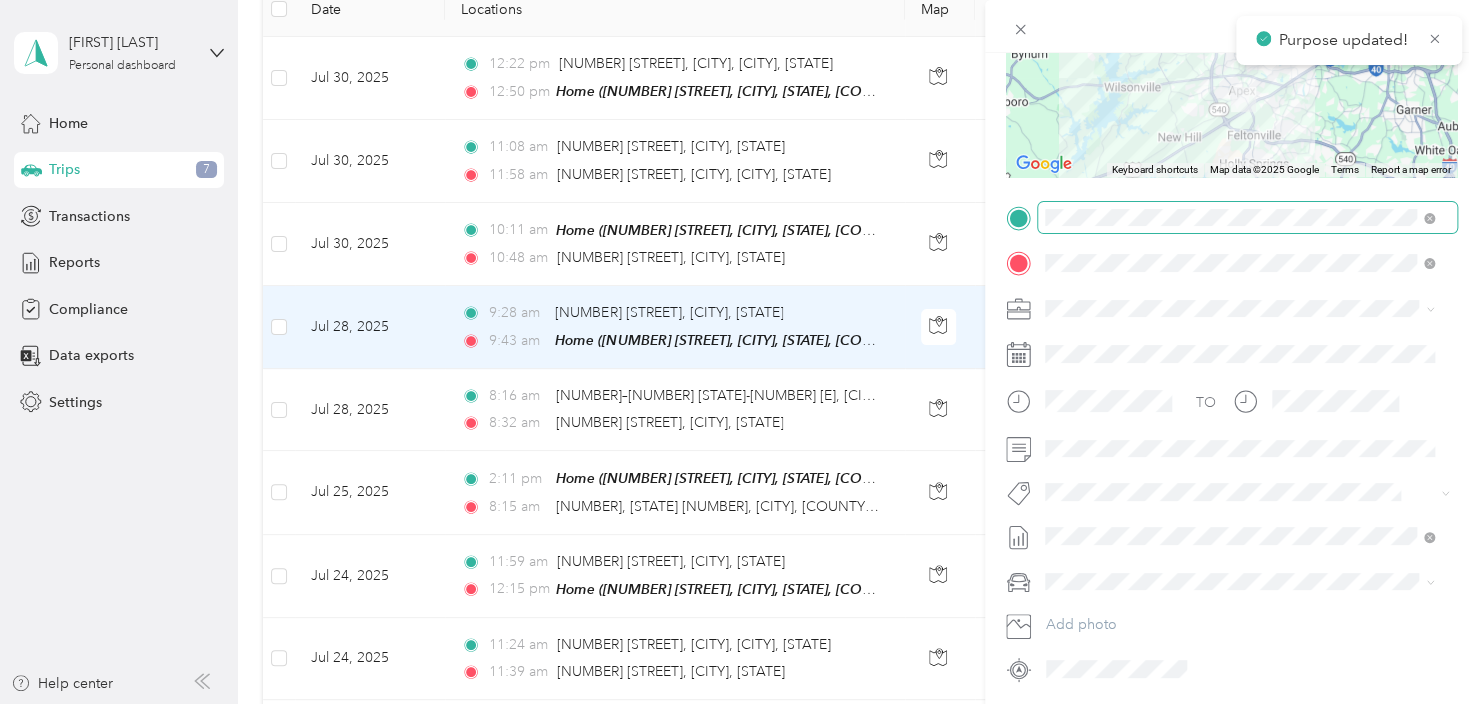 scroll, scrollTop: 300, scrollLeft: 0, axis: vertical 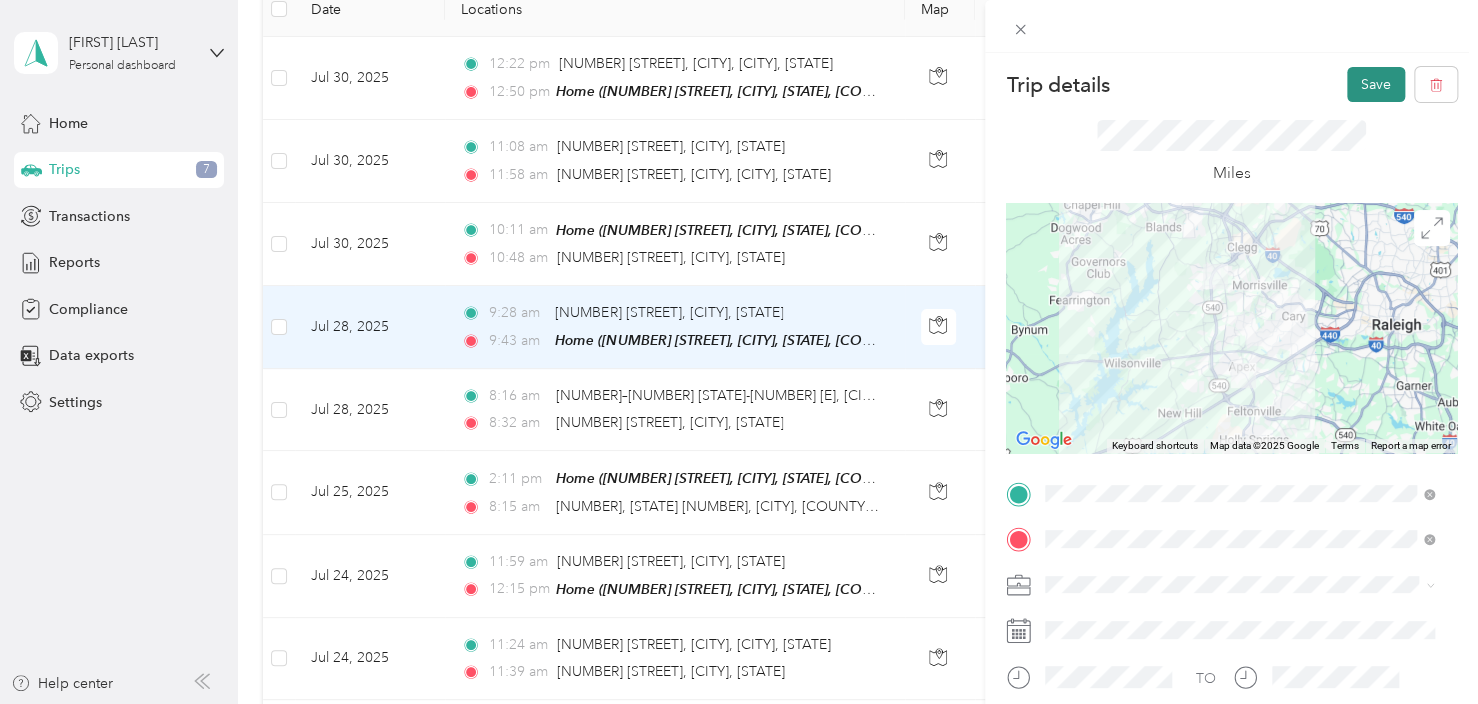click on "Save" at bounding box center (1376, 84) 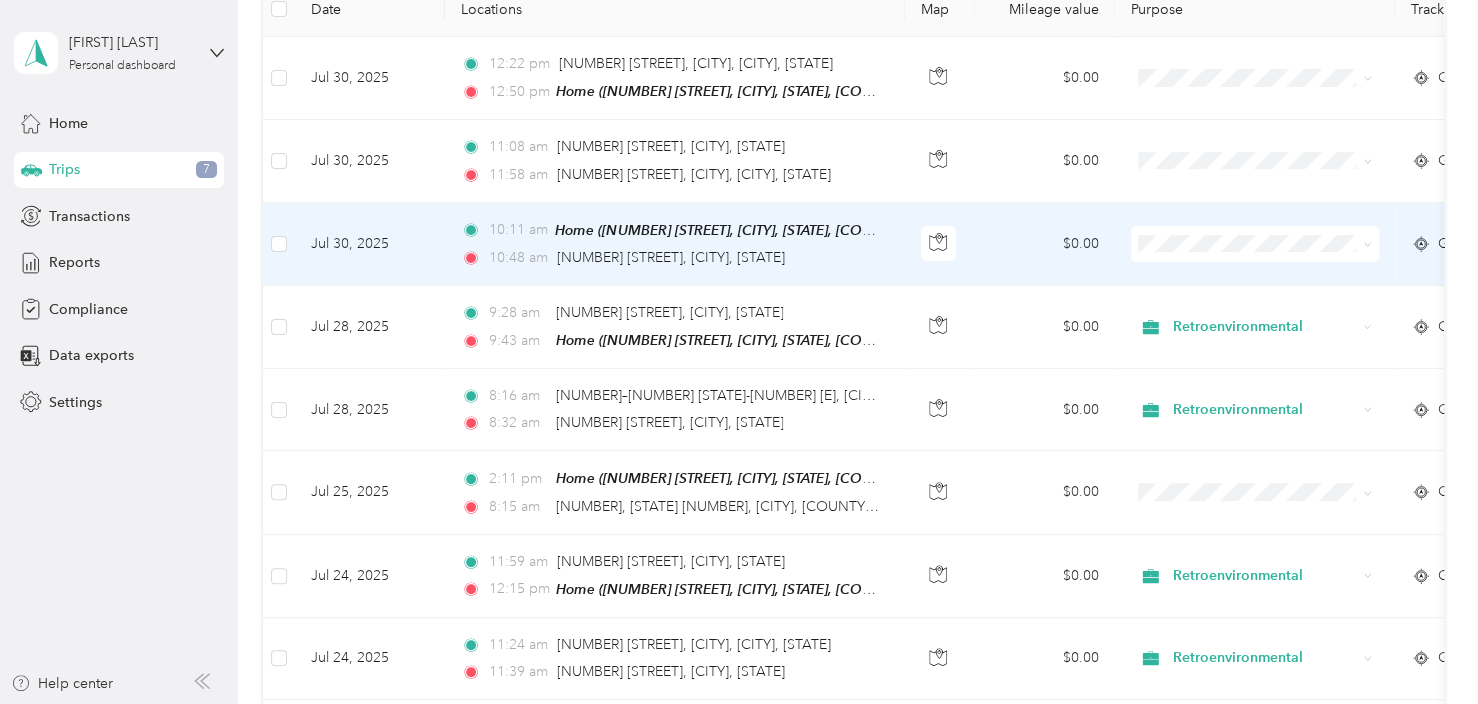 click on "$0.00" at bounding box center (1045, 244) 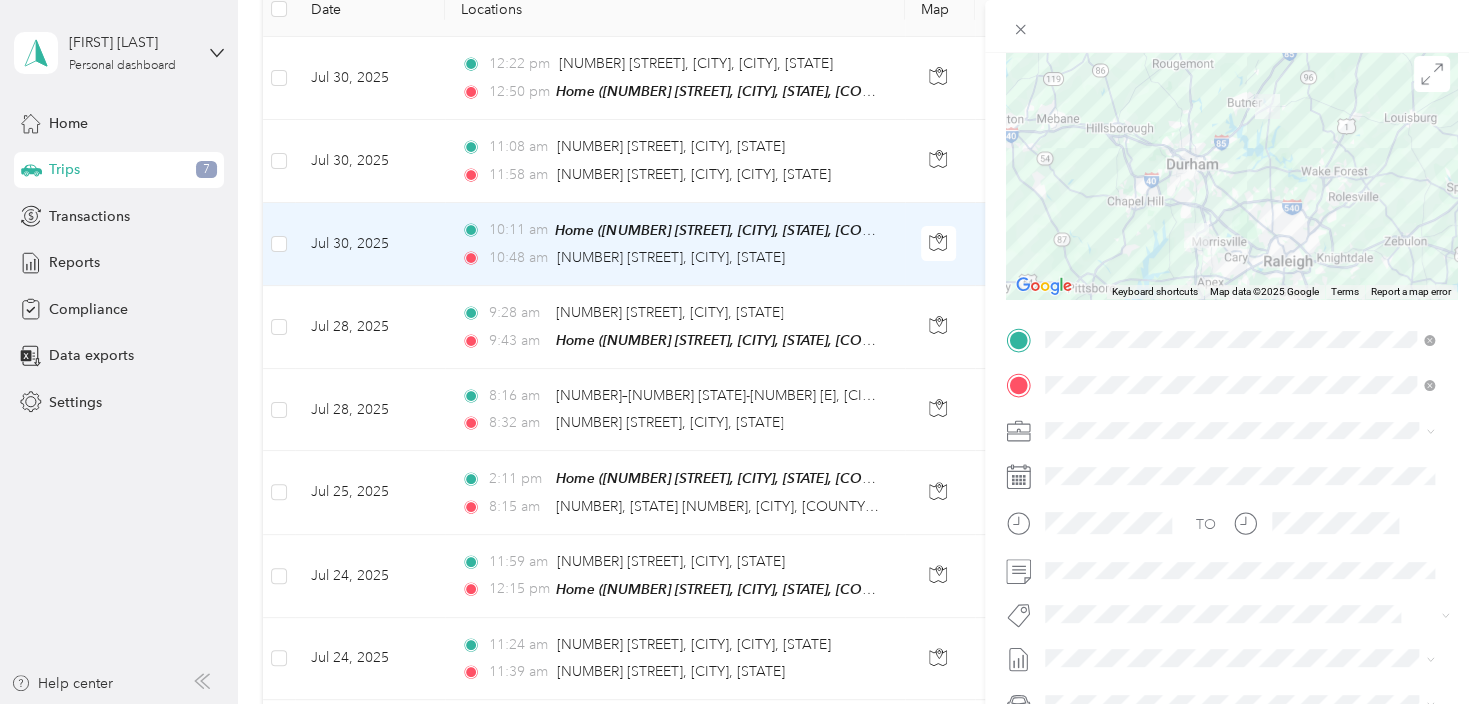 scroll, scrollTop: 200, scrollLeft: 0, axis: vertical 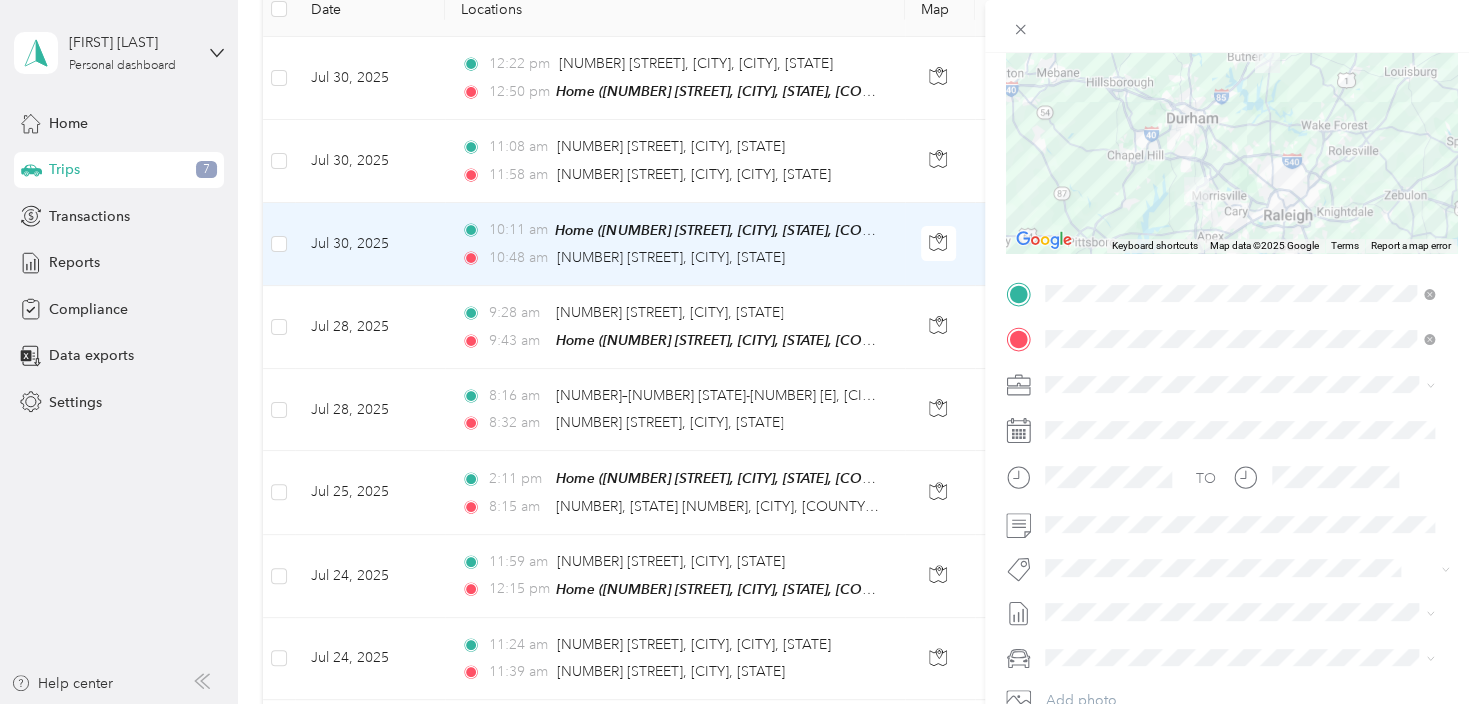 click on "Retroenvironmental" at bounding box center (1114, 413) 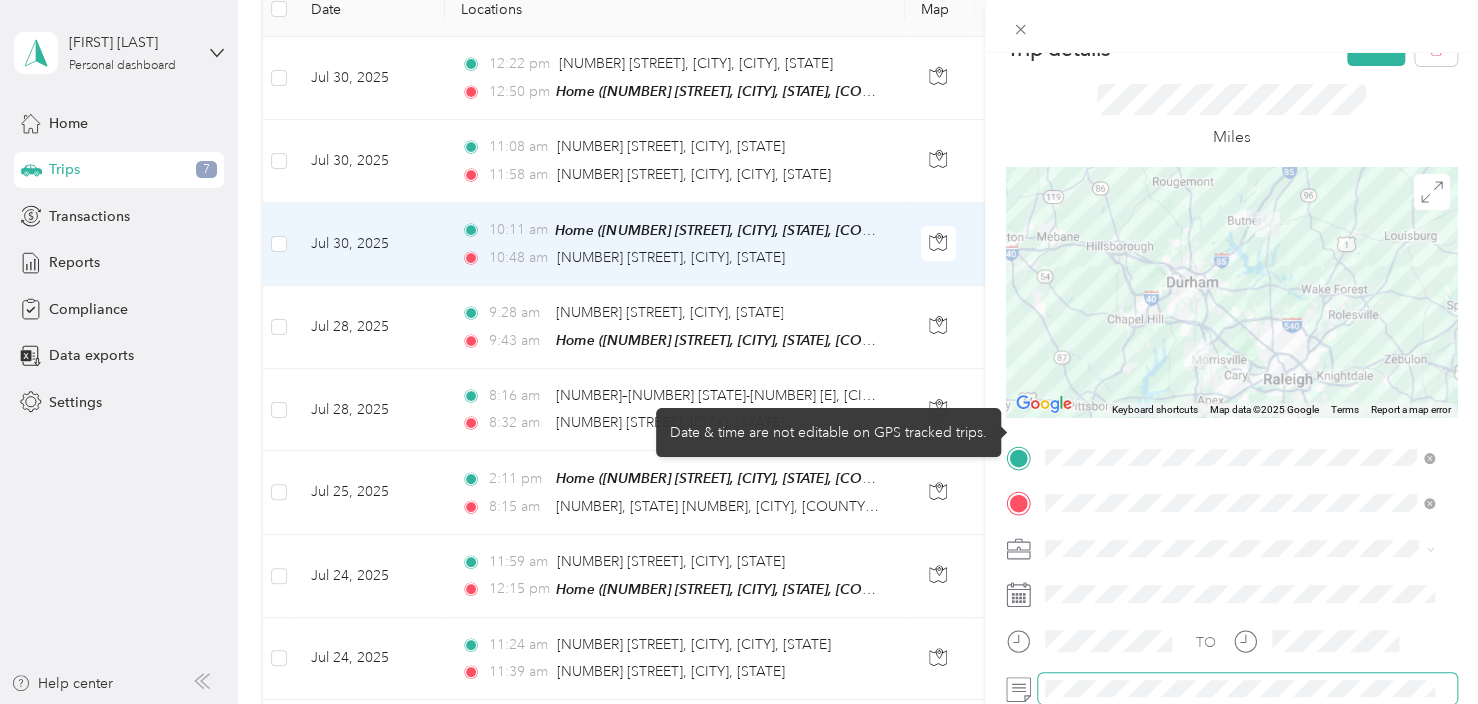 scroll, scrollTop: 0, scrollLeft: 0, axis: both 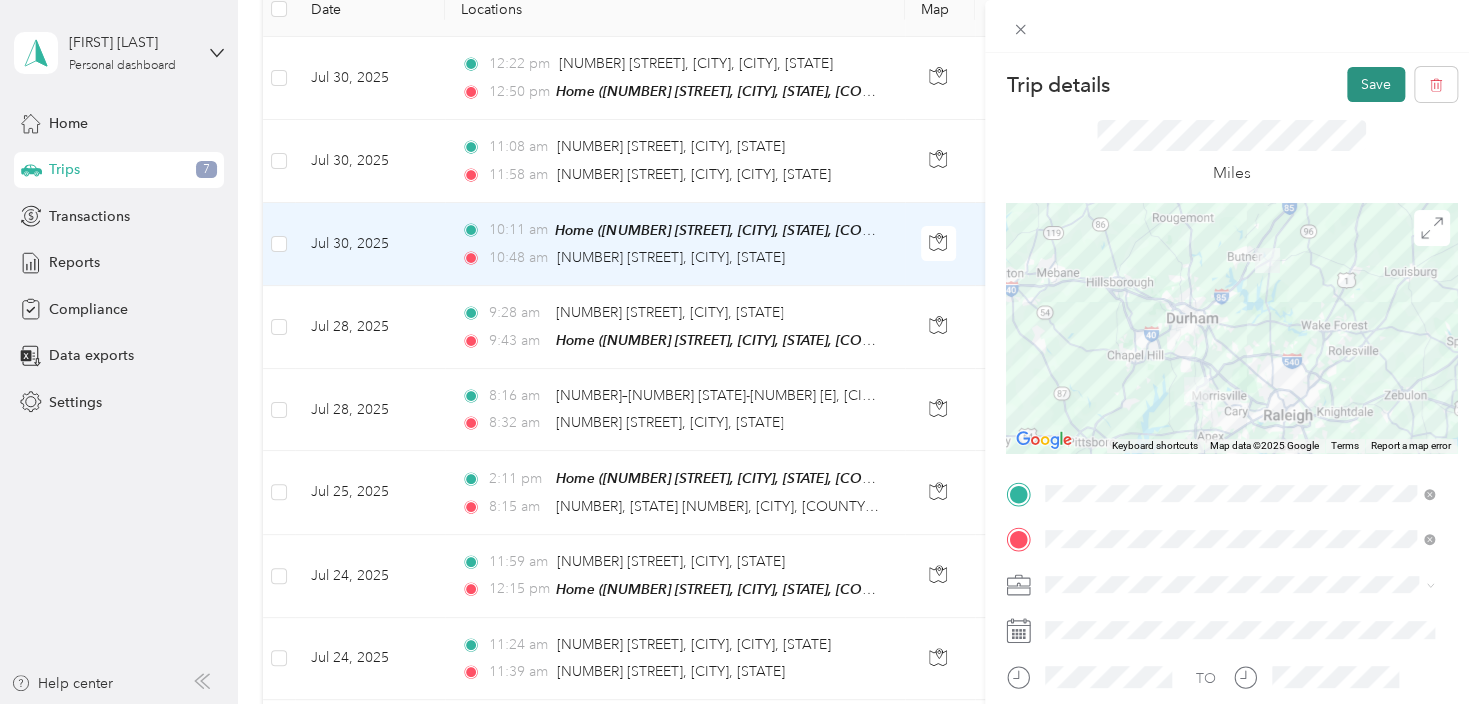 click on "Save" at bounding box center (1376, 84) 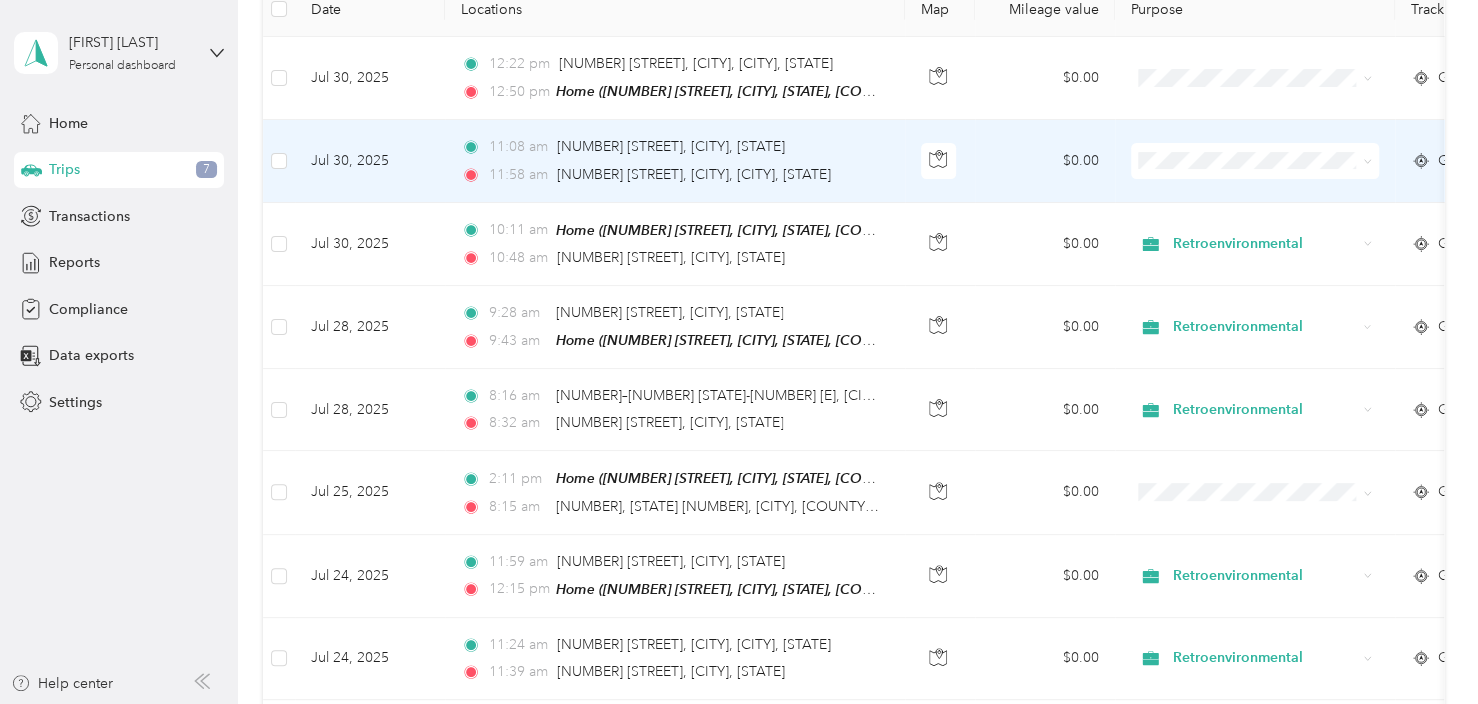click on "$0.00" at bounding box center [1045, 161] 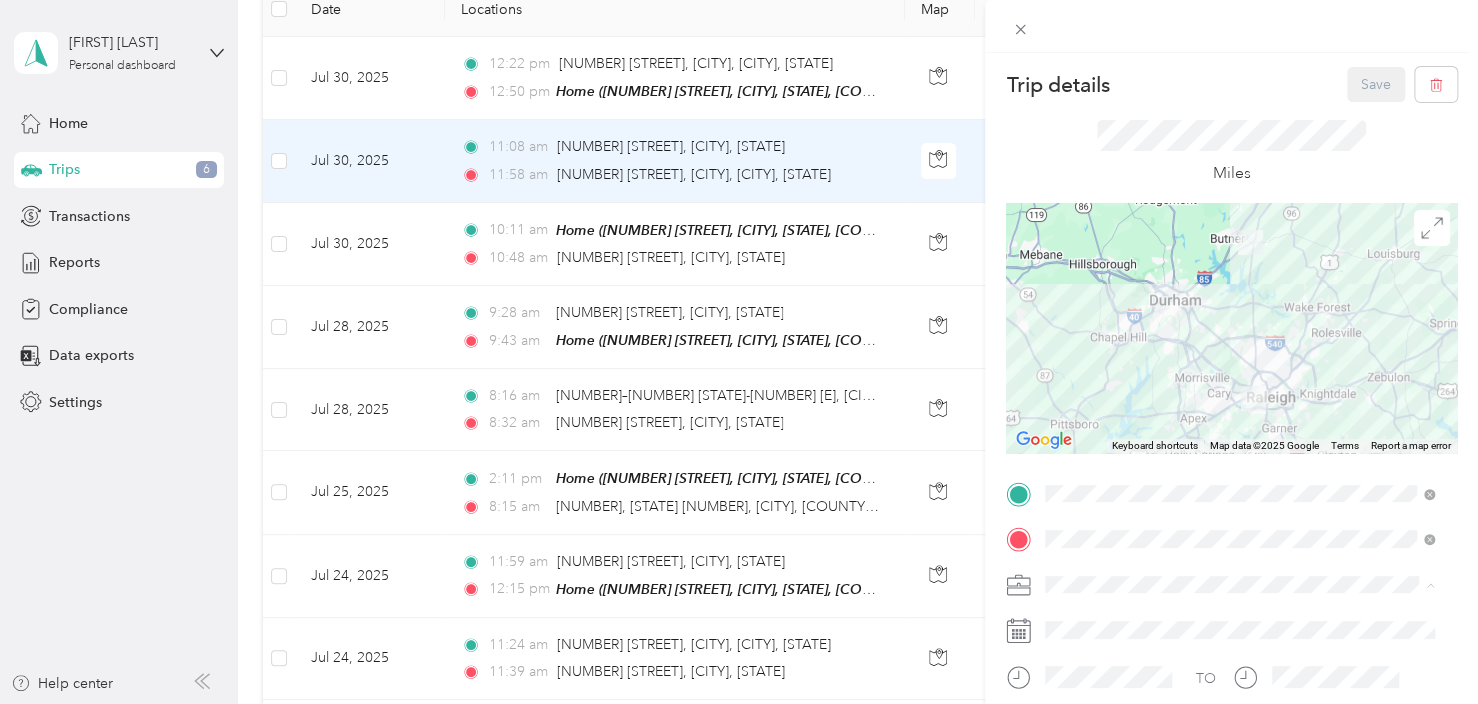 click on "Retroenvironmental" at bounding box center (1114, 619) 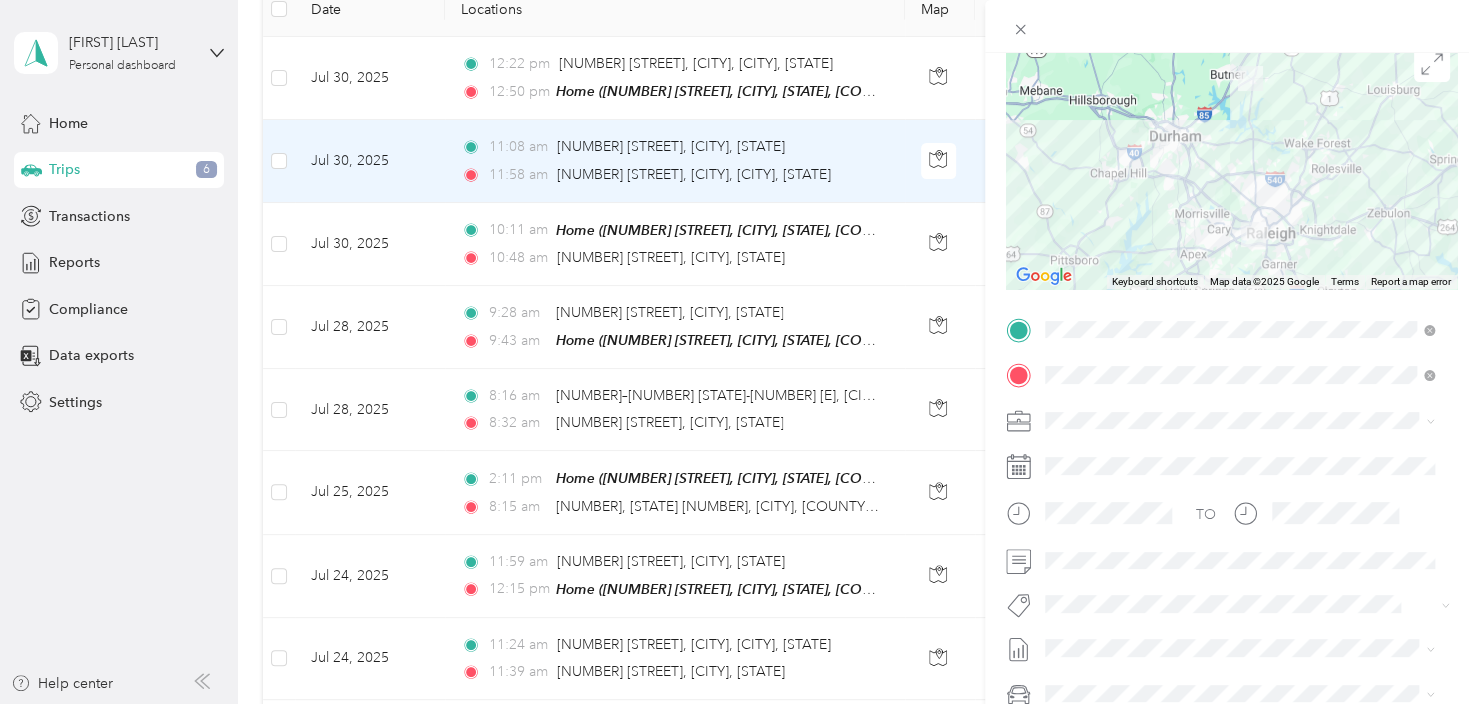scroll, scrollTop: 200, scrollLeft: 0, axis: vertical 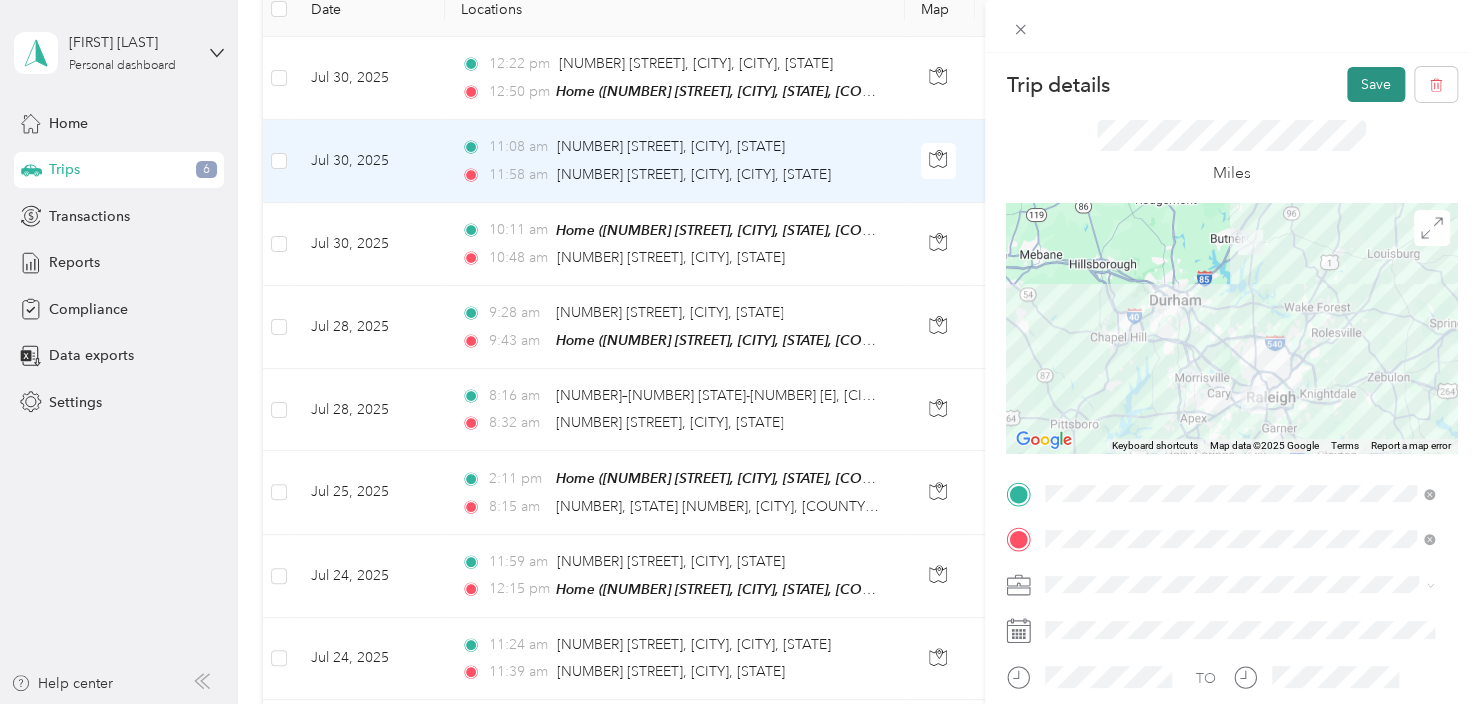 click on "Save" at bounding box center (1376, 84) 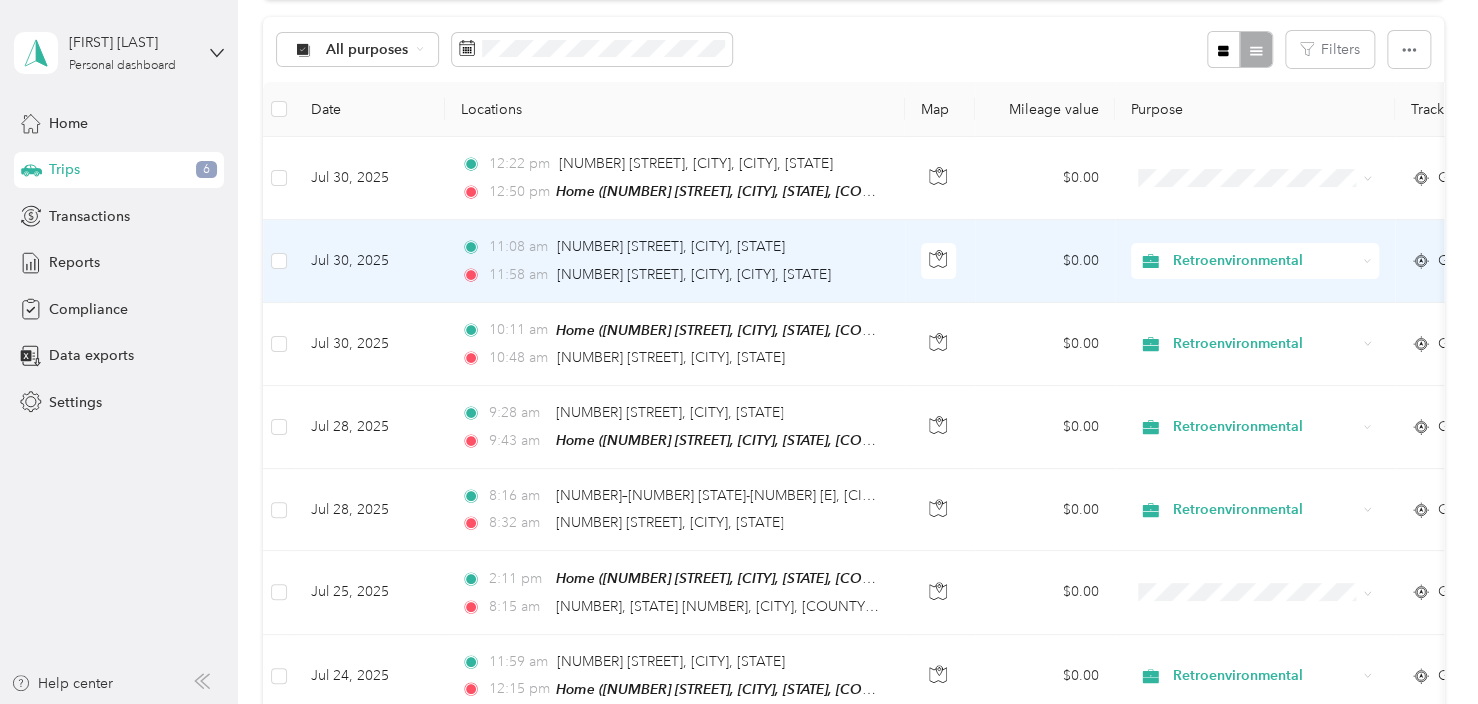 scroll, scrollTop: 100, scrollLeft: 0, axis: vertical 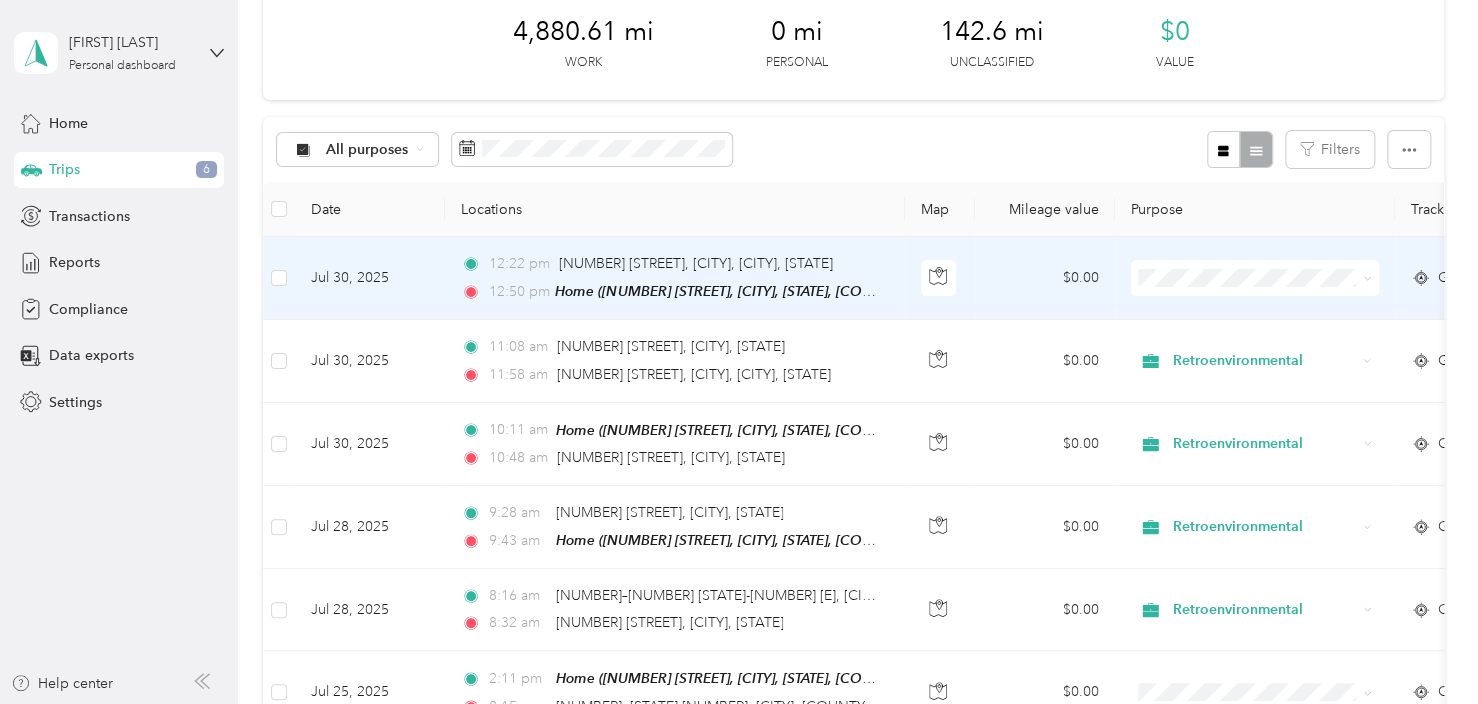 click on "$0.00" at bounding box center (1045, 278) 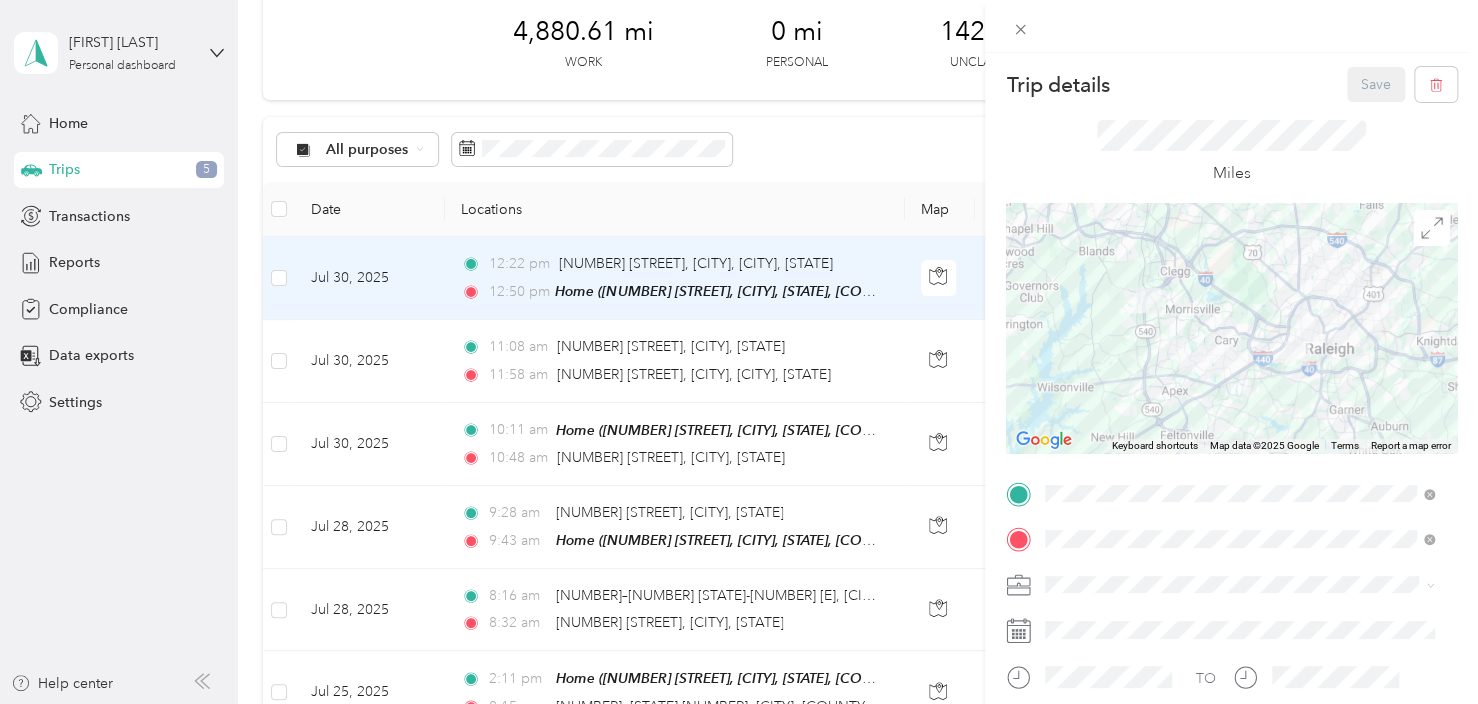 scroll, scrollTop: 100, scrollLeft: 0, axis: vertical 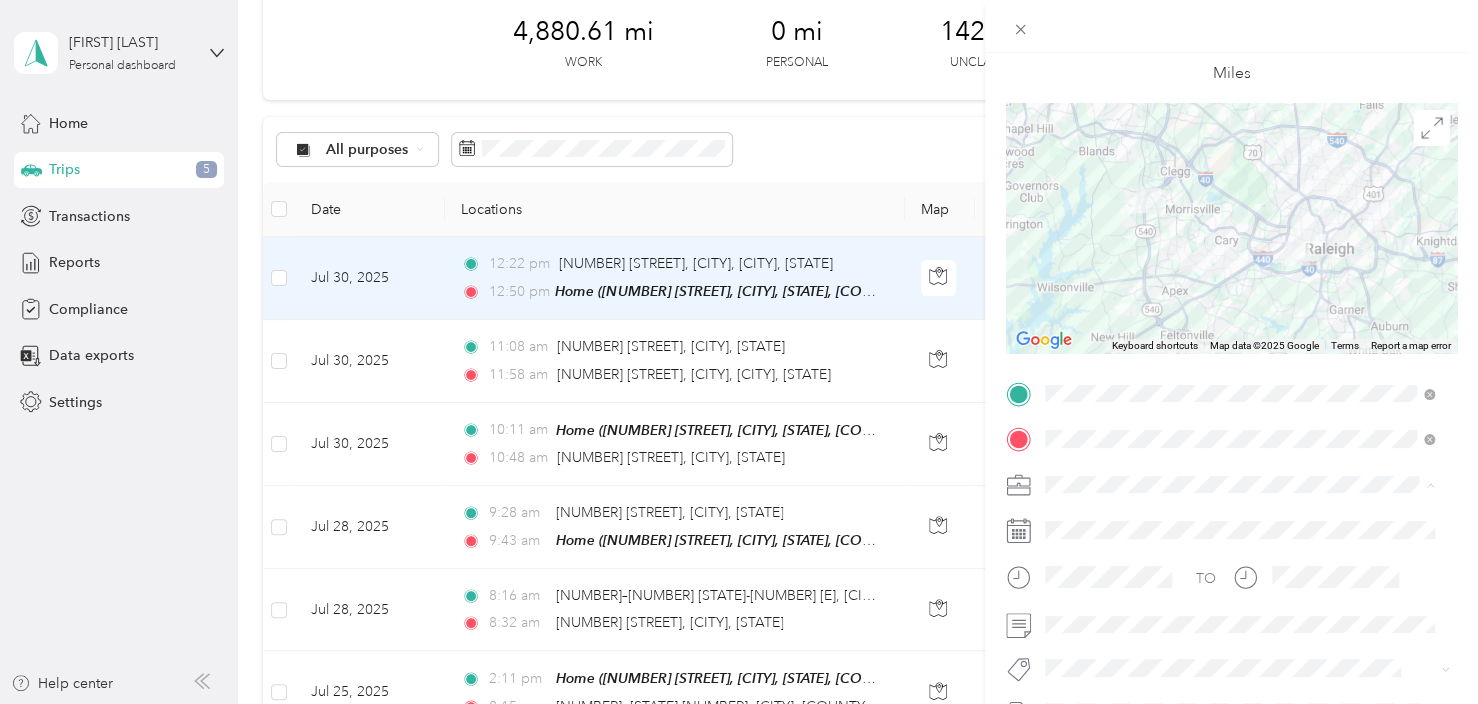 click on "Retroenvironmental" at bounding box center [1114, 519] 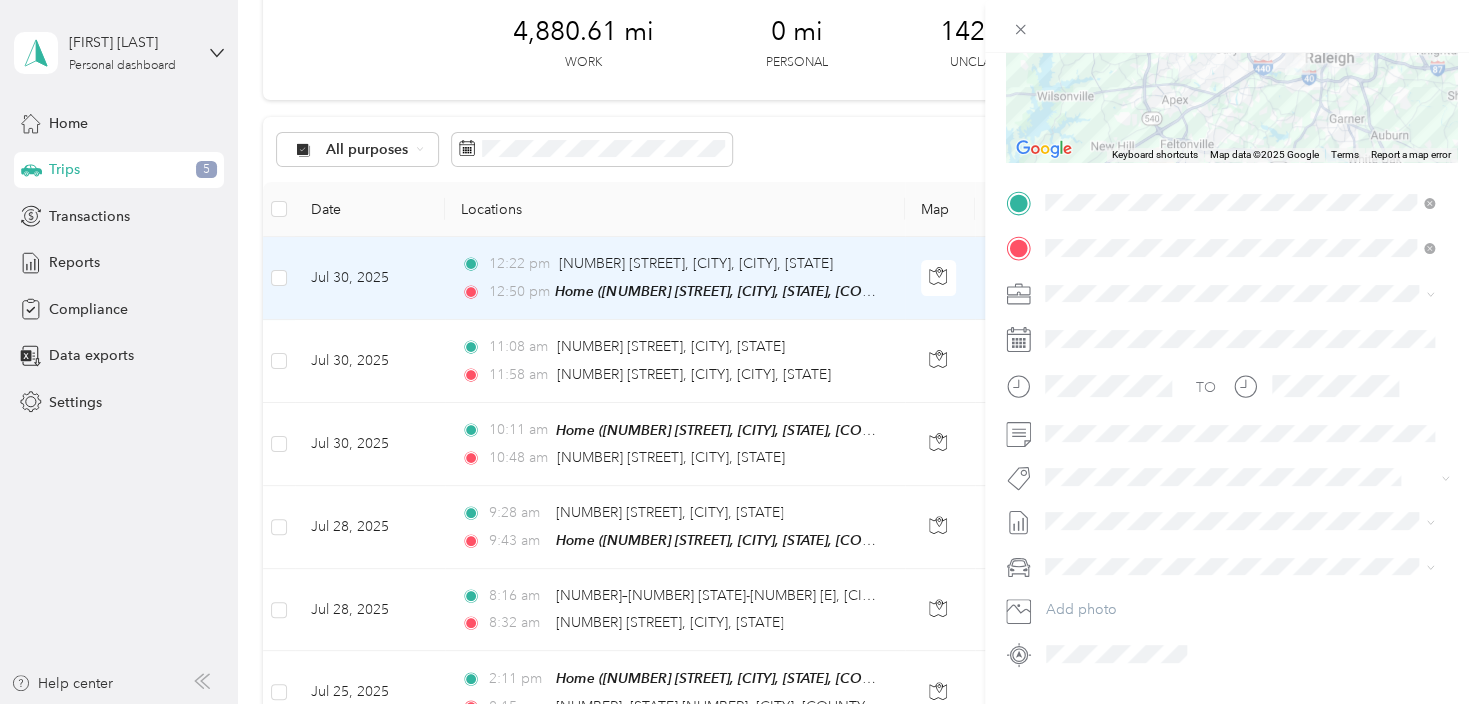 scroll, scrollTop: 300, scrollLeft: 0, axis: vertical 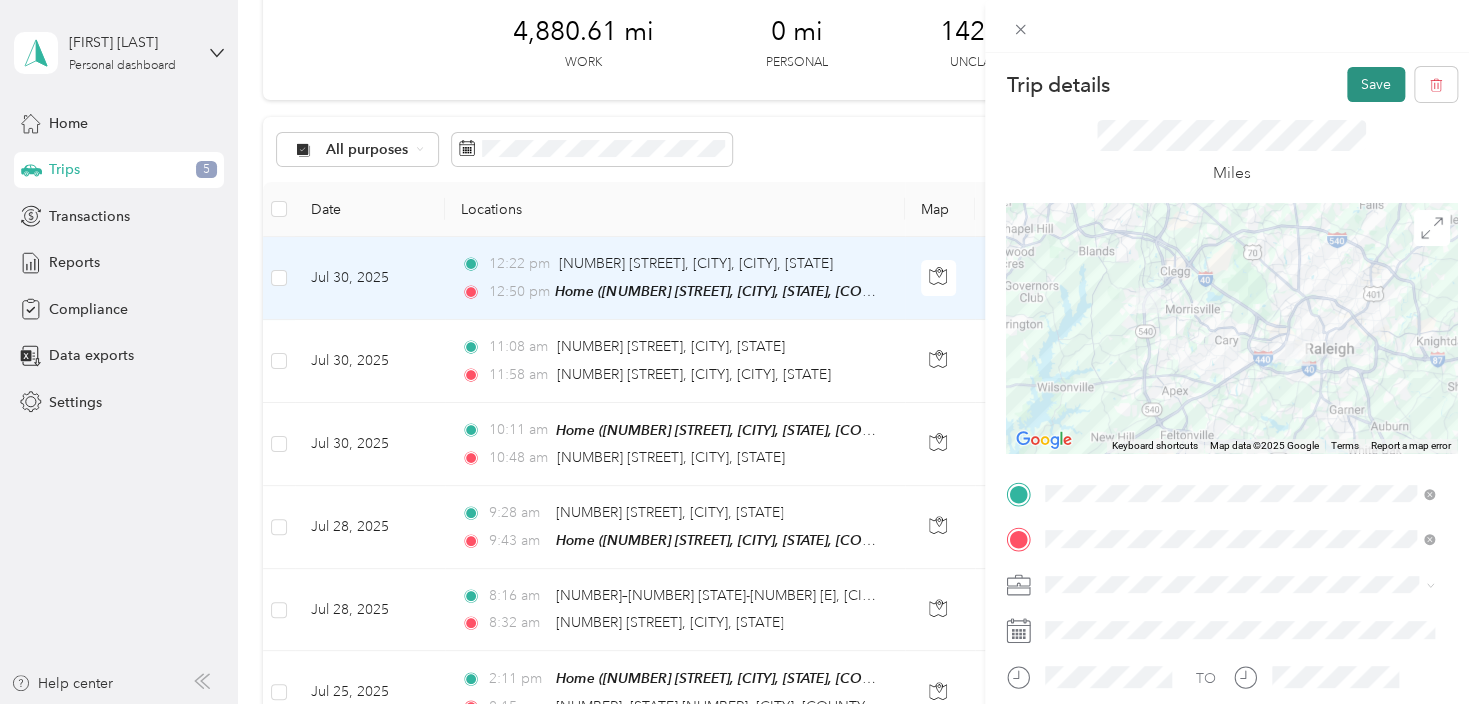click on "Save" at bounding box center [1376, 84] 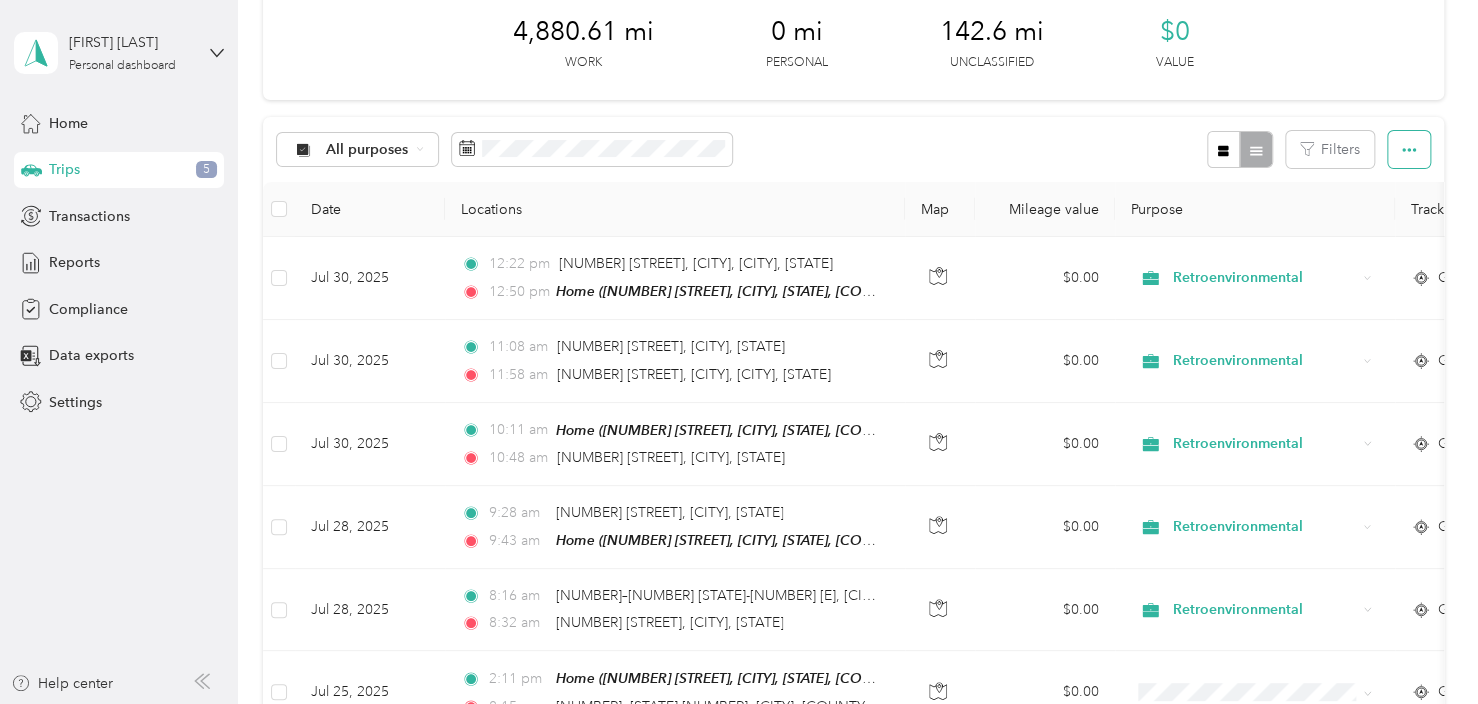click 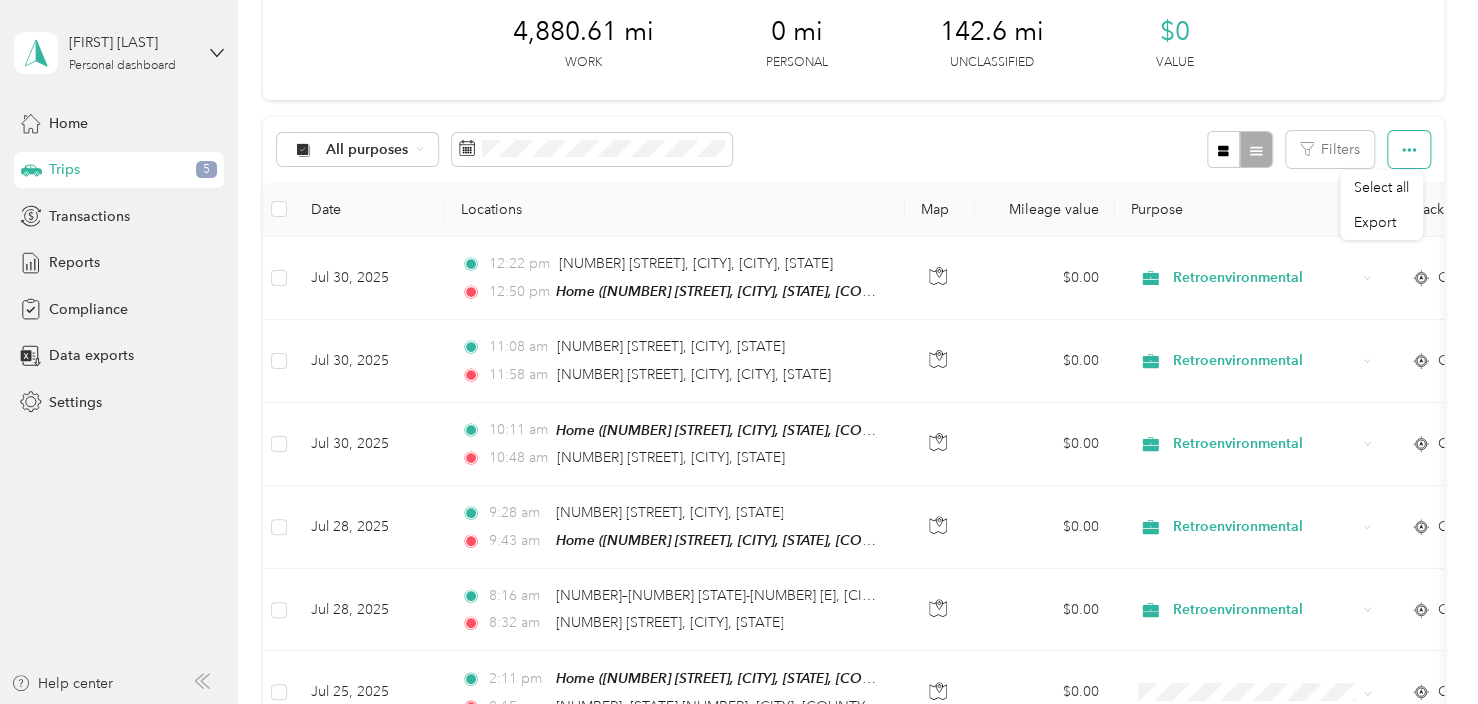 click at bounding box center [1409, 149] 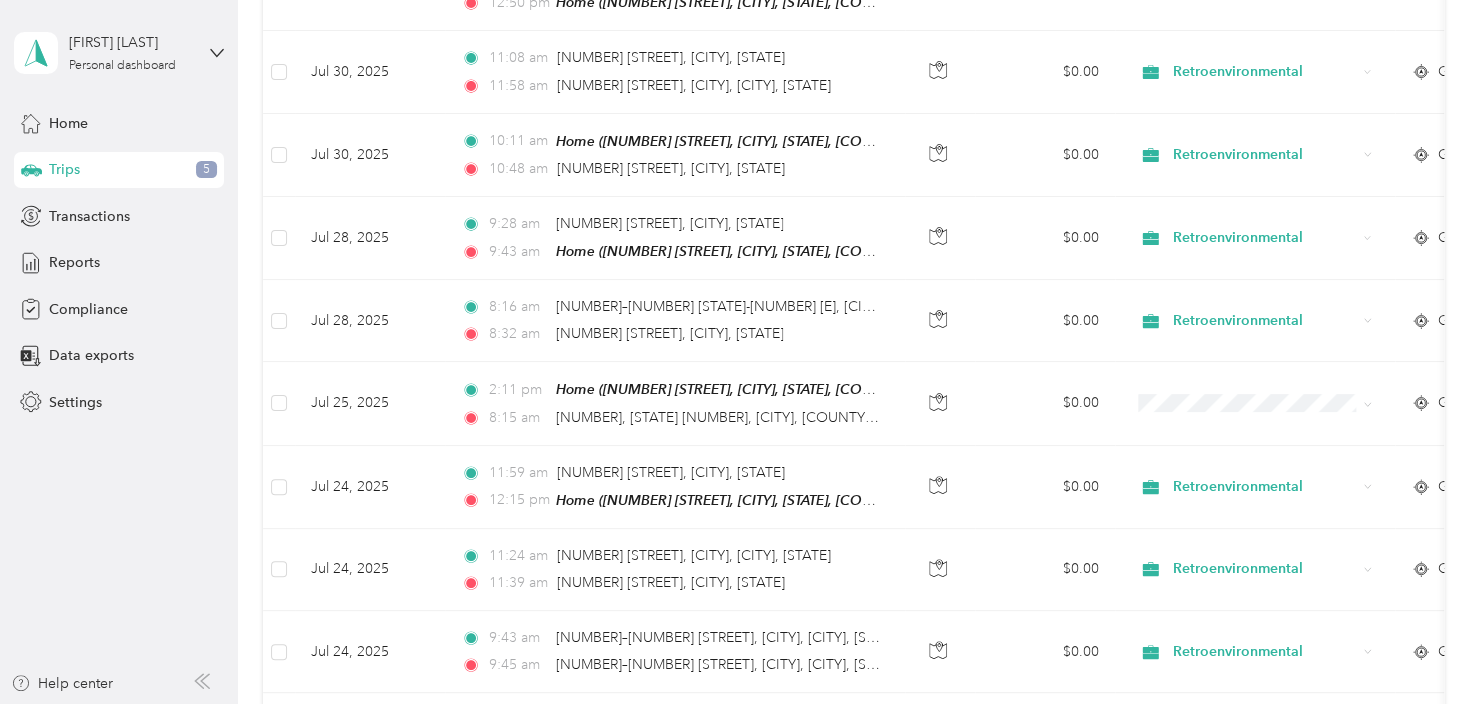 scroll, scrollTop: 400, scrollLeft: 0, axis: vertical 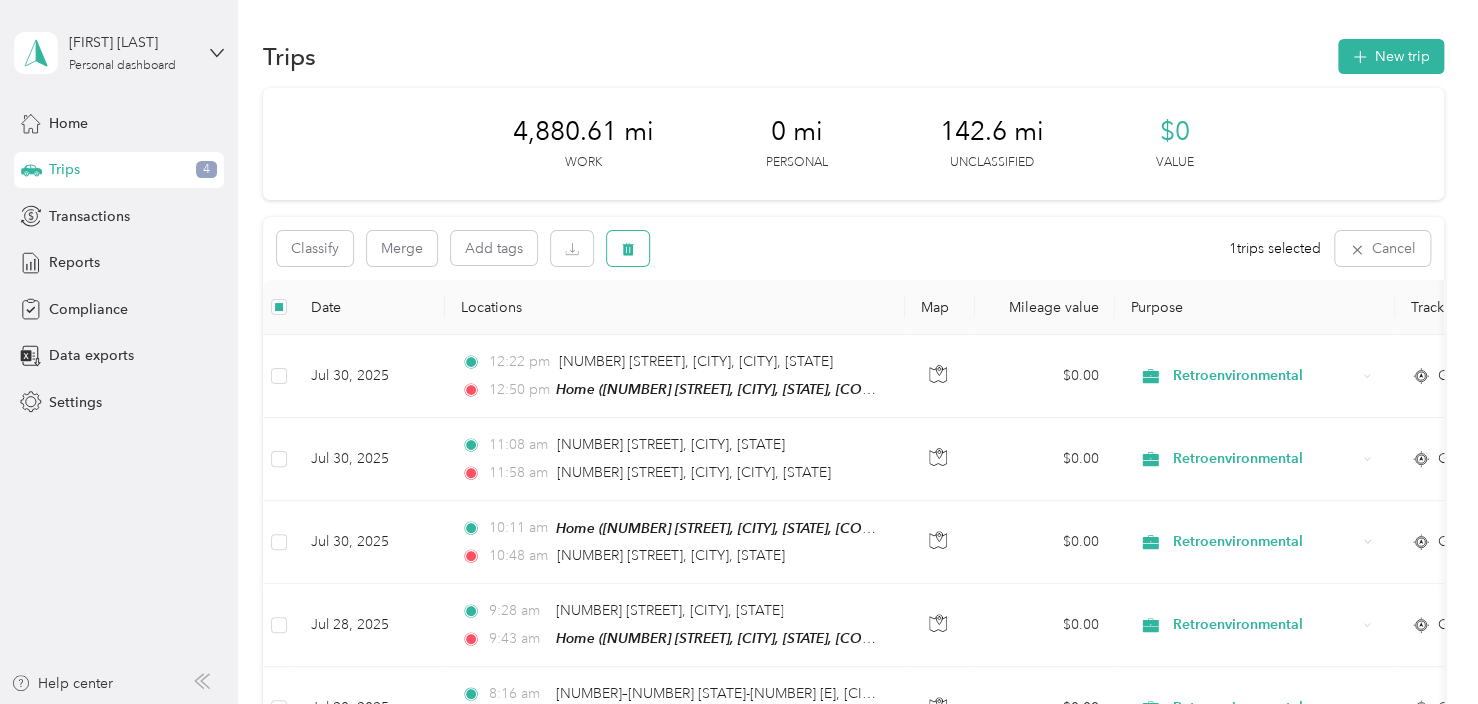 click at bounding box center [628, 248] 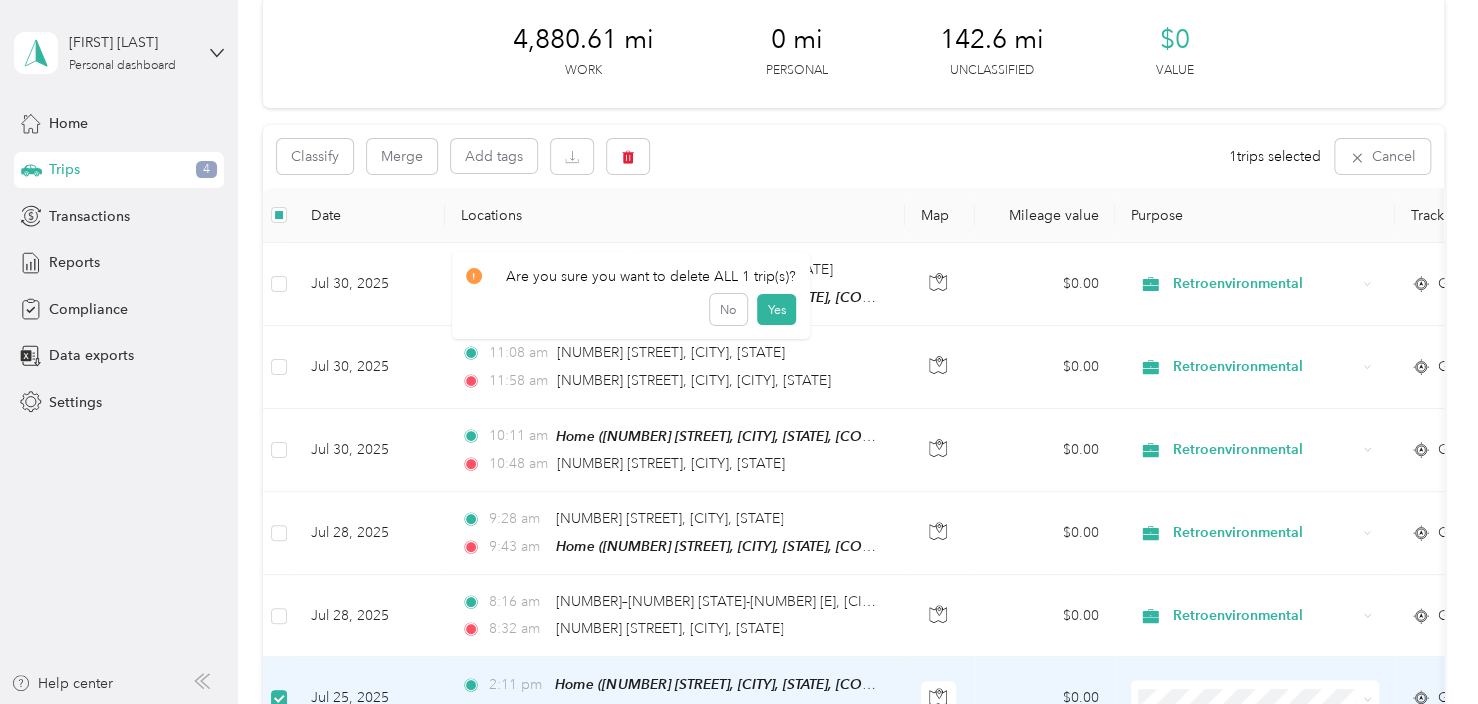 scroll, scrollTop: 0, scrollLeft: 0, axis: both 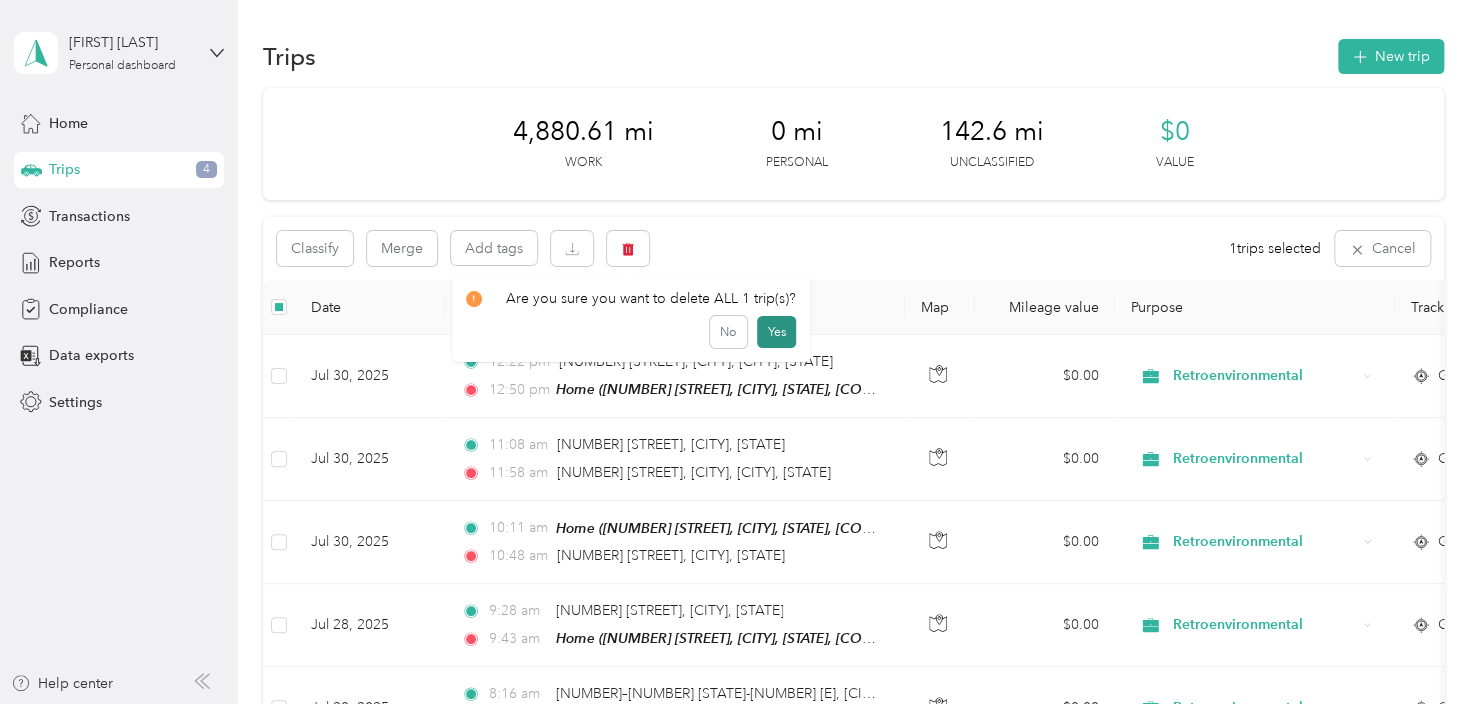 click on "Yes" at bounding box center (776, 332) 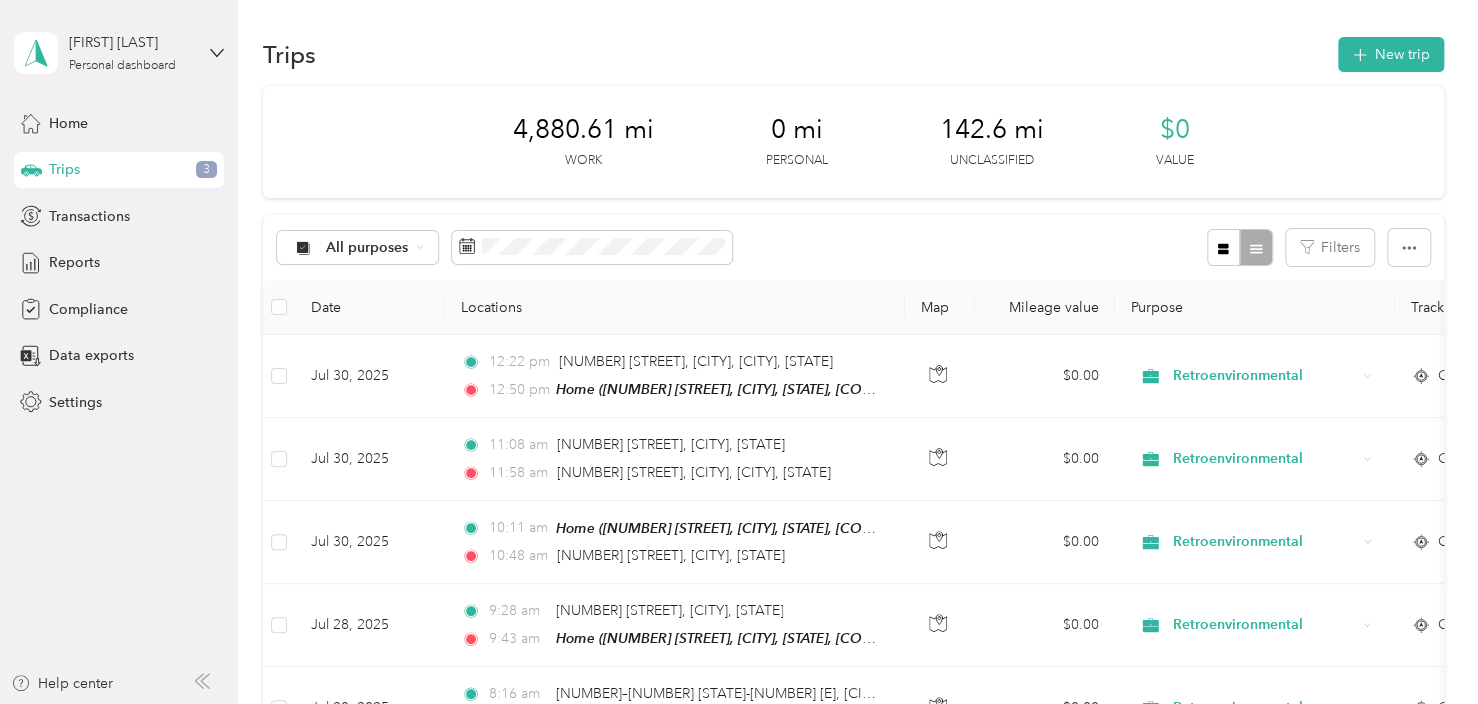scroll, scrollTop: 0, scrollLeft: 0, axis: both 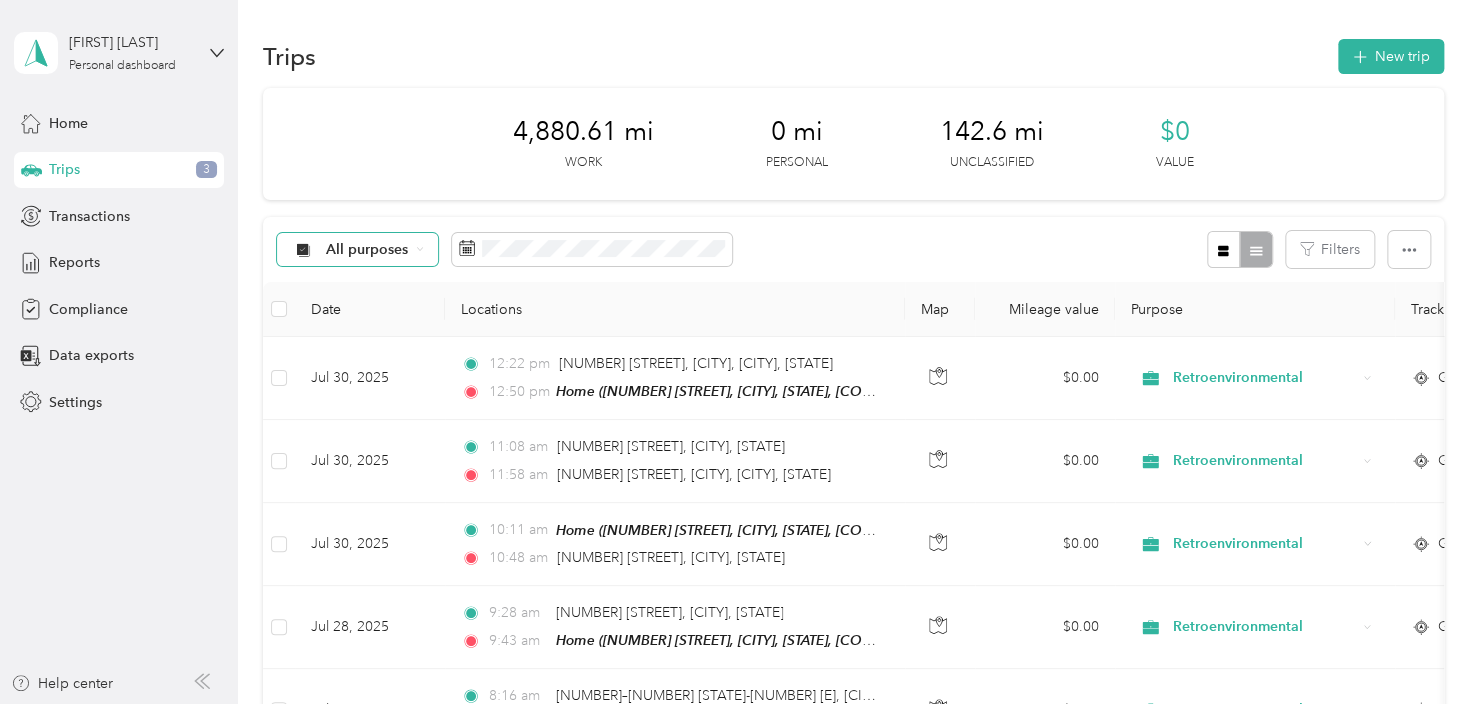 click 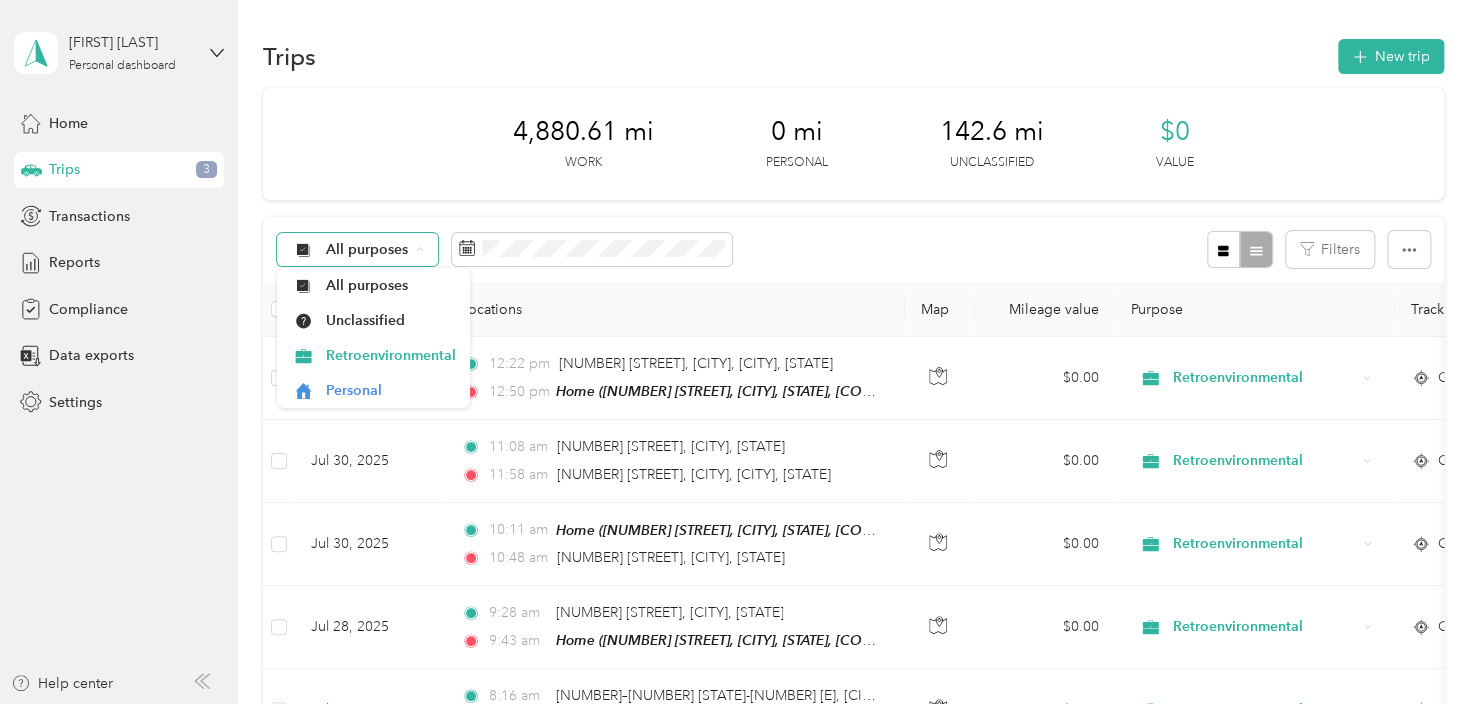 click 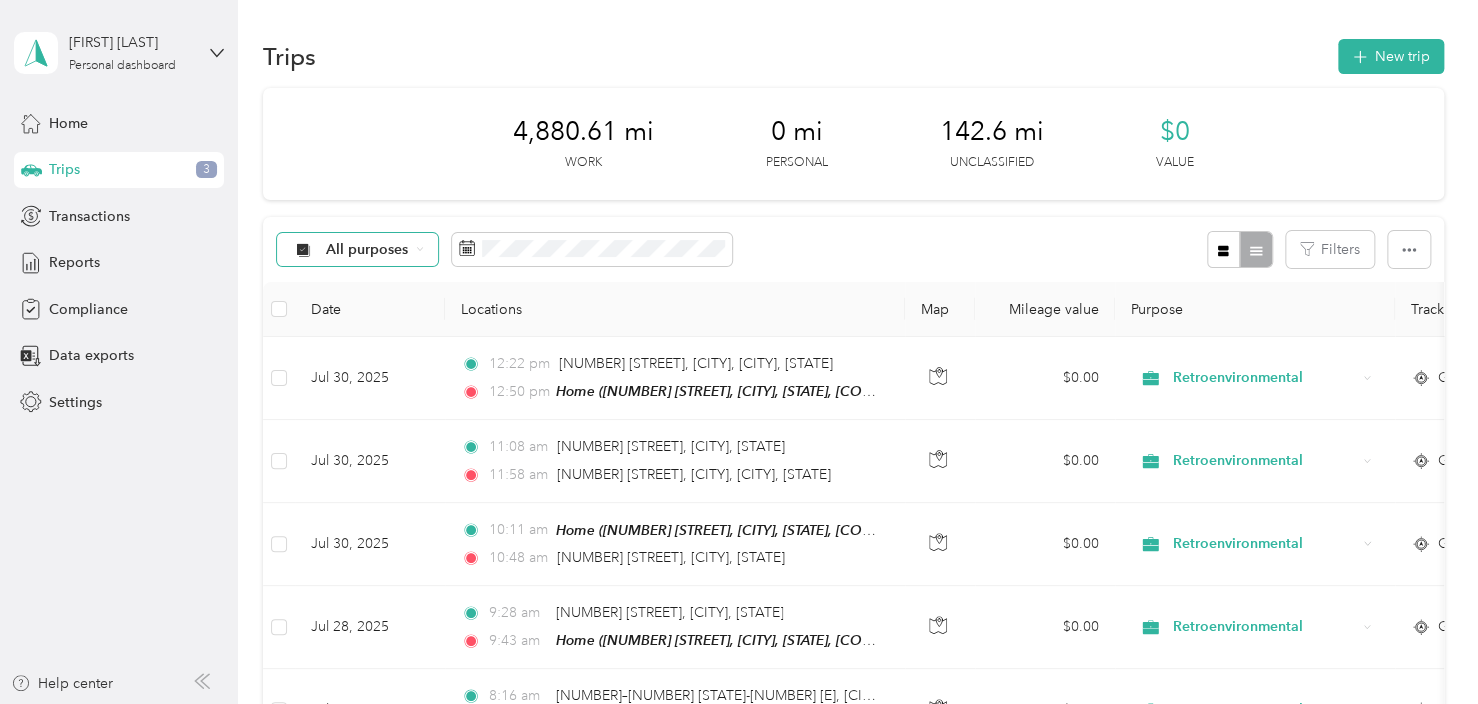 click on "All purposes Filters" at bounding box center (853, 249) 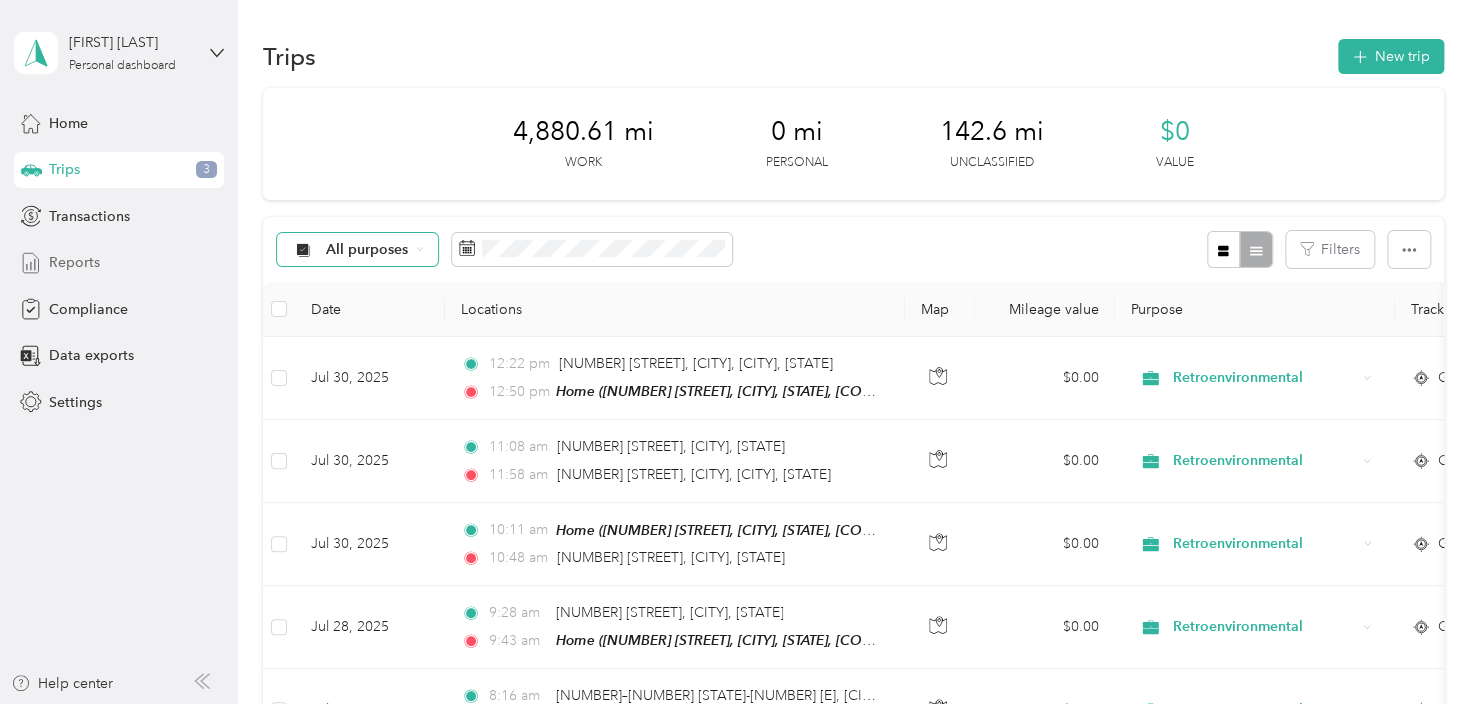 click on "Reports" at bounding box center [74, 262] 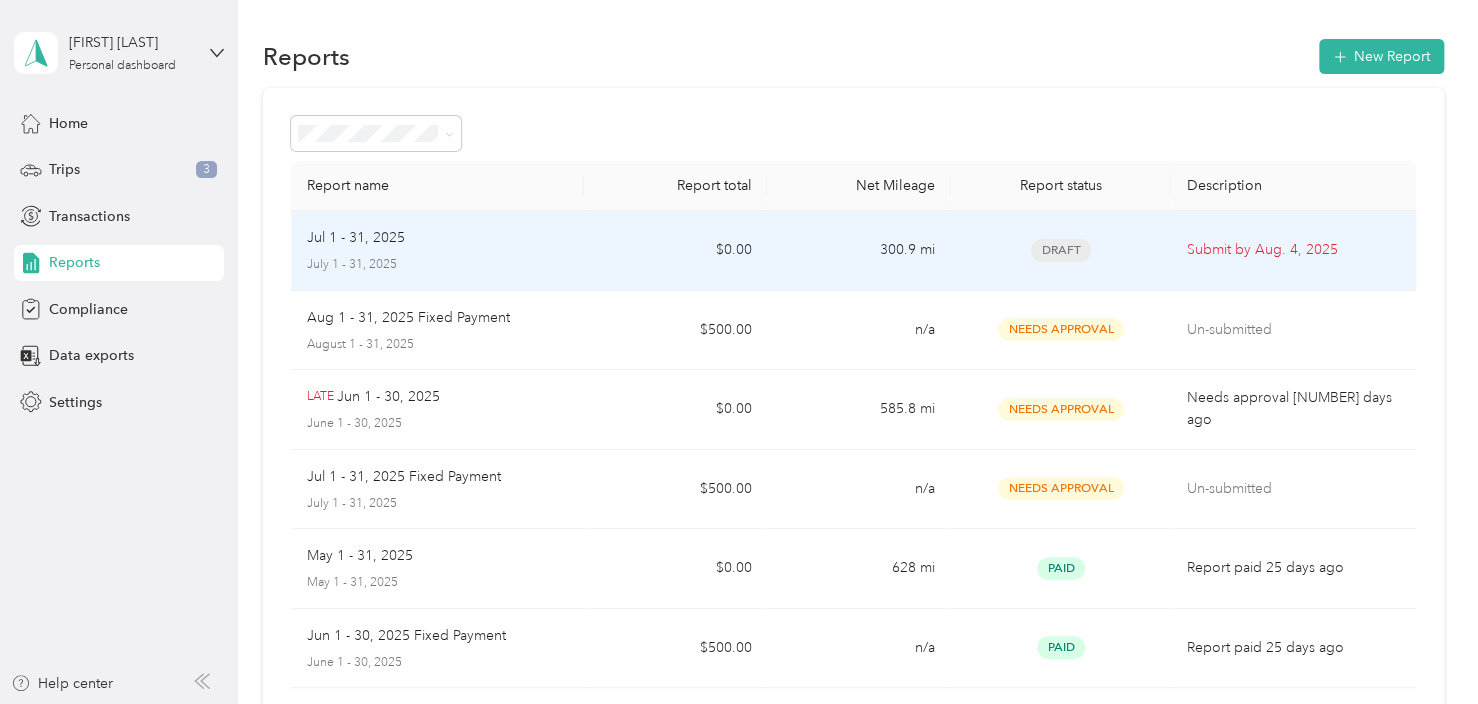 click on "Draft" at bounding box center (1061, 250) 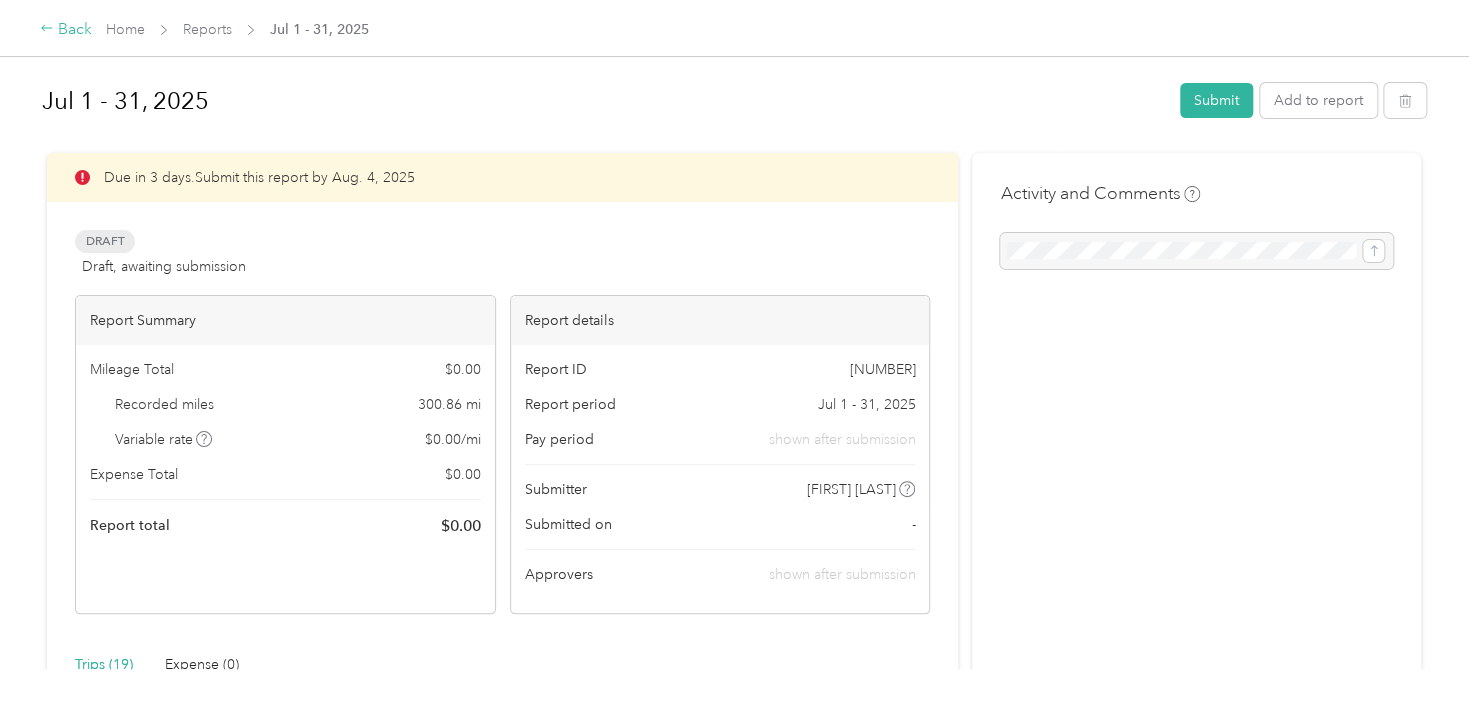 click on "Back" at bounding box center (66, 30) 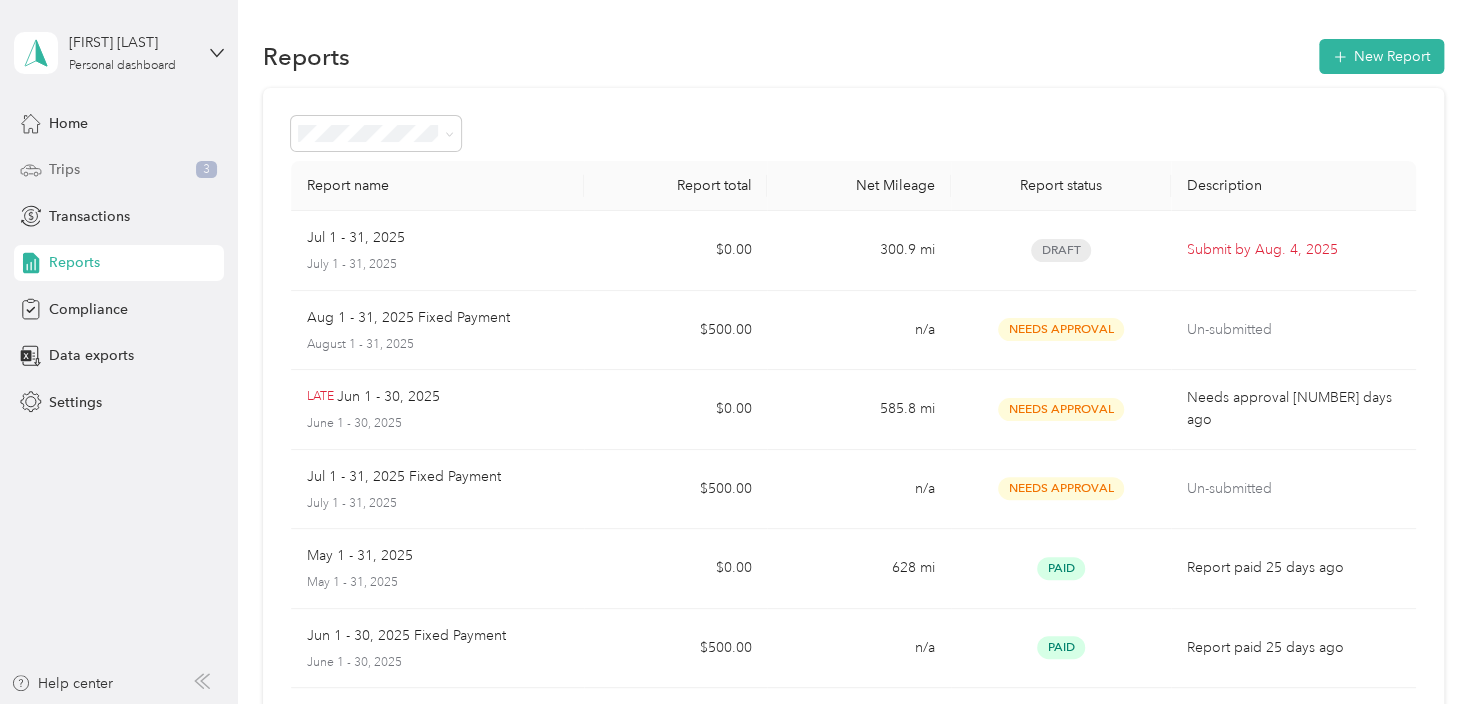 click on "Trips" at bounding box center (64, 169) 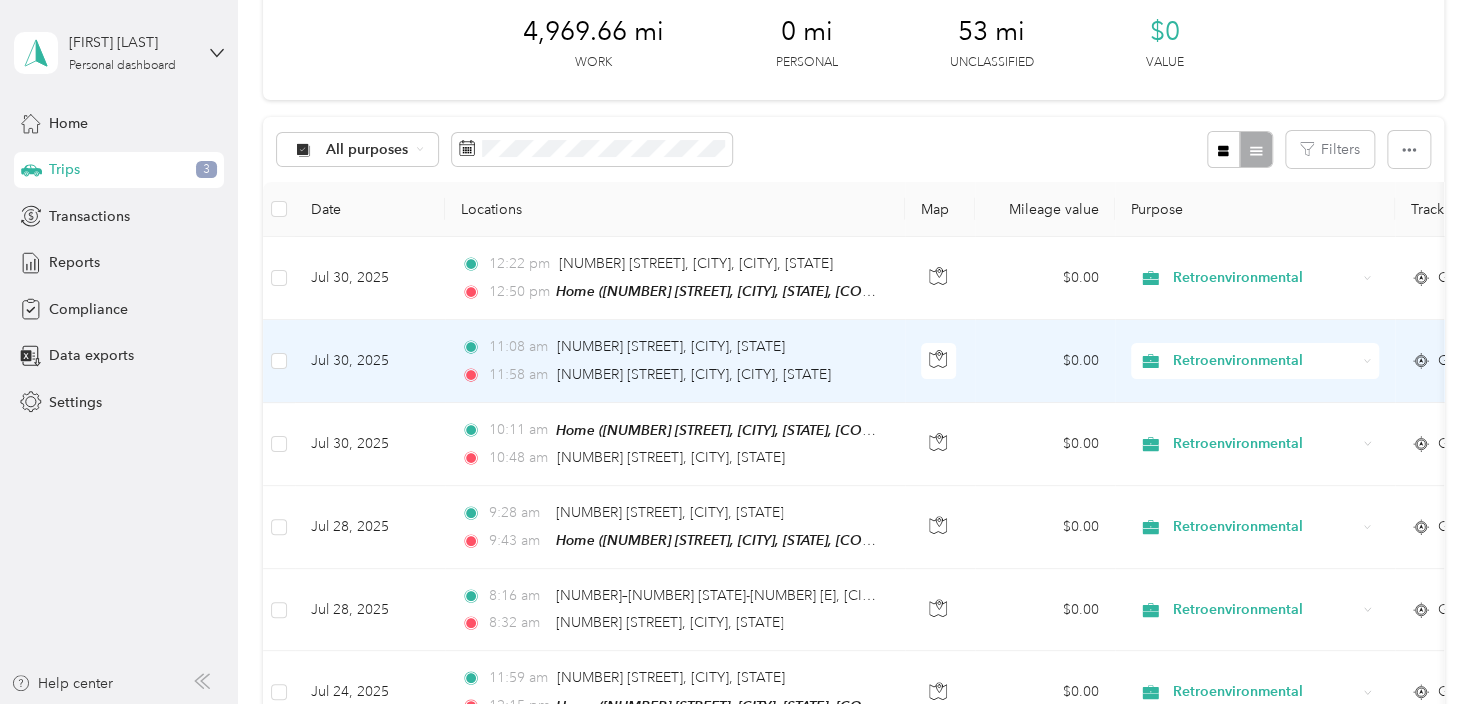 scroll, scrollTop: 0, scrollLeft: 0, axis: both 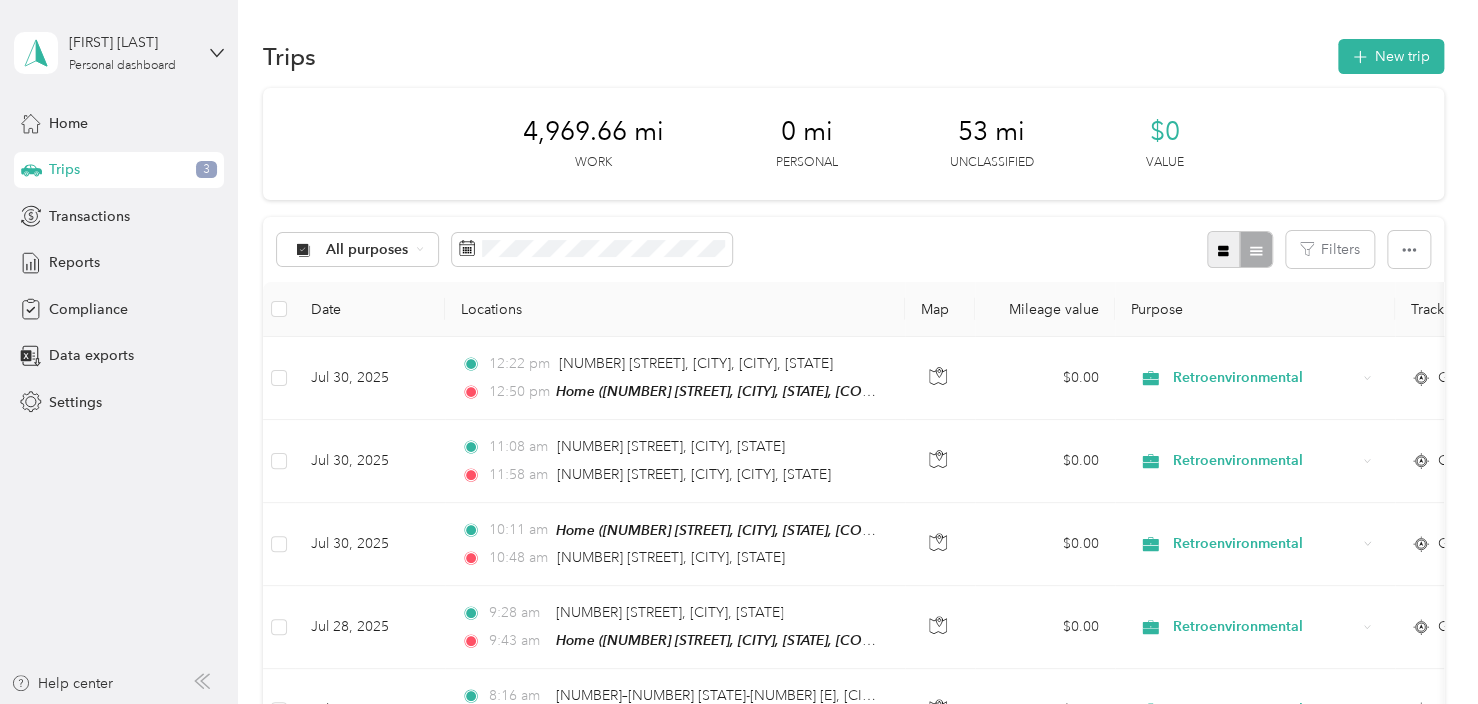 click 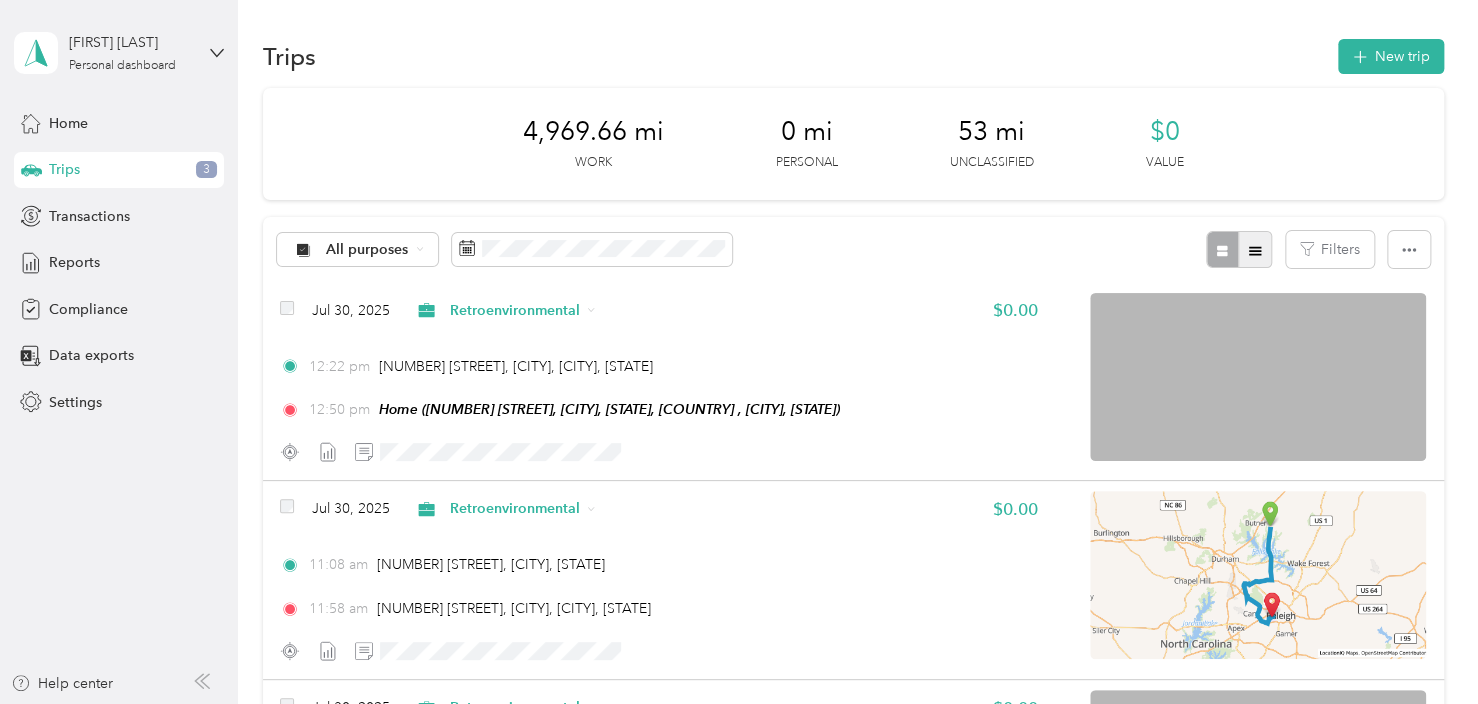 click 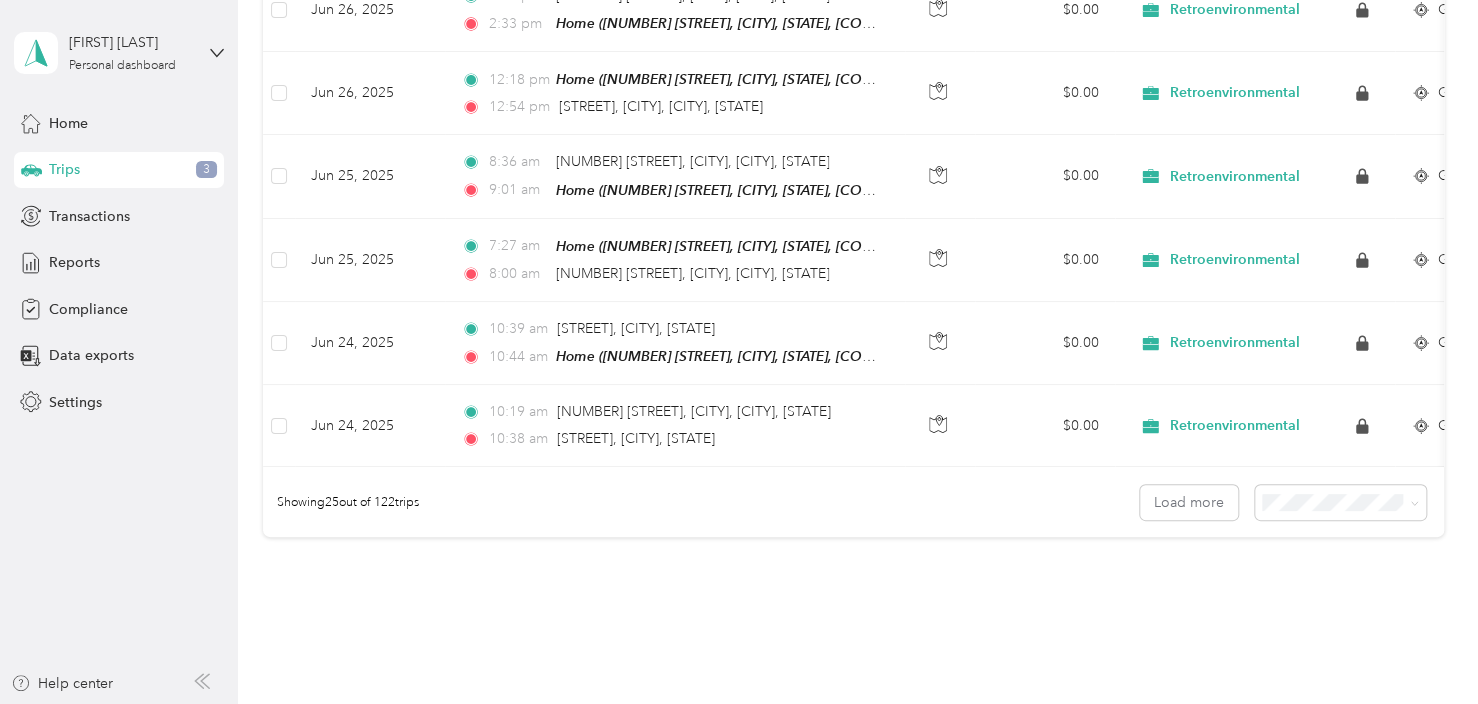 scroll, scrollTop: 2045, scrollLeft: 0, axis: vertical 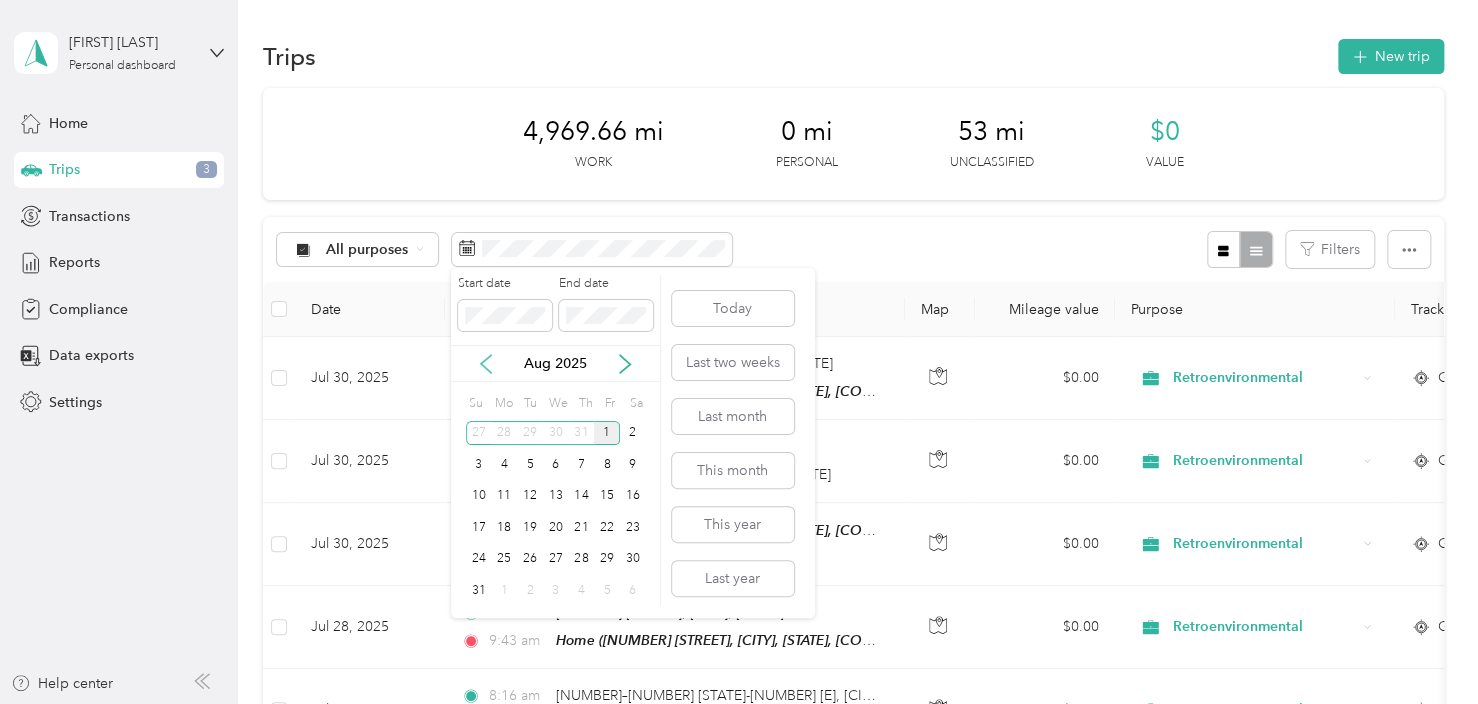click 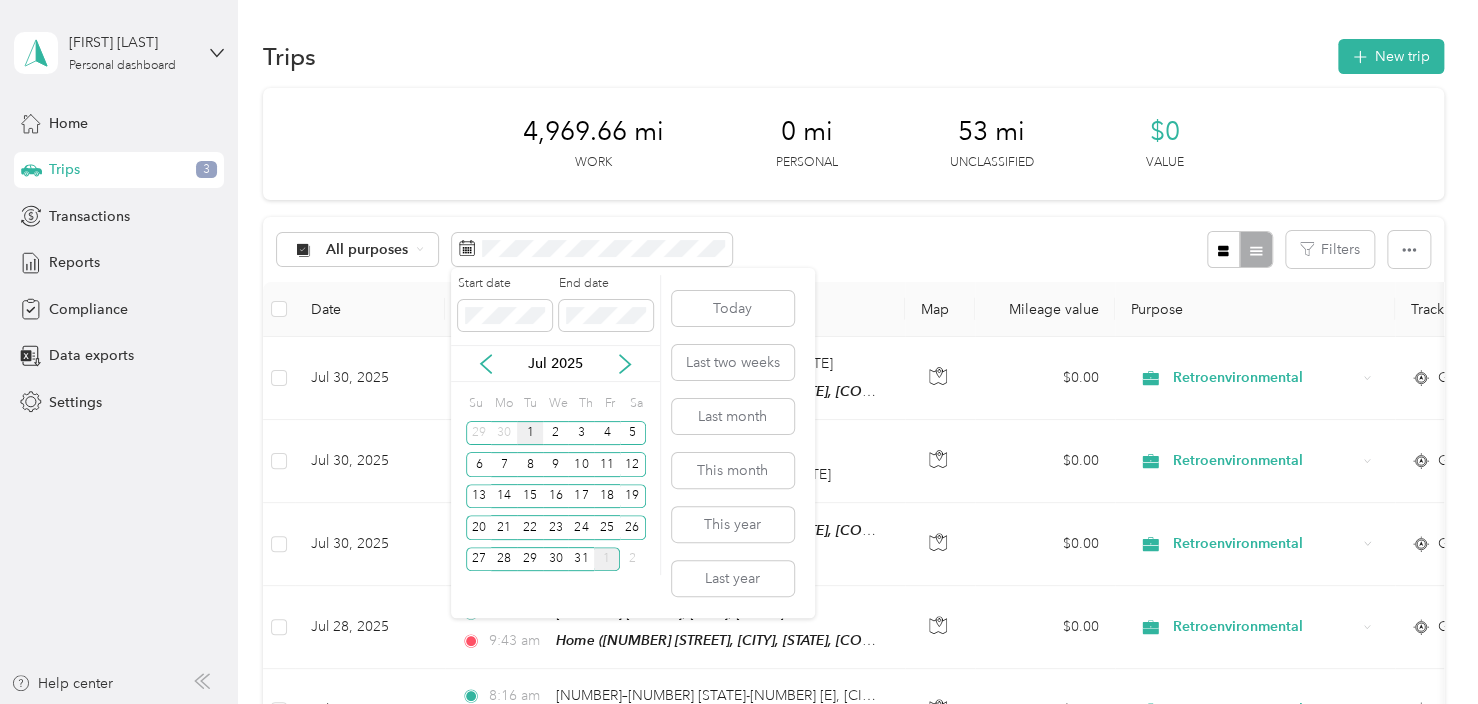 click on "1" at bounding box center (530, 433) 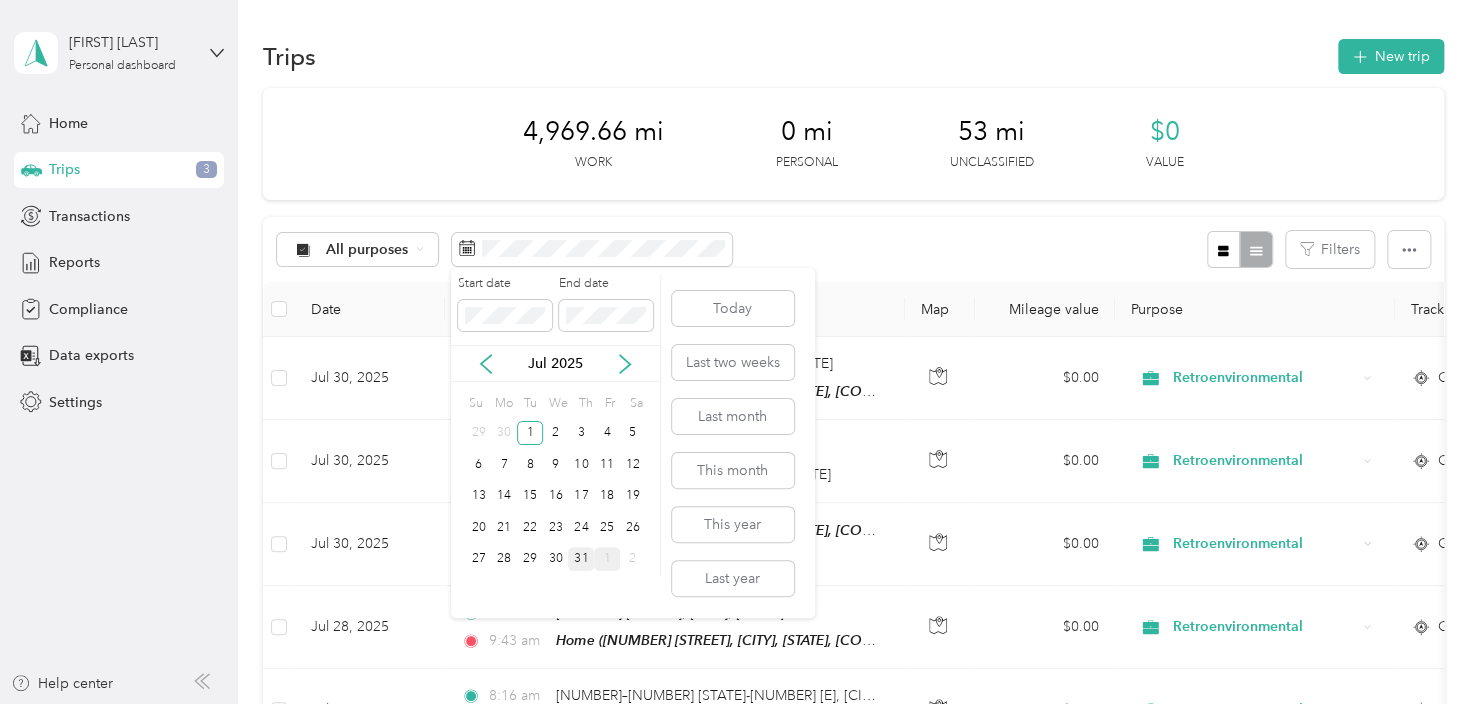 click on "31" at bounding box center [581, 559] 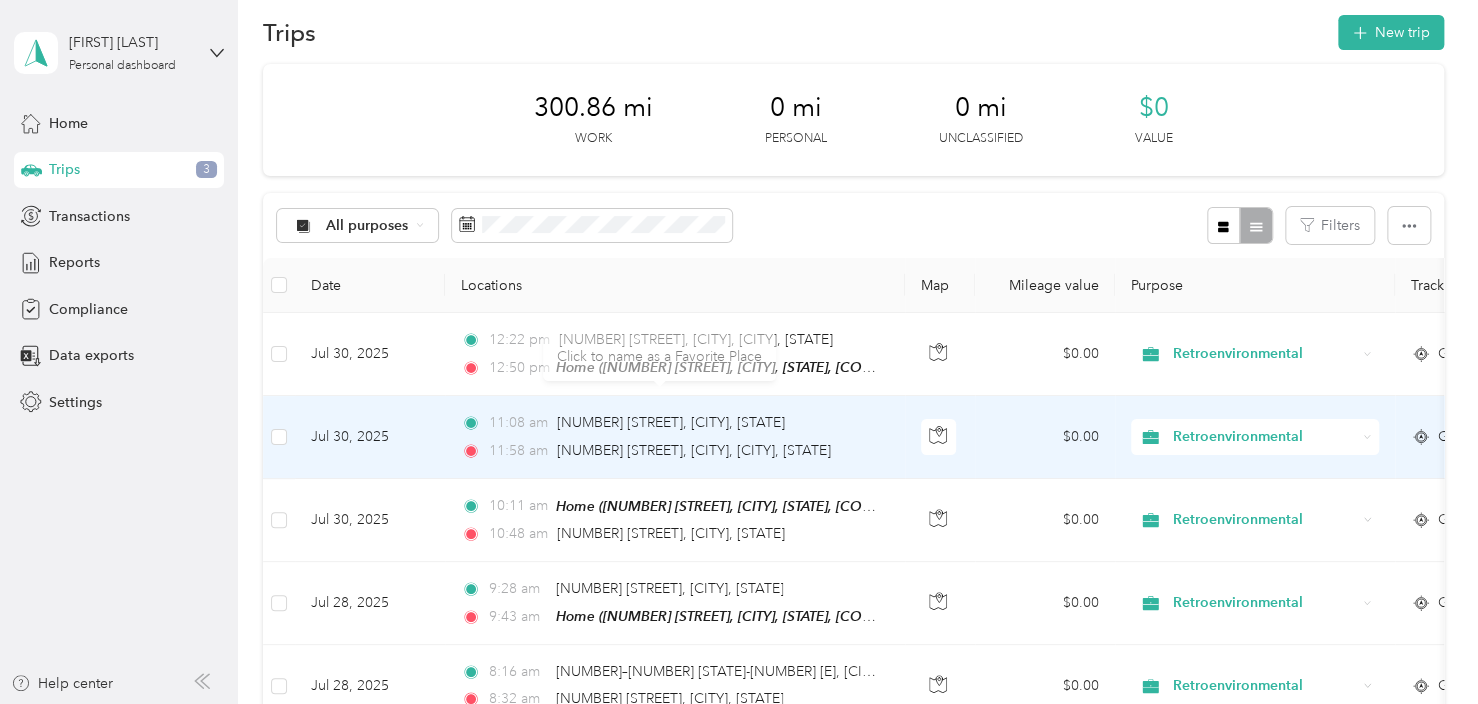 scroll, scrollTop: 0, scrollLeft: 0, axis: both 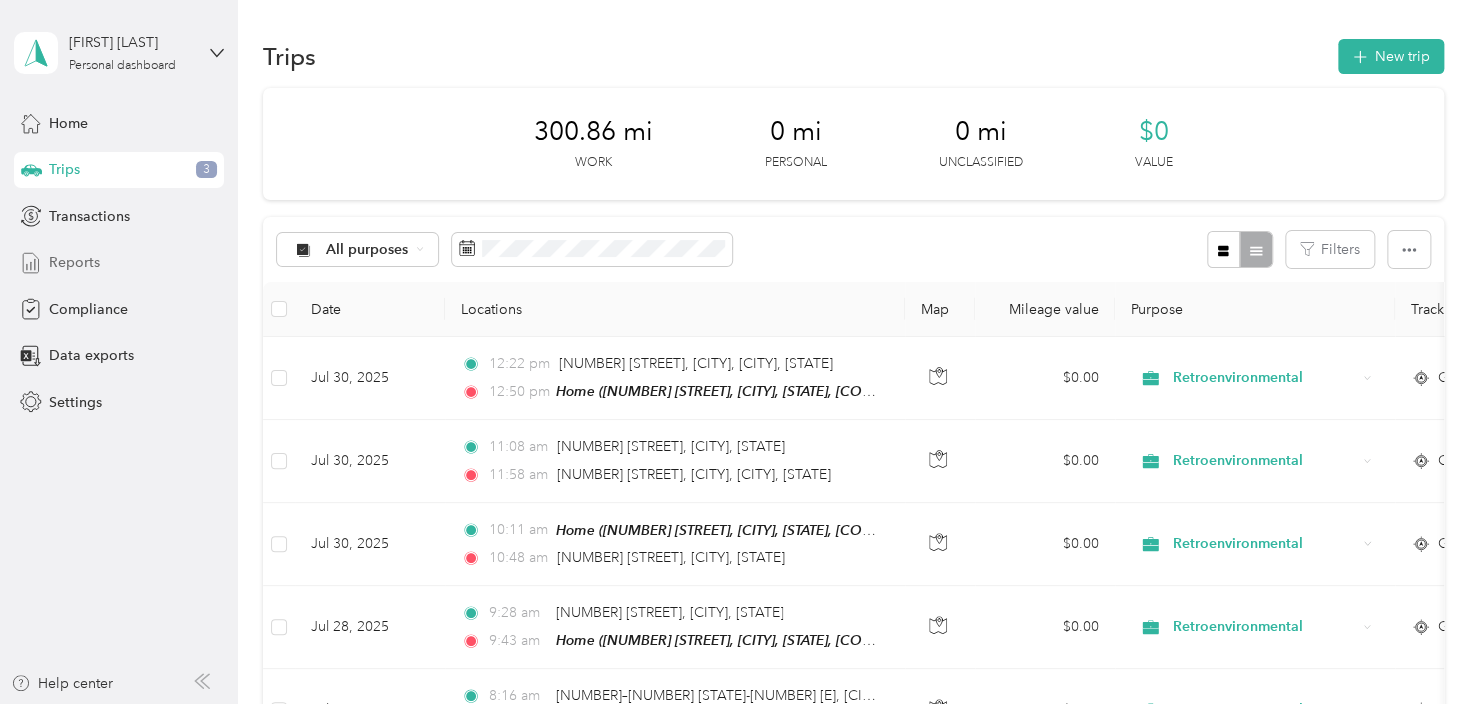 click on "Reports" at bounding box center (74, 262) 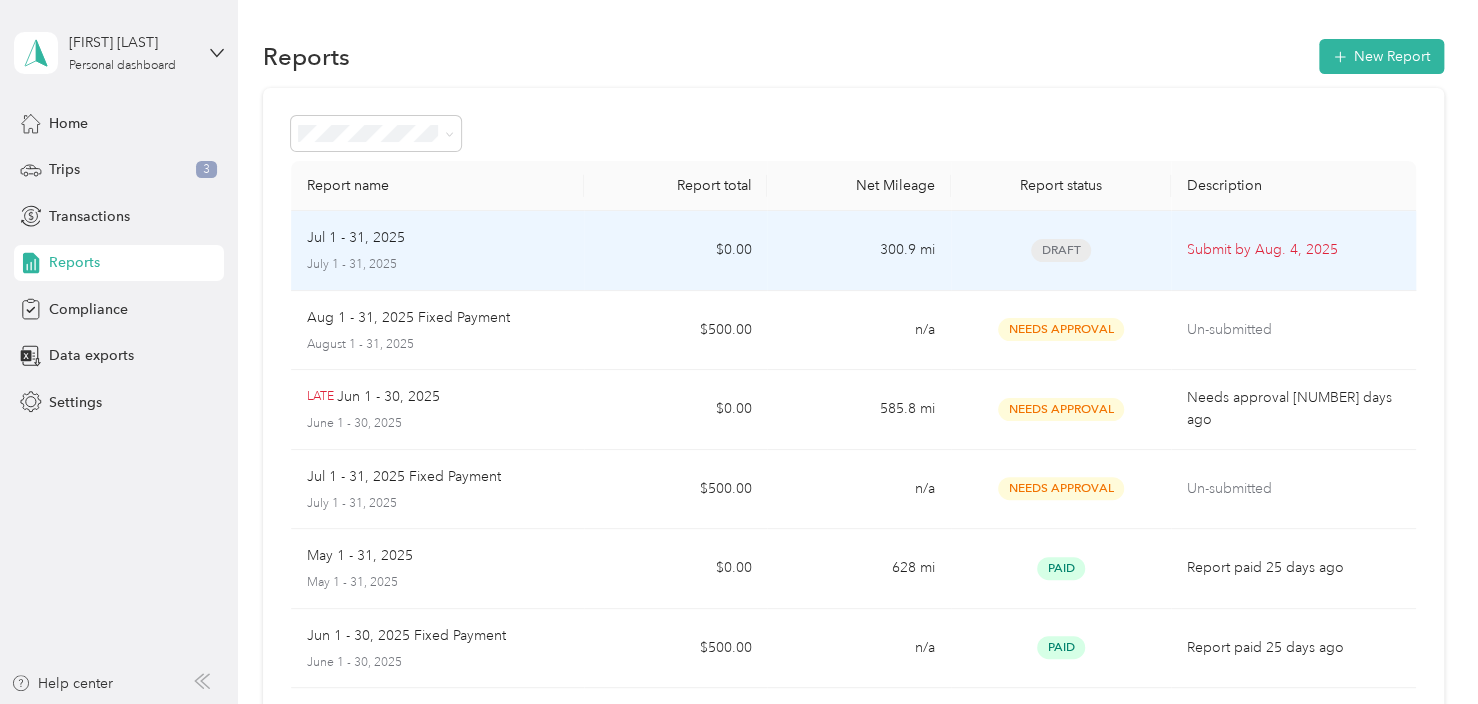 click on "Jul 1 - 31, 2025" at bounding box center (437, 238) 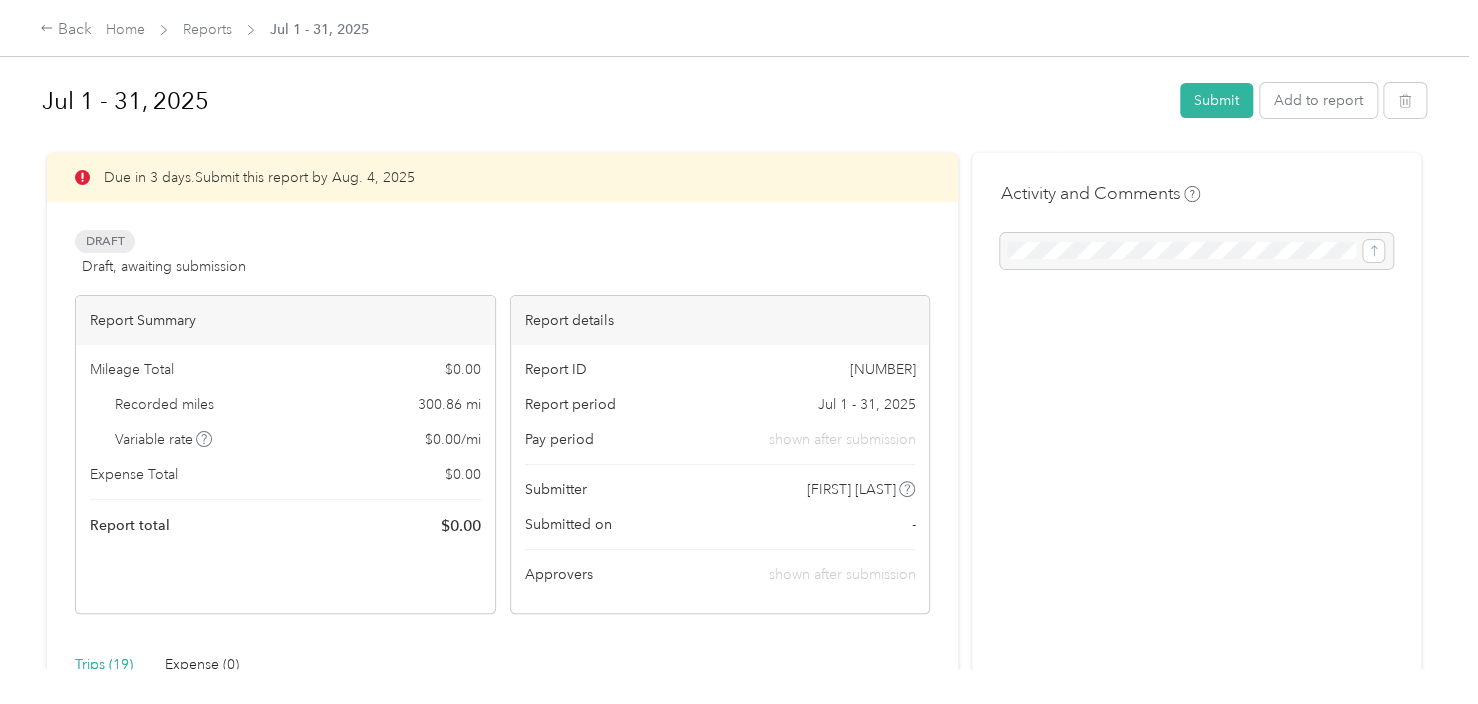 click at bounding box center [1196, 251] 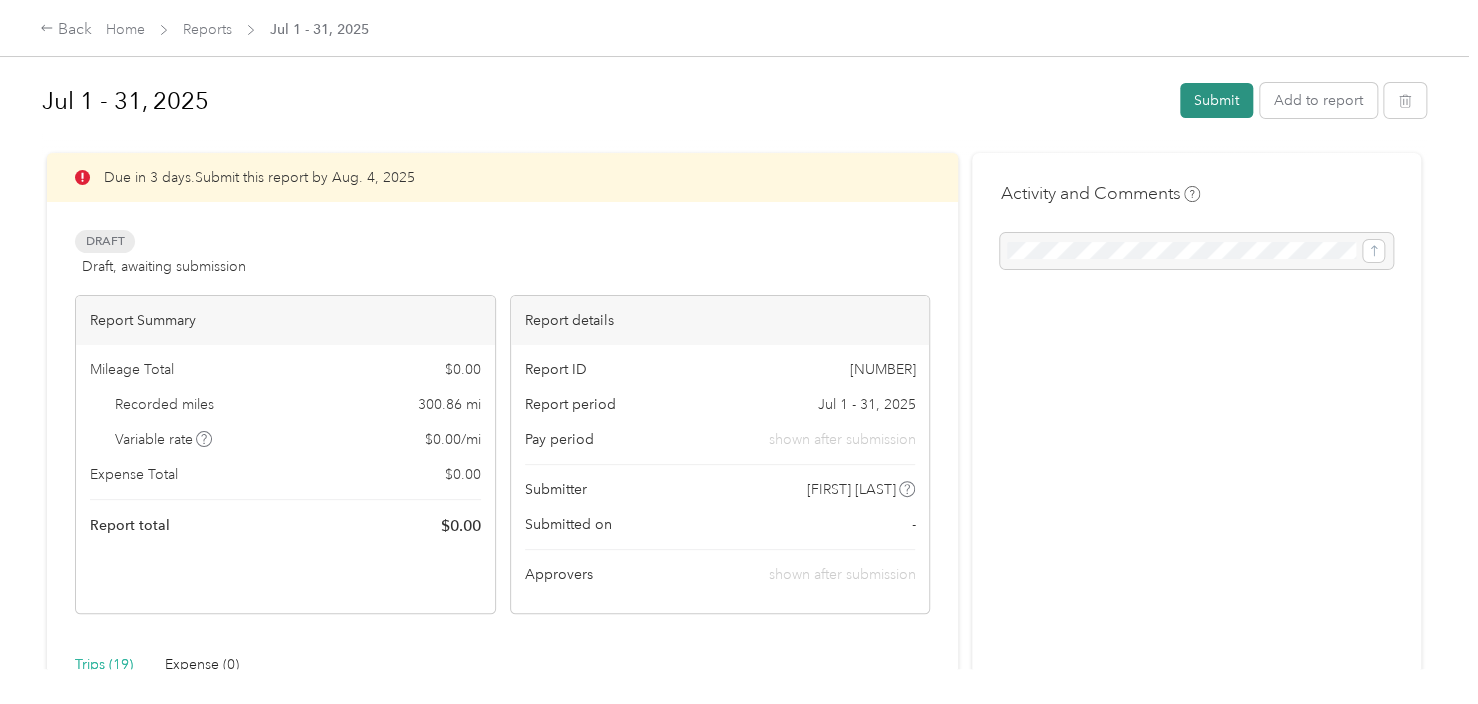 click on "Submit" at bounding box center [1216, 100] 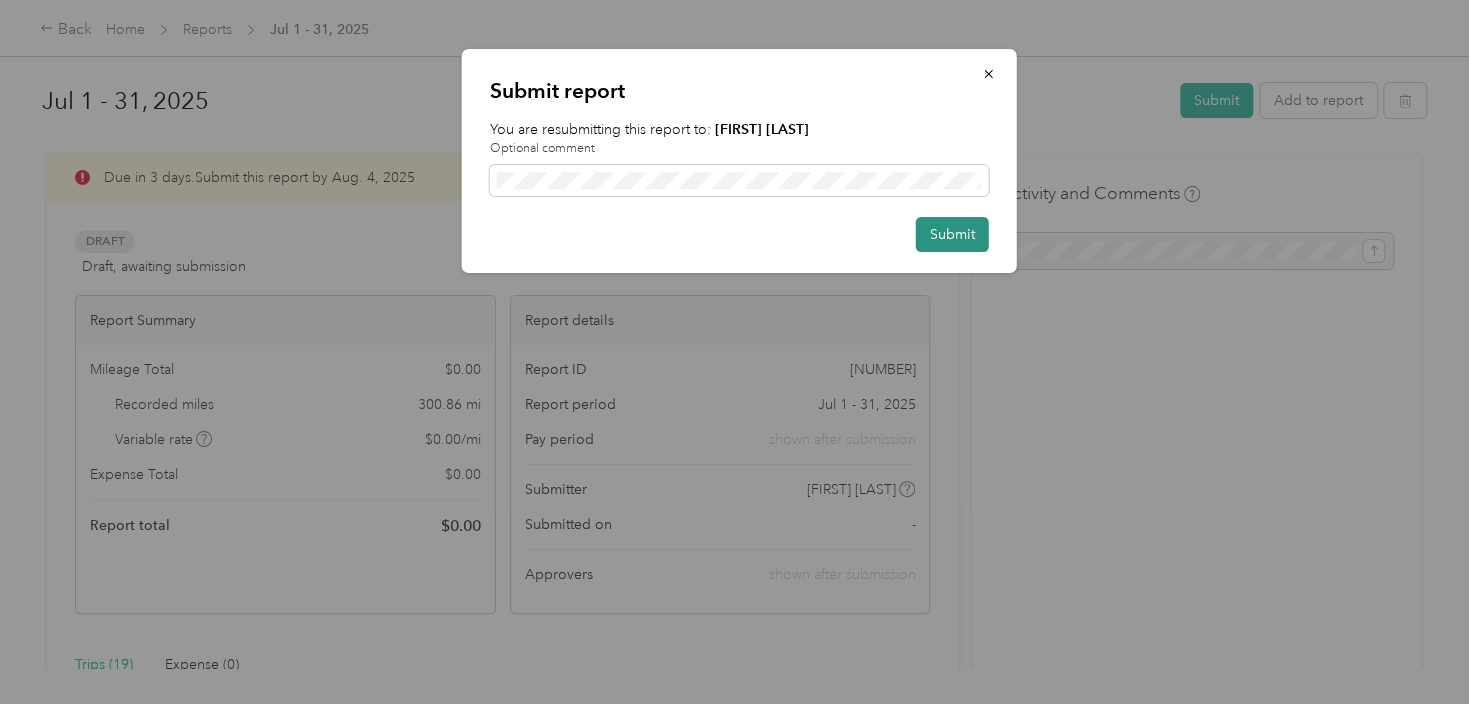 click on "Submit" at bounding box center [952, 234] 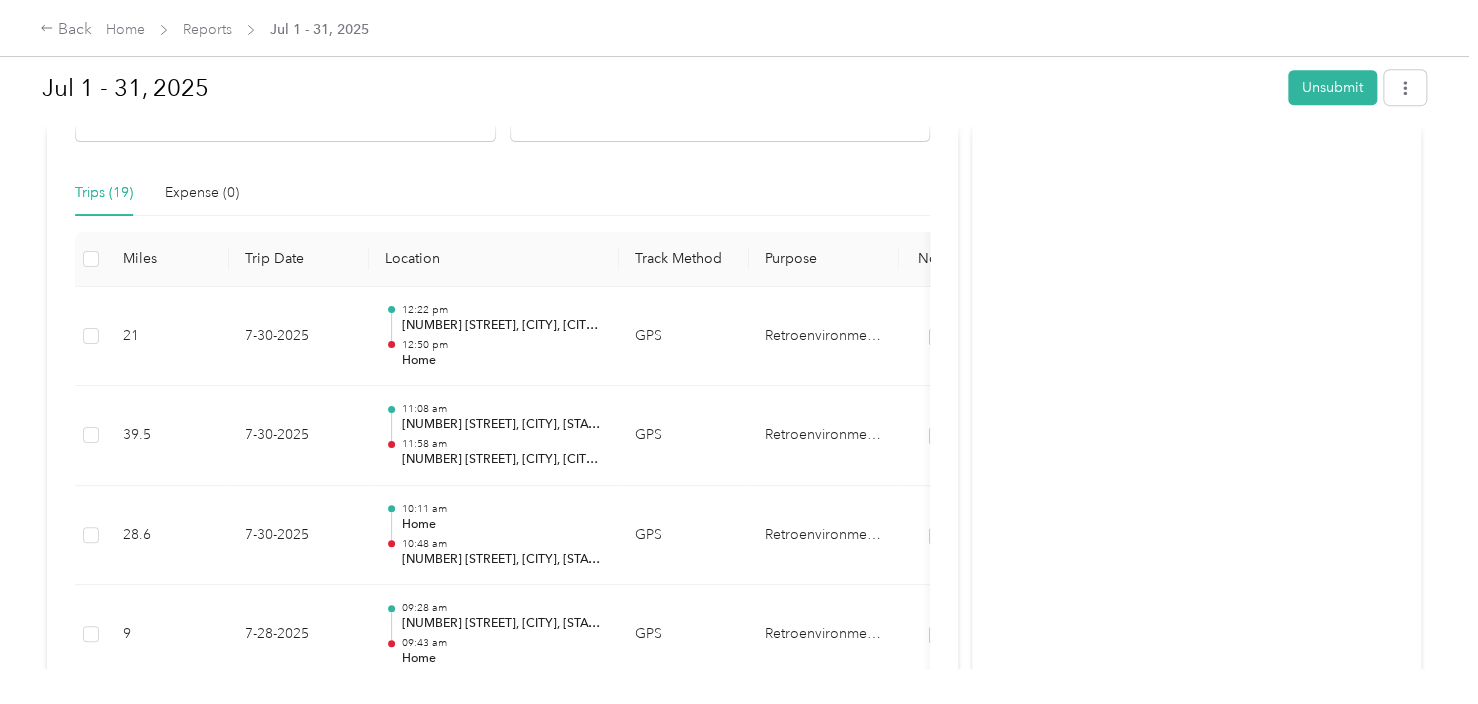 scroll, scrollTop: 0, scrollLeft: 0, axis: both 